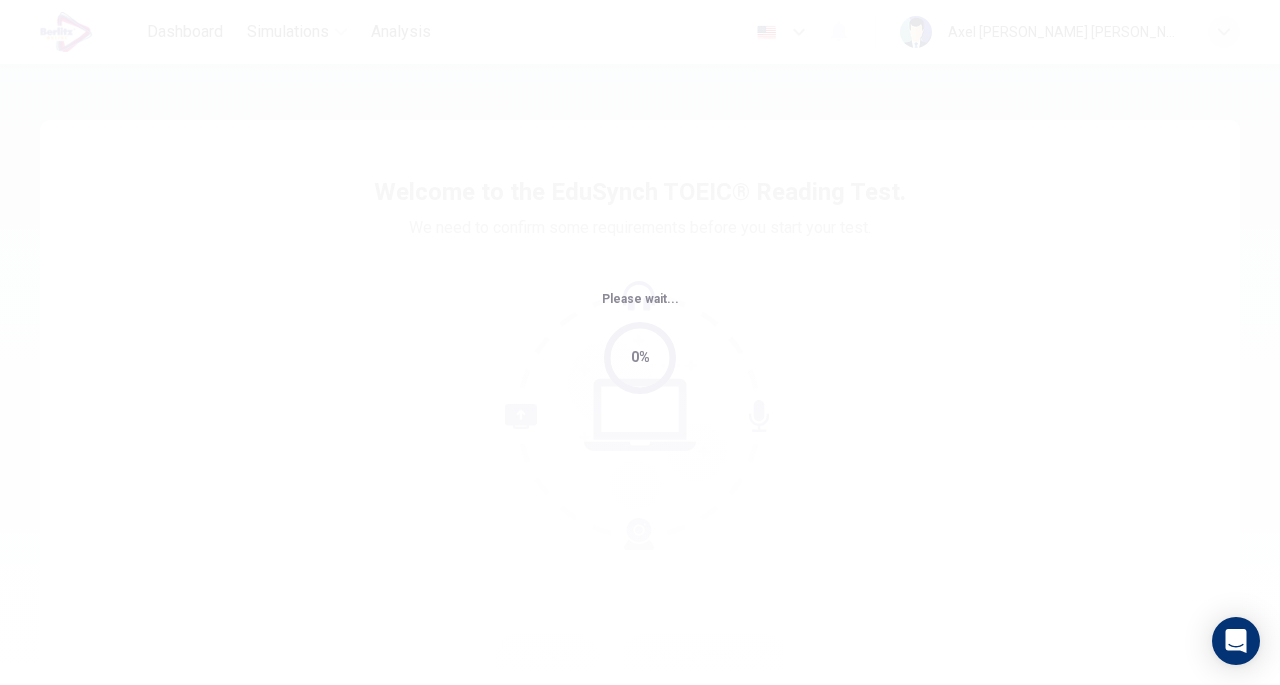 scroll, scrollTop: 0, scrollLeft: 0, axis: both 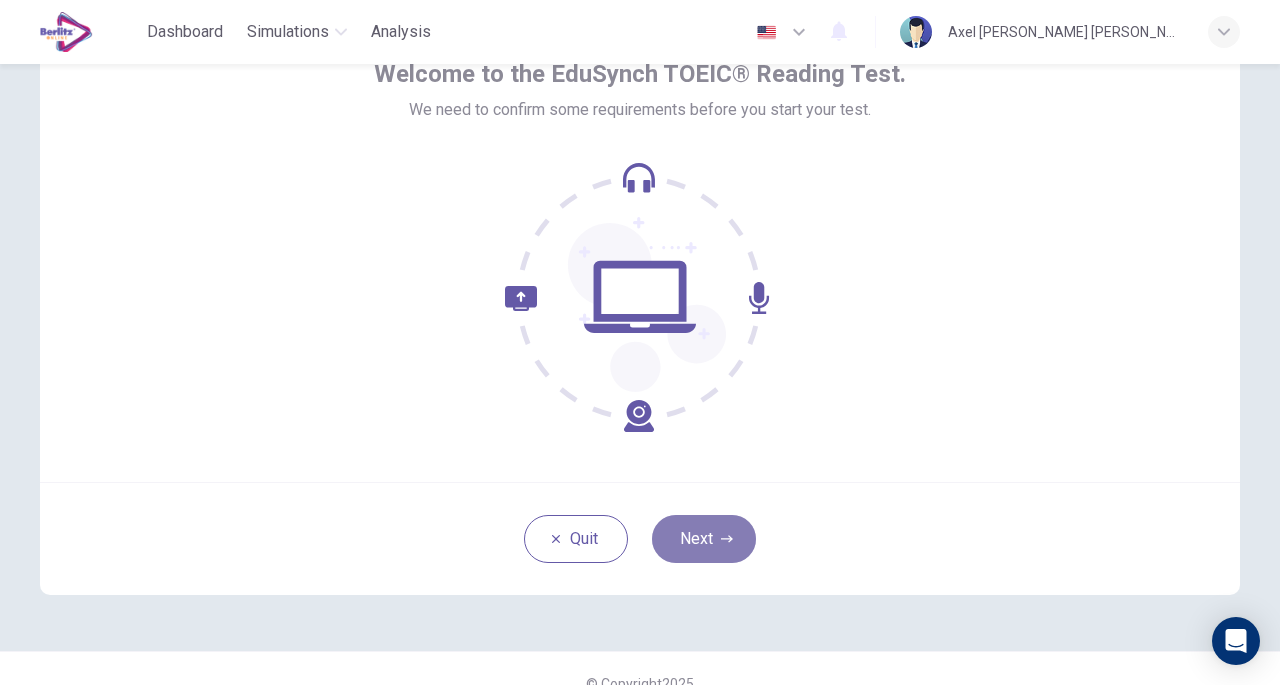 click on "Next" at bounding box center [704, 539] 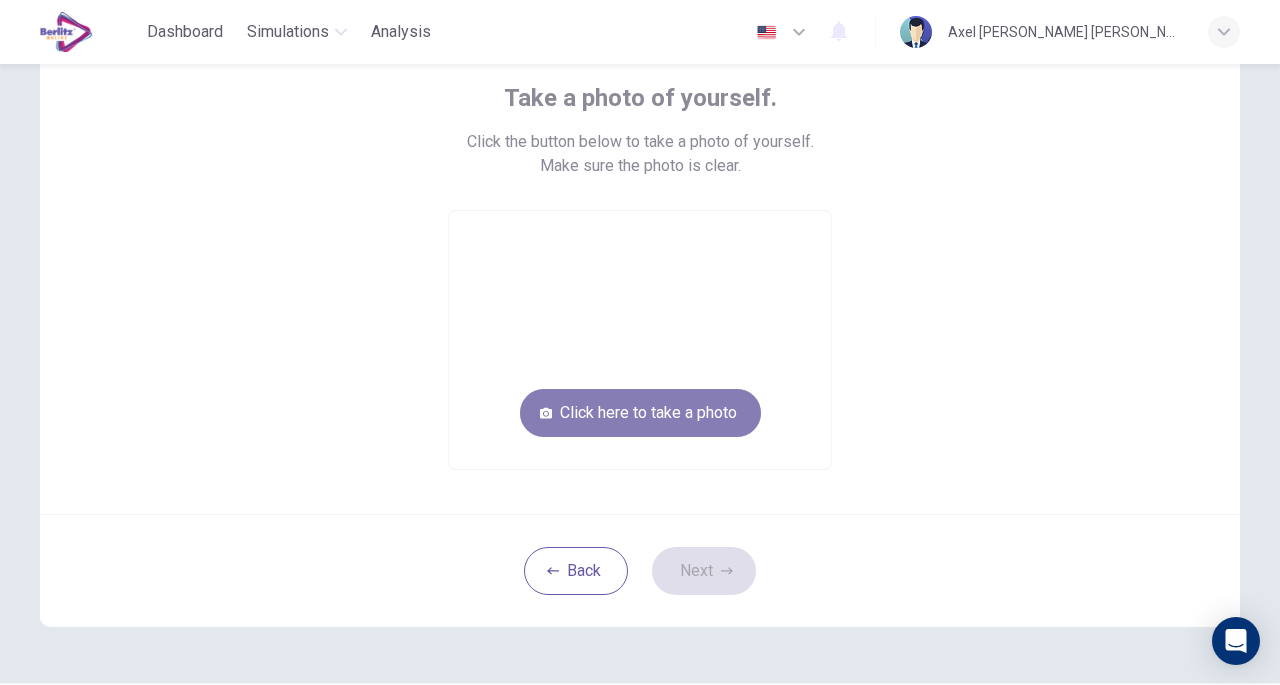 click on "Click here to take a photo" at bounding box center (640, 413) 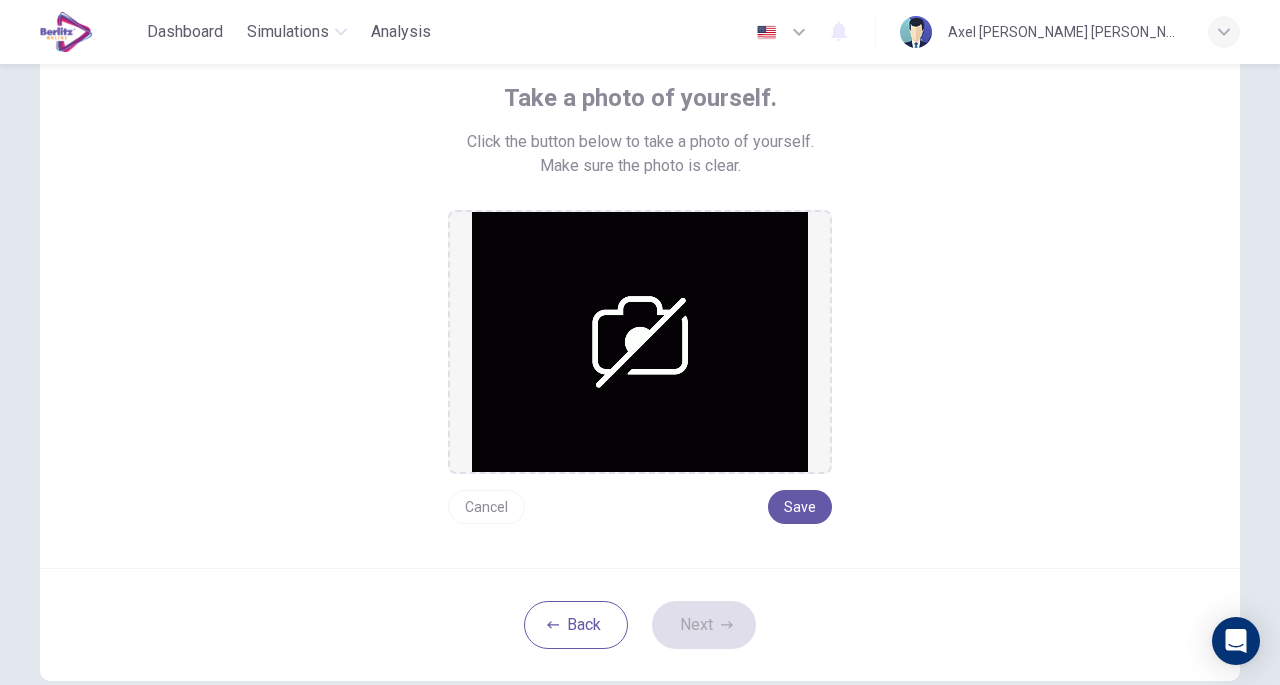 click on "Cancel" at bounding box center (486, 507) 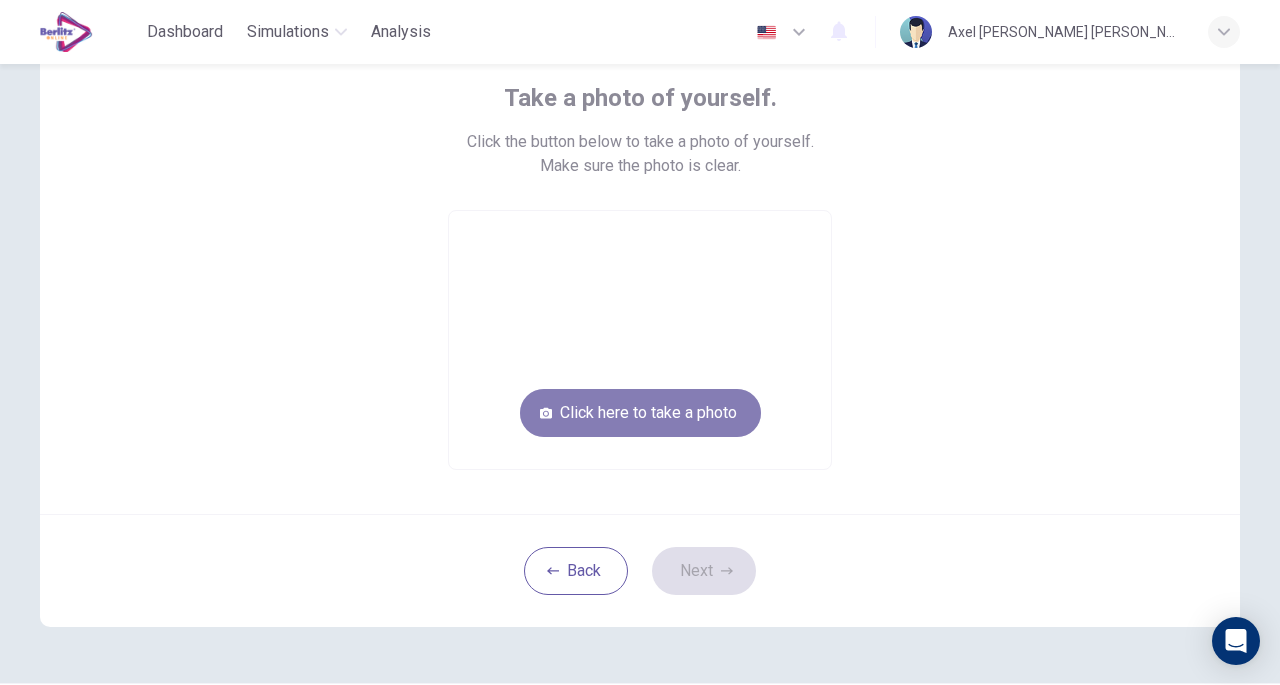 click on "Click here to take a photo" at bounding box center (640, 413) 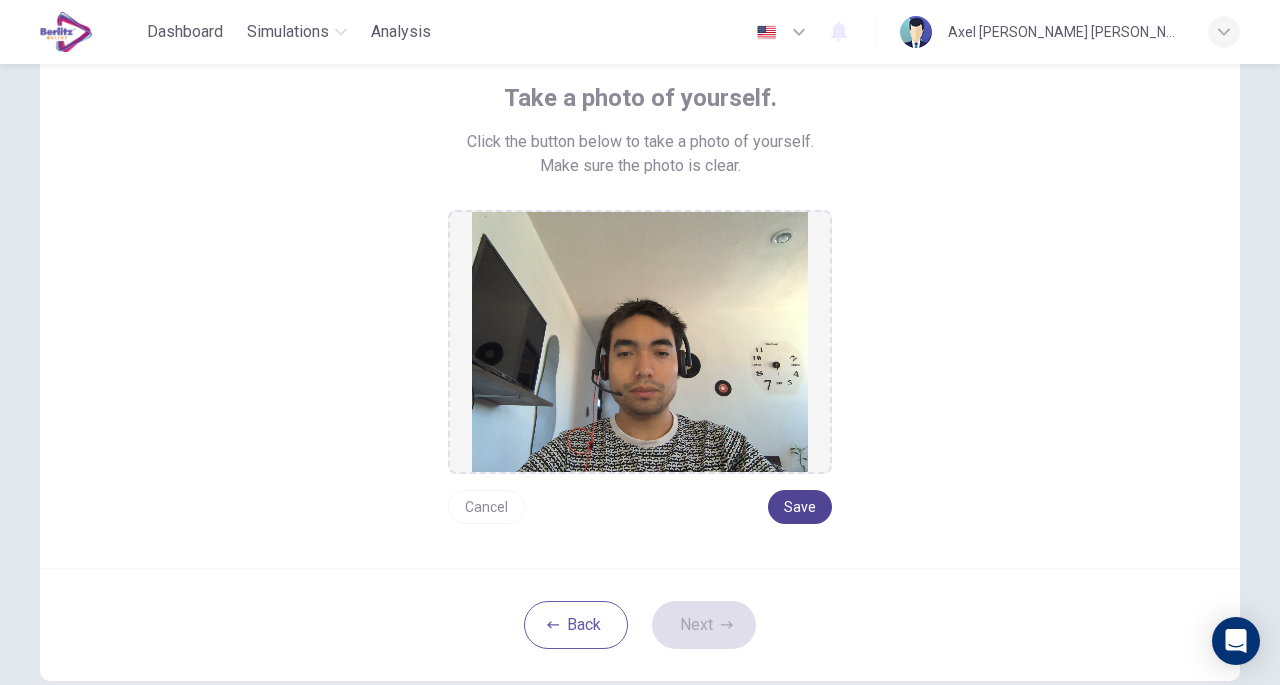 click on "Save" at bounding box center (800, 507) 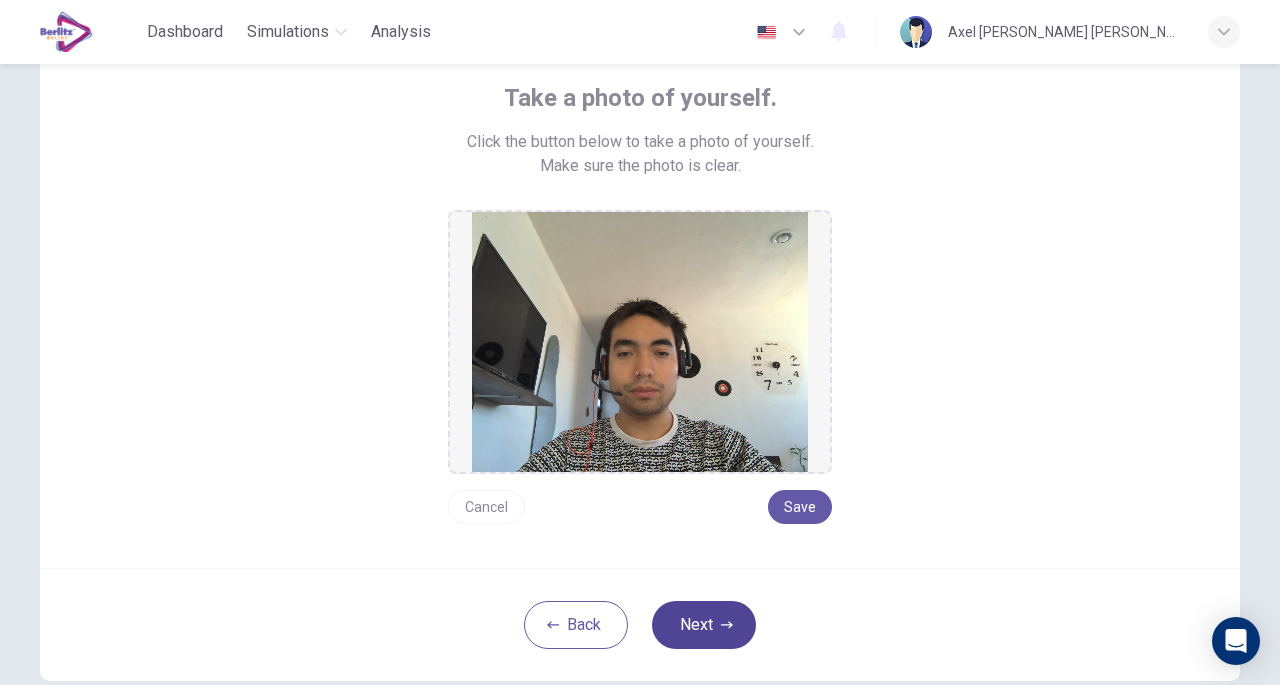 click on "Next" at bounding box center (704, 625) 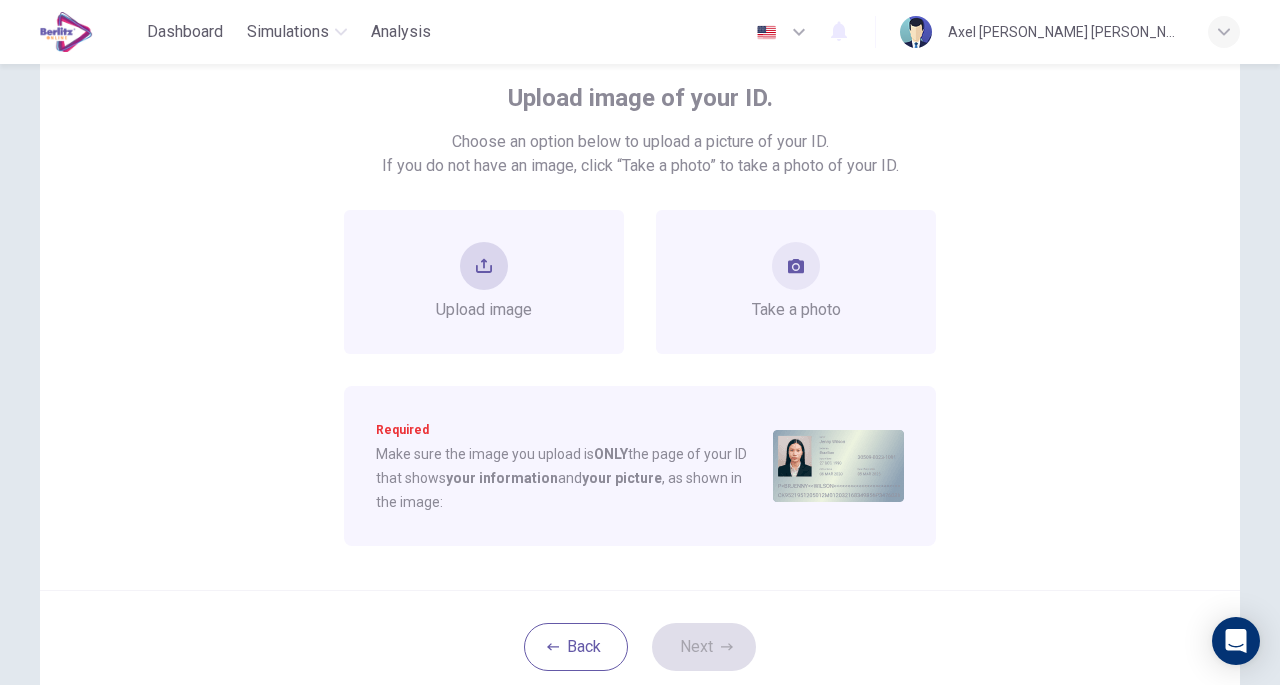 click on "Upload image" at bounding box center [484, 282] 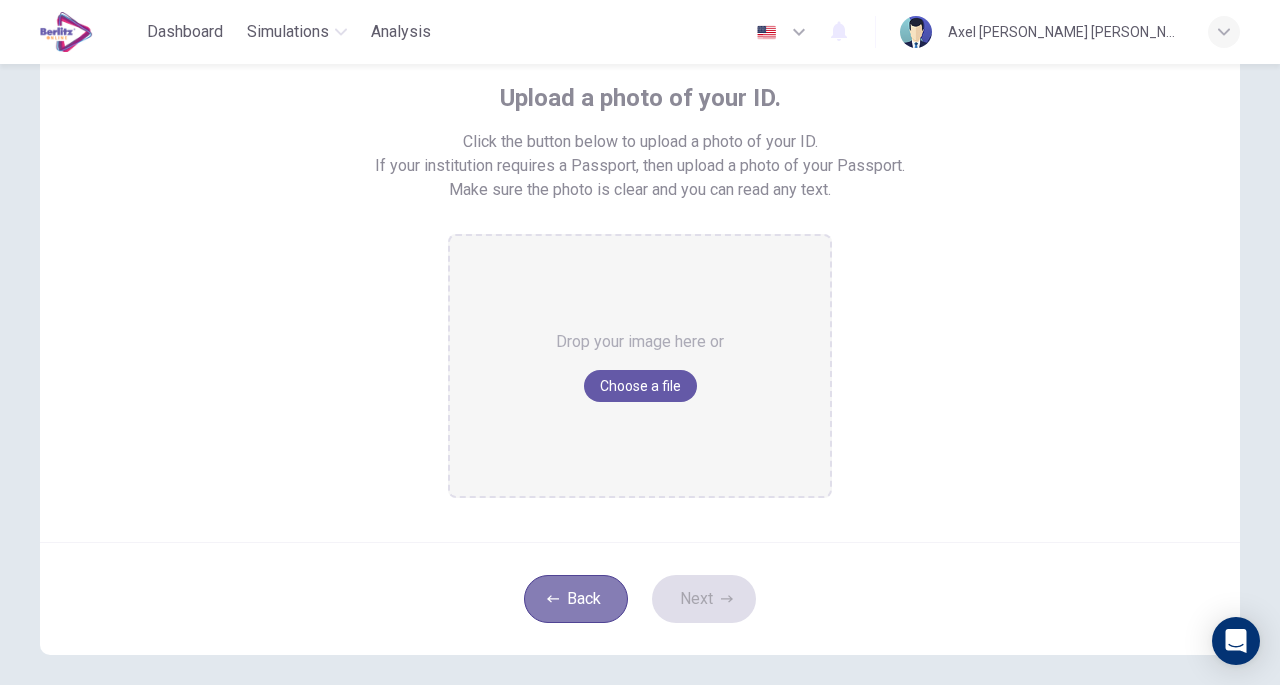 click on "Back" at bounding box center [576, 599] 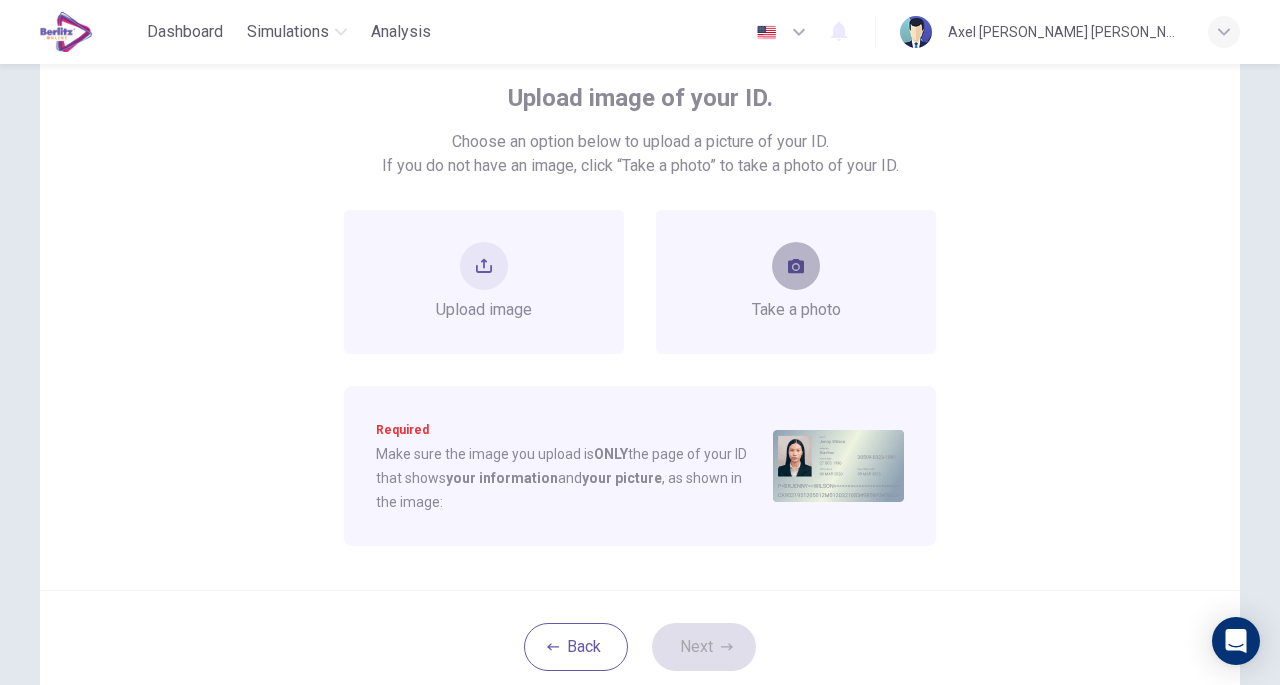 click at bounding box center (796, 266) 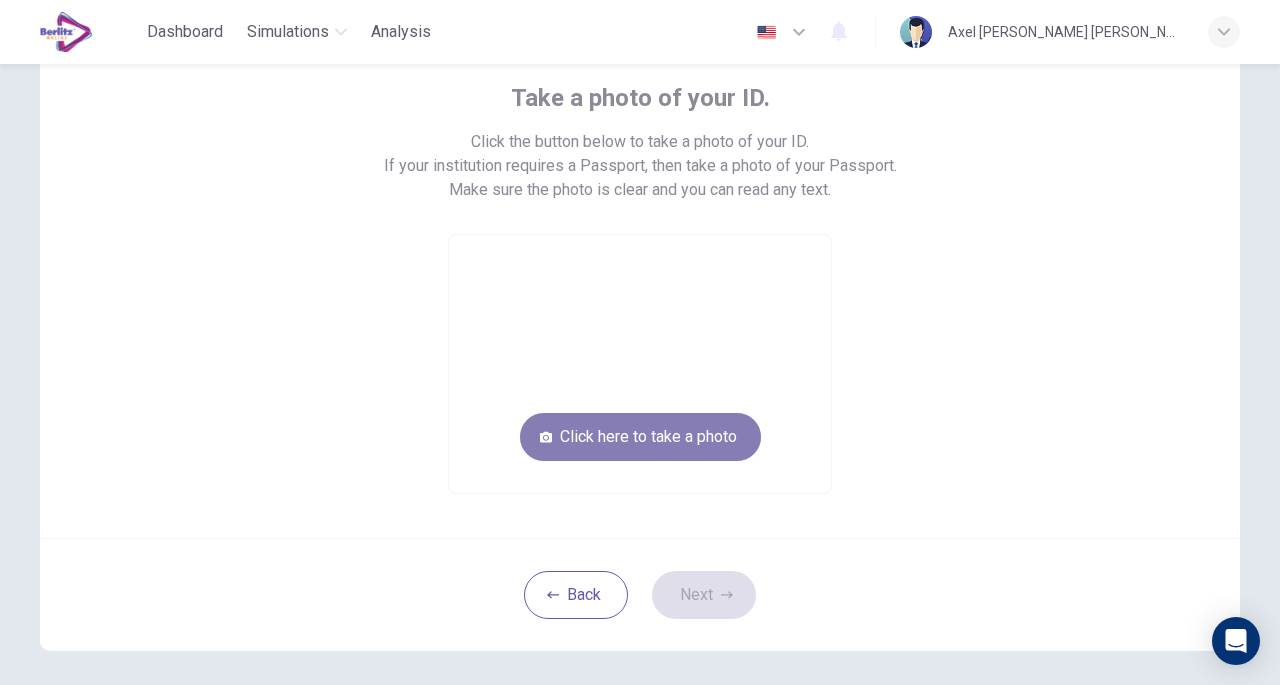 click on "Click here to take a photo" at bounding box center [640, 437] 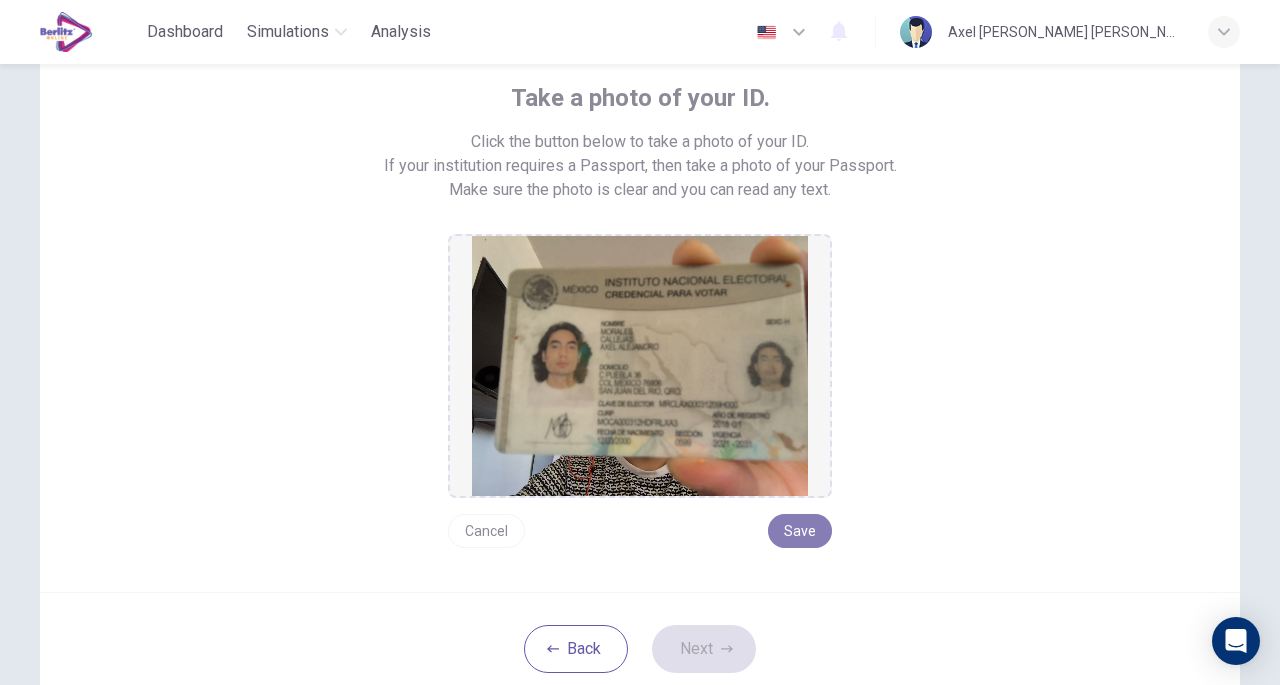 click on "Save" at bounding box center [800, 531] 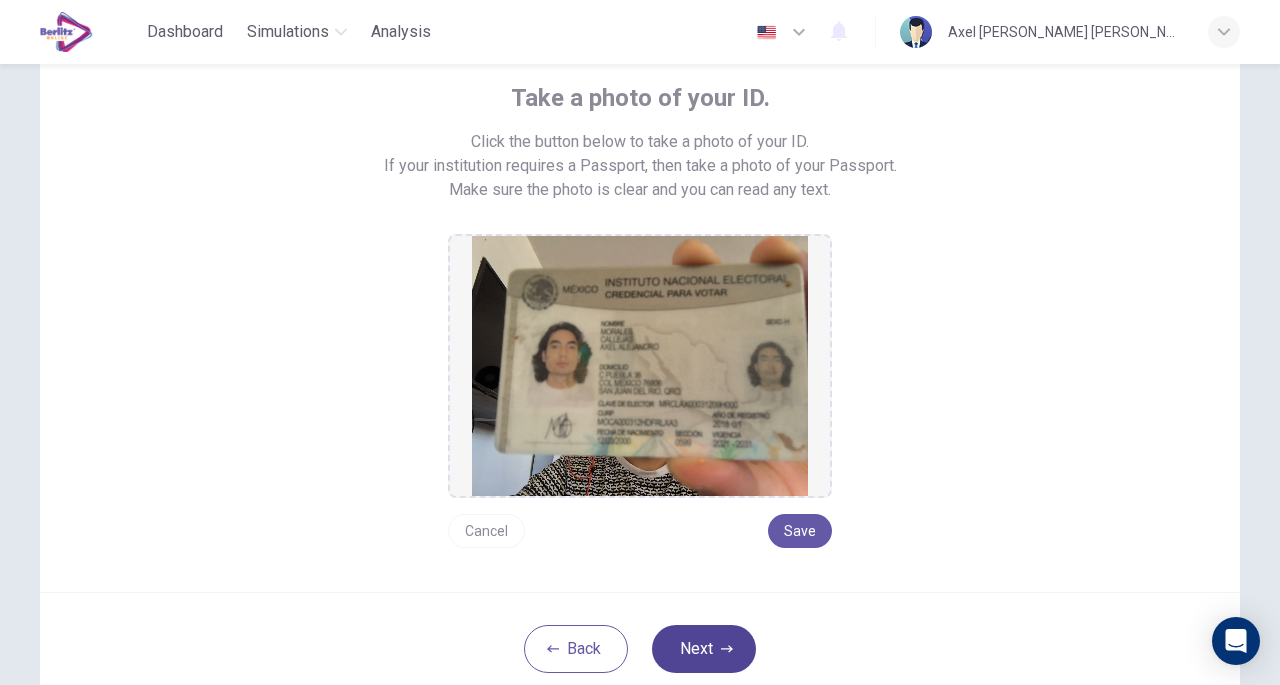 click on "Next" at bounding box center (704, 649) 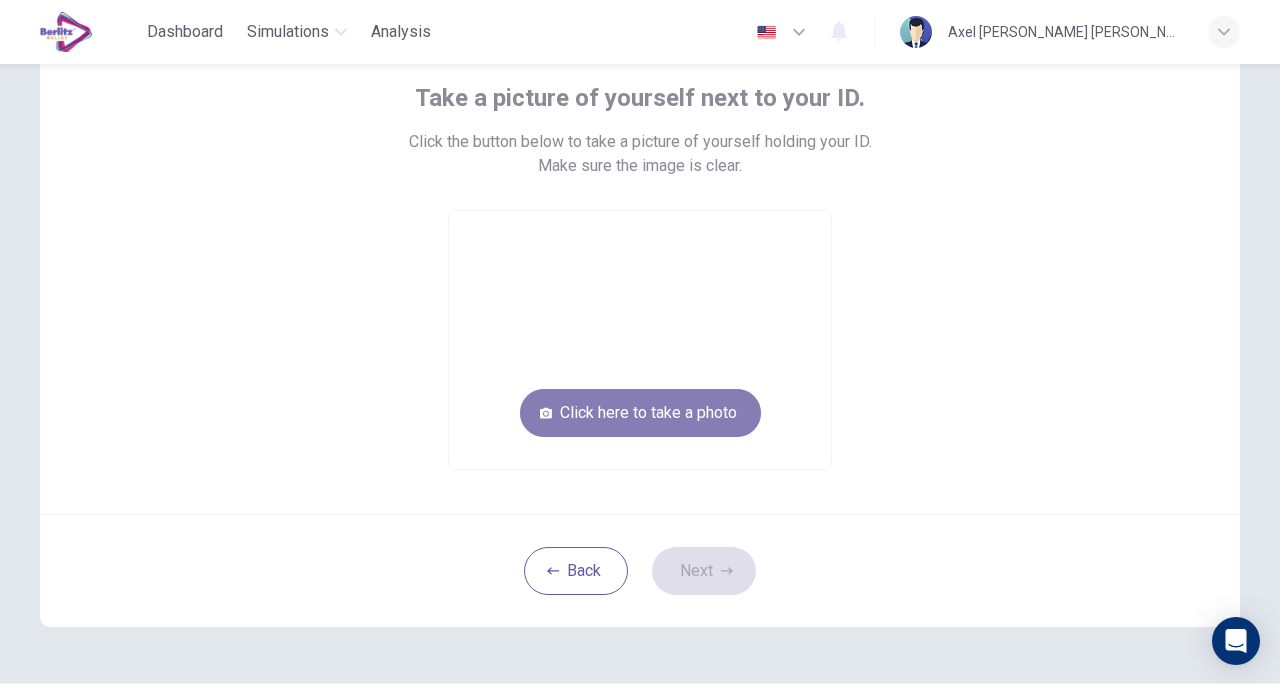 click on "Click here to take a photo" at bounding box center [640, 413] 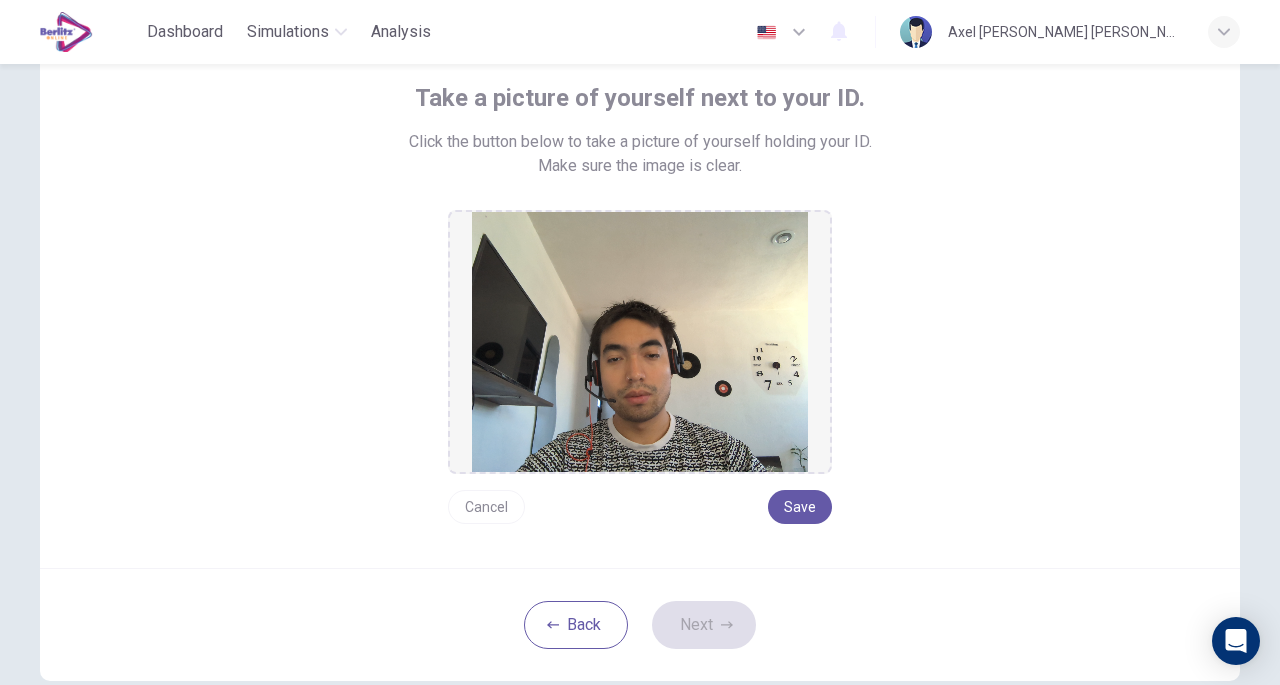 click on "Cancel" at bounding box center (486, 507) 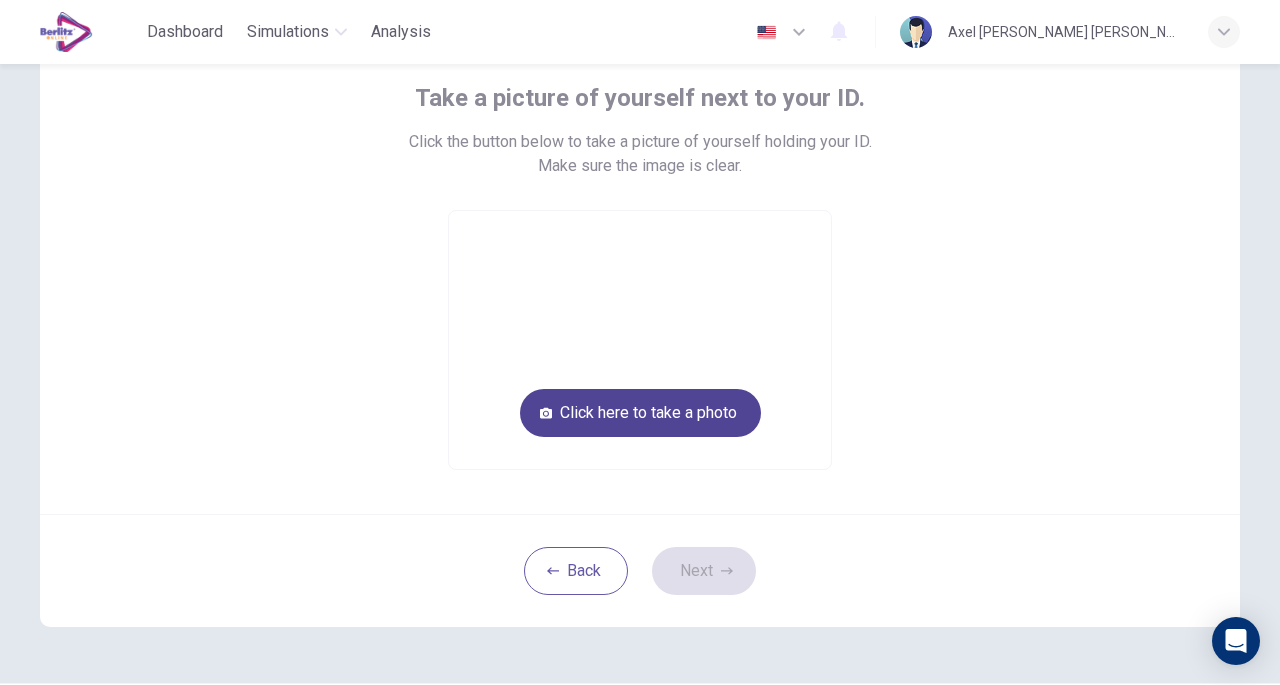 click on "Click here to take a photo" at bounding box center (640, 413) 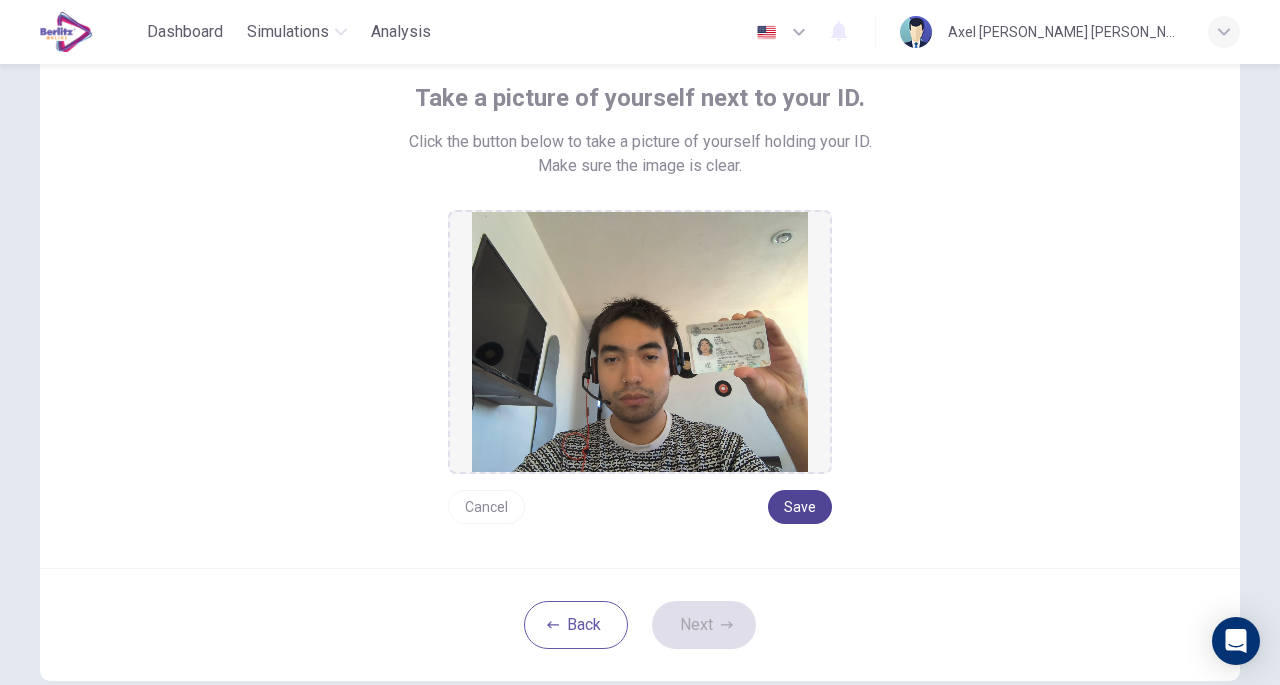 click on "Save" at bounding box center [800, 507] 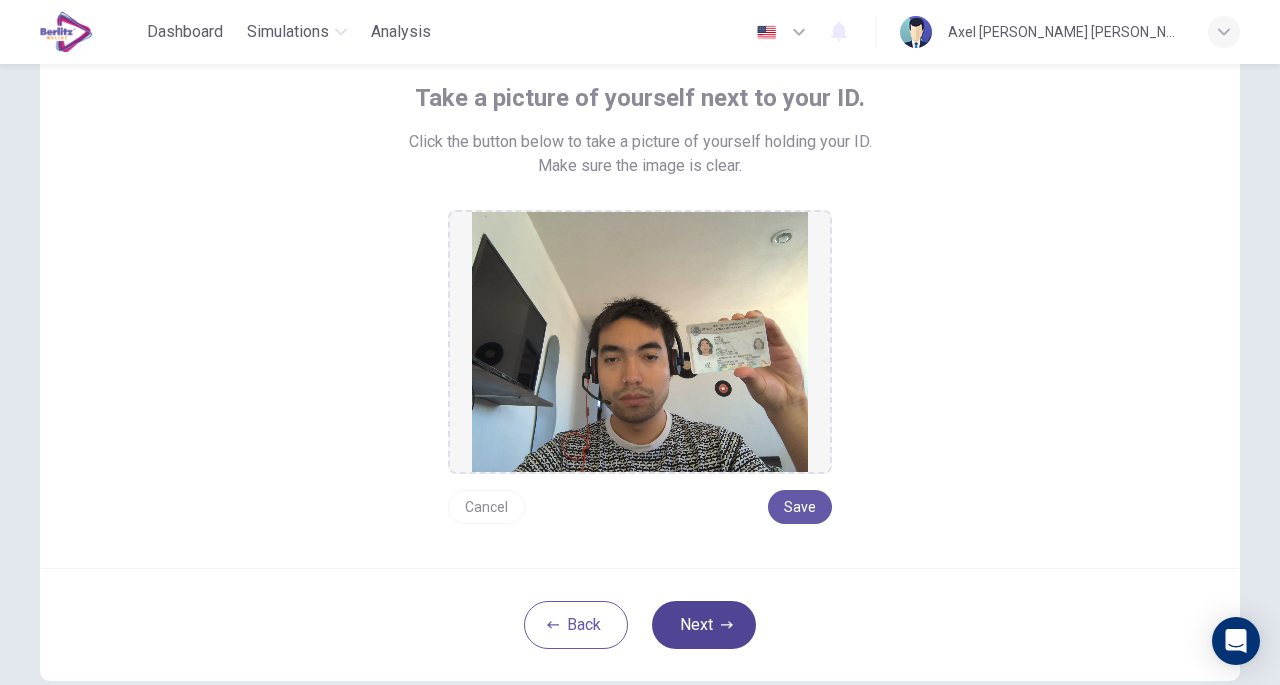 click on "Next" at bounding box center [704, 625] 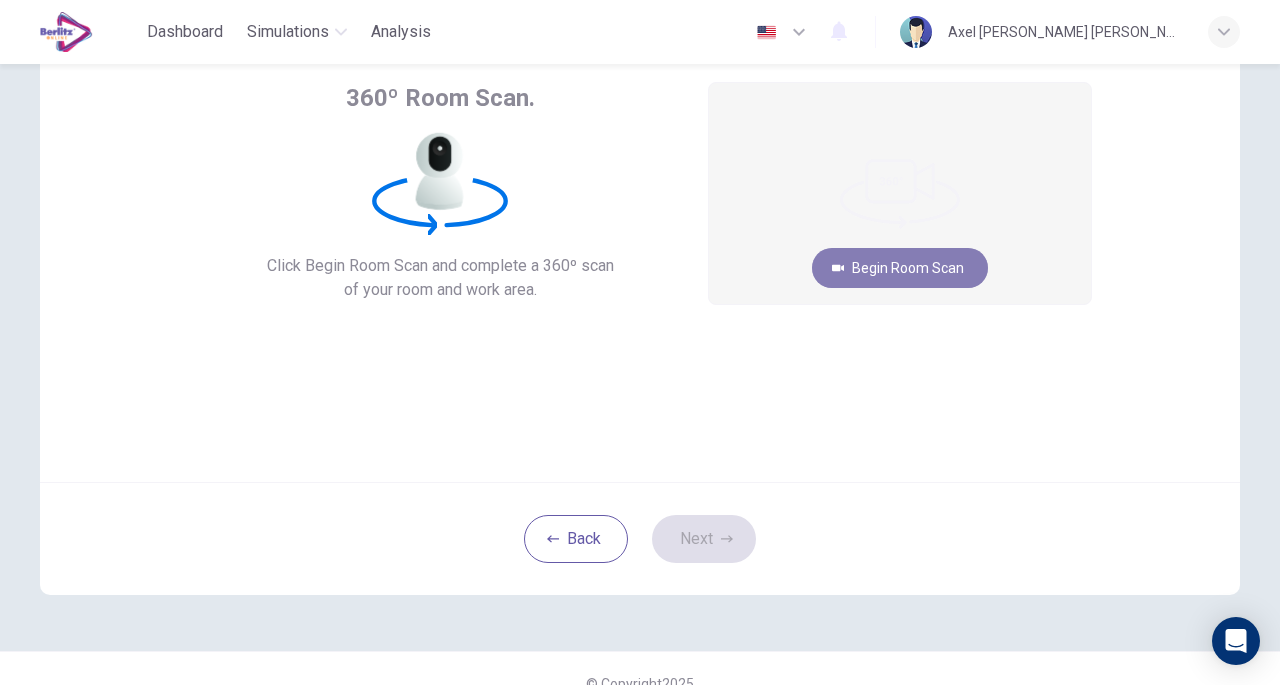 click on "Begin Room Scan" at bounding box center (900, 268) 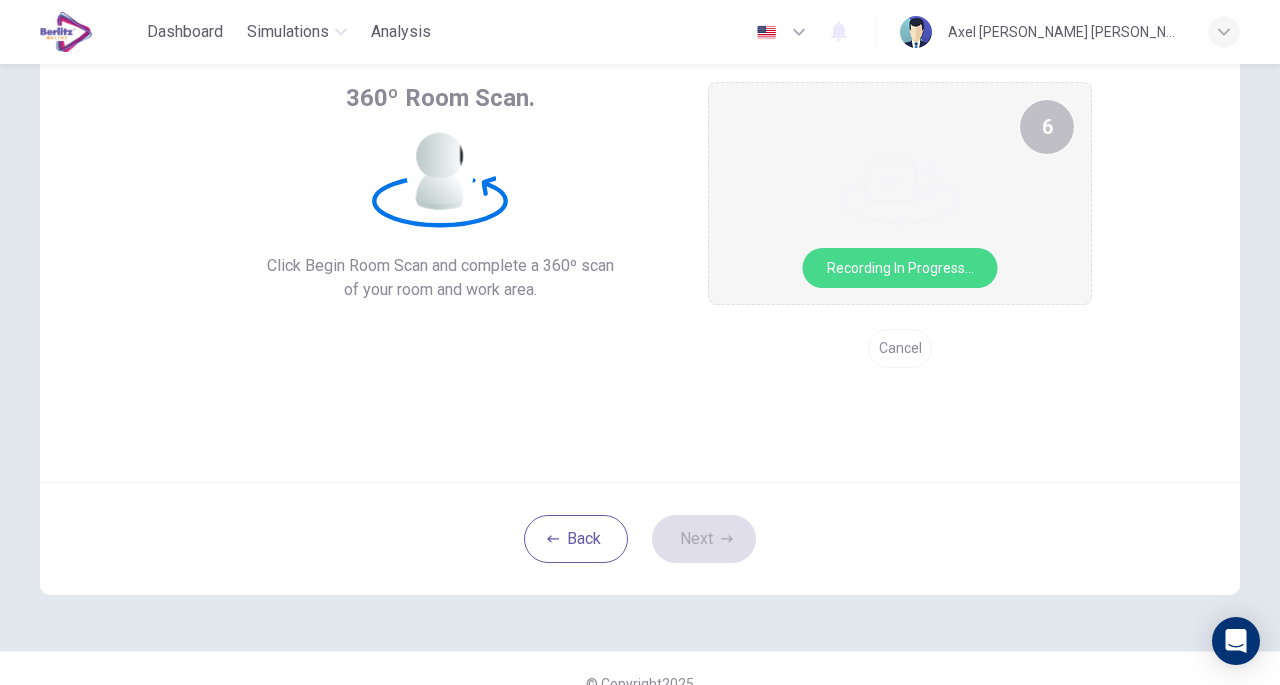 click on "360º Room Scan. Click Begin Room Scan and complete a 360º scan of your room and work area. 6 Recording in progress... Cancel Back Next" at bounding box center [640, 298] 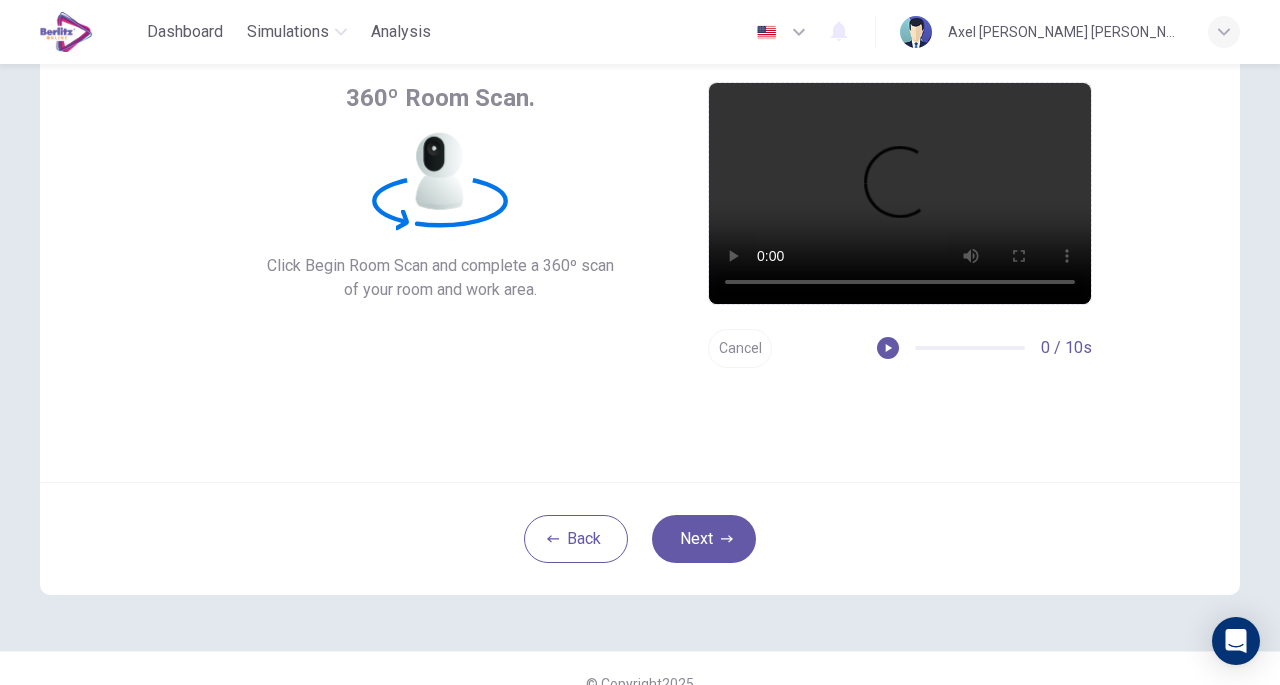 drag, startPoint x: 800, startPoint y: 269, endPoint x: 681, endPoint y: 433, distance: 202.62527 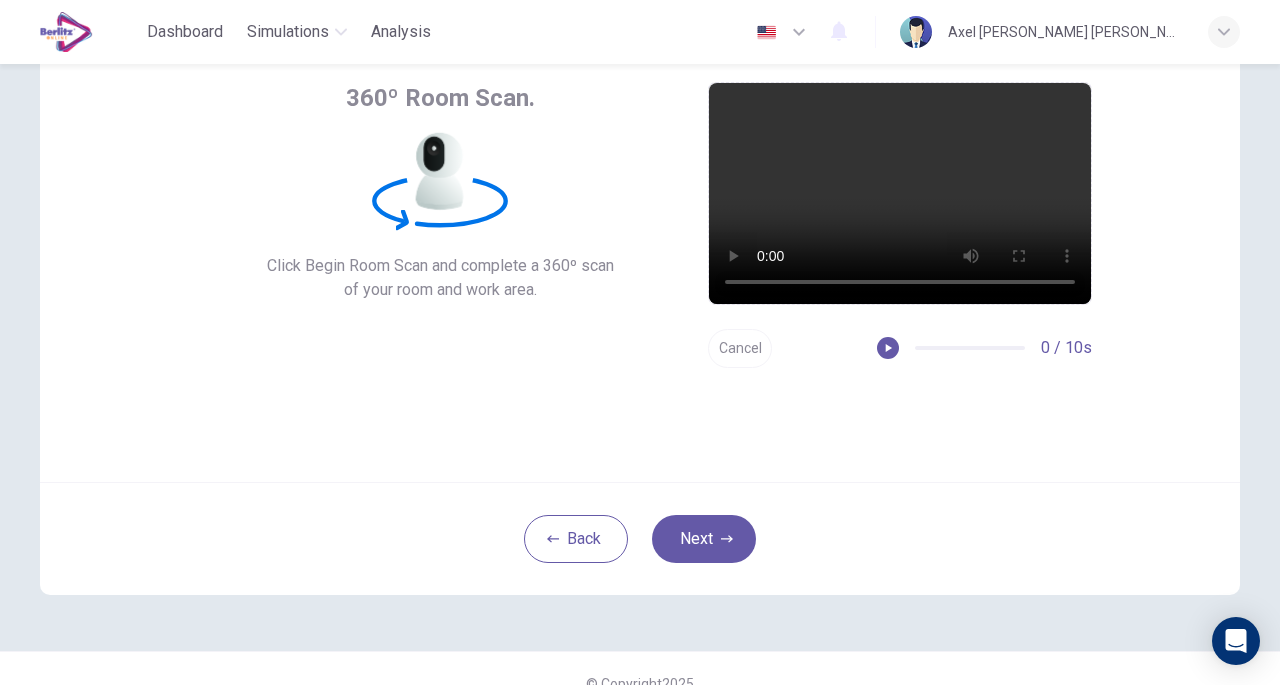 click on "360º Room Scan. Click Begin Room Scan and complete a 360º scan of your room and work area. Begin Room Scan Cancel 0 / 10s" at bounding box center (640, 242) 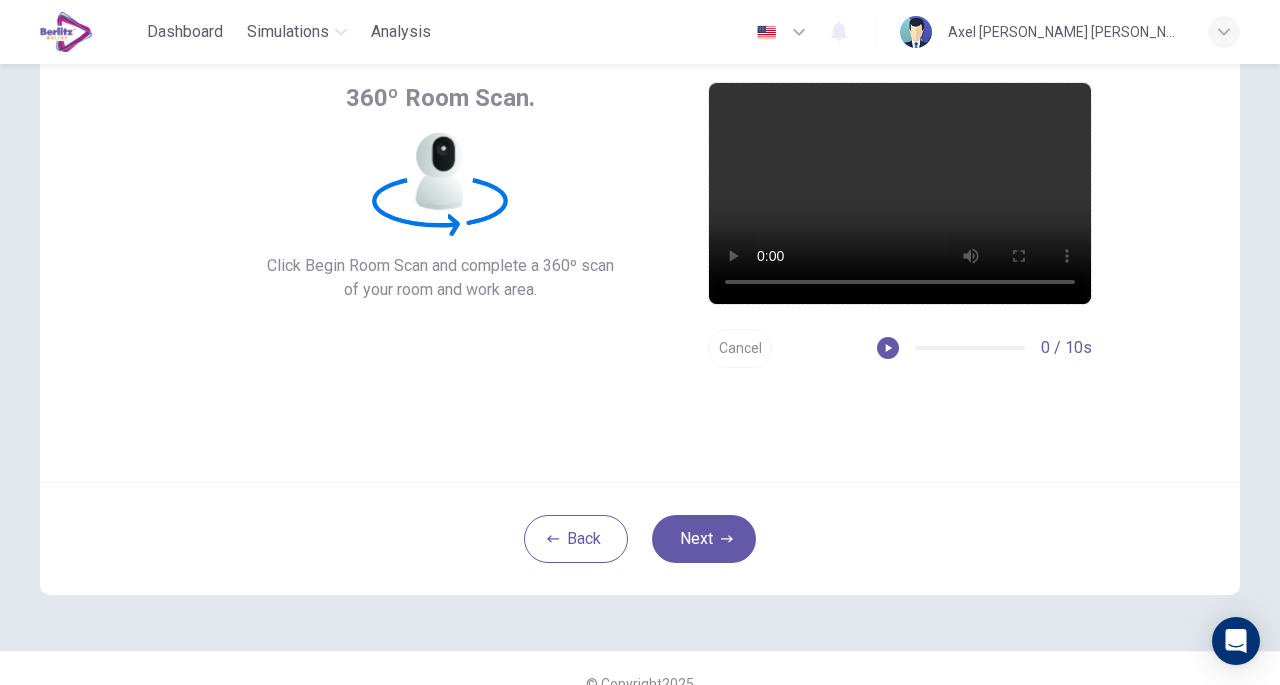 scroll, scrollTop: 0, scrollLeft: 0, axis: both 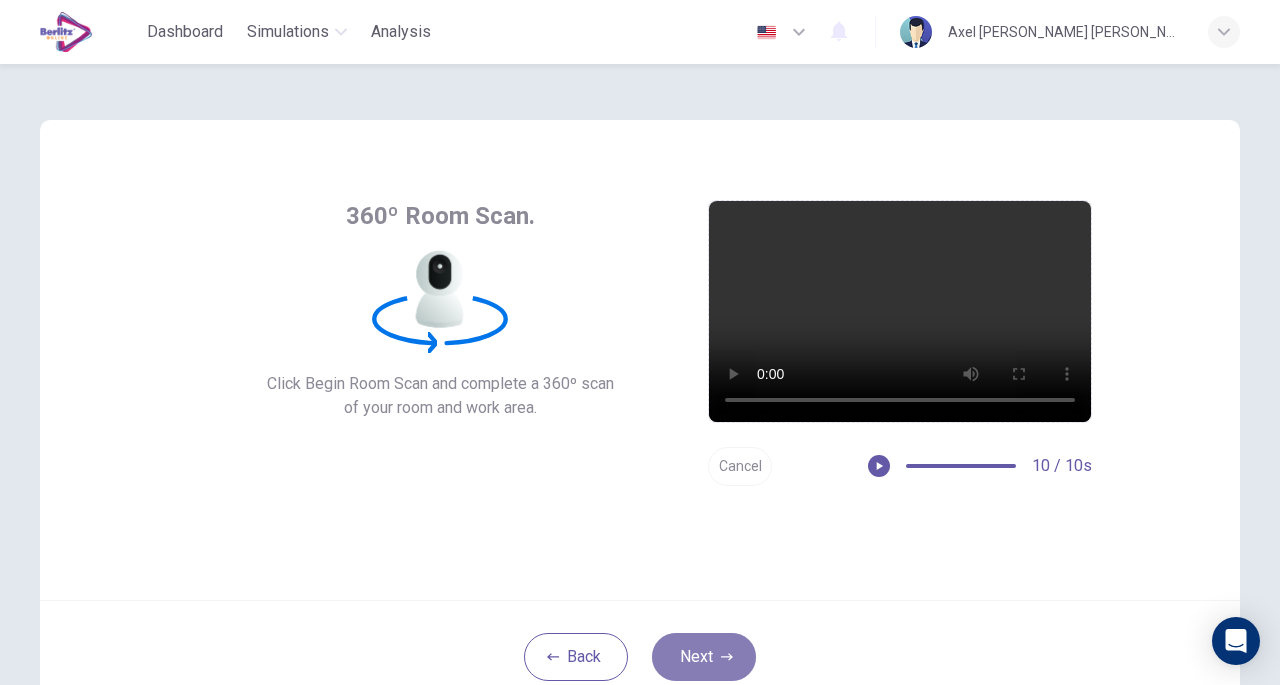 click on "Next" at bounding box center (704, 657) 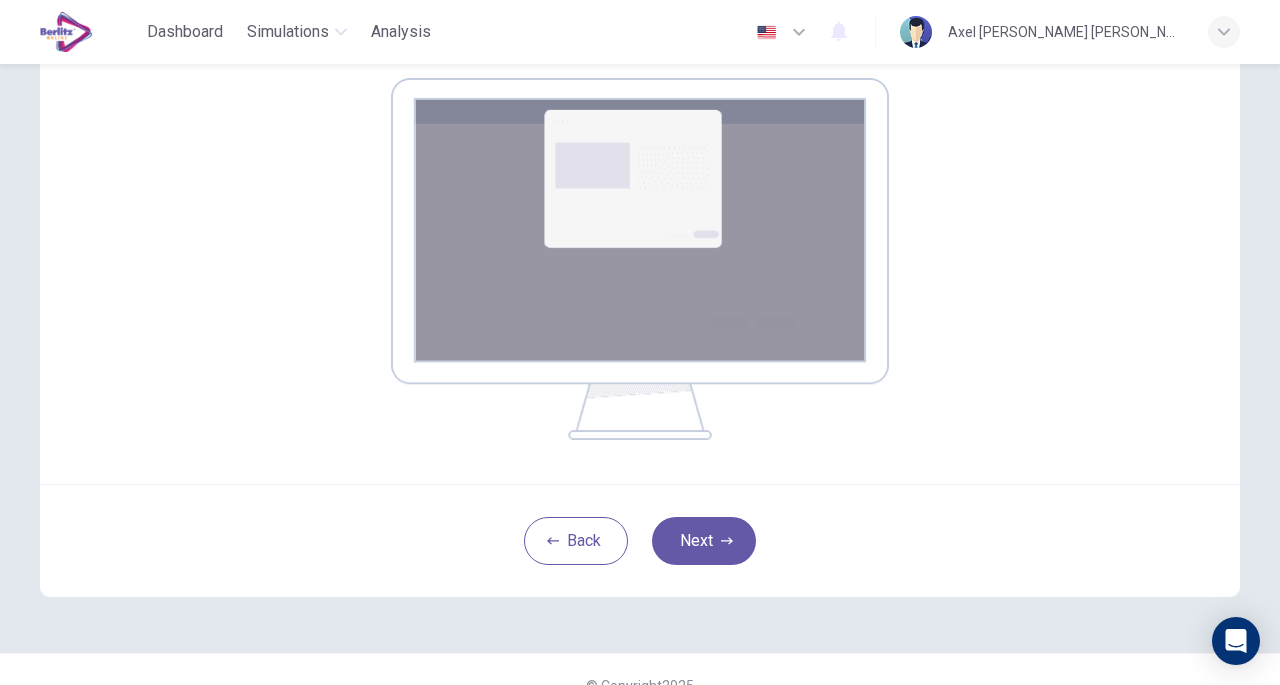 scroll, scrollTop: 323, scrollLeft: 0, axis: vertical 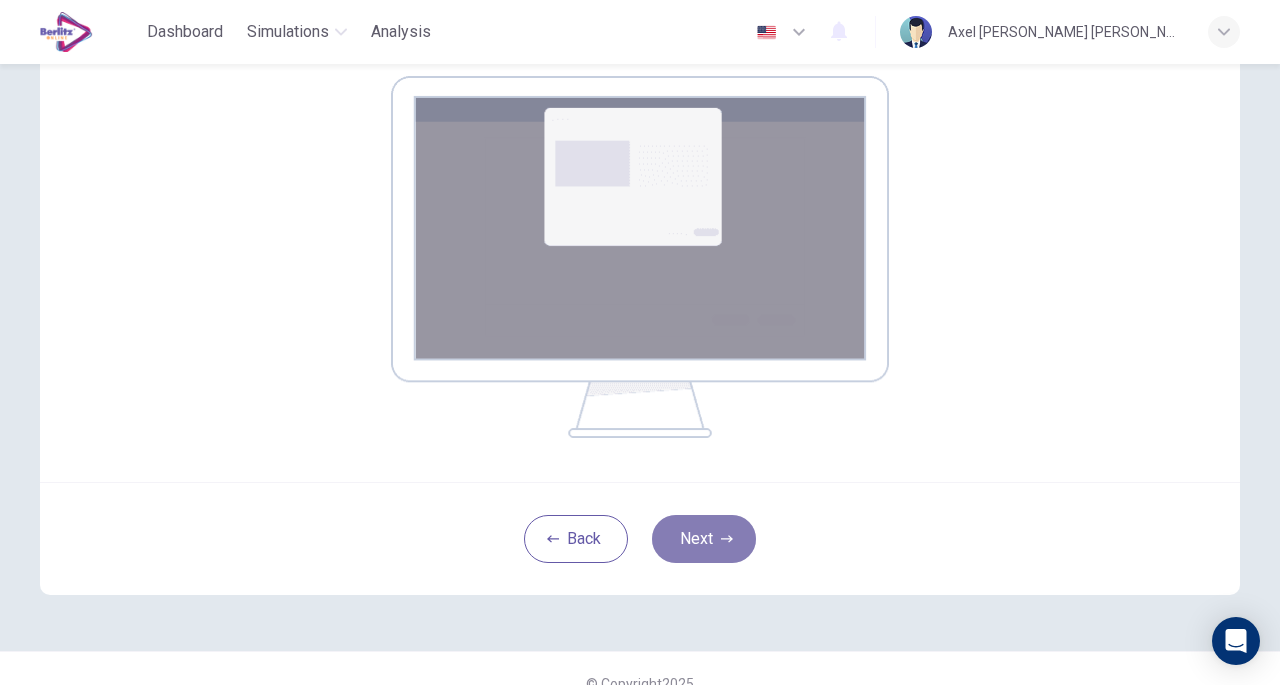 click on "Next" at bounding box center [704, 539] 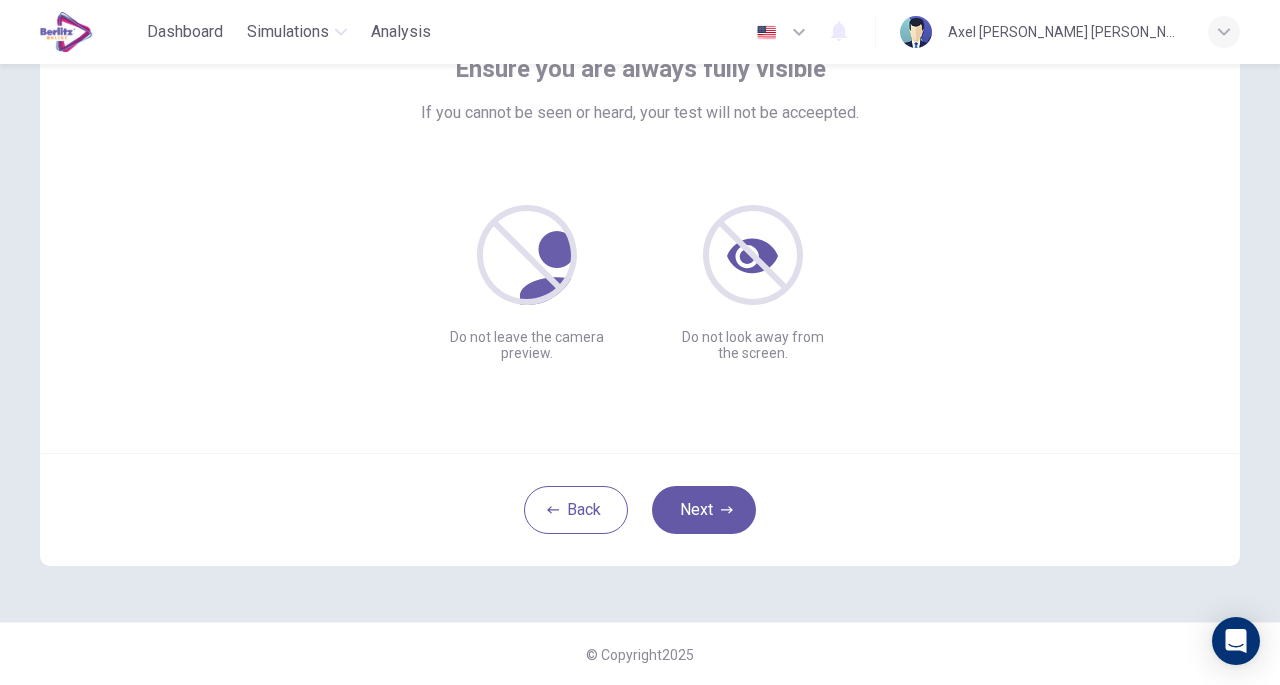 scroll, scrollTop: 82, scrollLeft: 0, axis: vertical 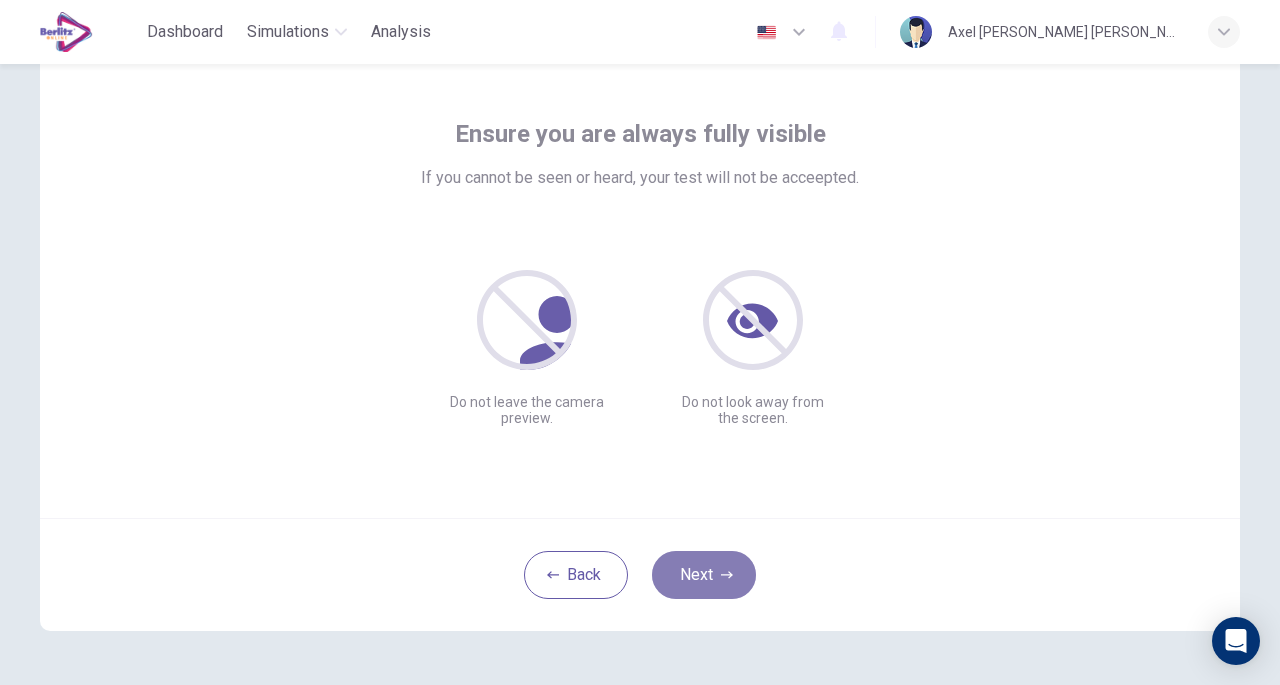 click on "Next" at bounding box center (704, 575) 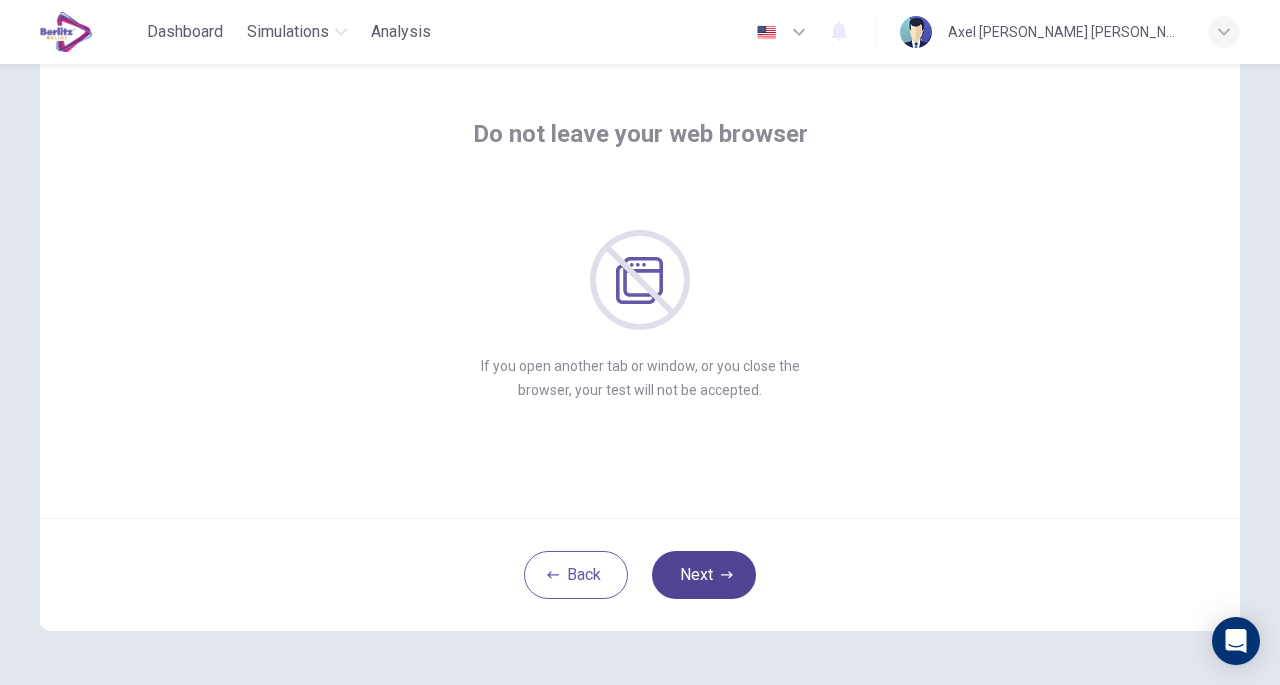 click on "Next" at bounding box center [704, 575] 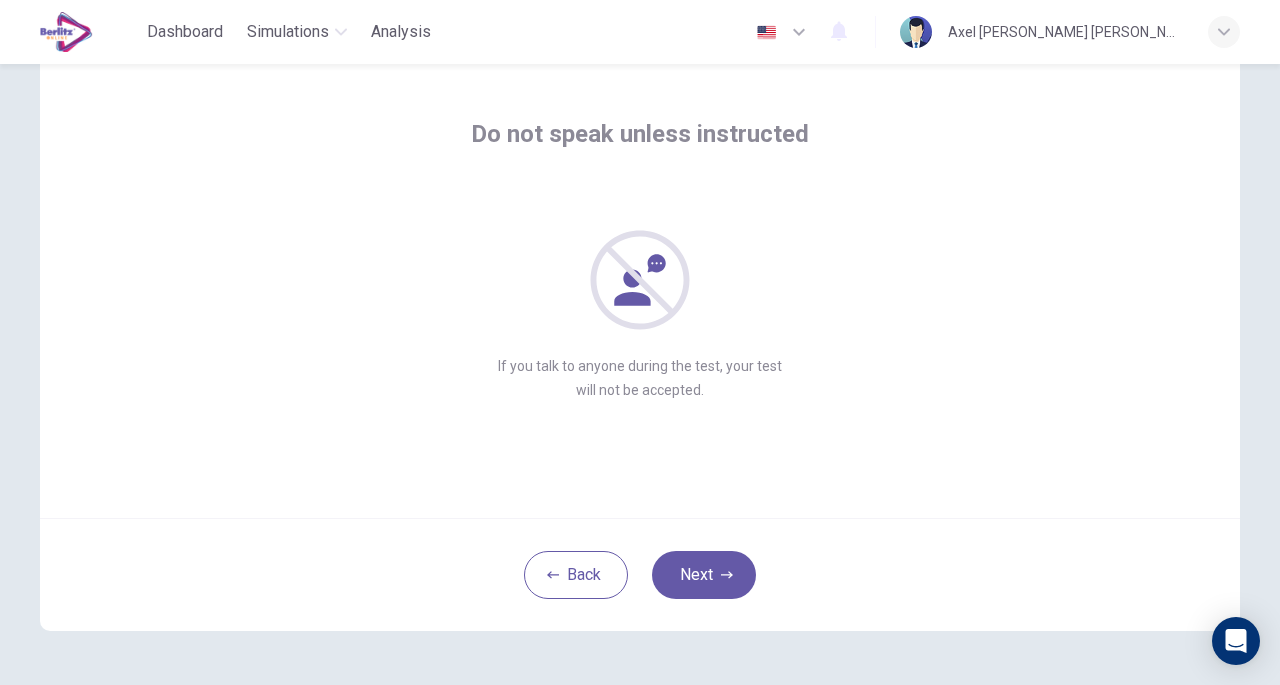scroll, scrollTop: 37, scrollLeft: 0, axis: vertical 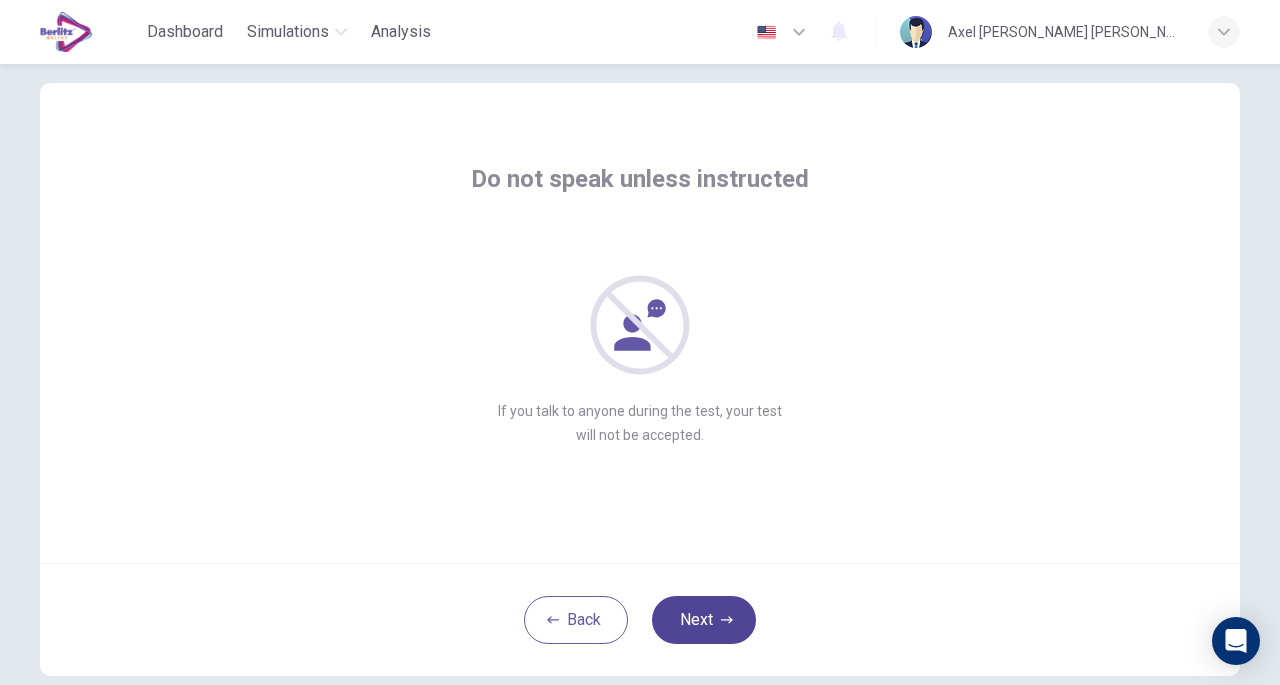 click on "Next" at bounding box center (704, 620) 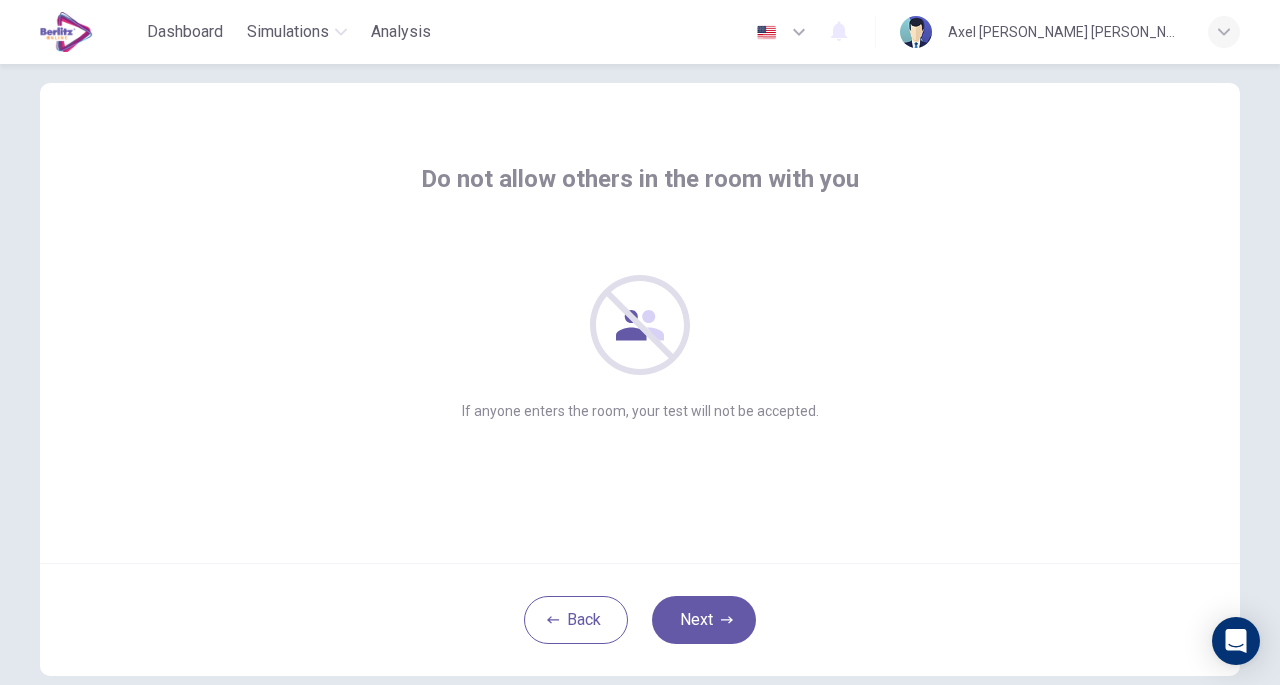 scroll, scrollTop: 76, scrollLeft: 0, axis: vertical 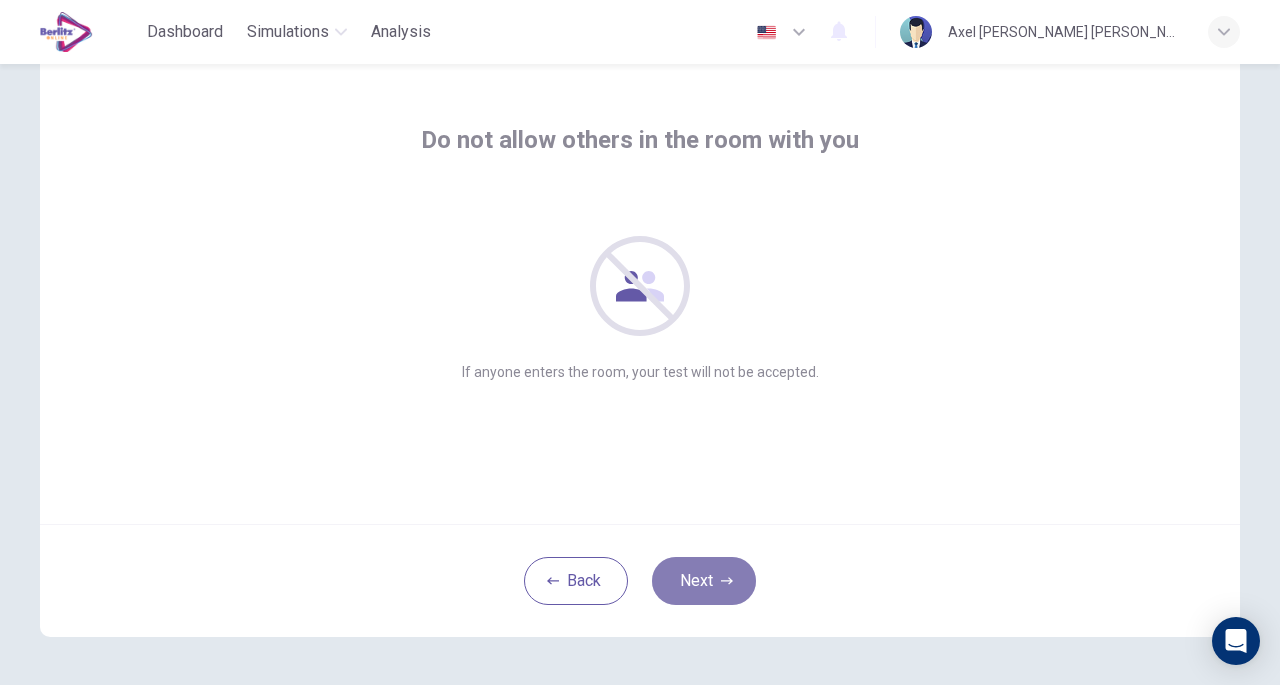 click on "Next" at bounding box center (704, 581) 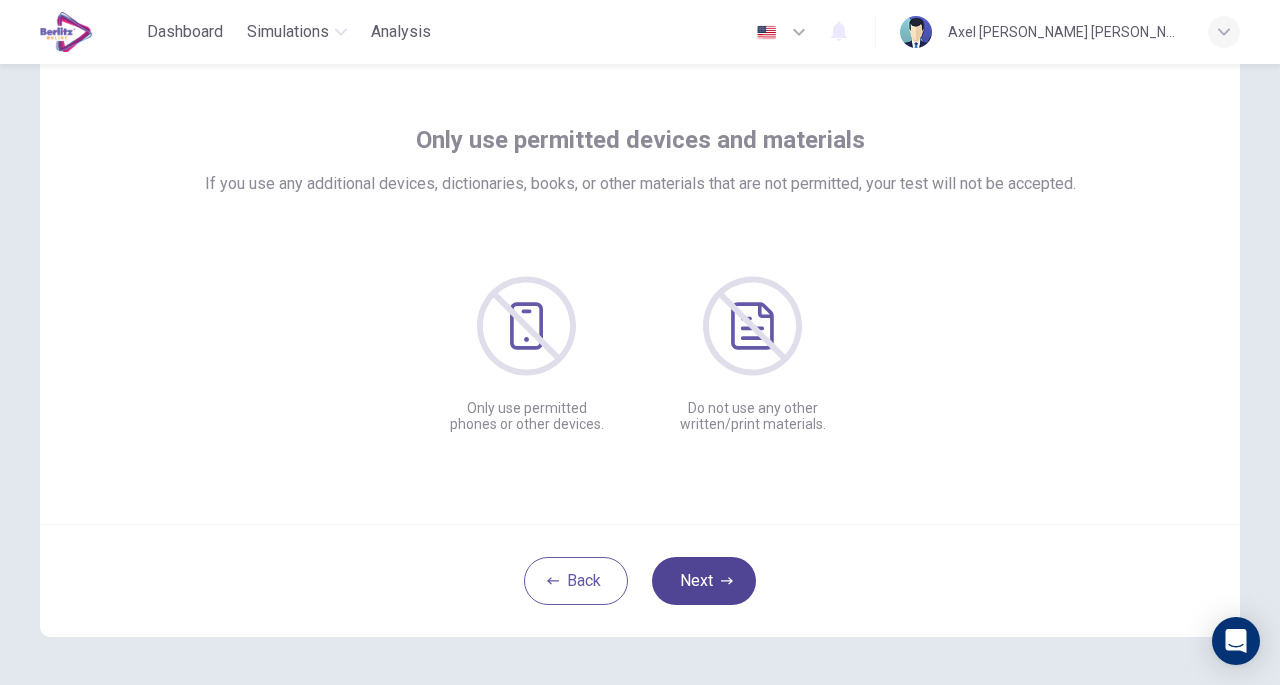 click on "Next" at bounding box center (704, 581) 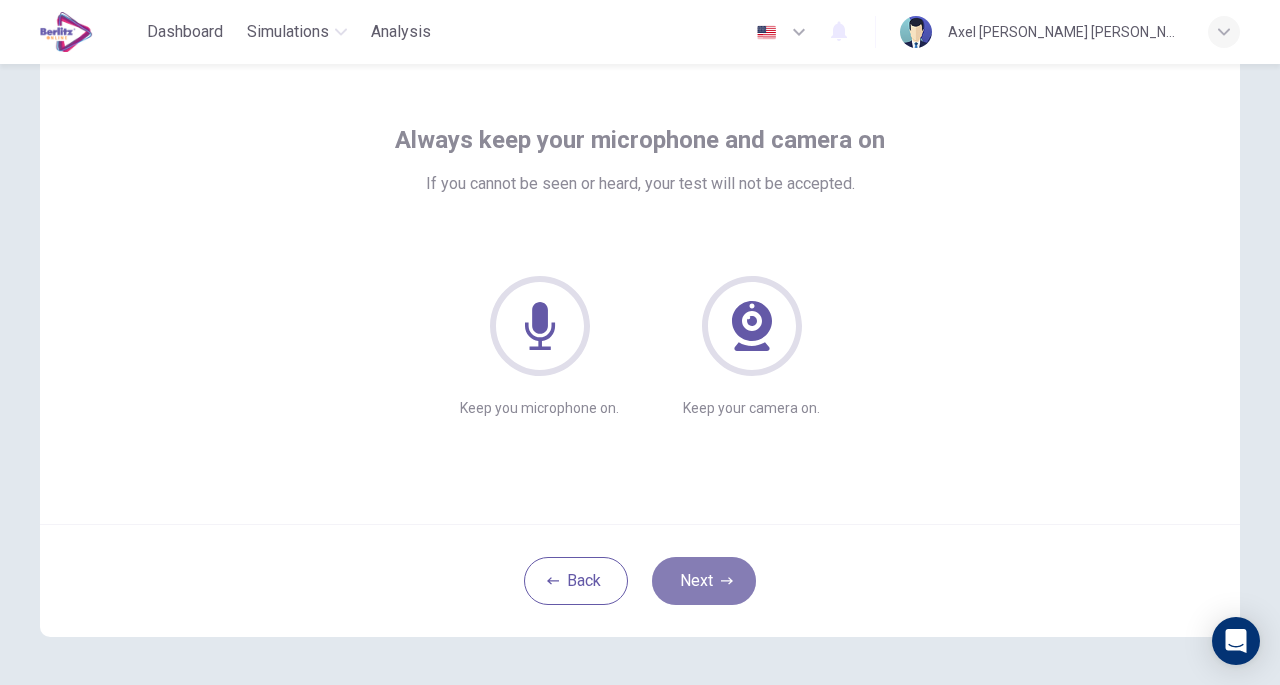 click on "Next" at bounding box center [704, 581] 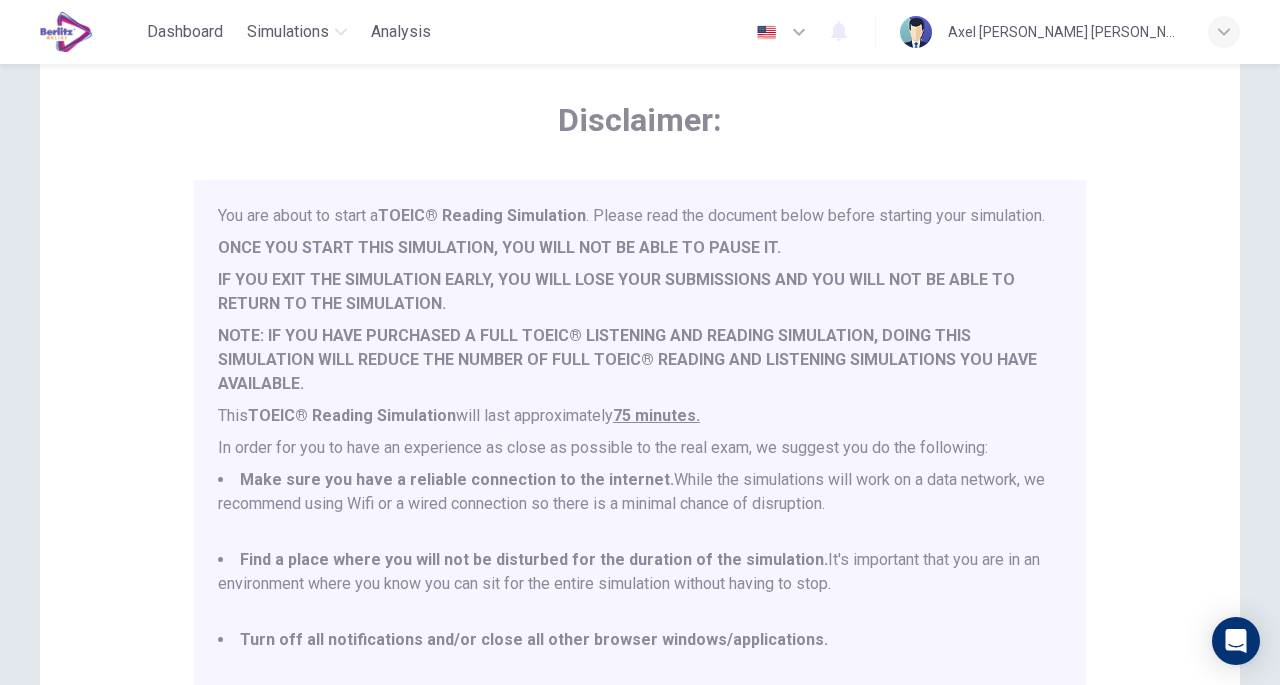scroll, scrollTop: 52, scrollLeft: 0, axis: vertical 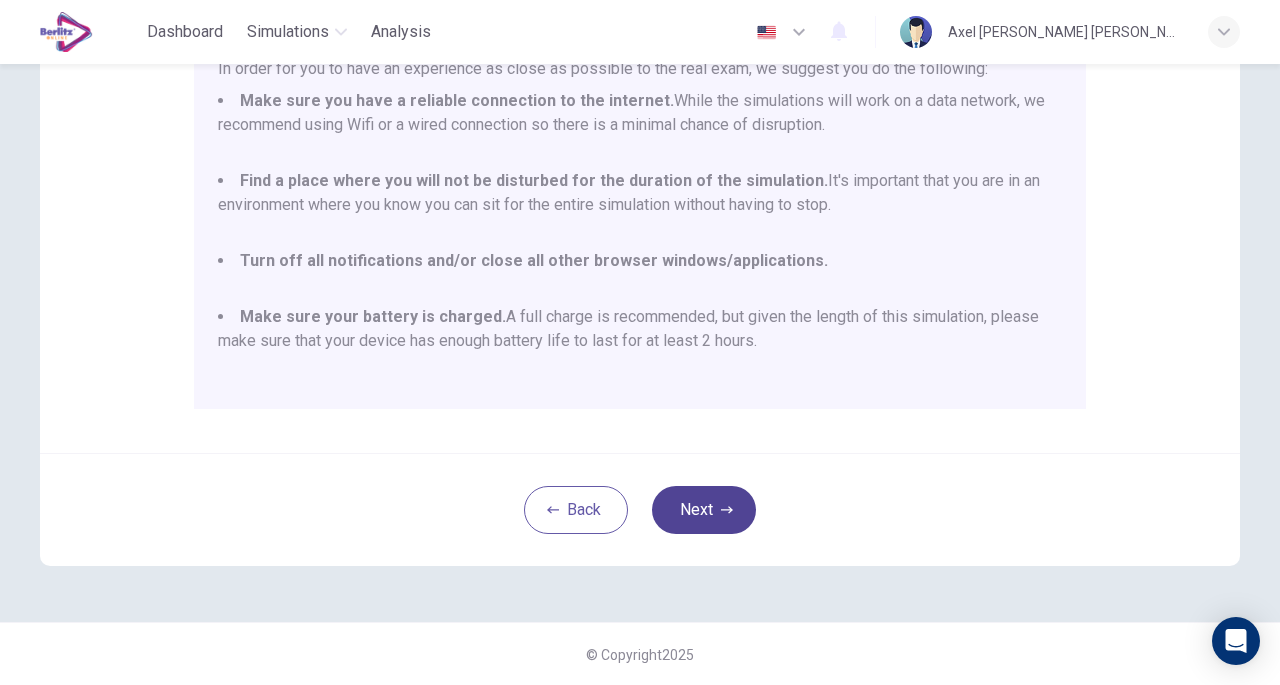 click on "Next" at bounding box center [704, 510] 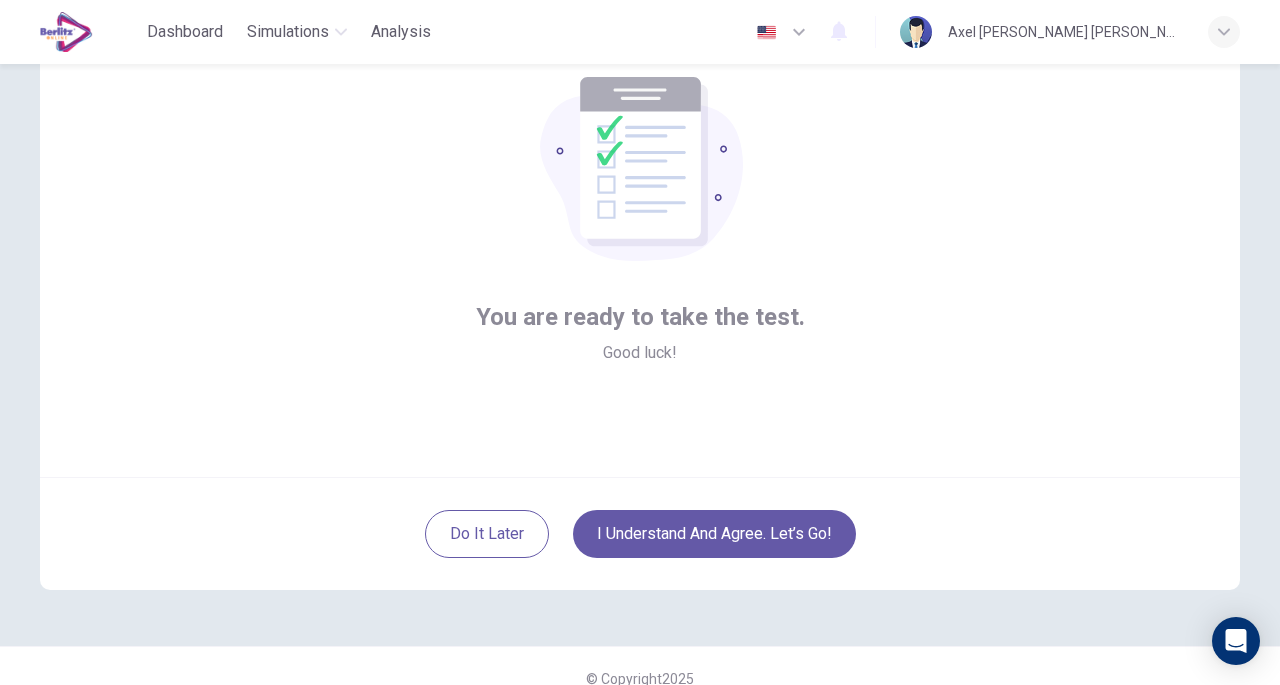 scroll, scrollTop: 124, scrollLeft: 0, axis: vertical 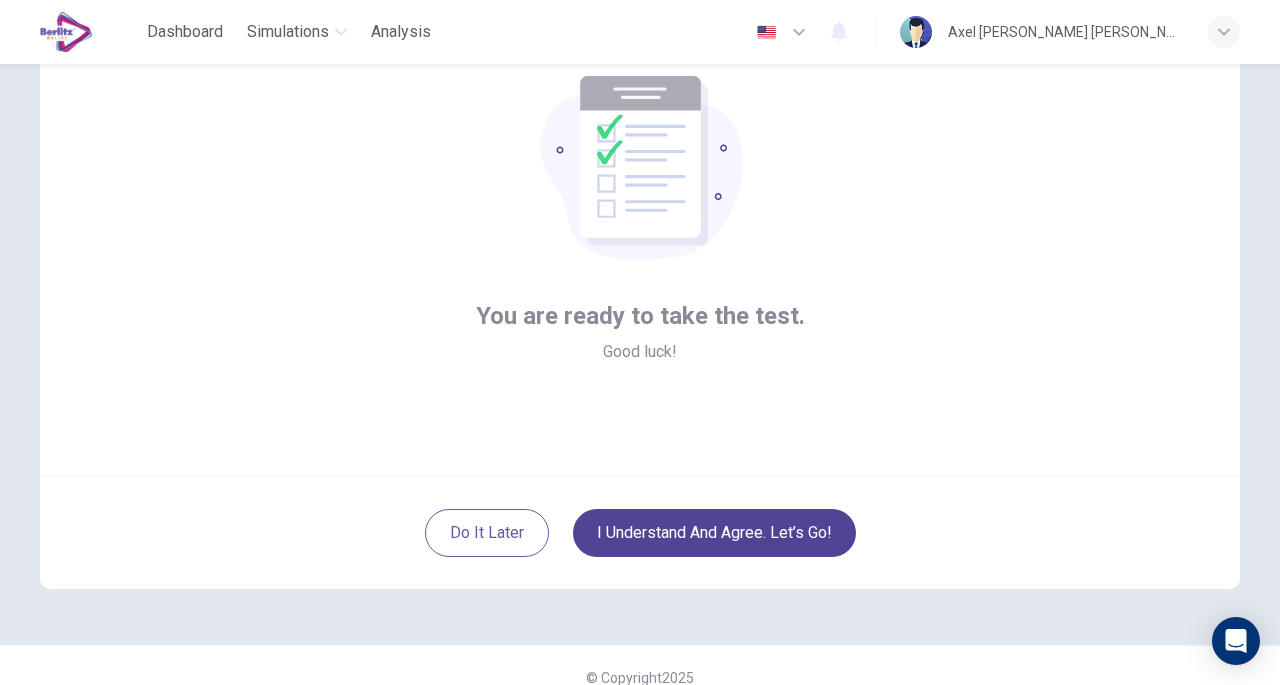 click on "I understand and agree. Let’s go!" at bounding box center [714, 533] 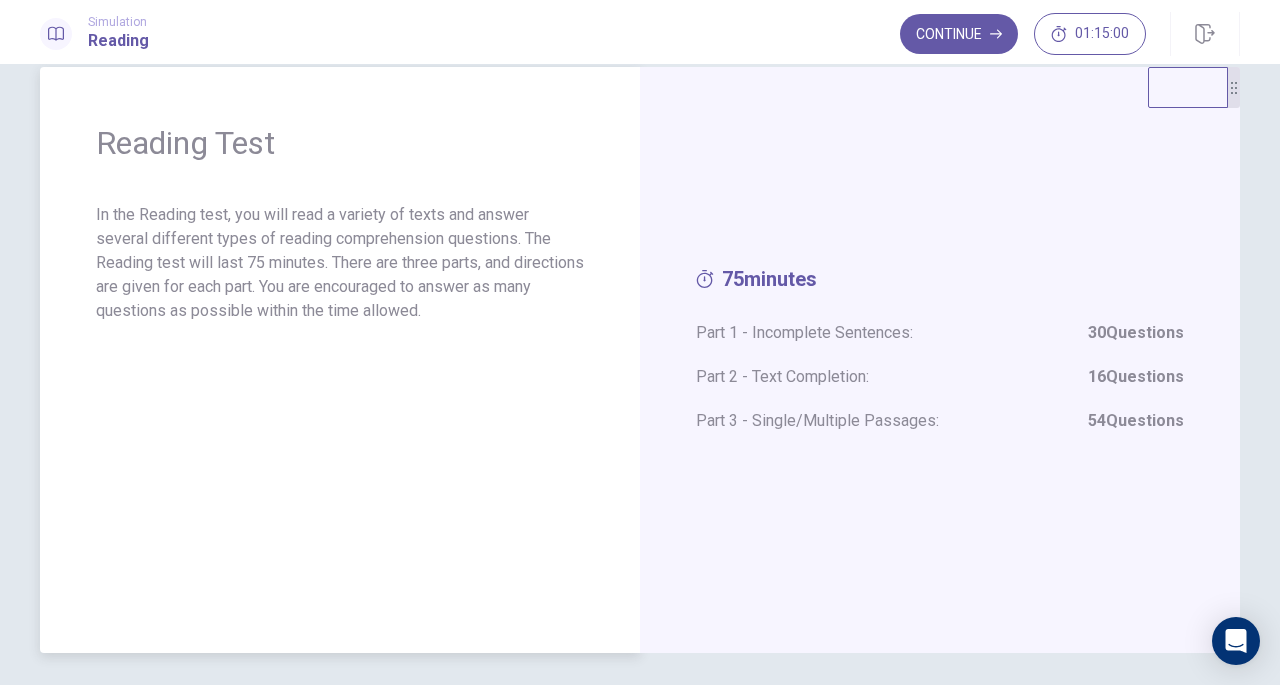 scroll, scrollTop: 38, scrollLeft: 0, axis: vertical 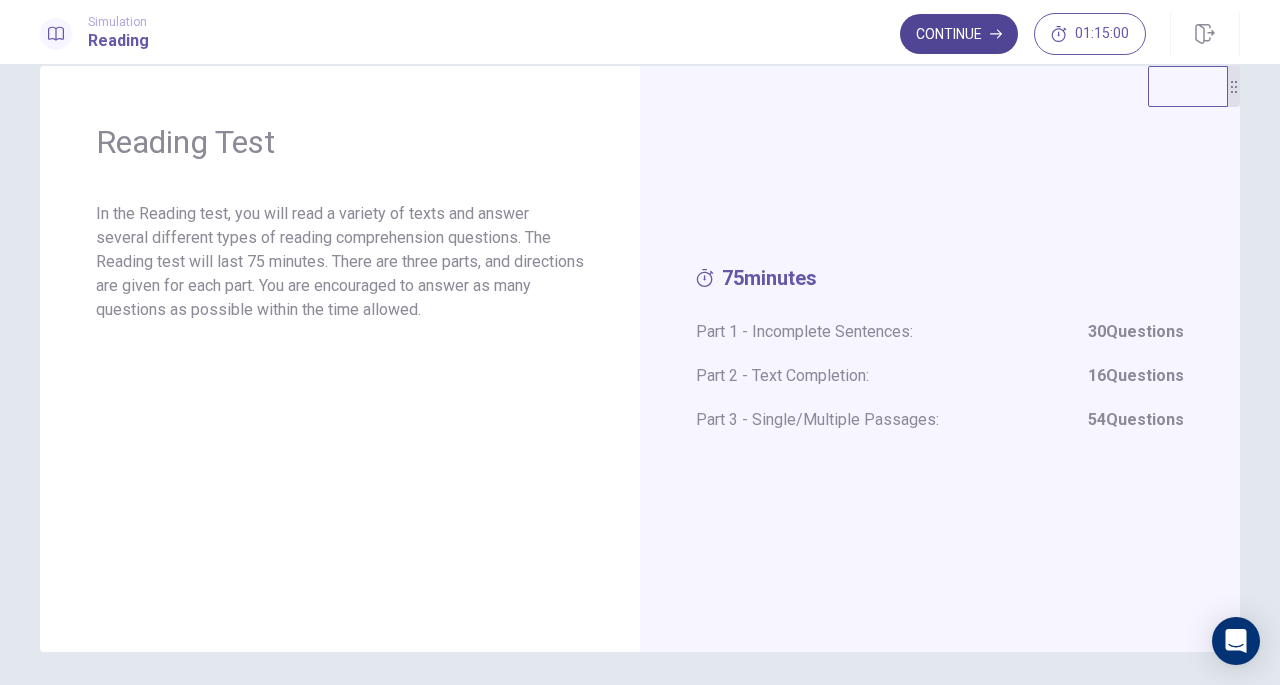 click on "Continue" at bounding box center [959, 34] 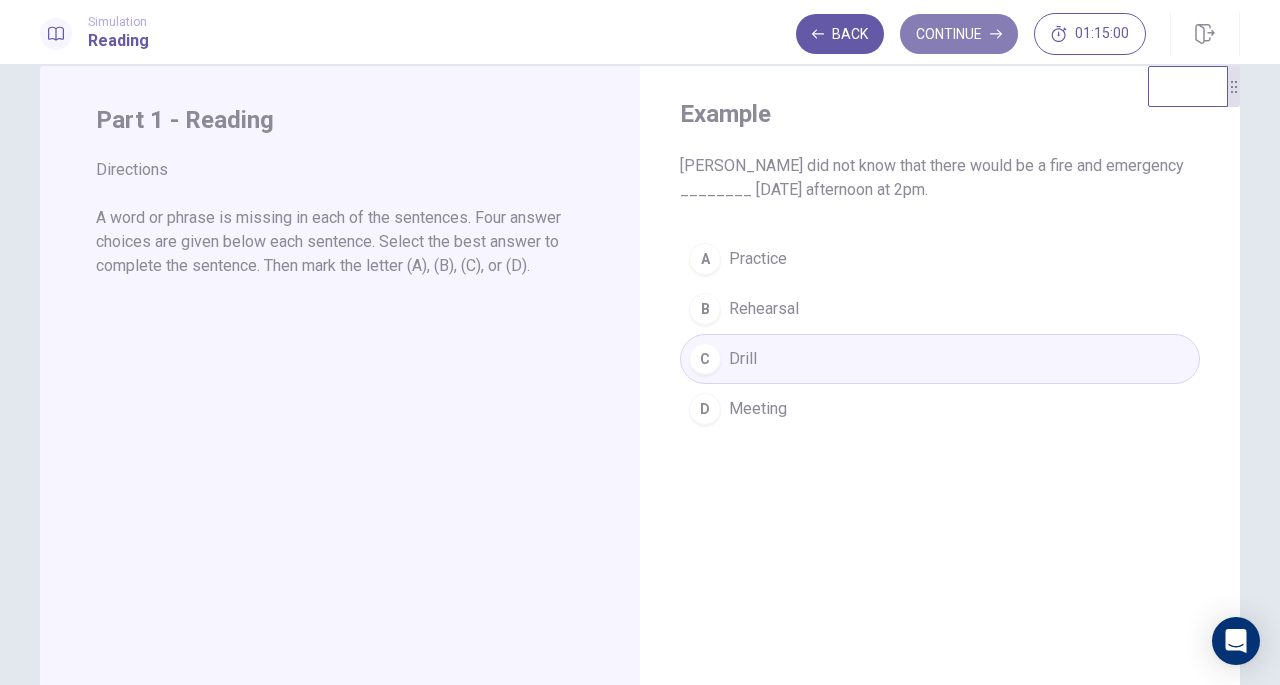 click on "Continue" at bounding box center [959, 34] 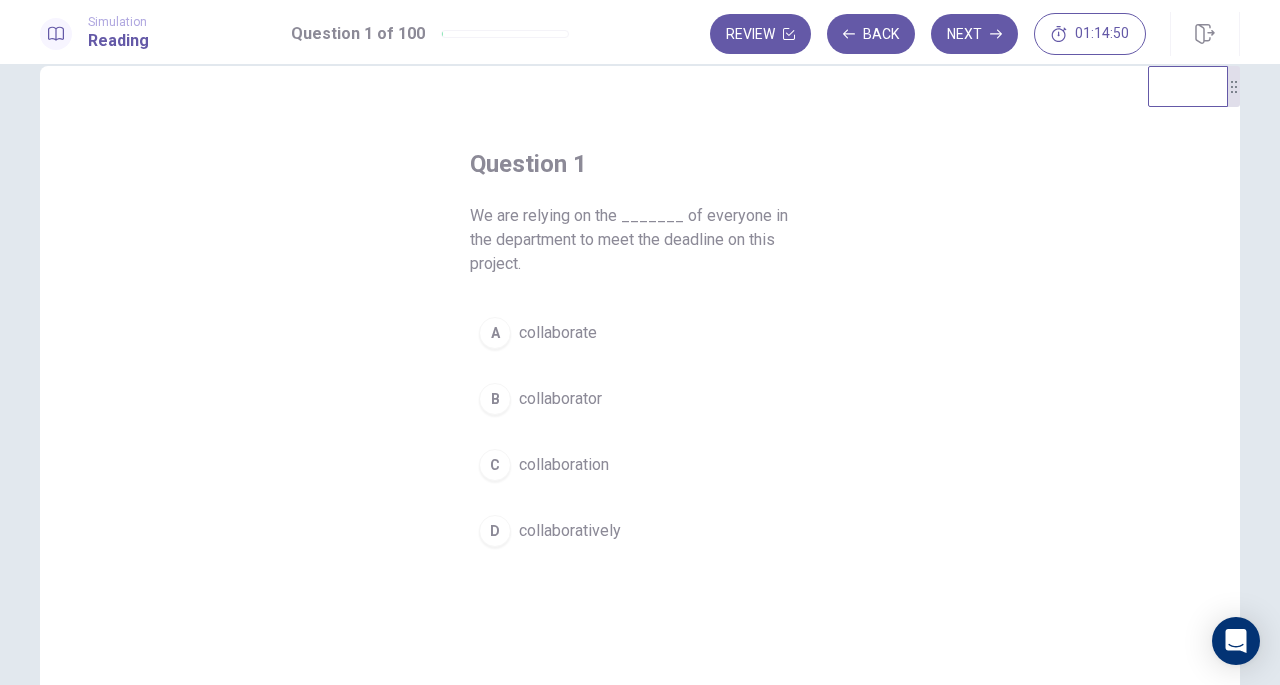 click on "collaboration" at bounding box center (564, 465) 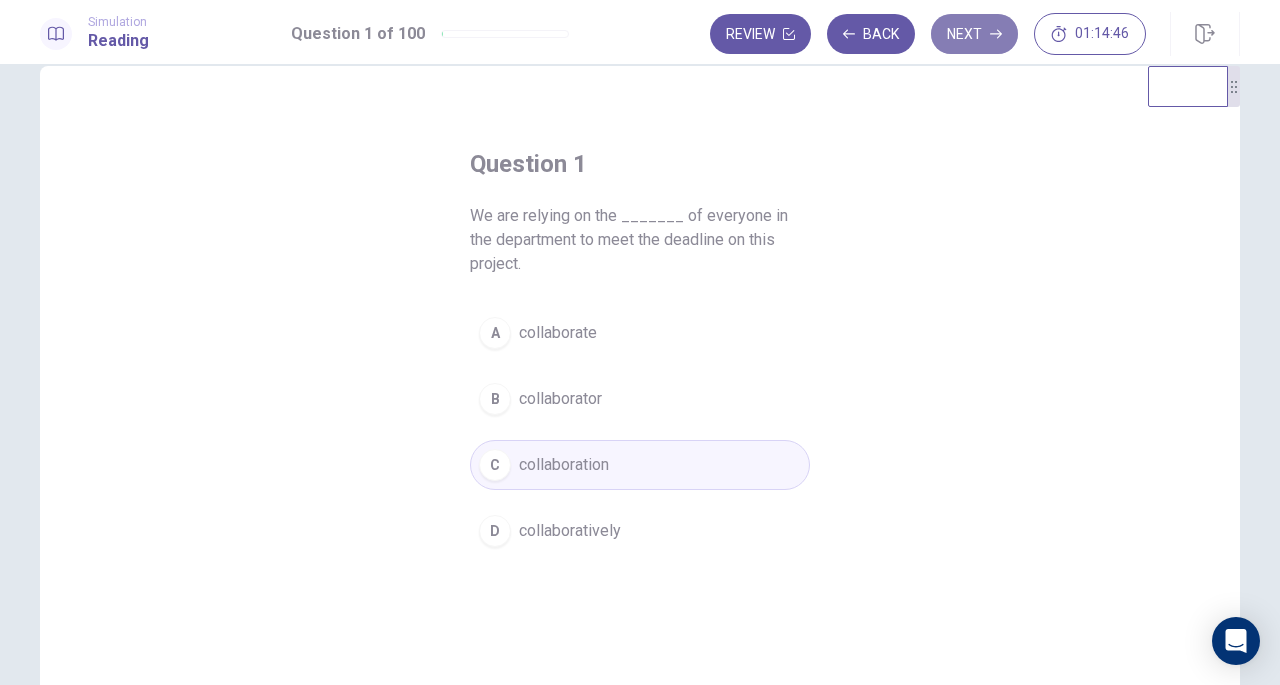 click on "Next" at bounding box center (974, 34) 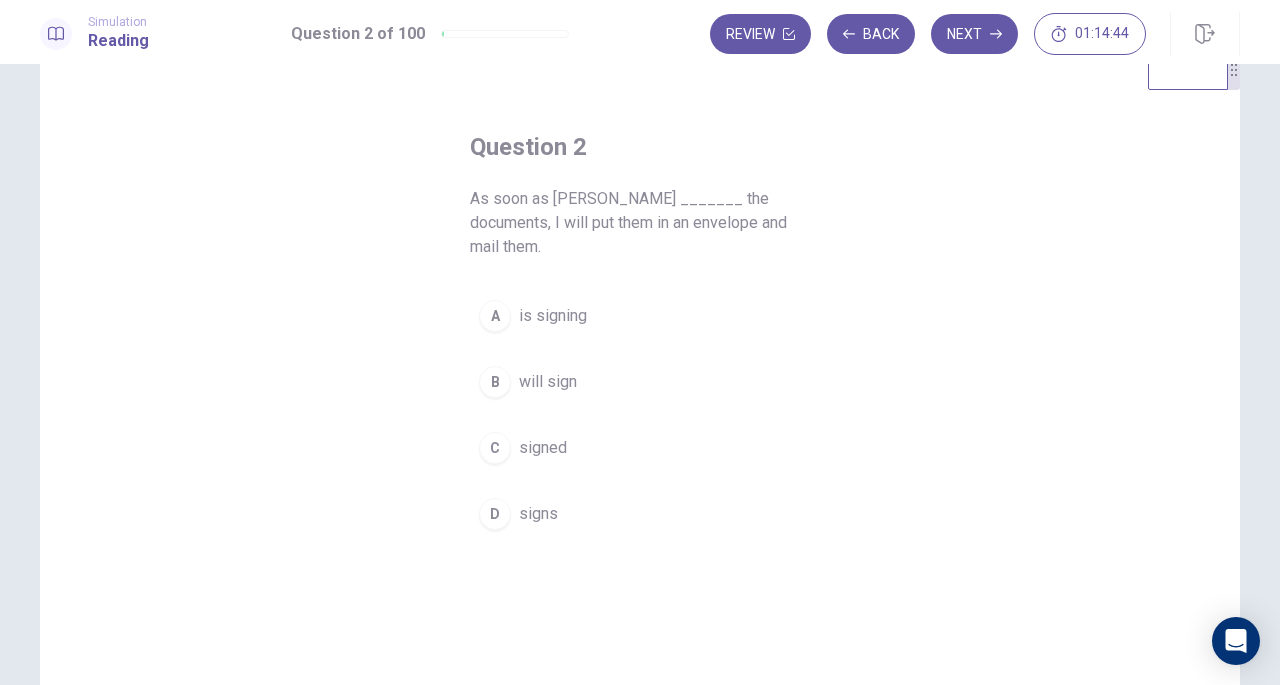 scroll, scrollTop: 58, scrollLeft: 0, axis: vertical 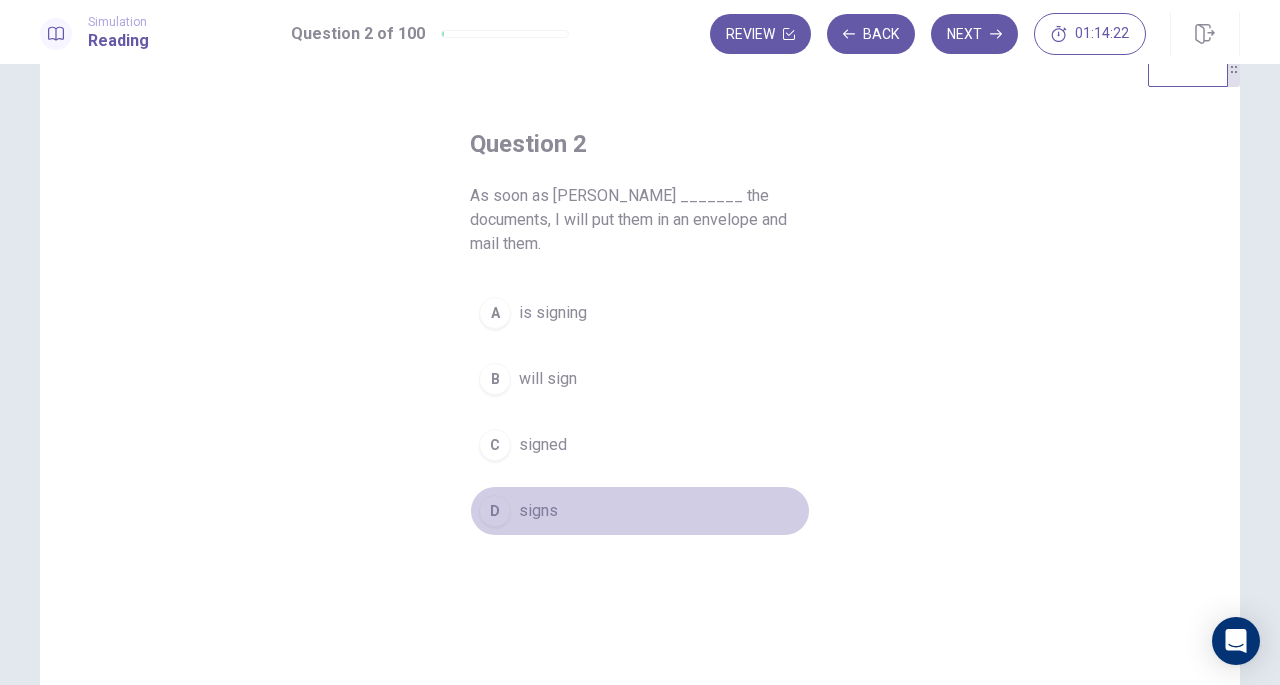 click on "signs" at bounding box center [538, 511] 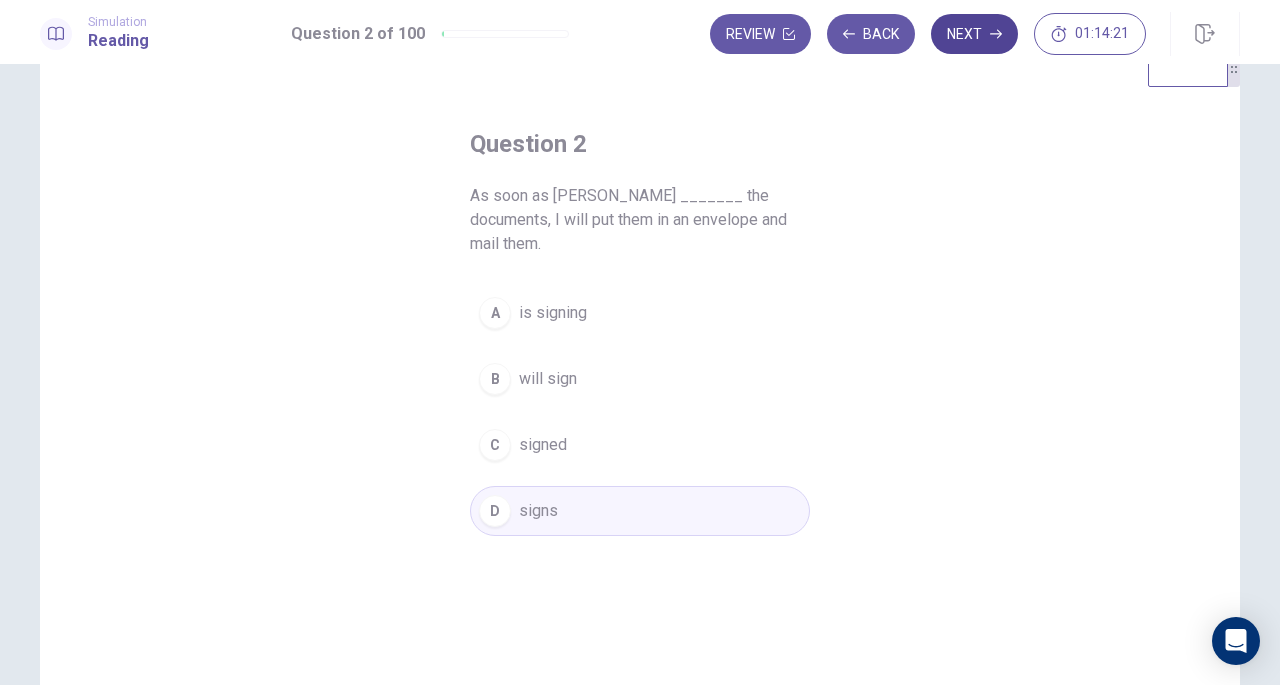 click on "Next" at bounding box center [974, 34] 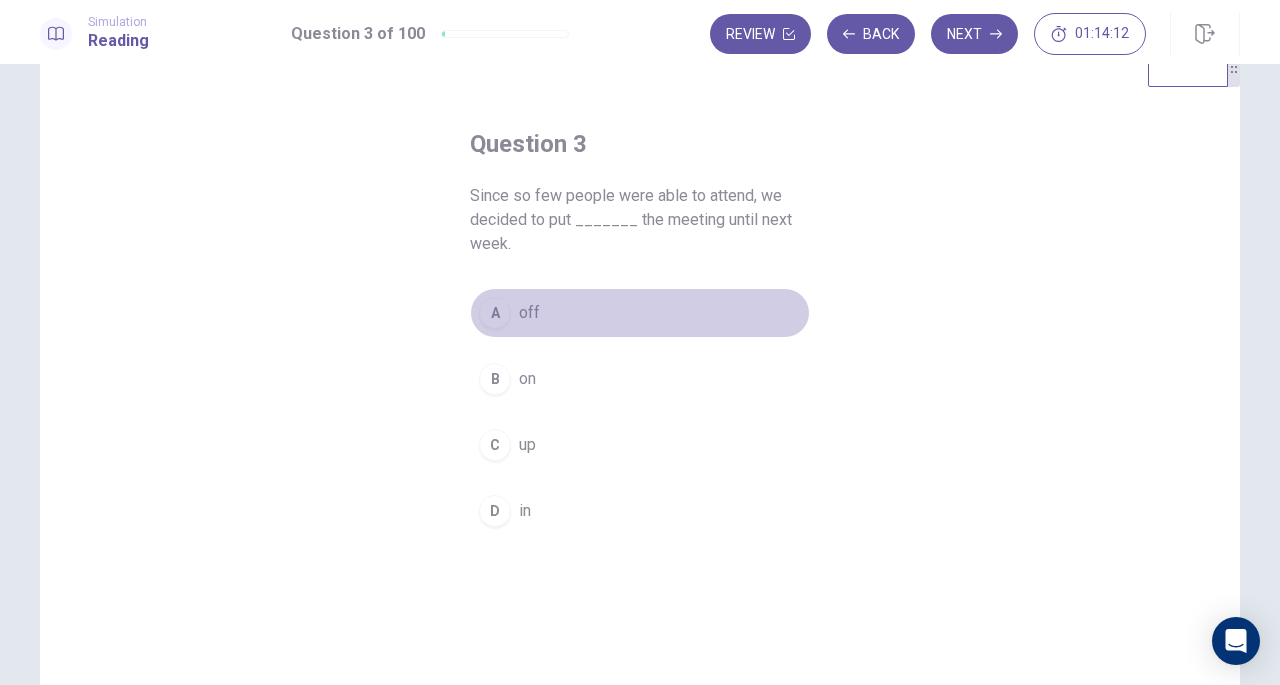 click on "off" at bounding box center (529, 313) 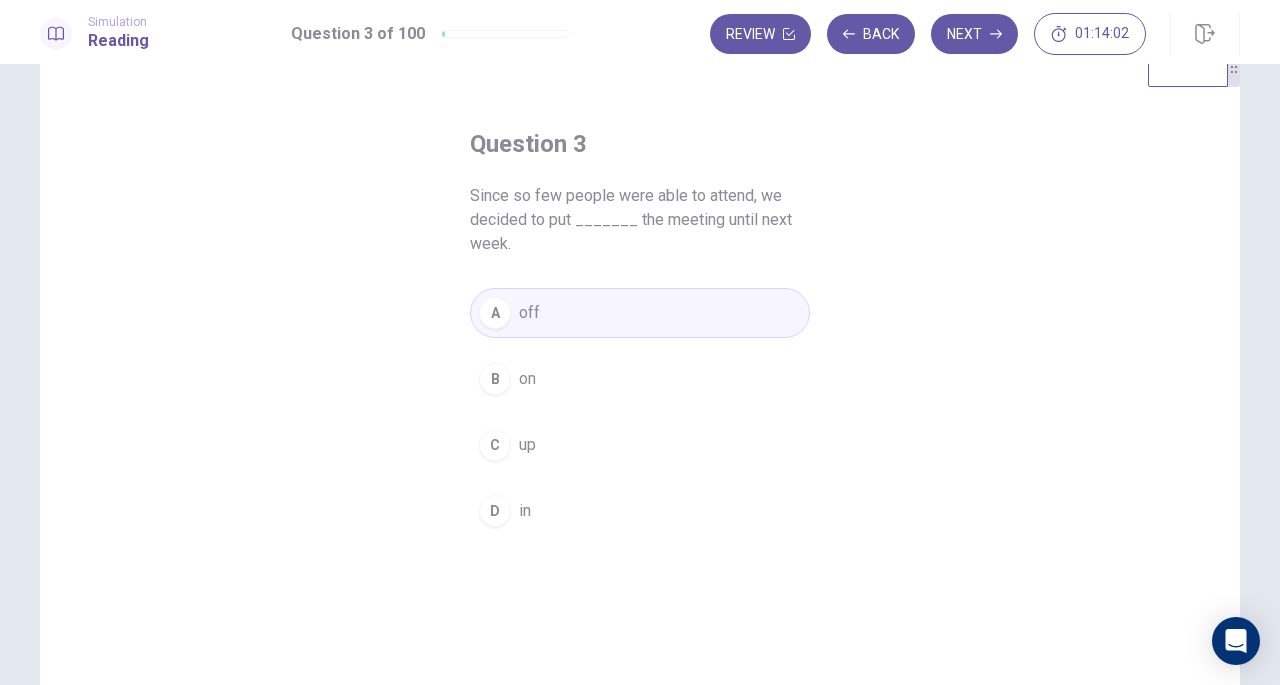 click on "B on" at bounding box center (640, 379) 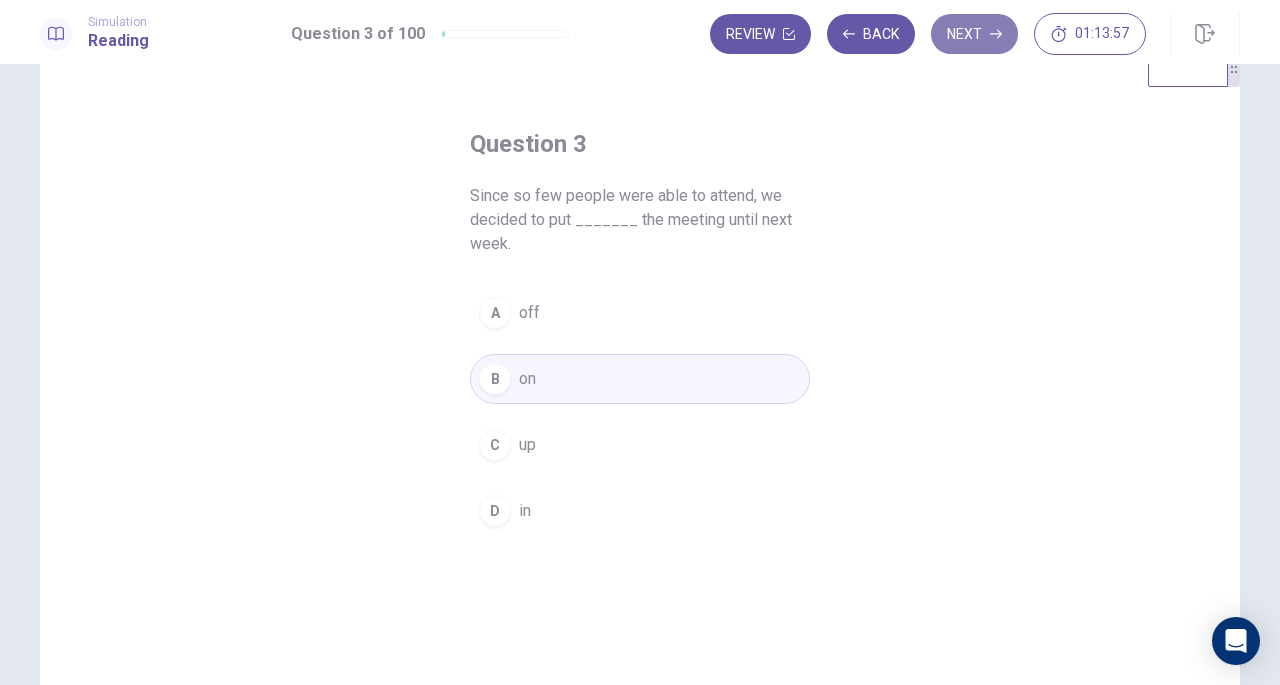 click on "Next" at bounding box center (974, 34) 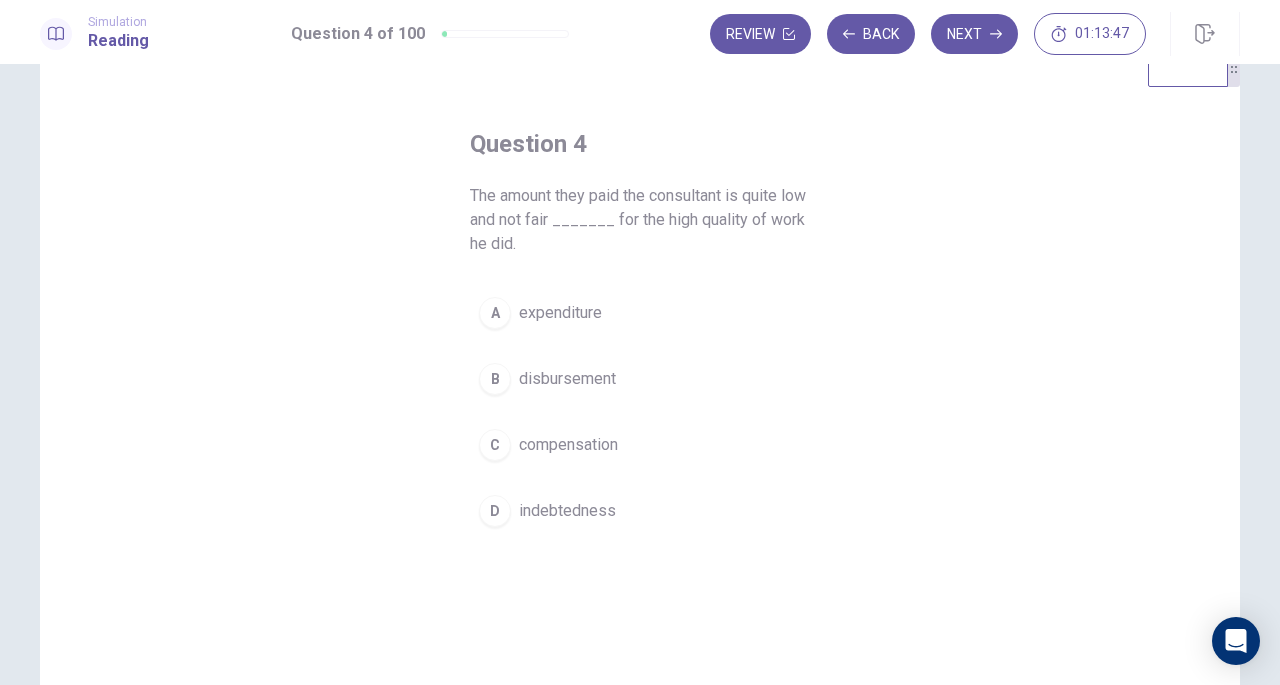 click on "compensation" at bounding box center [568, 445] 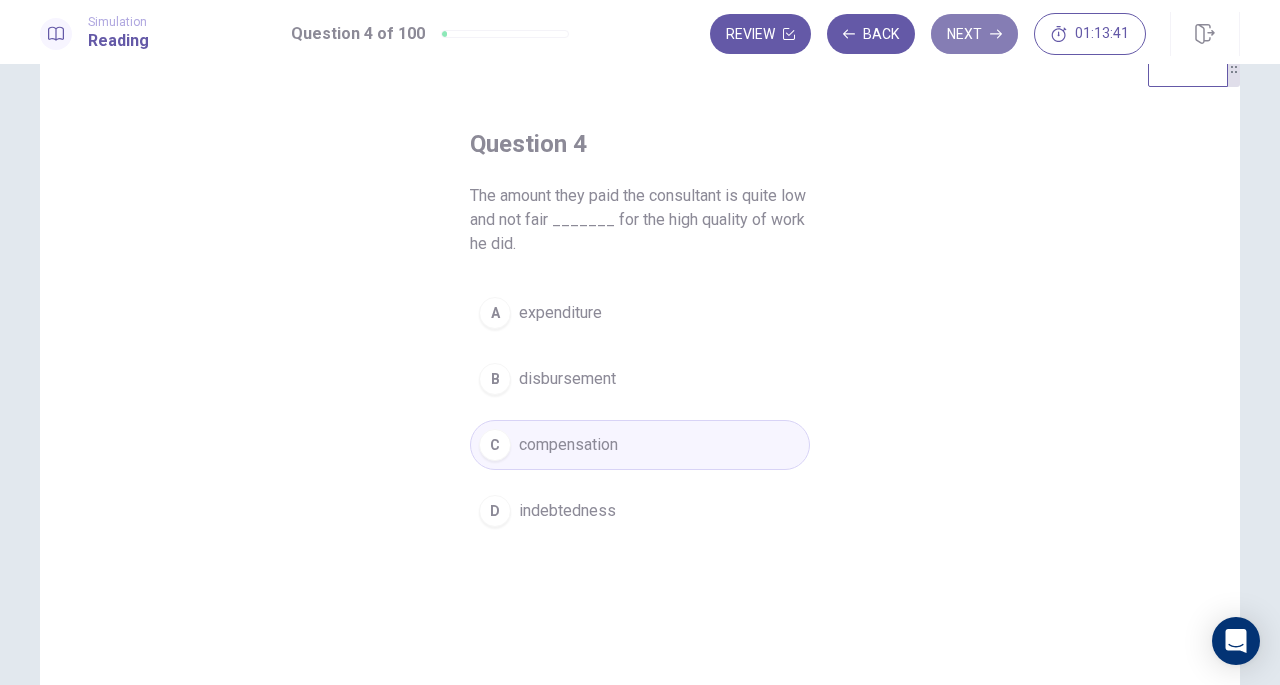 click on "Next" at bounding box center (974, 34) 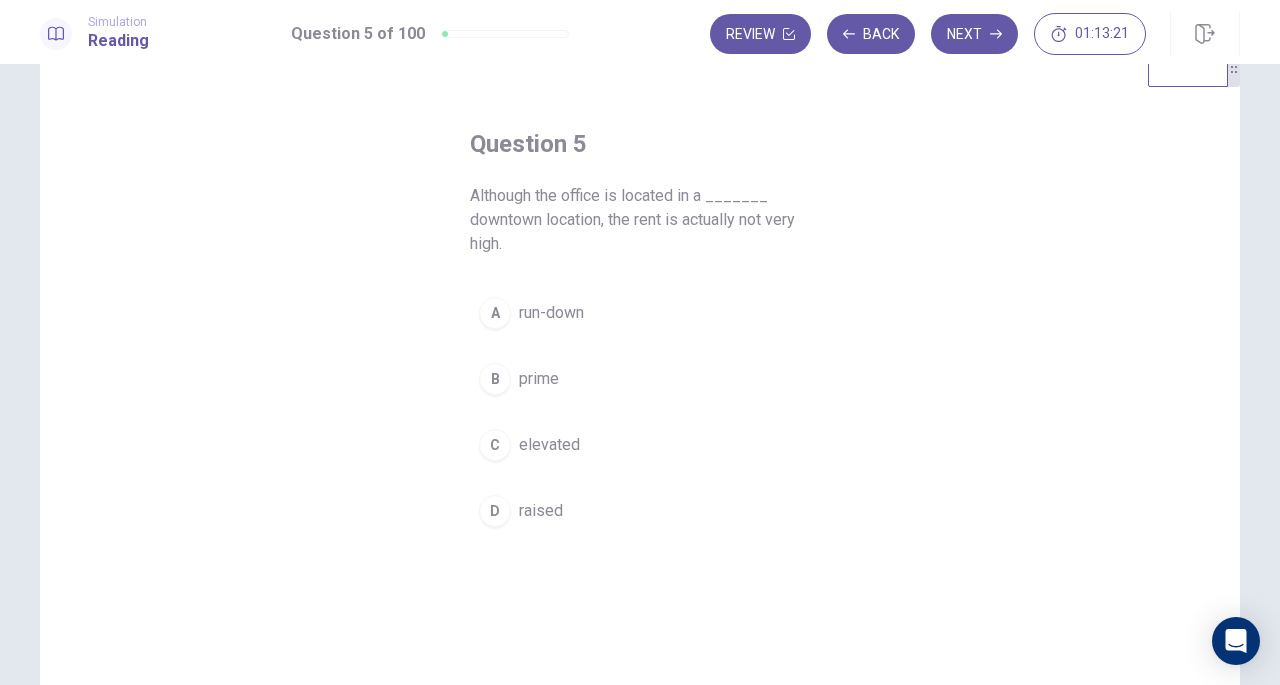 click on "B" at bounding box center [495, 379] 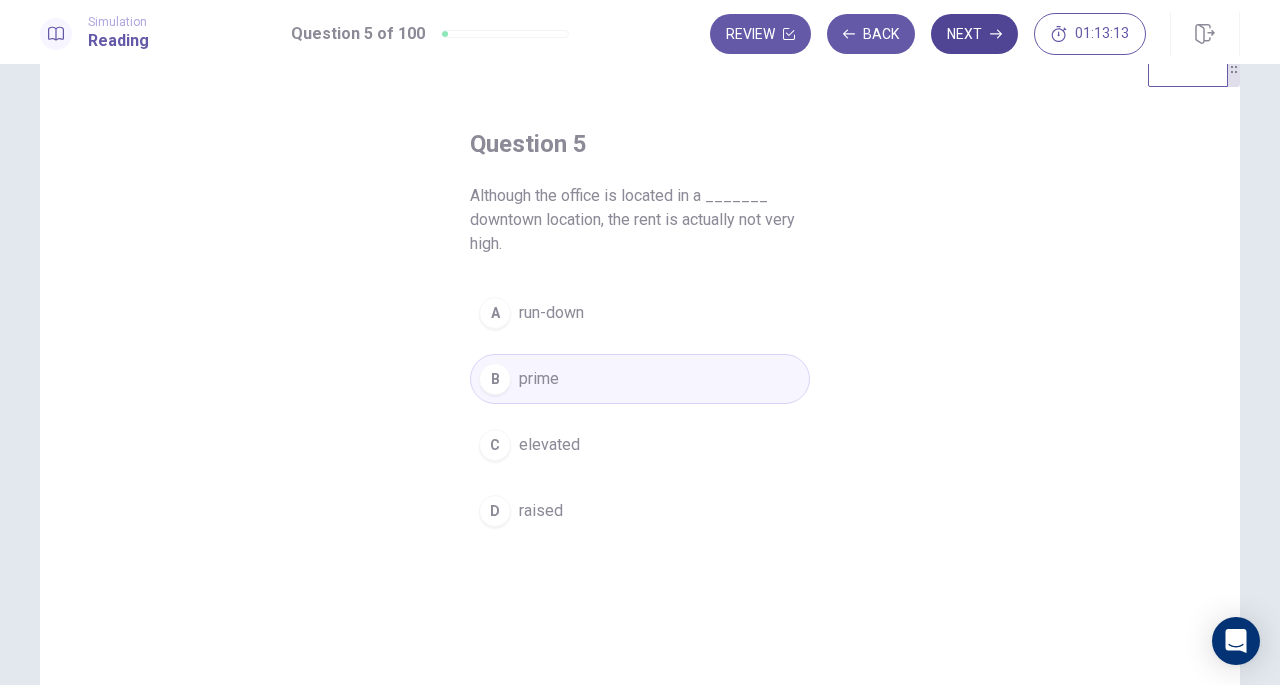 click on "Next" at bounding box center [974, 34] 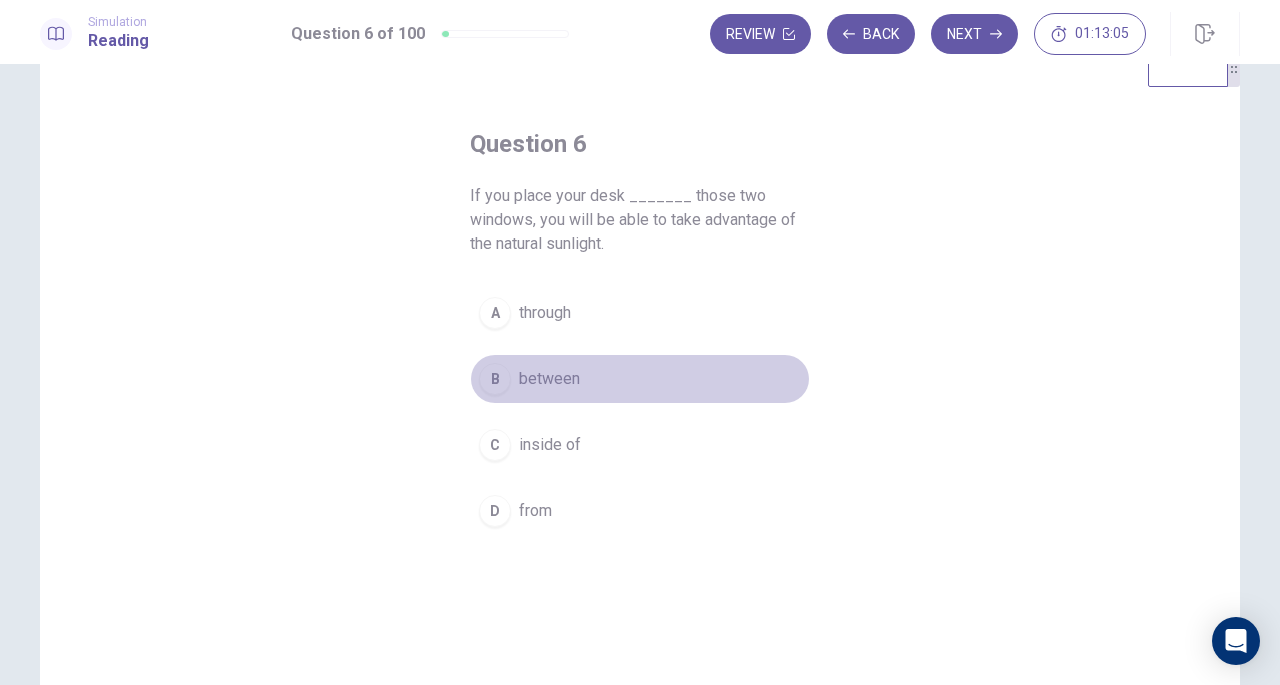 click on "between" at bounding box center (549, 379) 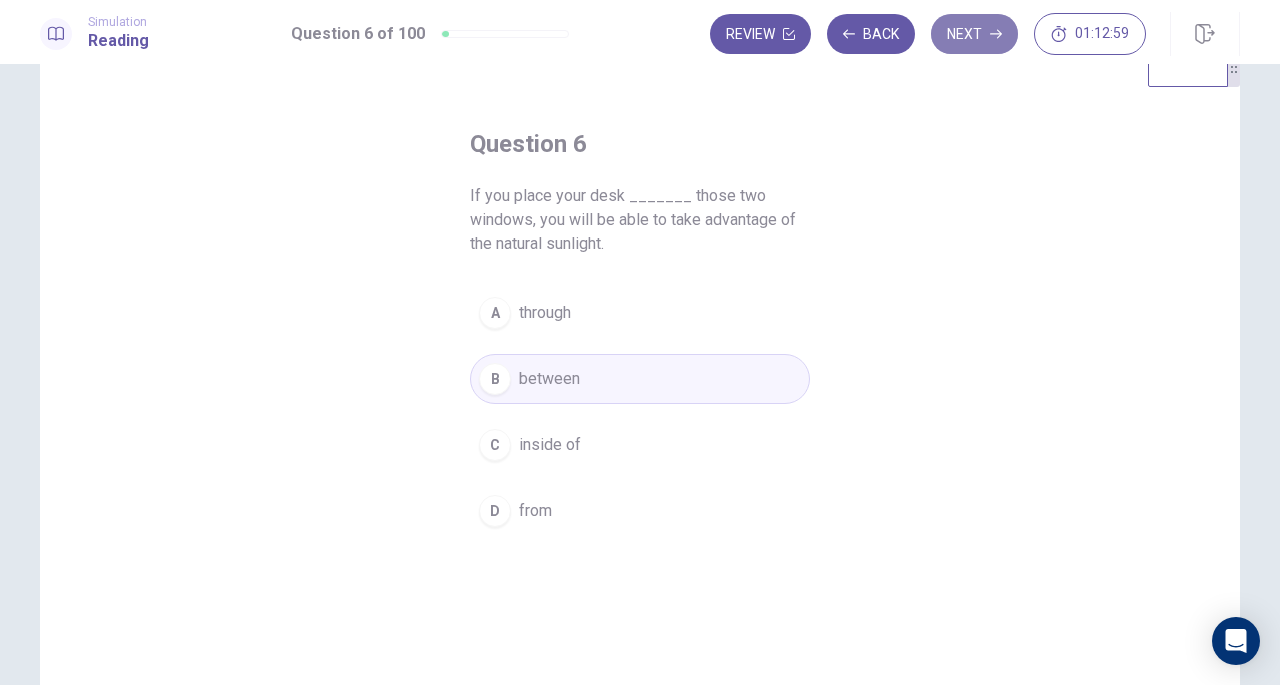 click on "Next" at bounding box center [974, 34] 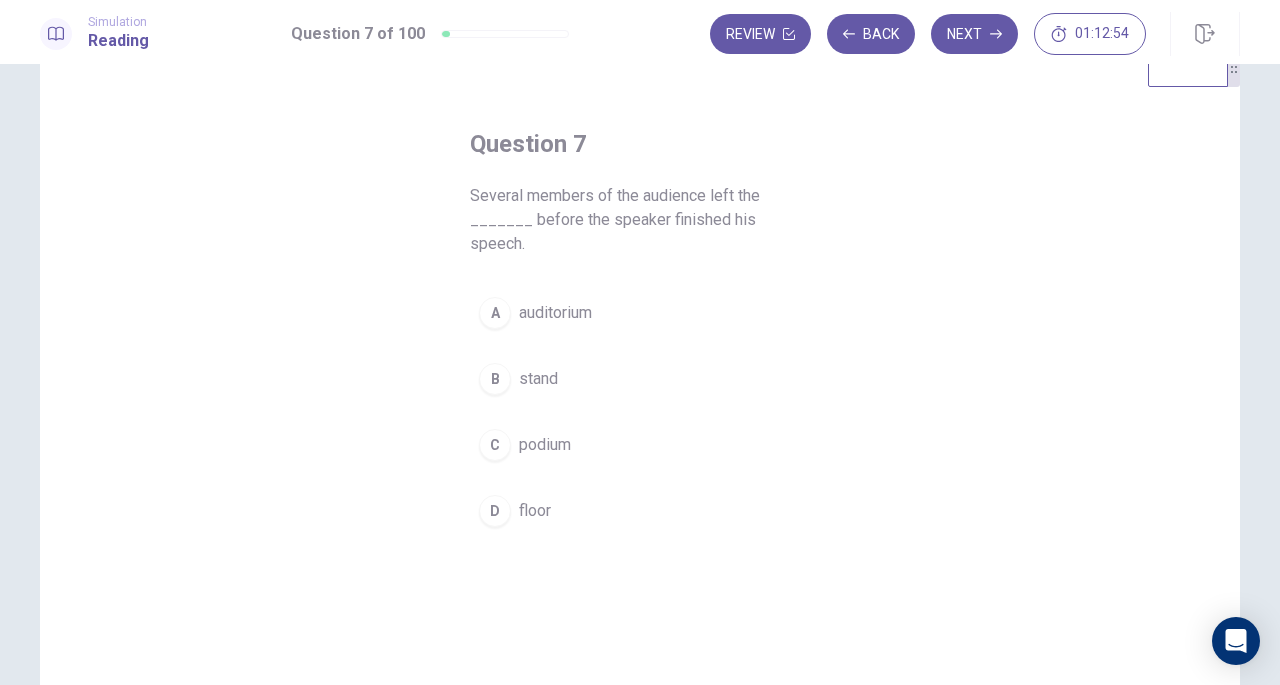 click on "auditorium" at bounding box center (555, 313) 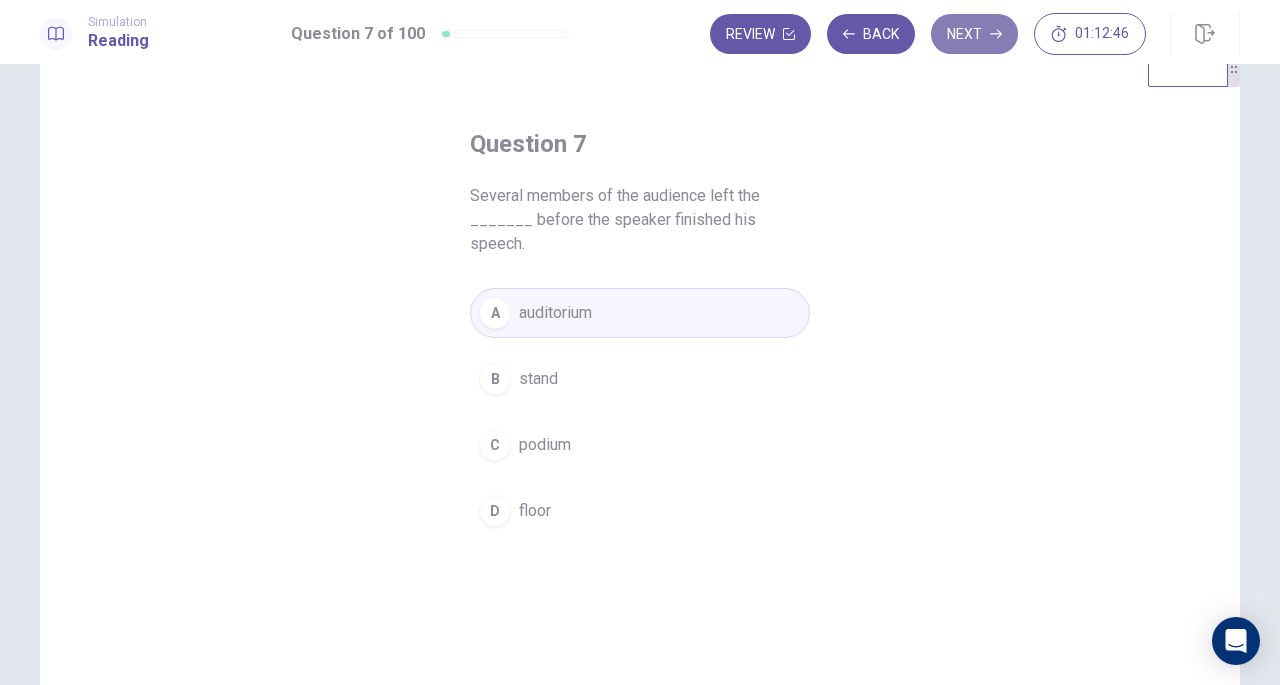 click 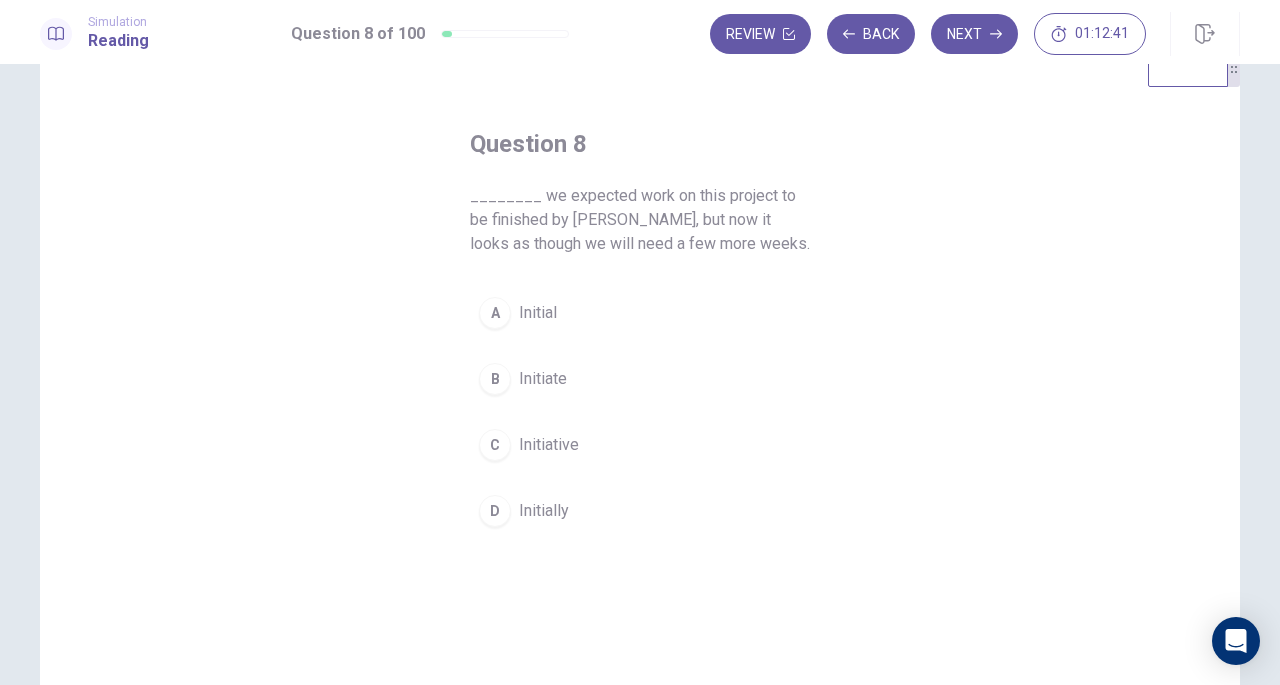 click on "Initially" at bounding box center (544, 511) 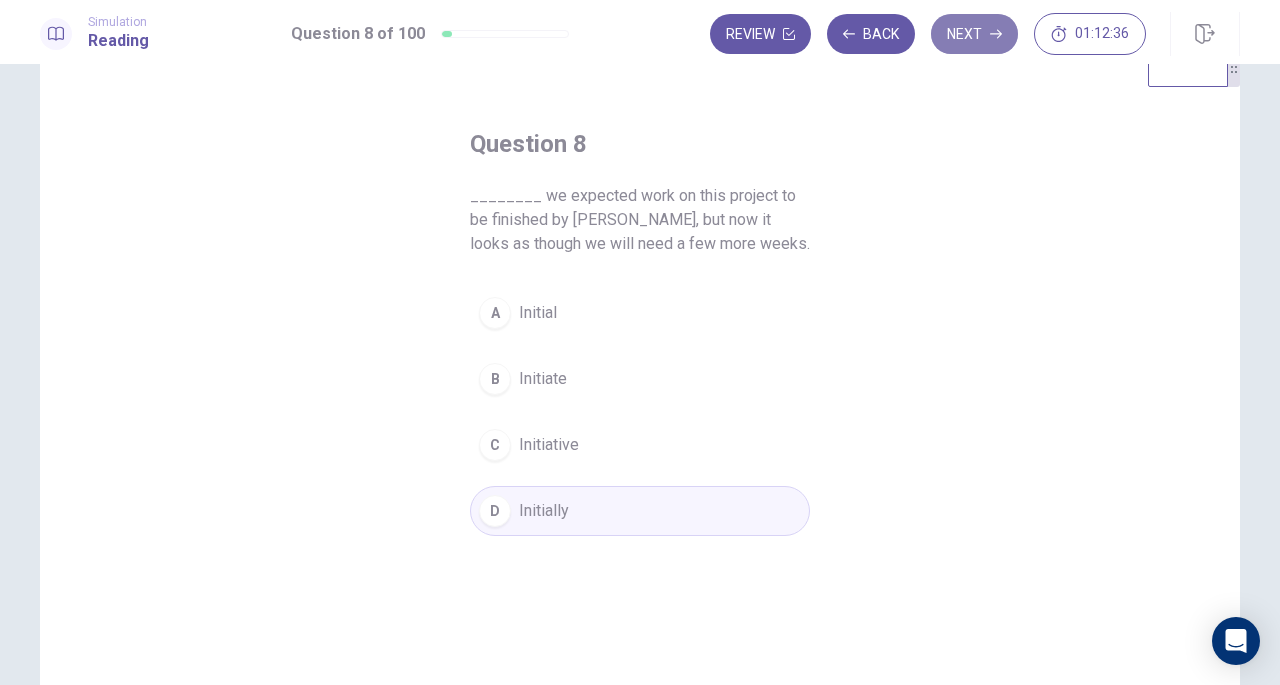 click on "Next" at bounding box center (974, 34) 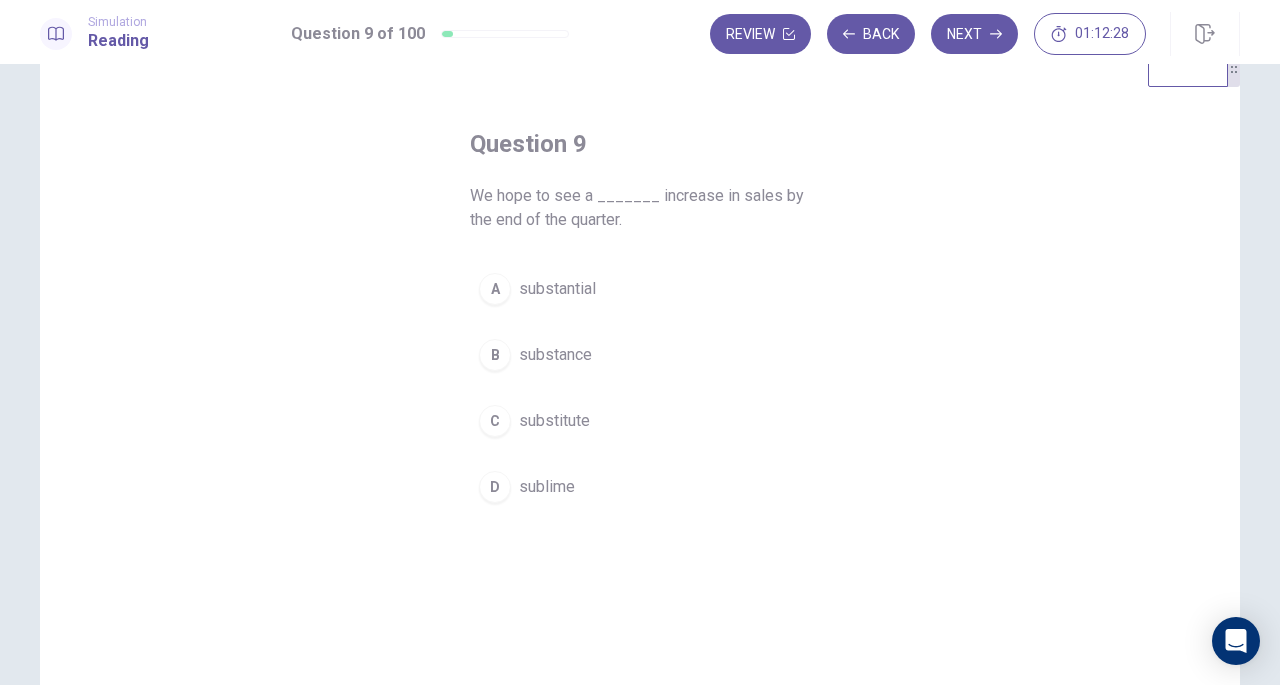 click on "substantial" at bounding box center [557, 289] 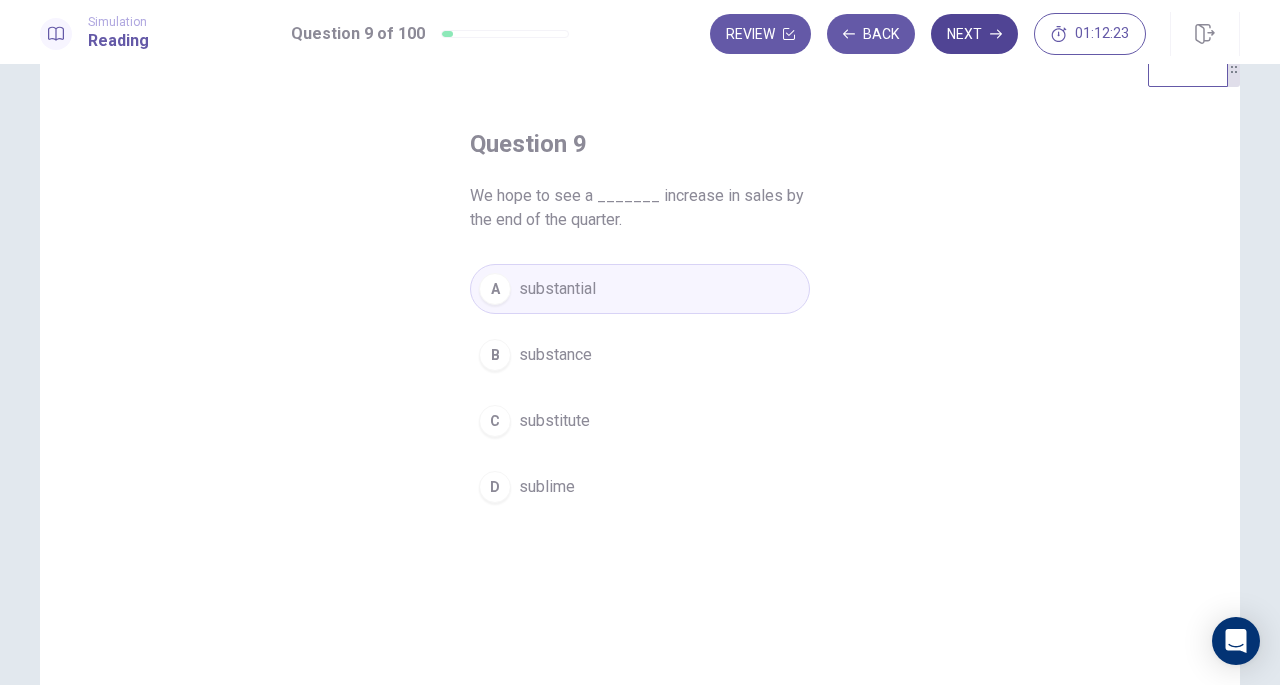click on "Next" at bounding box center [974, 34] 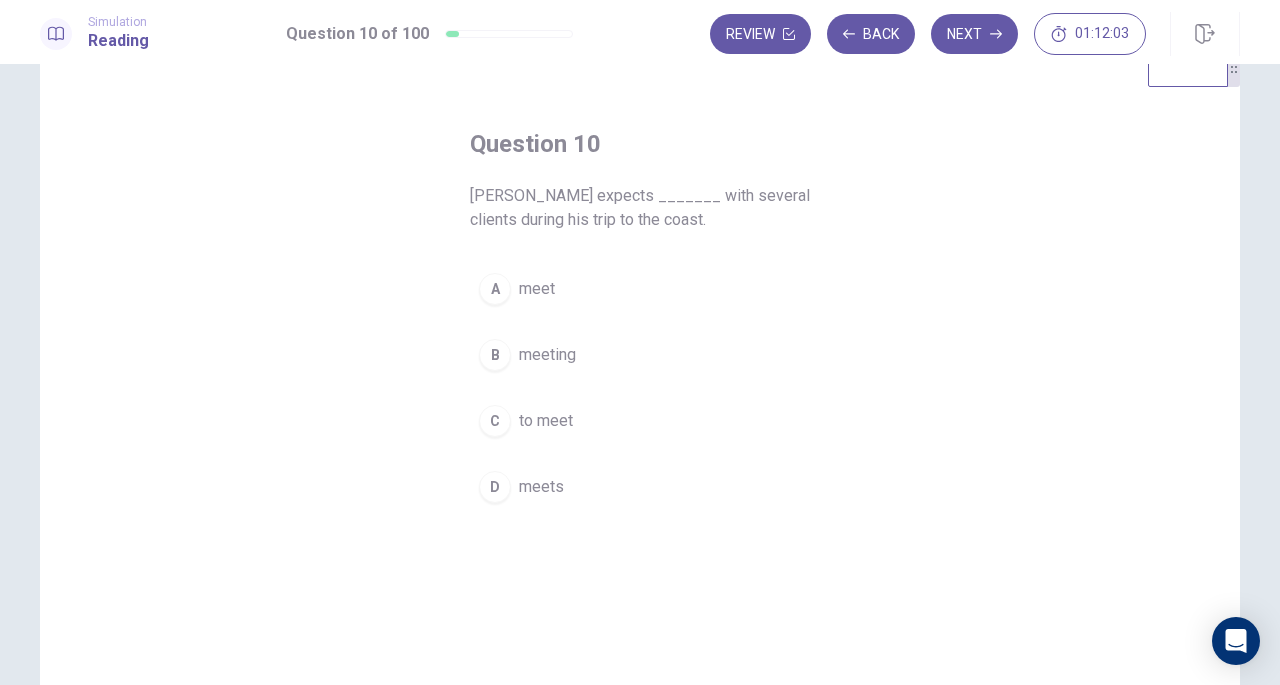 click on "to meet" at bounding box center (546, 421) 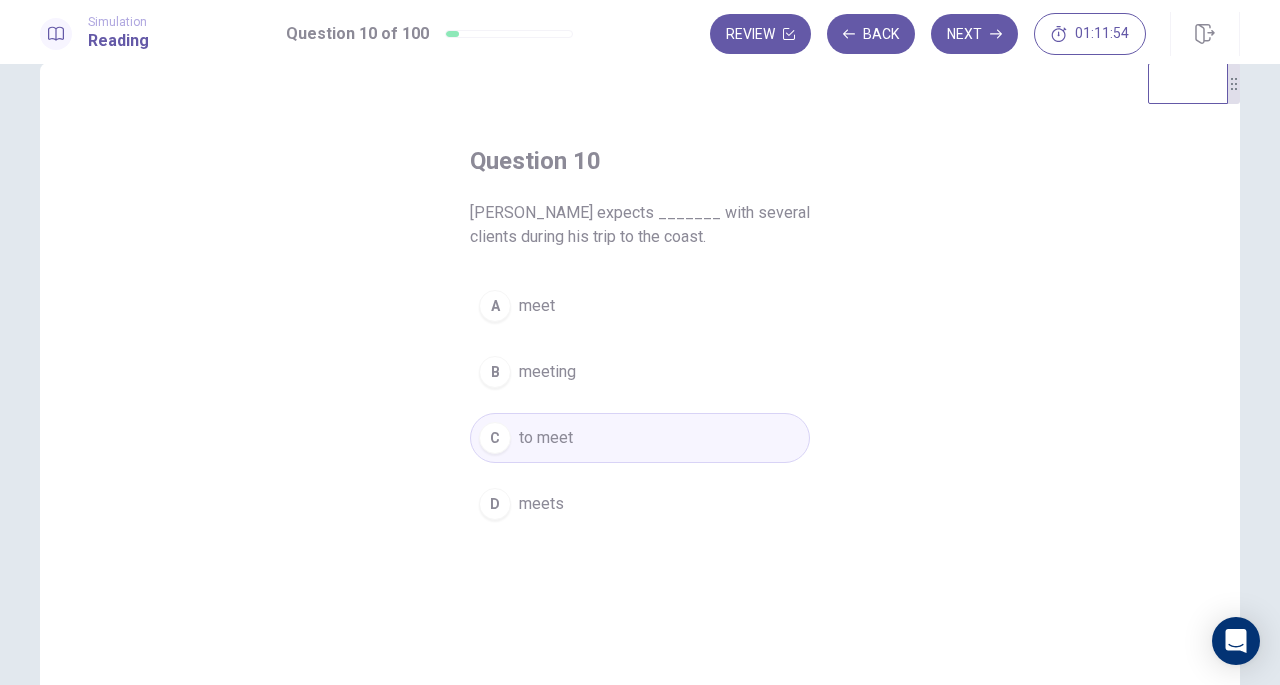 scroll, scrollTop: 40, scrollLeft: 0, axis: vertical 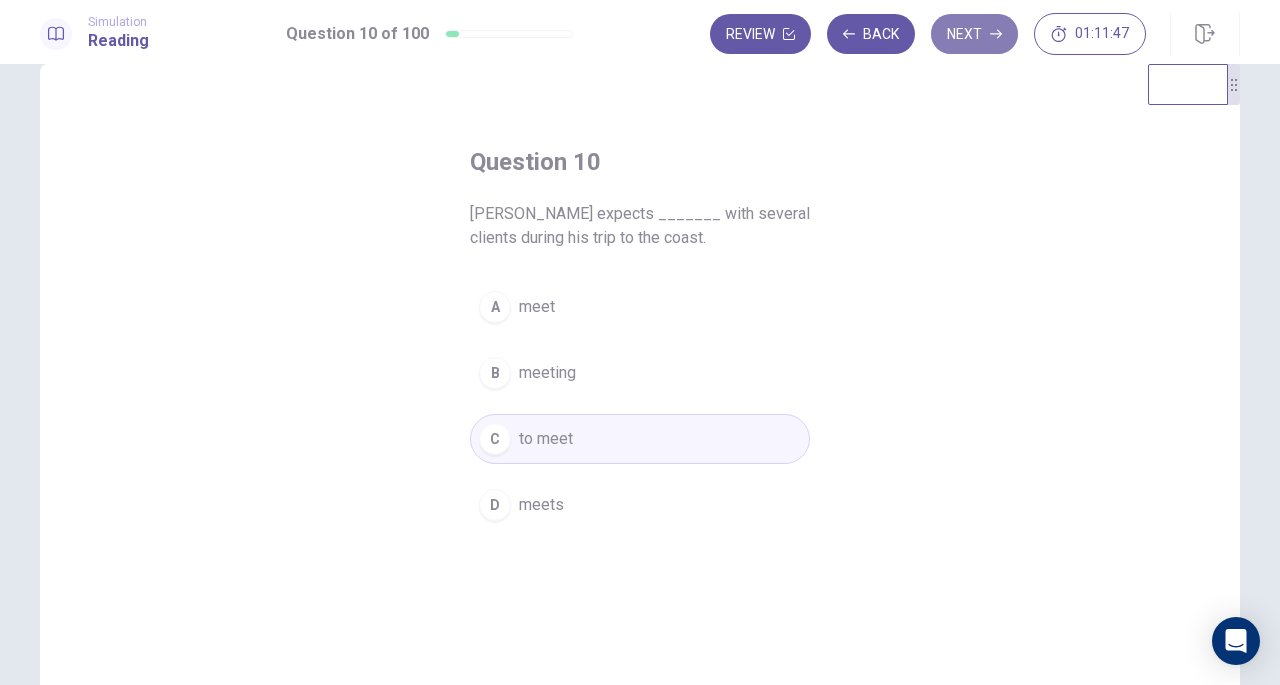 click on "Next" at bounding box center (974, 34) 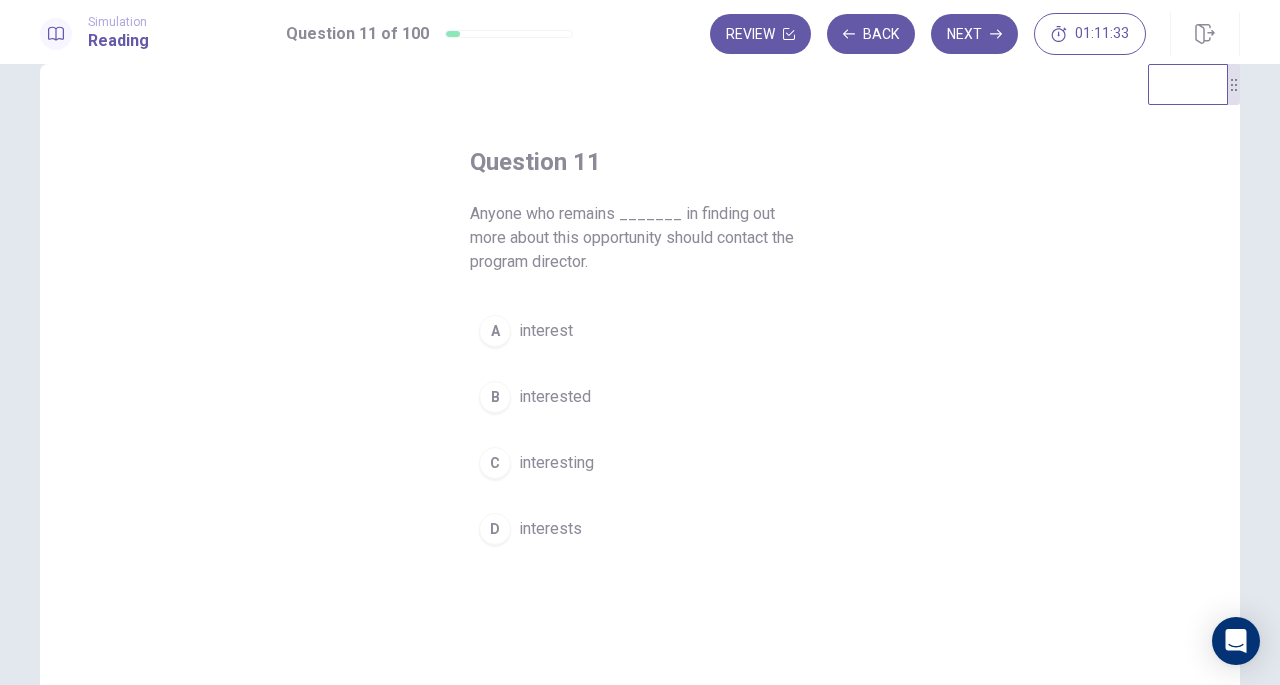 click on "interest" at bounding box center [546, 331] 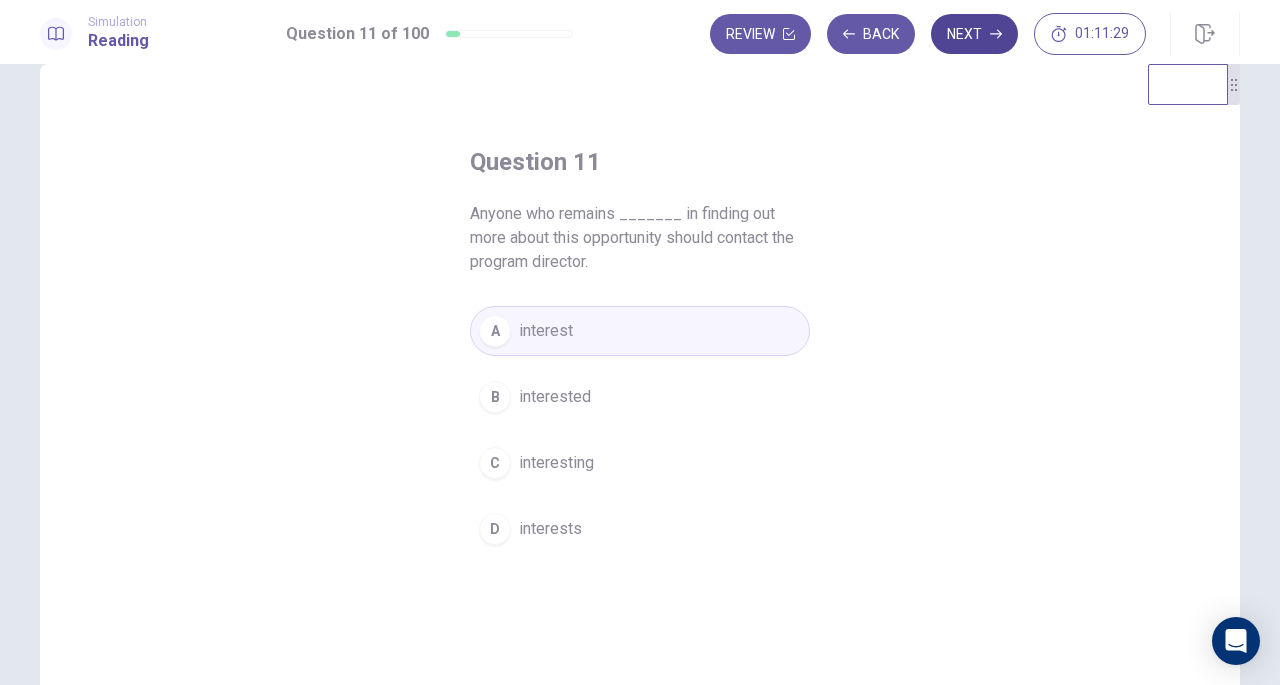 click on "Next" at bounding box center [974, 34] 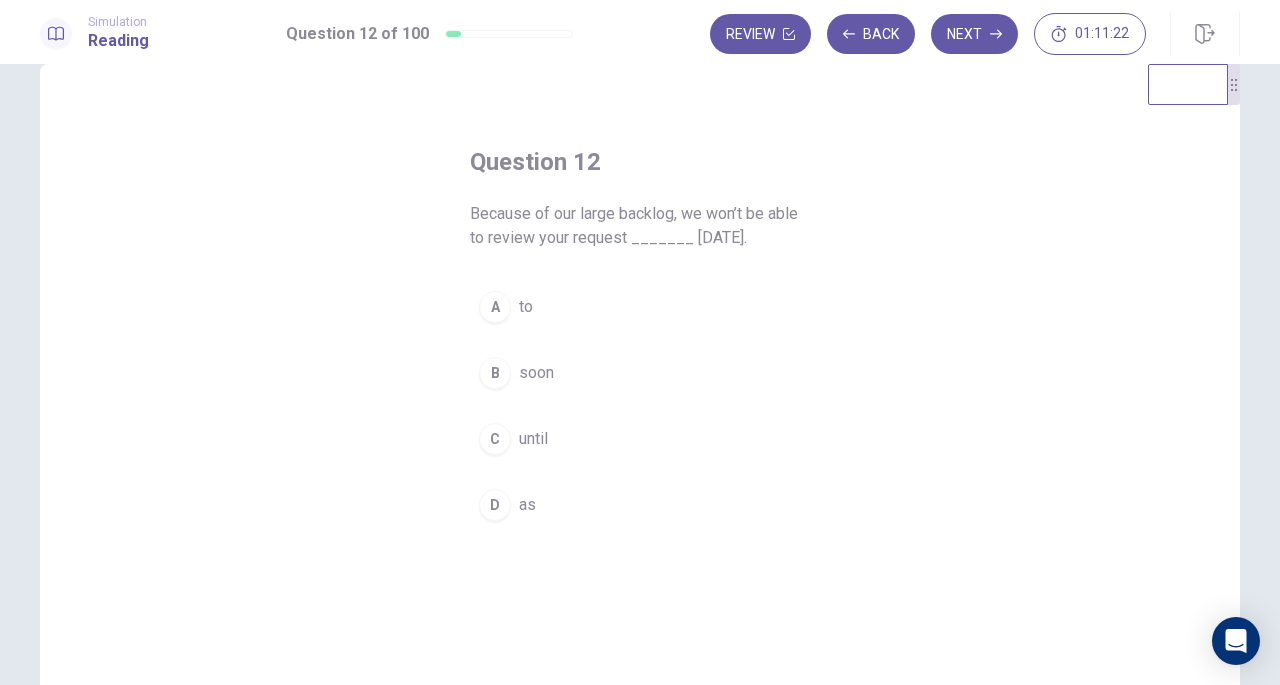 click on "C" at bounding box center [495, 439] 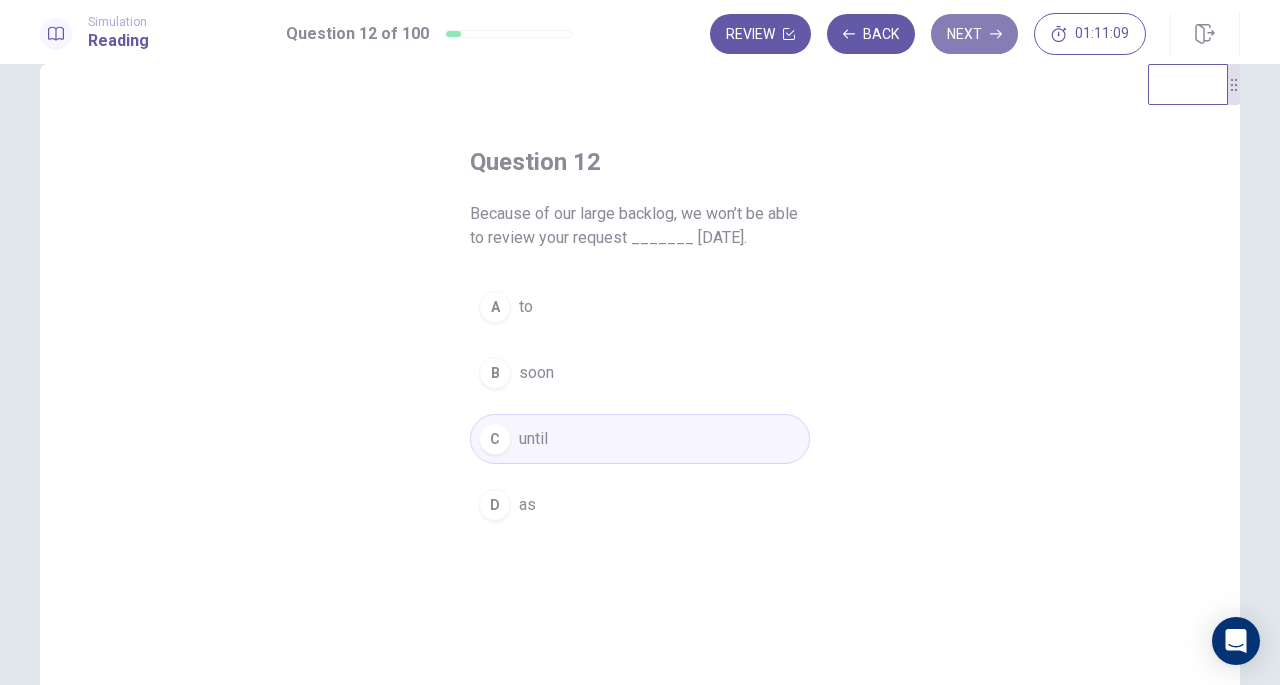 click on "Next" at bounding box center [974, 34] 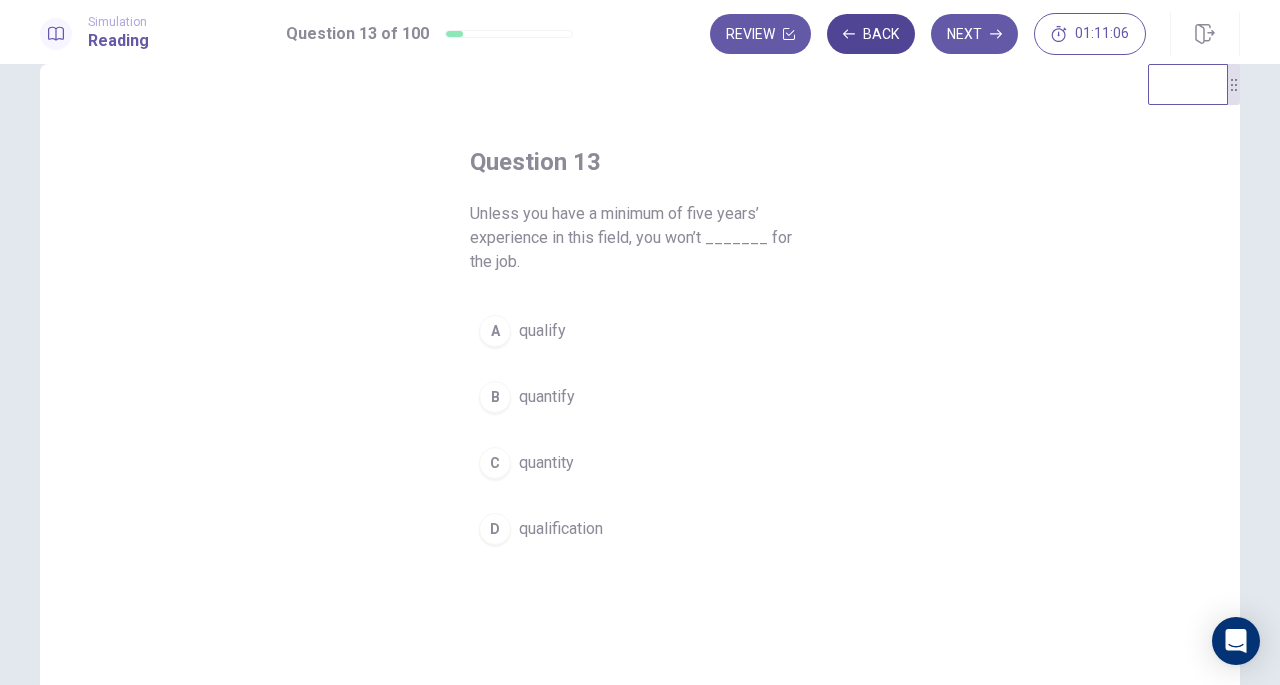 click on "Back" at bounding box center (871, 34) 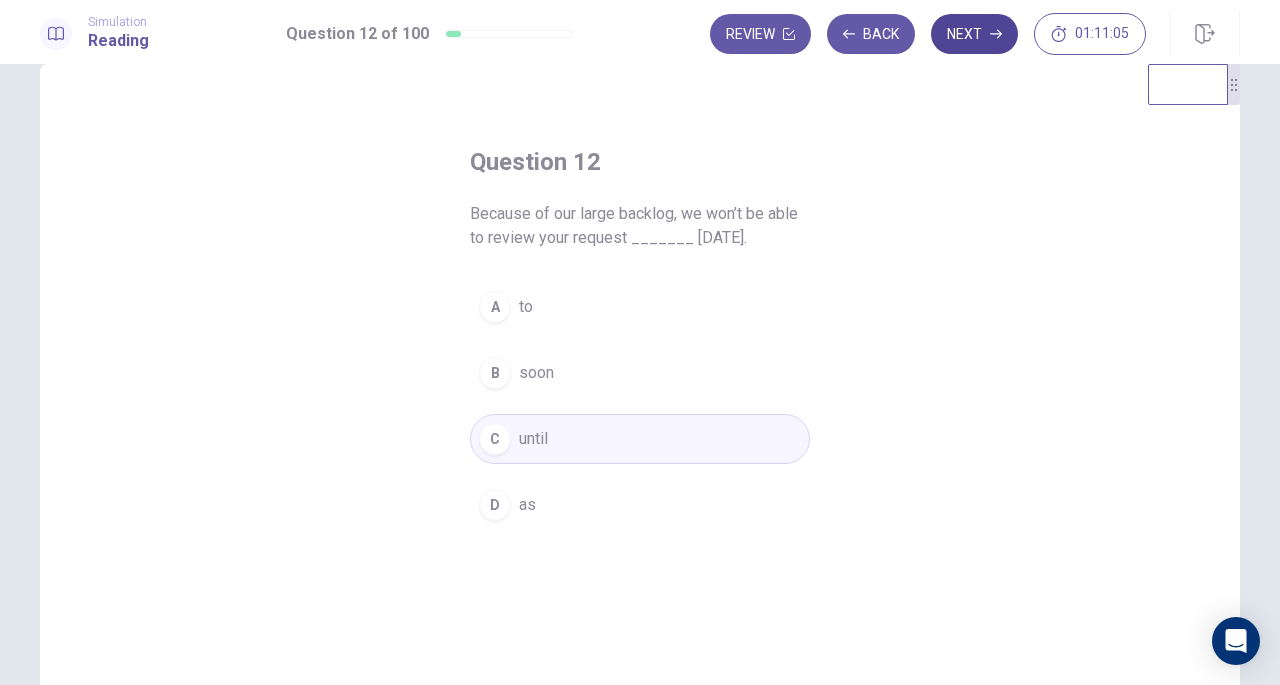 click on "Next" at bounding box center (974, 34) 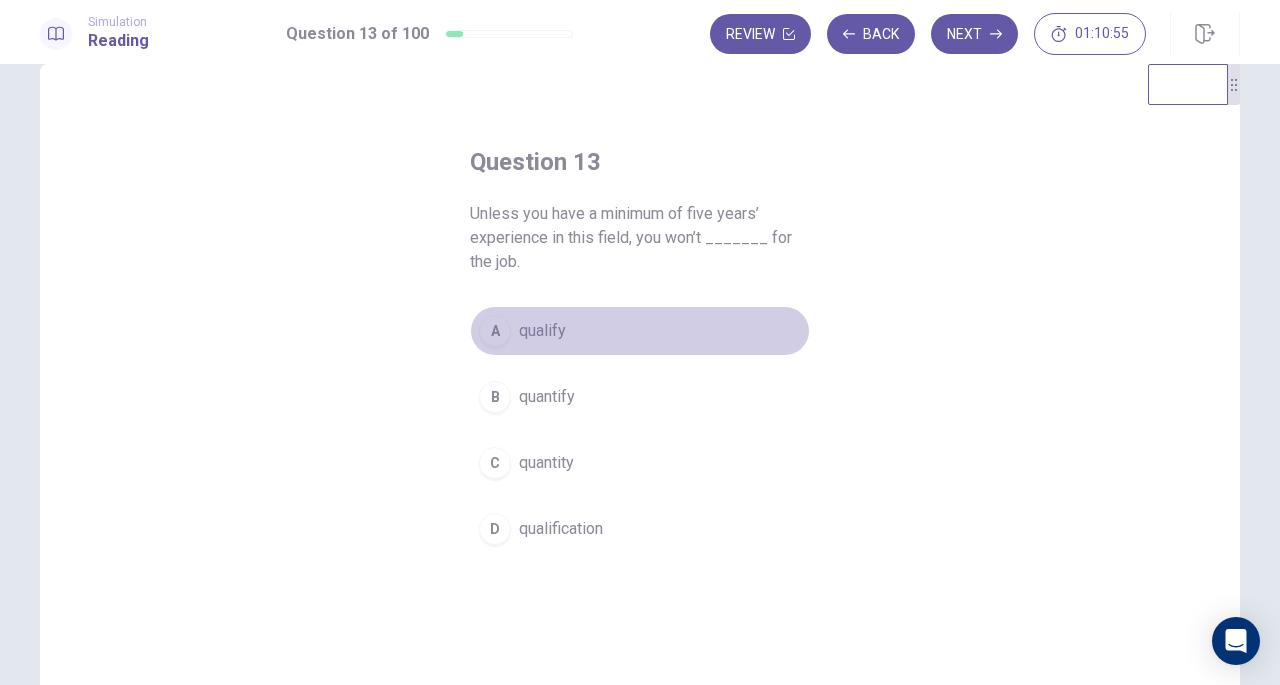 click on "A" at bounding box center [495, 331] 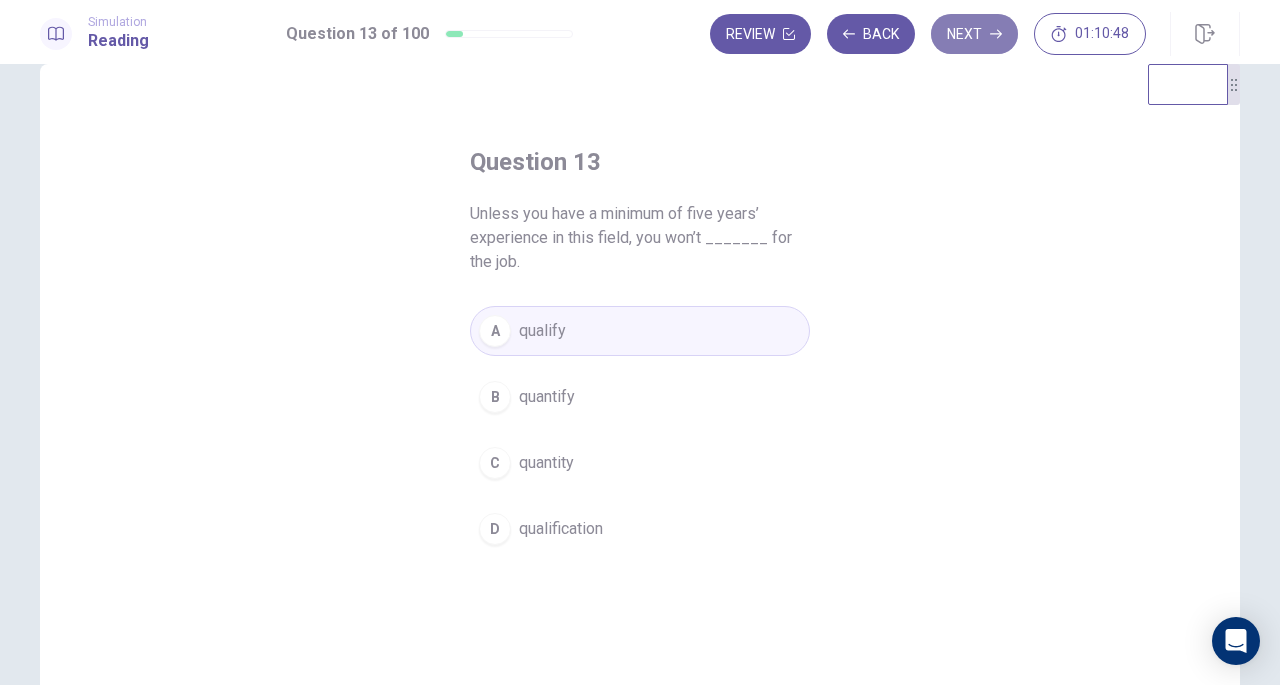 click on "Next" at bounding box center (974, 34) 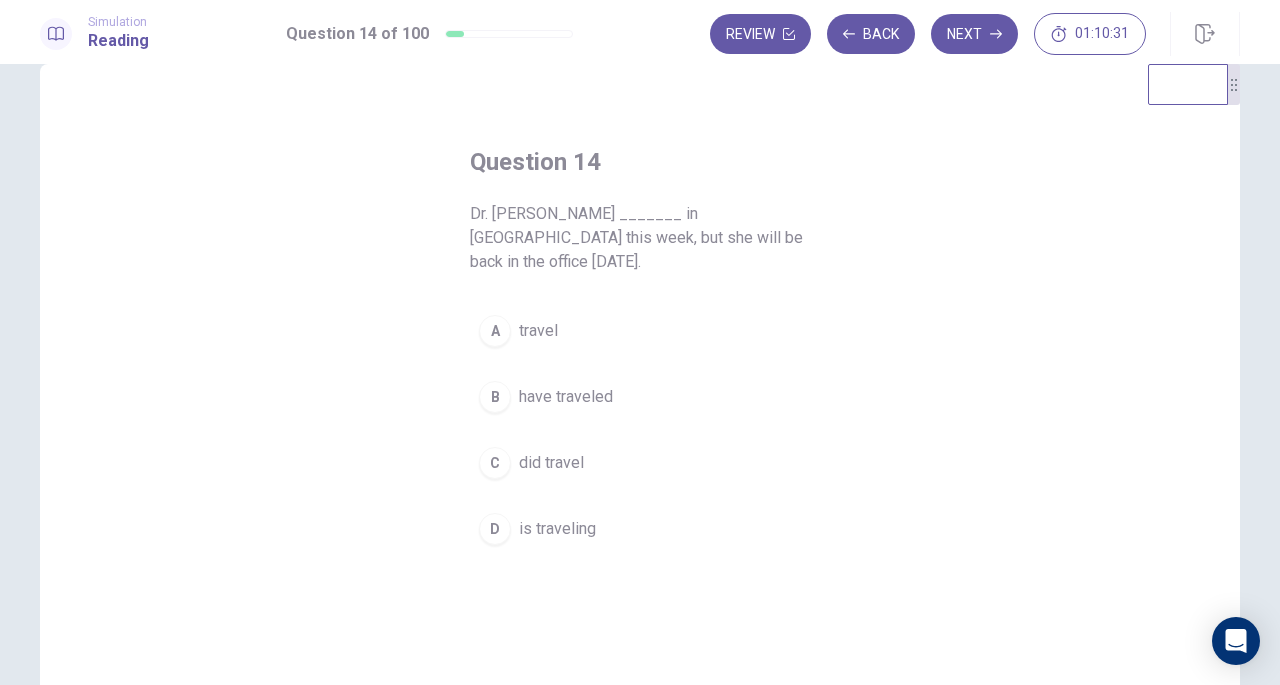 click on "D" at bounding box center [495, 529] 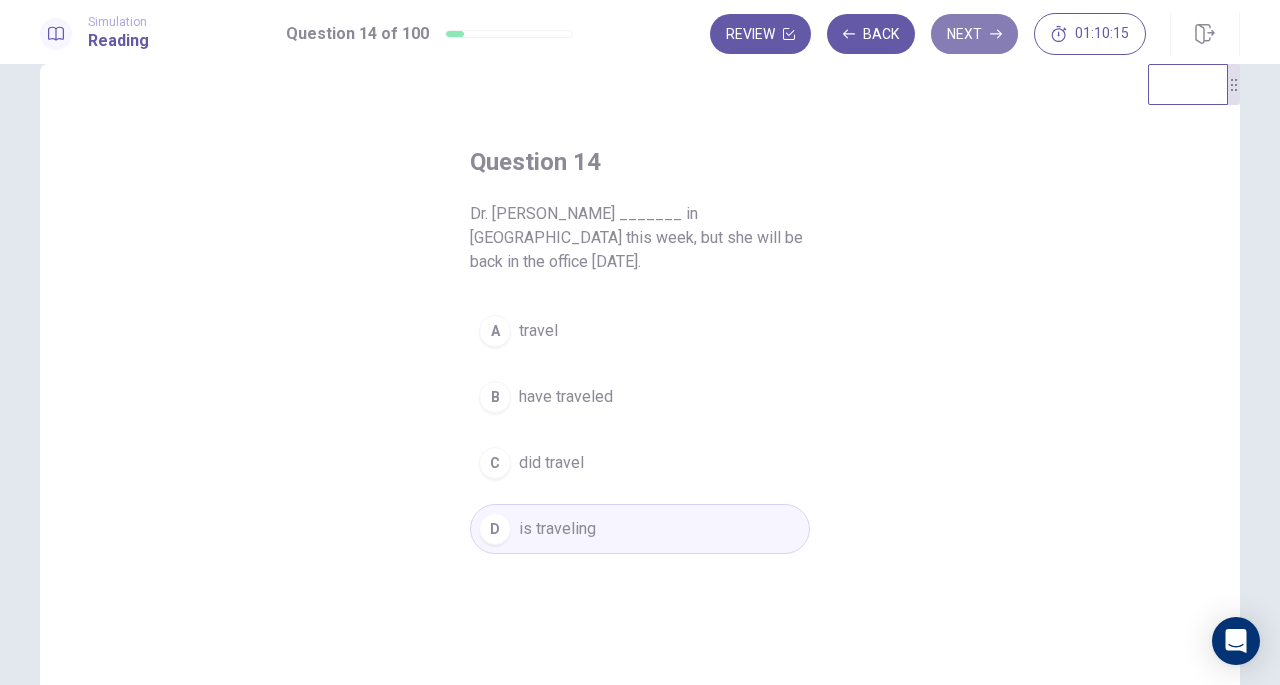 click on "Next" at bounding box center [974, 34] 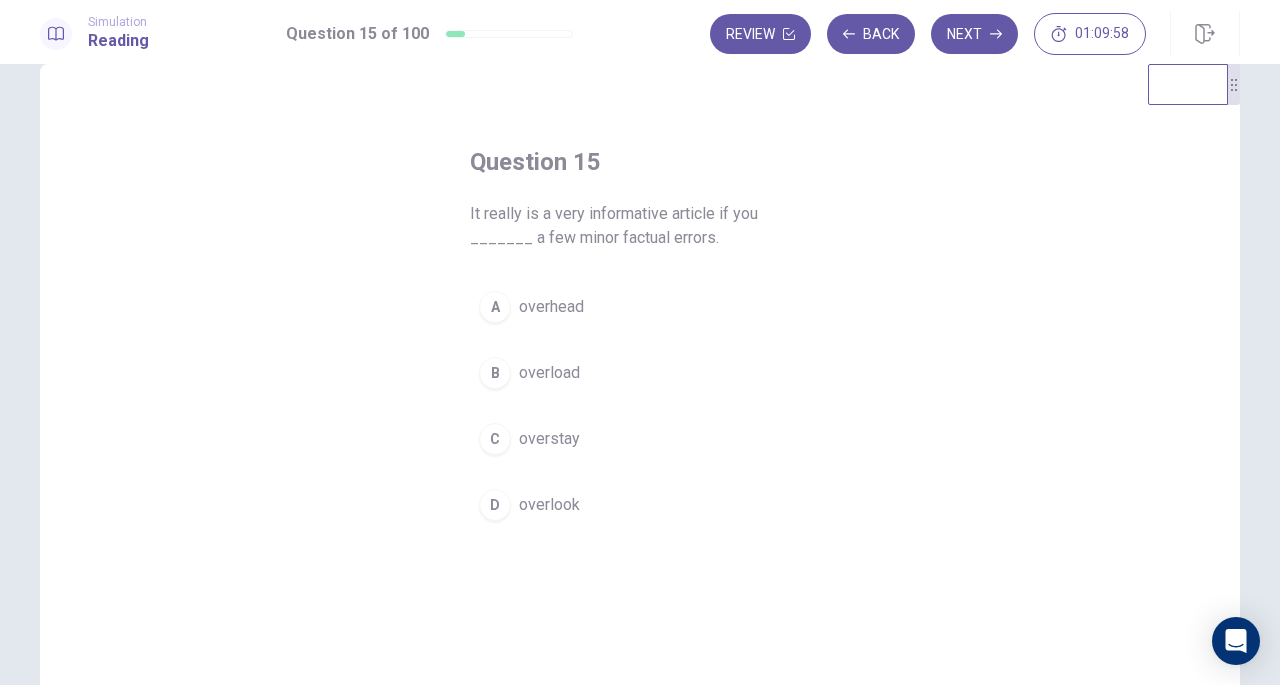 click on "D overlook" at bounding box center [640, 505] 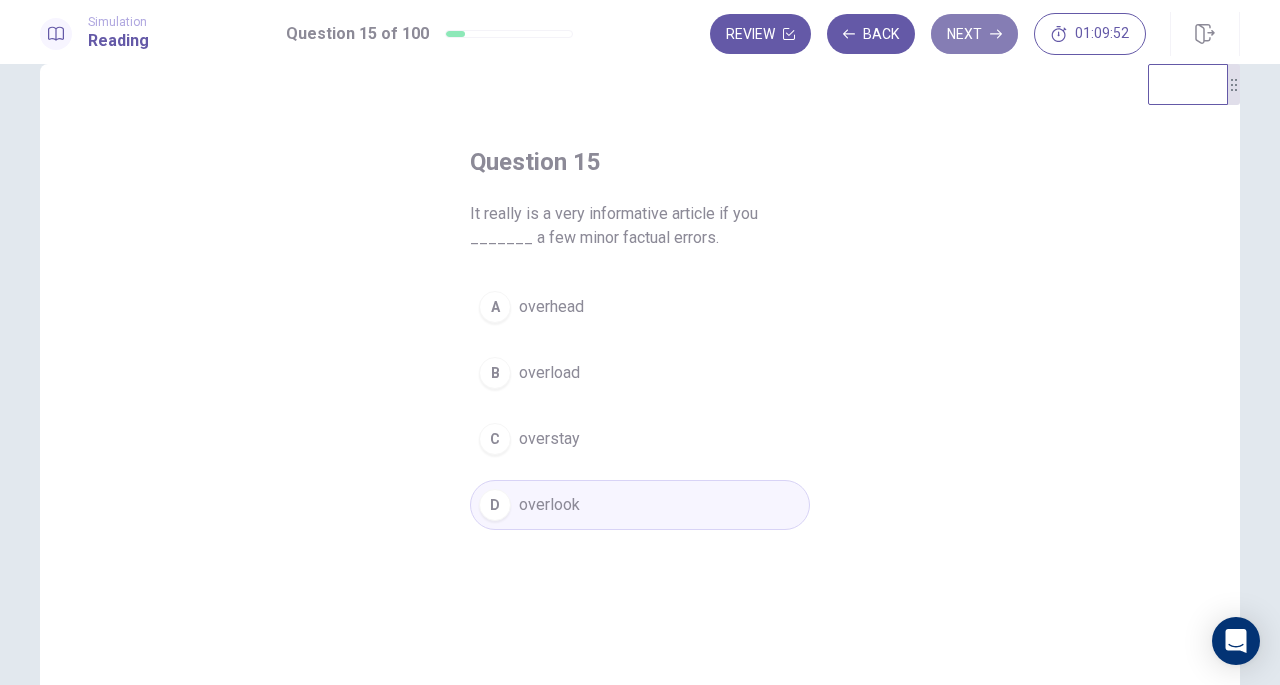 click on "Next" at bounding box center (974, 34) 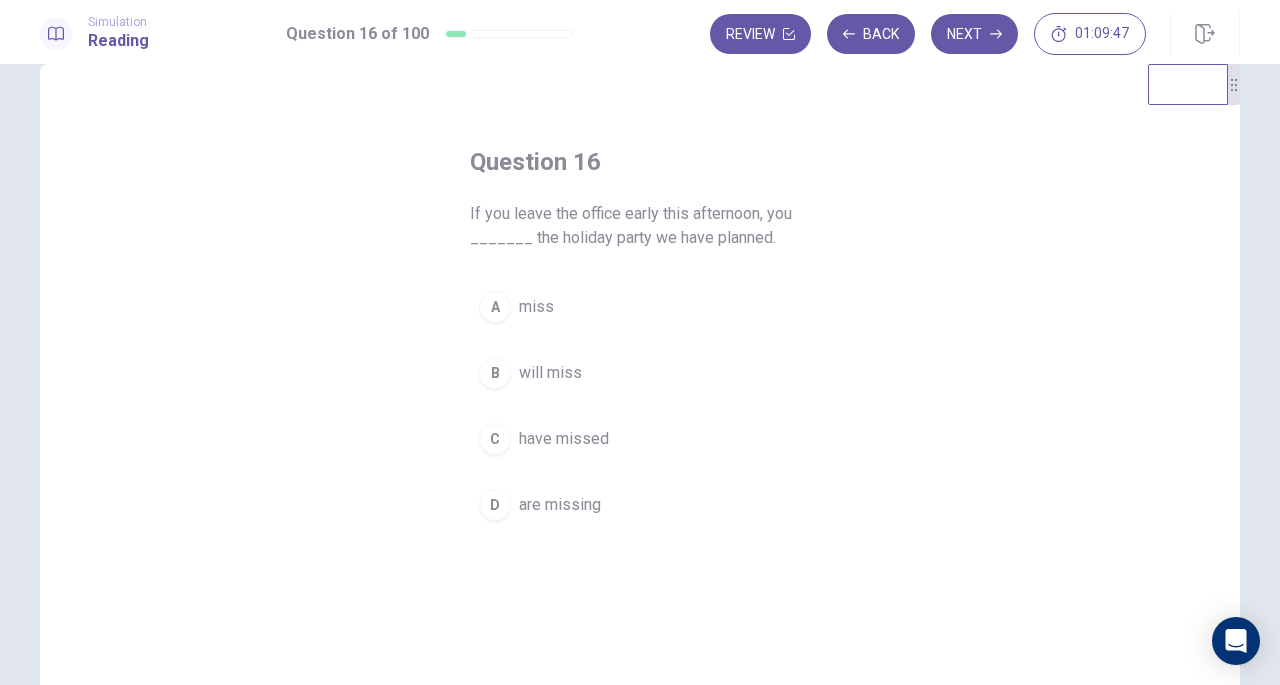 click on "will miss" at bounding box center [550, 373] 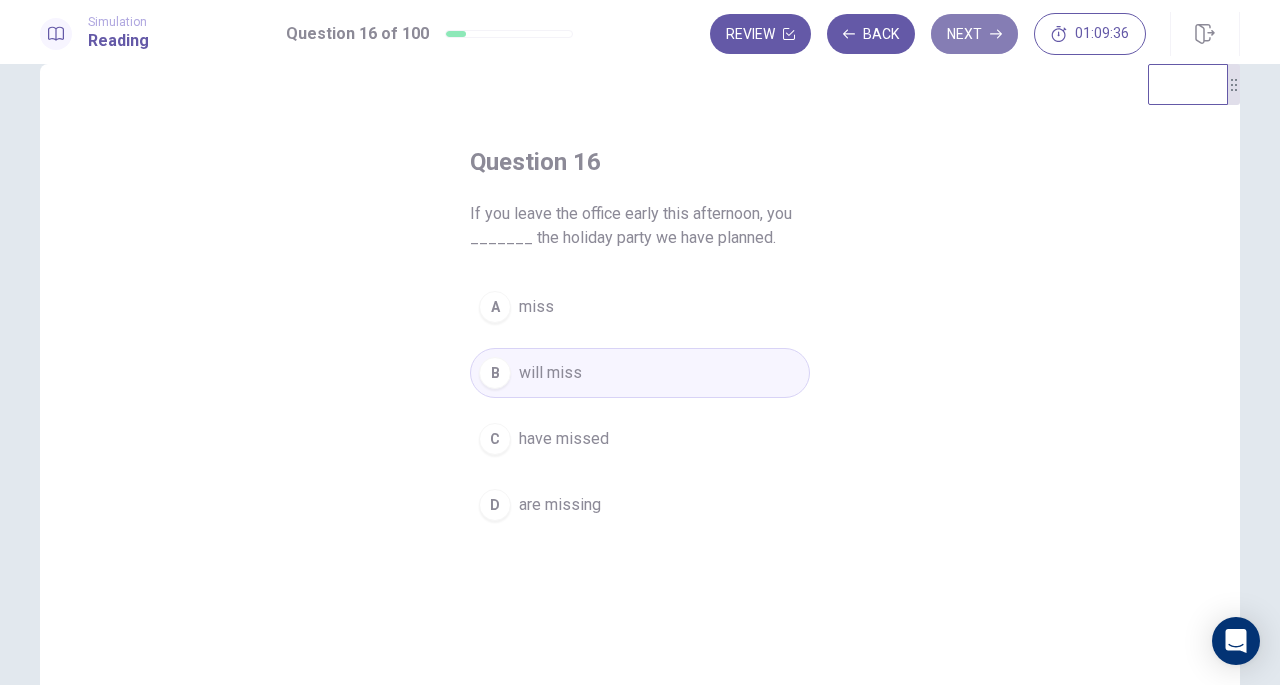 click on "Next" at bounding box center (974, 34) 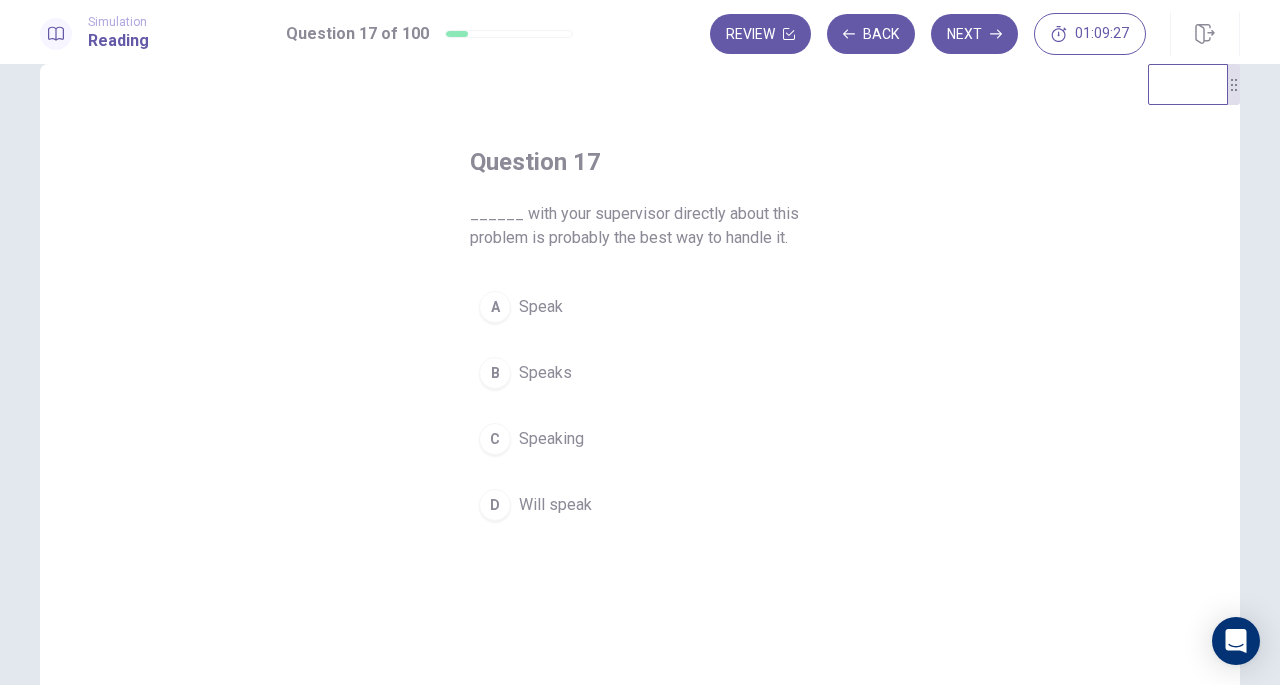 click on "A" at bounding box center [495, 307] 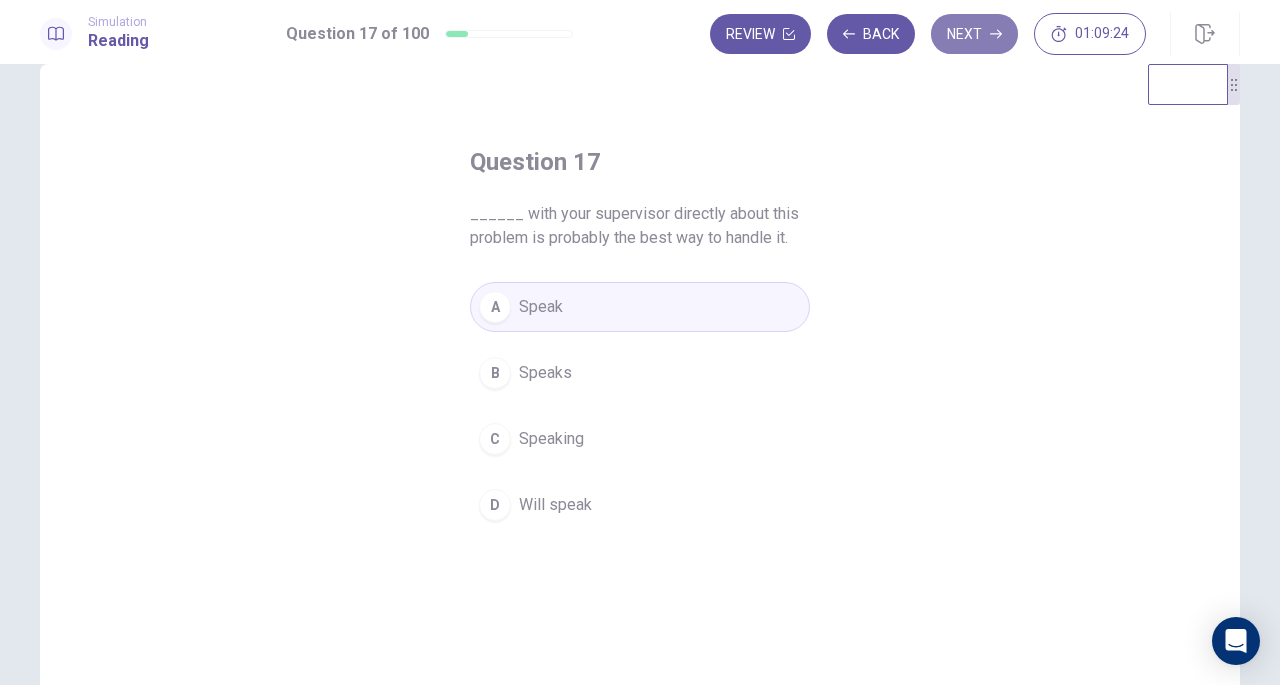 click on "Next" at bounding box center (974, 34) 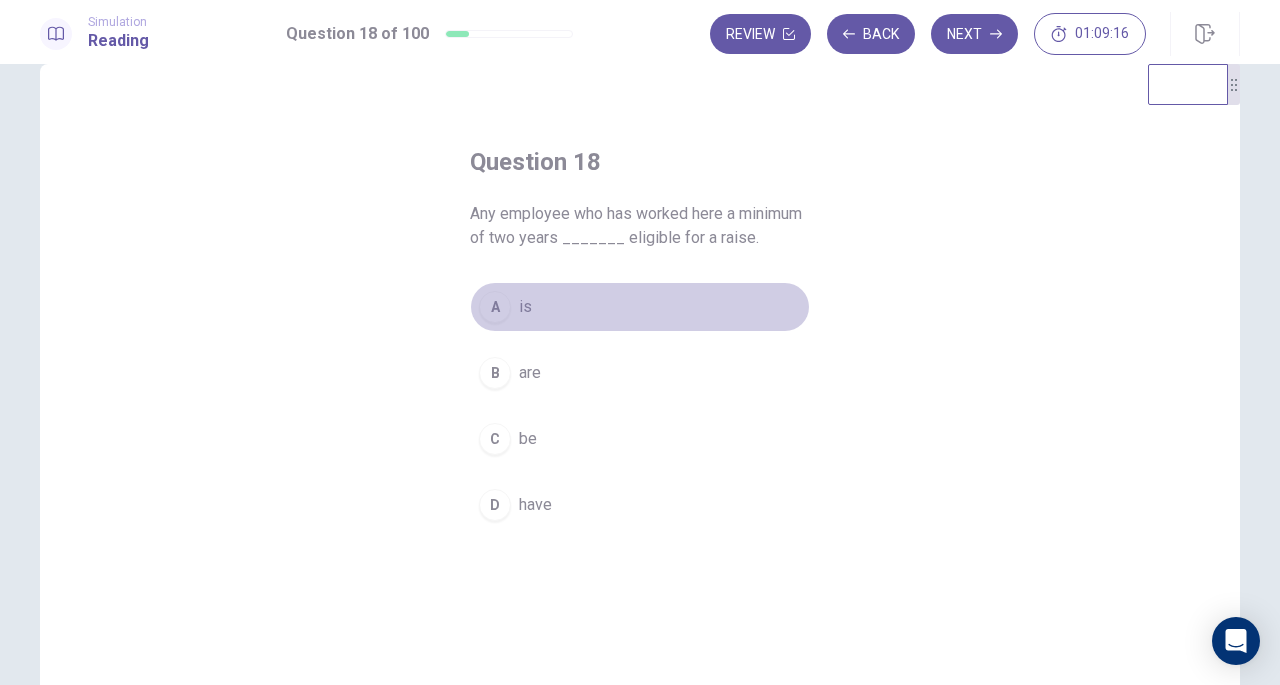 click on "A is" at bounding box center [640, 307] 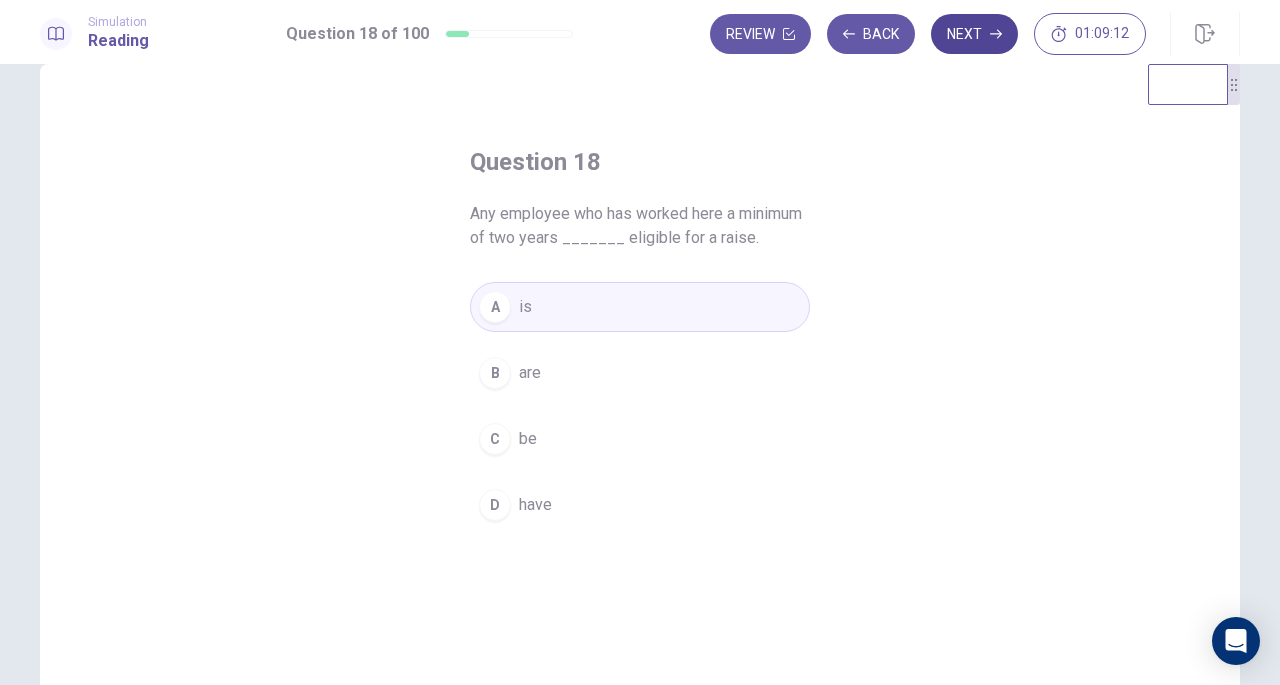 click on "Next" at bounding box center [974, 34] 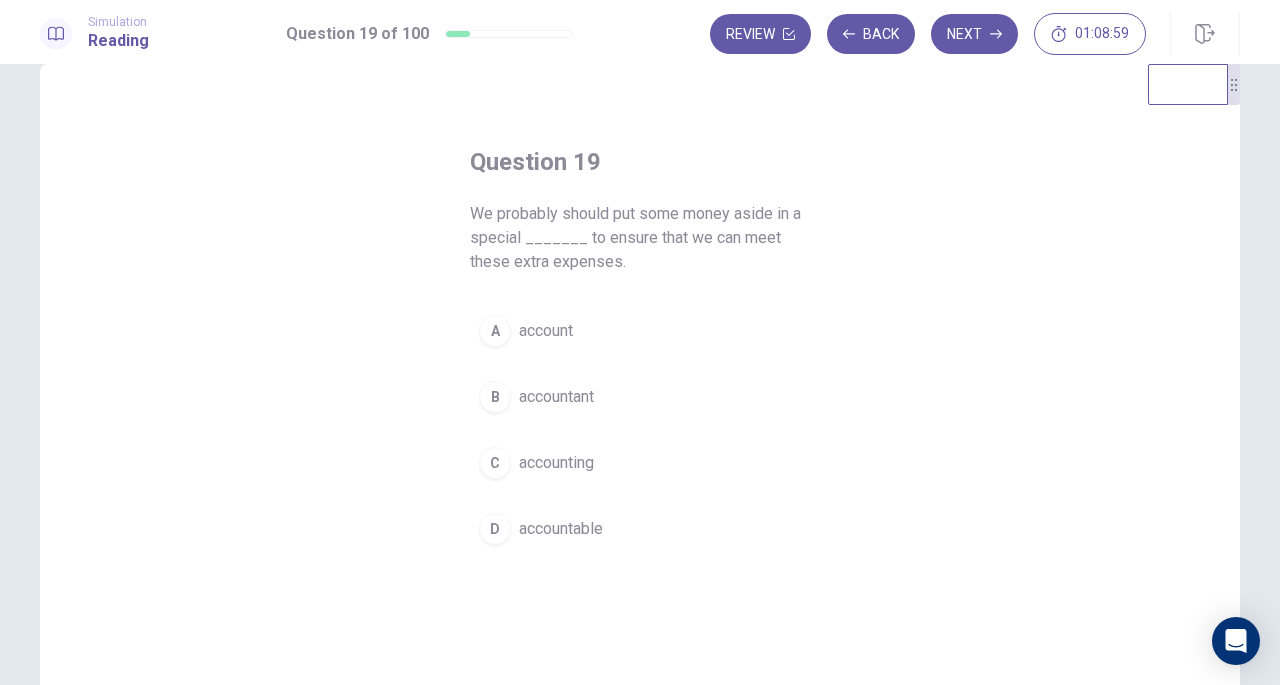 click on "account" at bounding box center [546, 331] 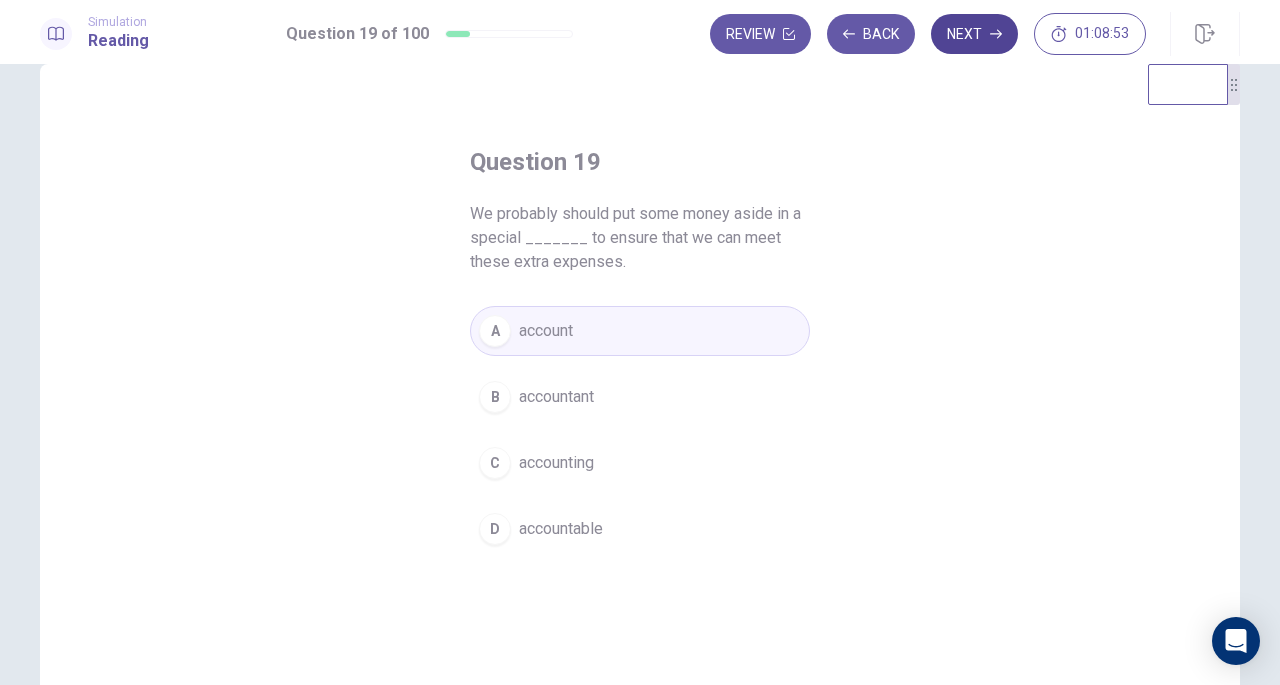 click on "Next" at bounding box center (974, 34) 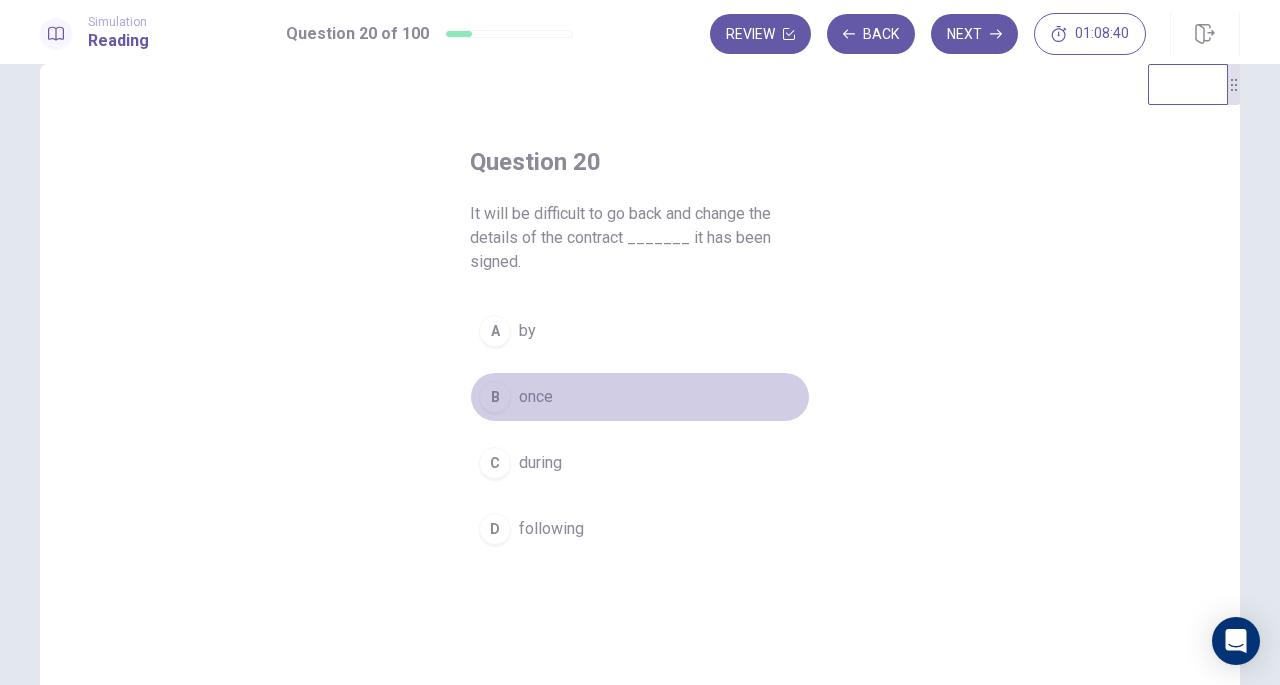 click on "B once" at bounding box center (640, 397) 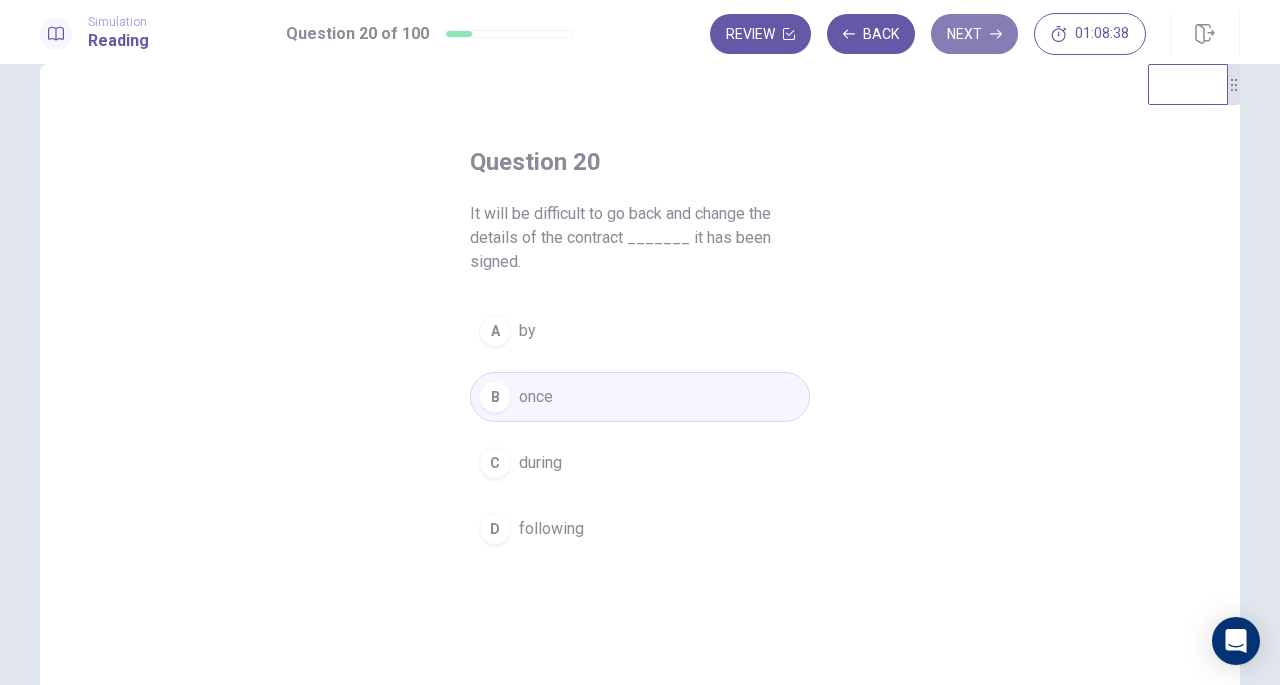 click on "Next" at bounding box center (974, 34) 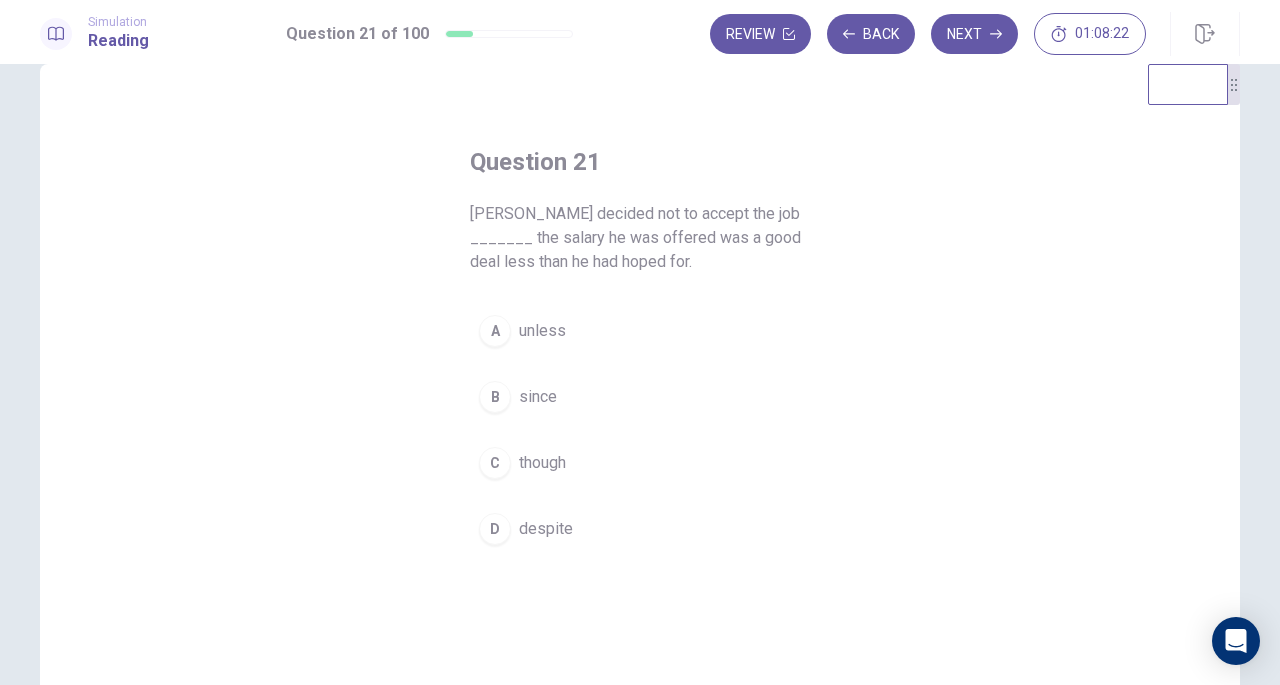 click on "B" at bounding box center [495, 397] 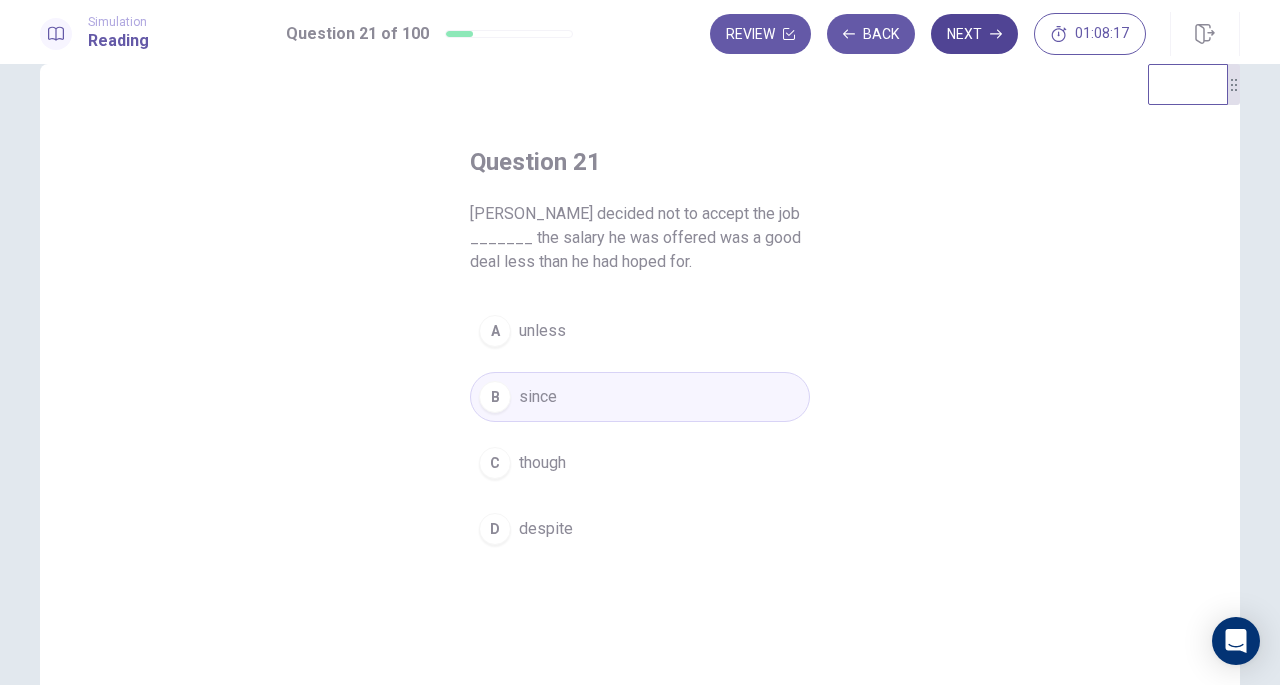 click on "Next" at bounding box center [974, 34] 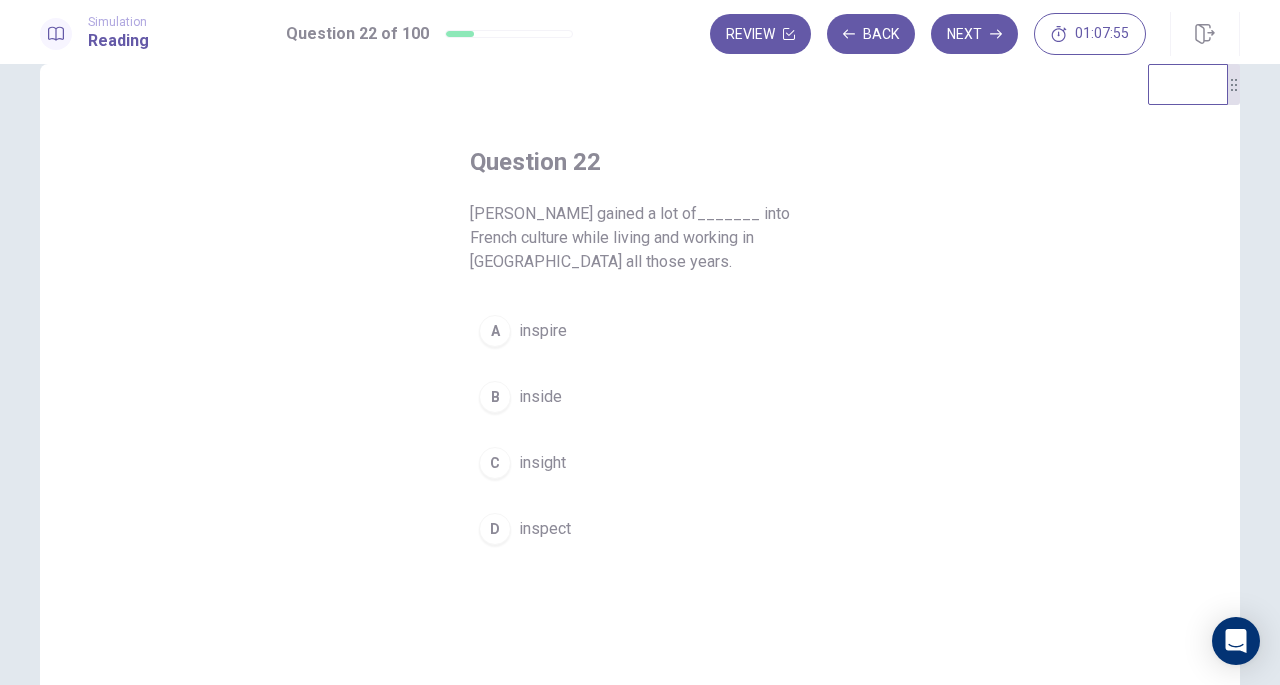 click on "A" at bounding box center (495, 331) 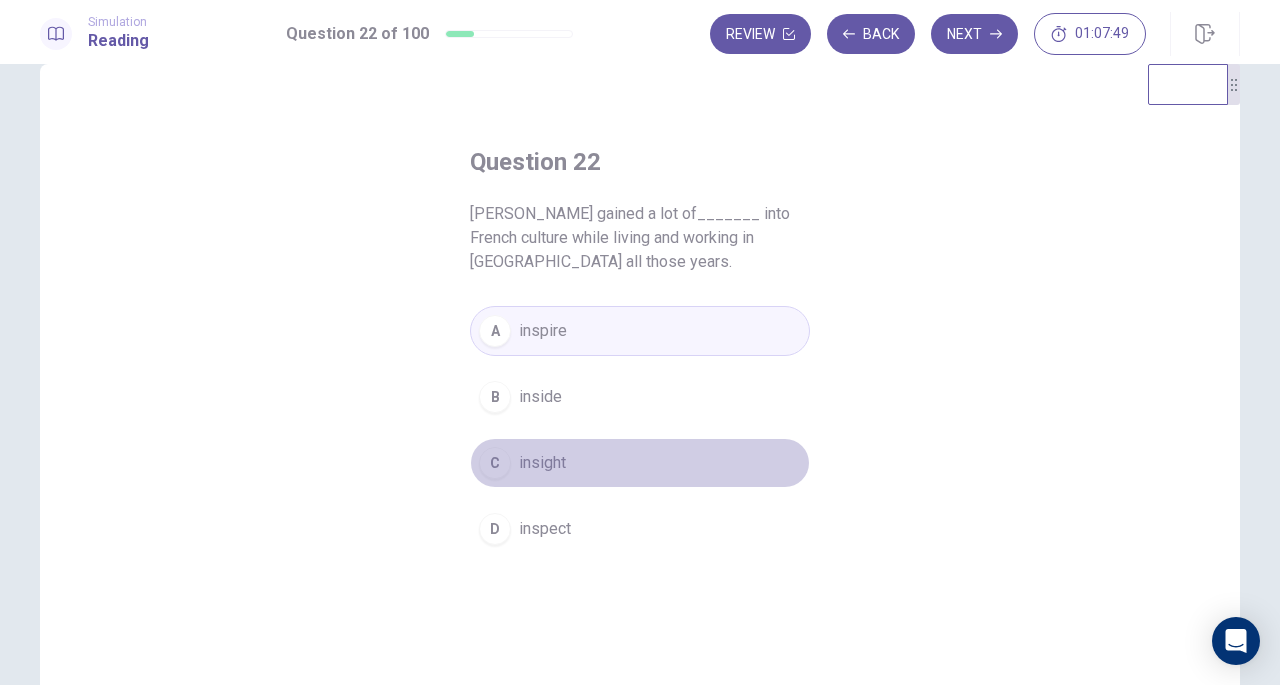 click on "C" at bounding box center (495, 463) 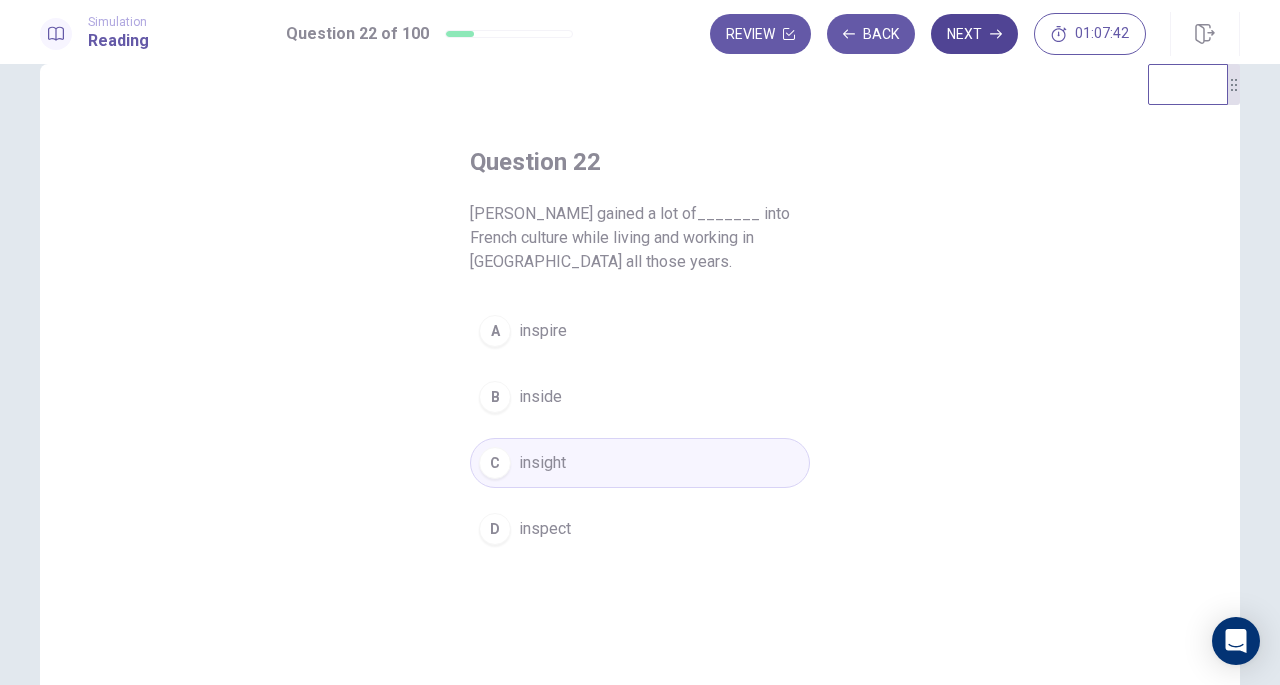 click on "Next" at bounding box center [974, 34] 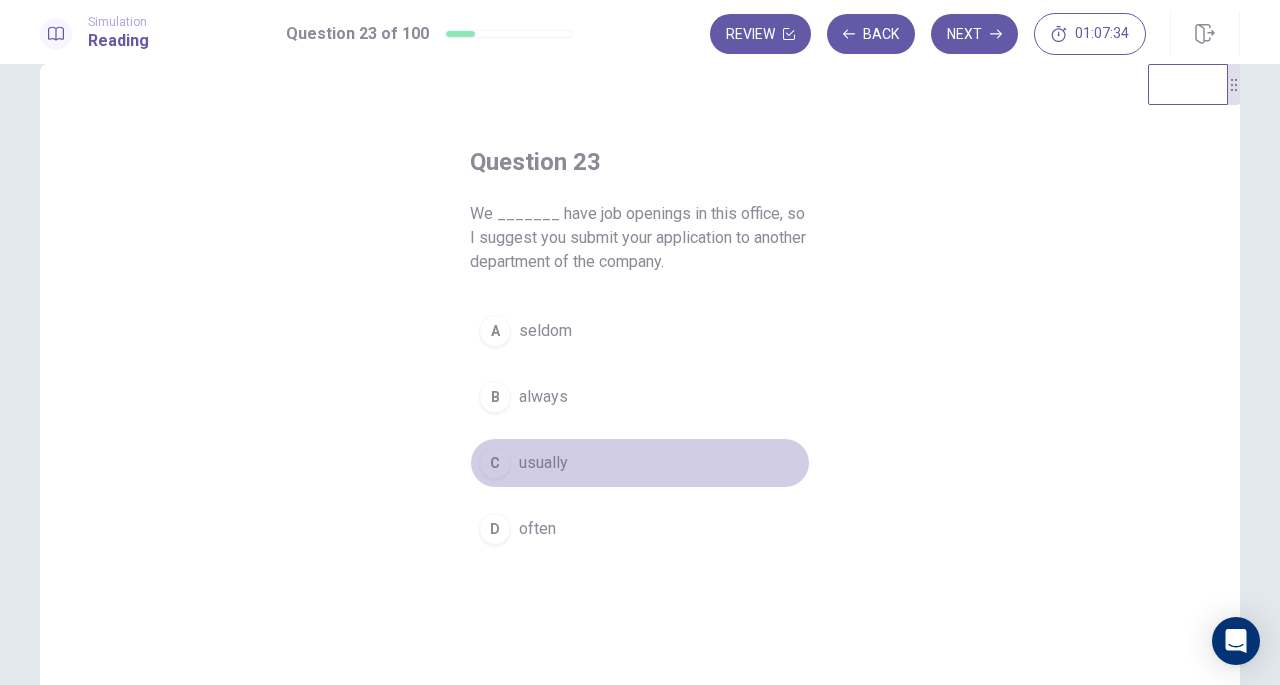 click on "usually" at bounding box center (543, 463) 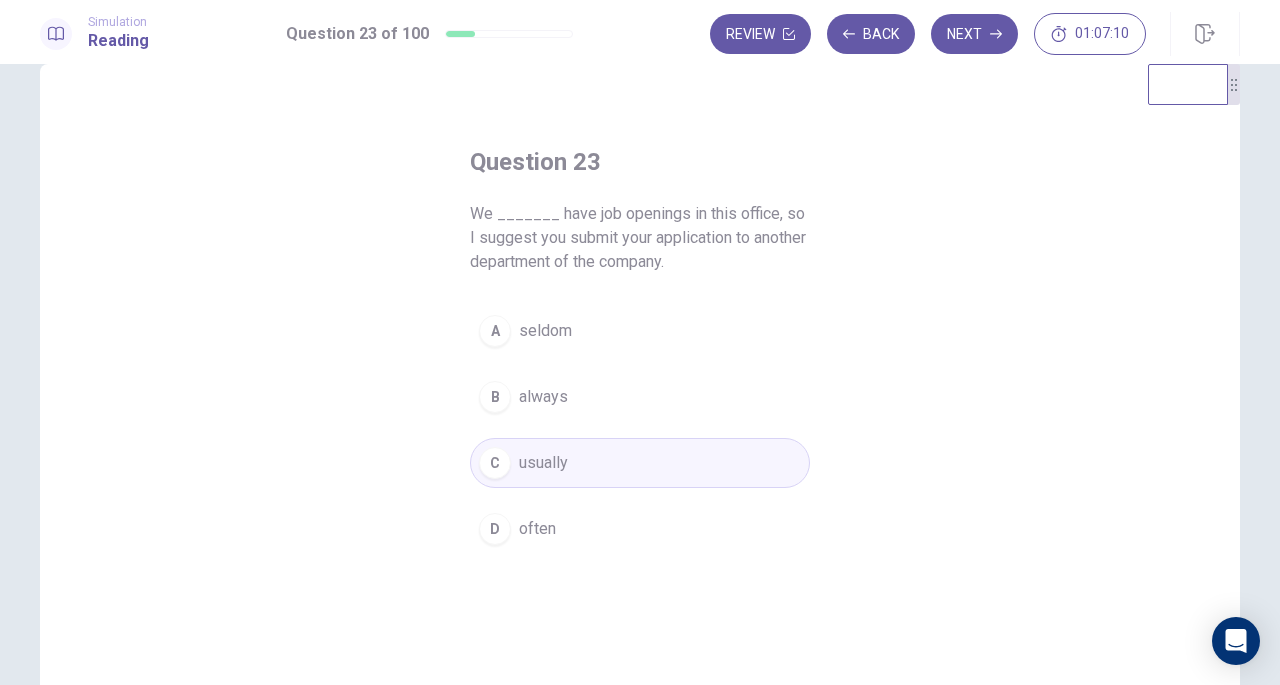 click on "seldom" at bounding box center [545, 331] 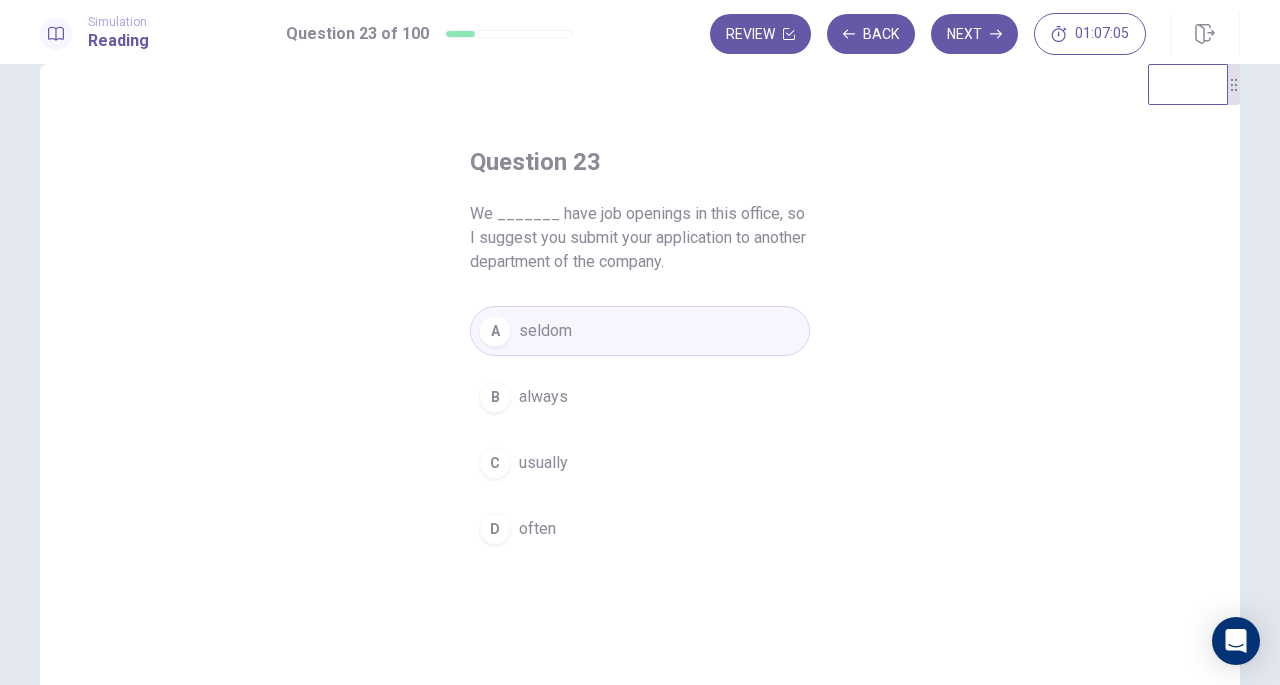 click on "D often" at bounding box center [640, 529] 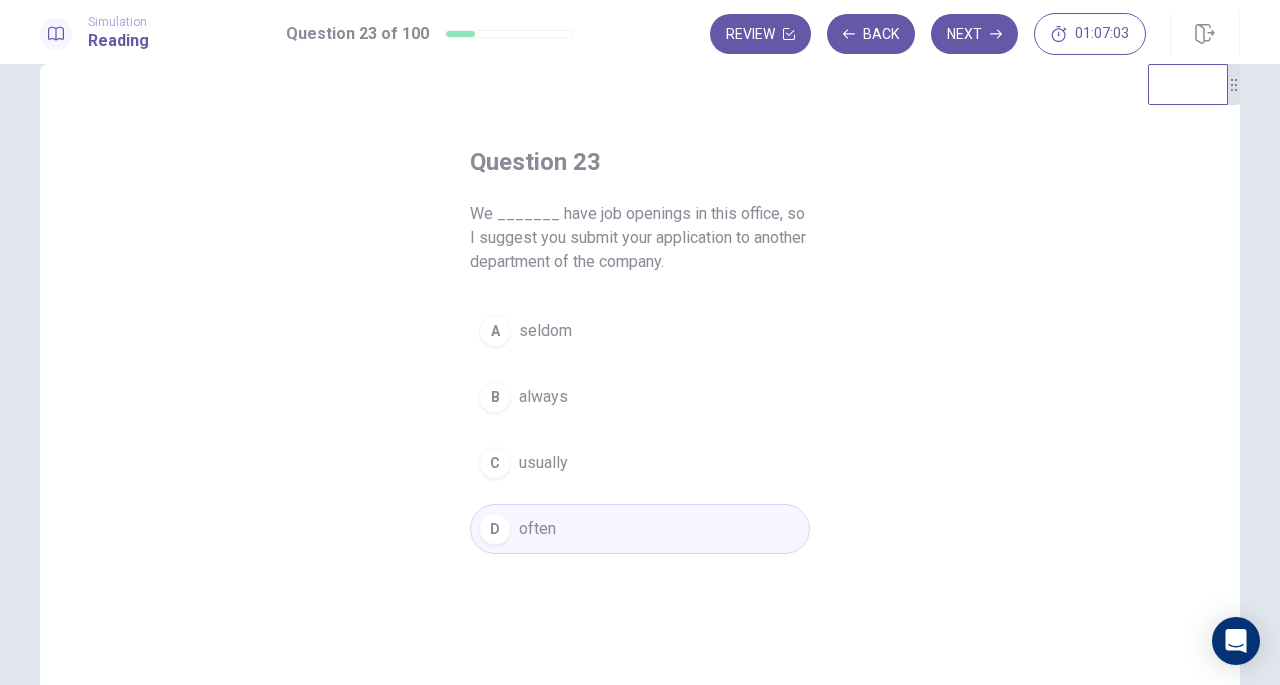 click on "usually" at bounding box center [543, 463] 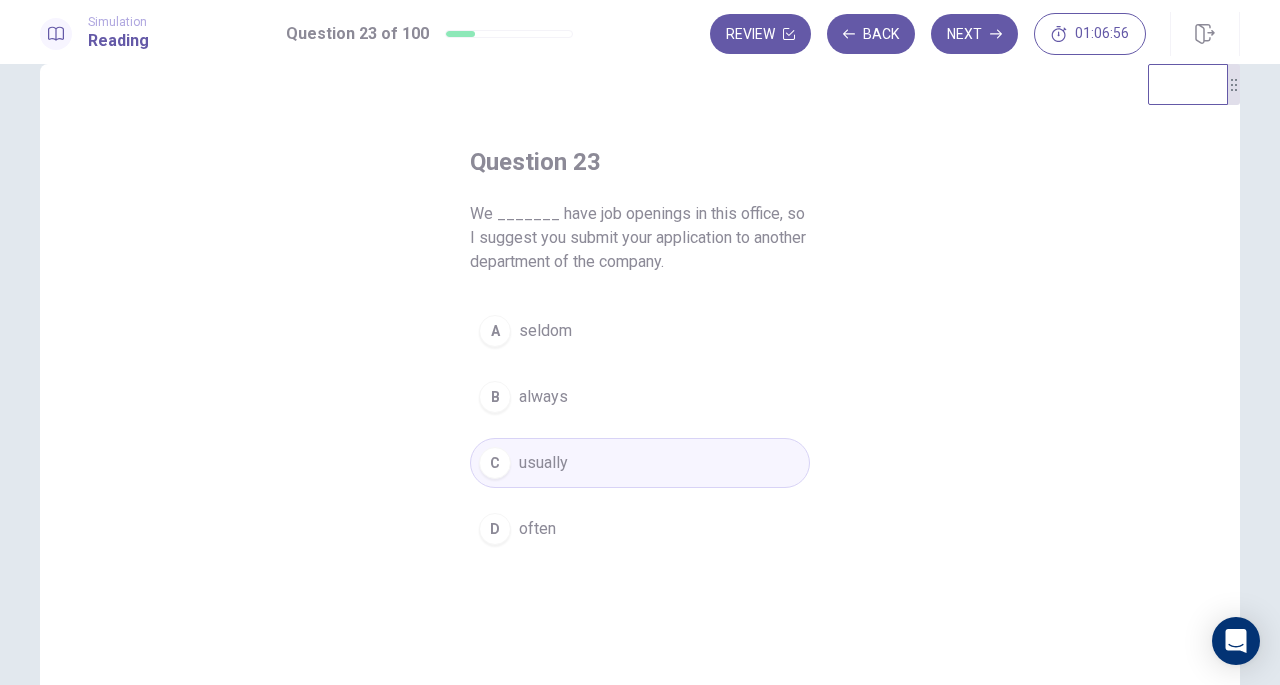 click on "seldom" at bounding box center [545, 331] 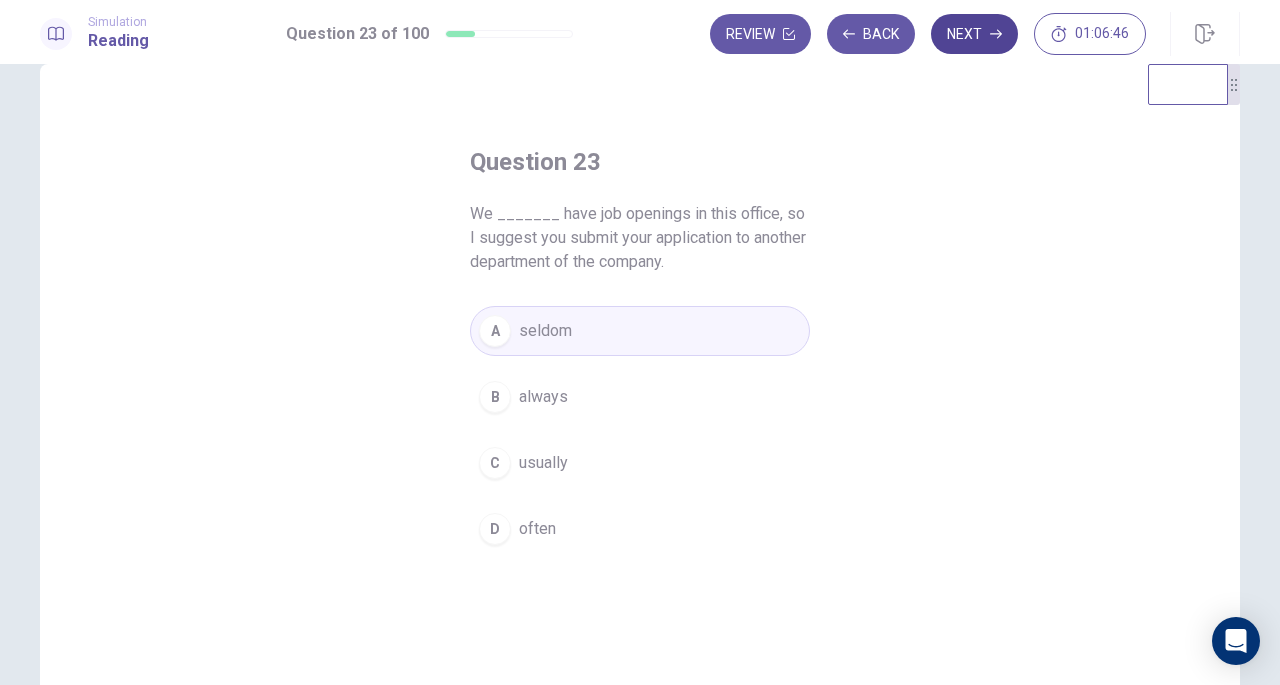 click on "Next" at bounding box center (974, 34) 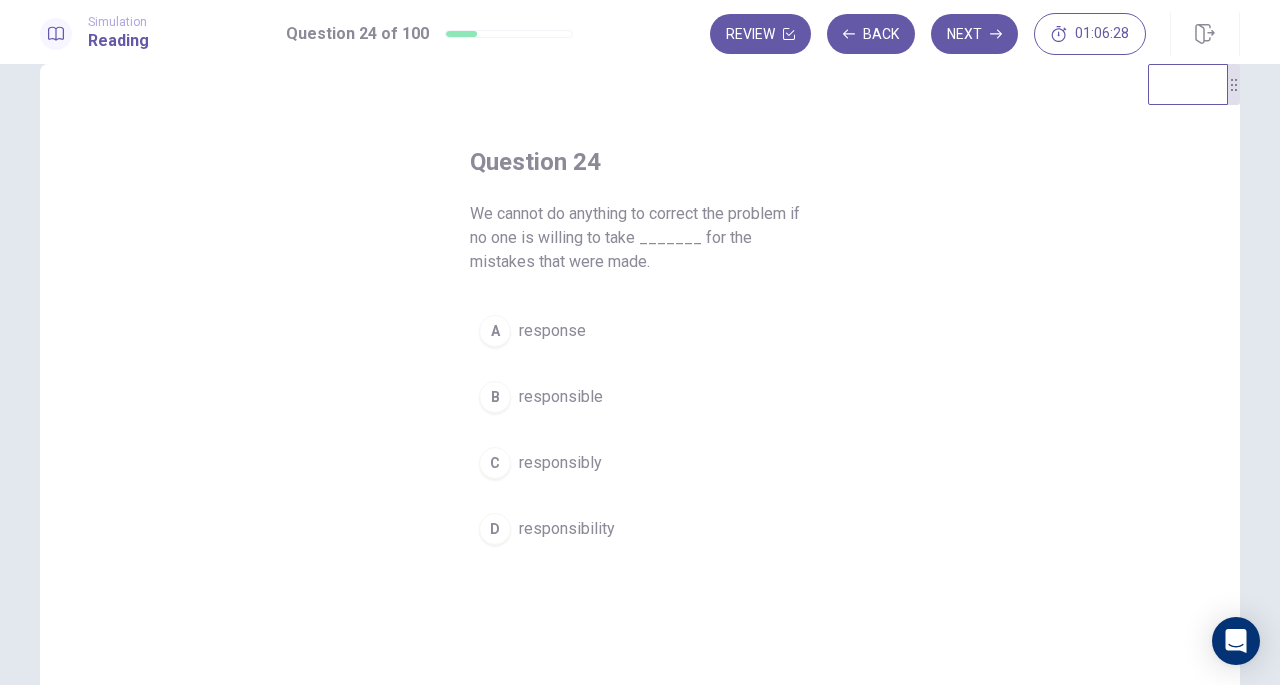 click on "responsible" at bounding box center (561, 397) 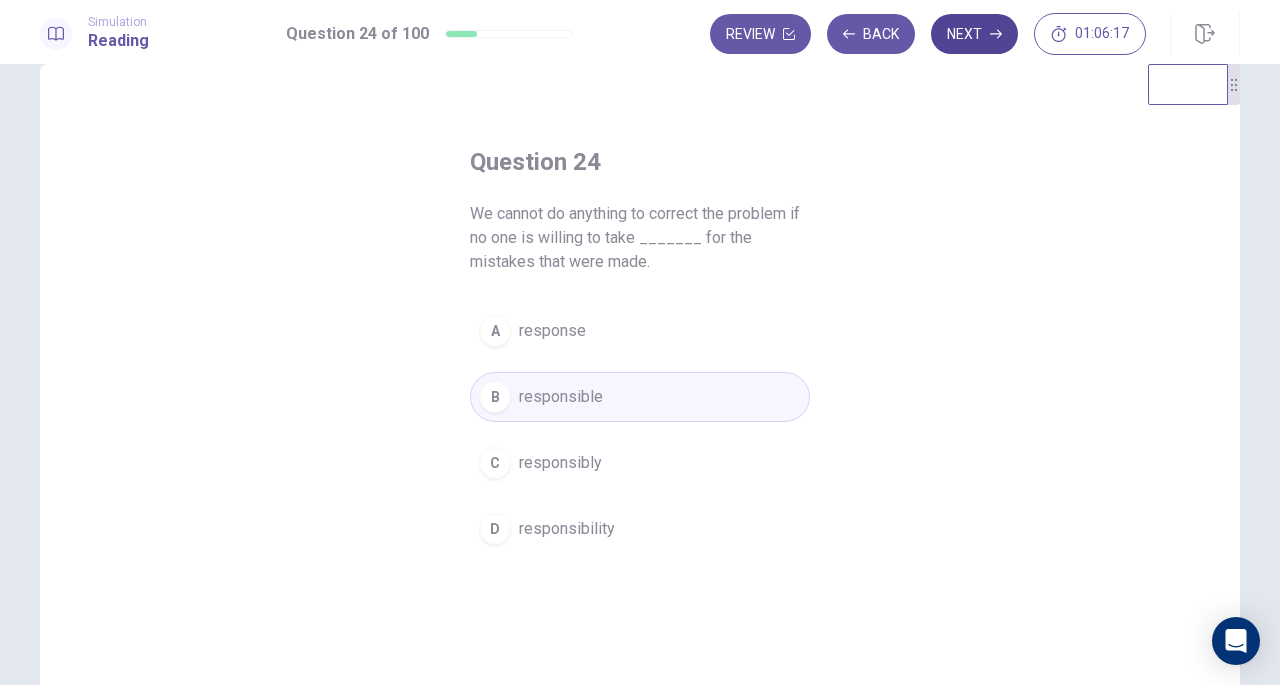 click on "Next" at bounding box center (974, 34) 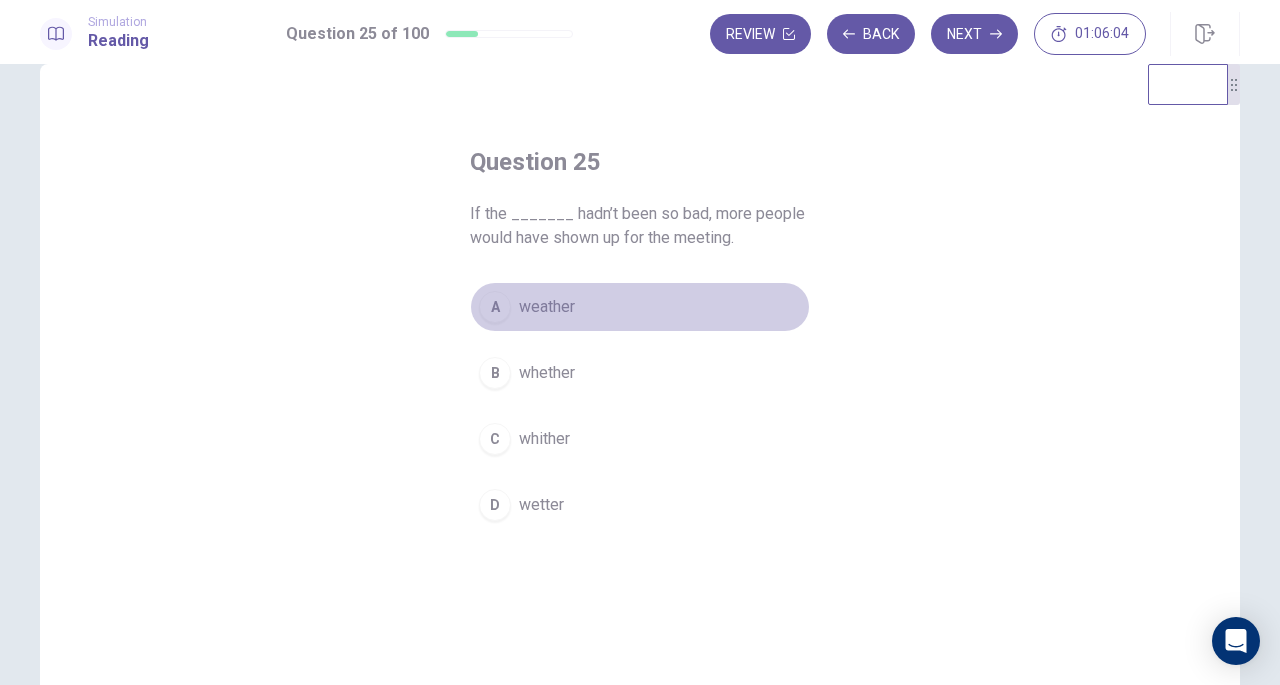 click on "A weather" at bounding box center [640, 307] 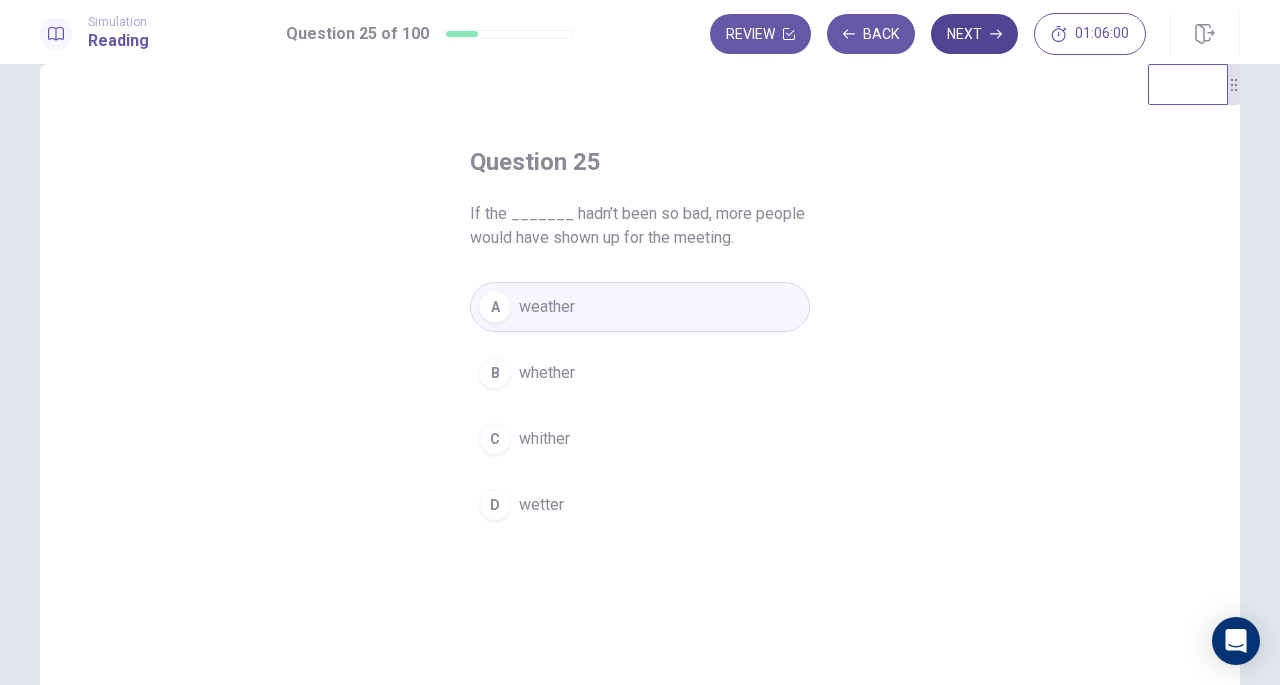 click on "Next" at bounding box center [974, 34] 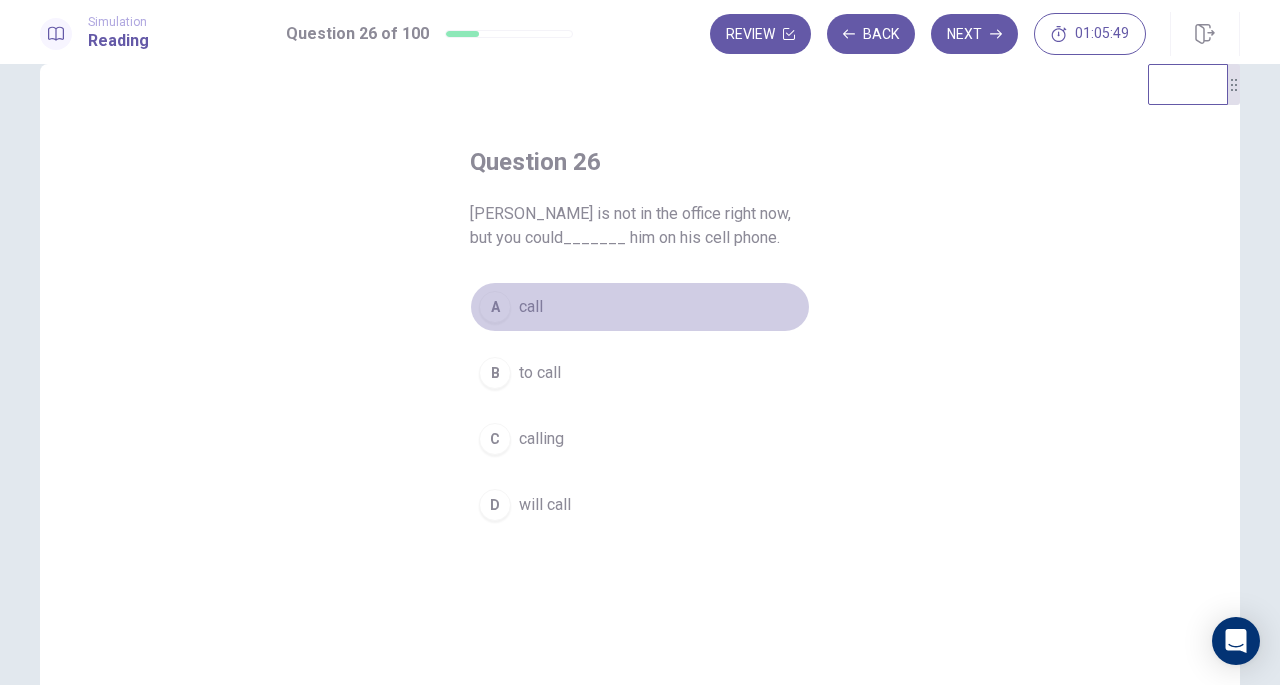 click on "call" at bounding box center [531, 307] 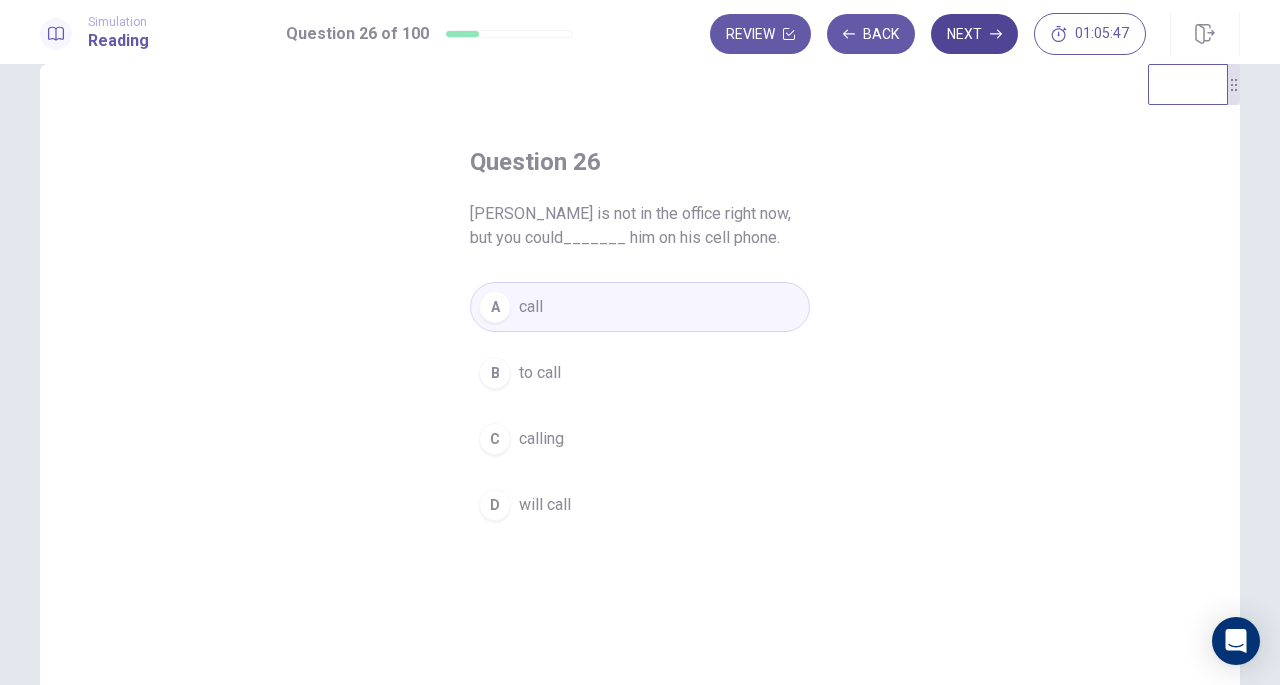click on "Next" at bounding box center (974, 34) 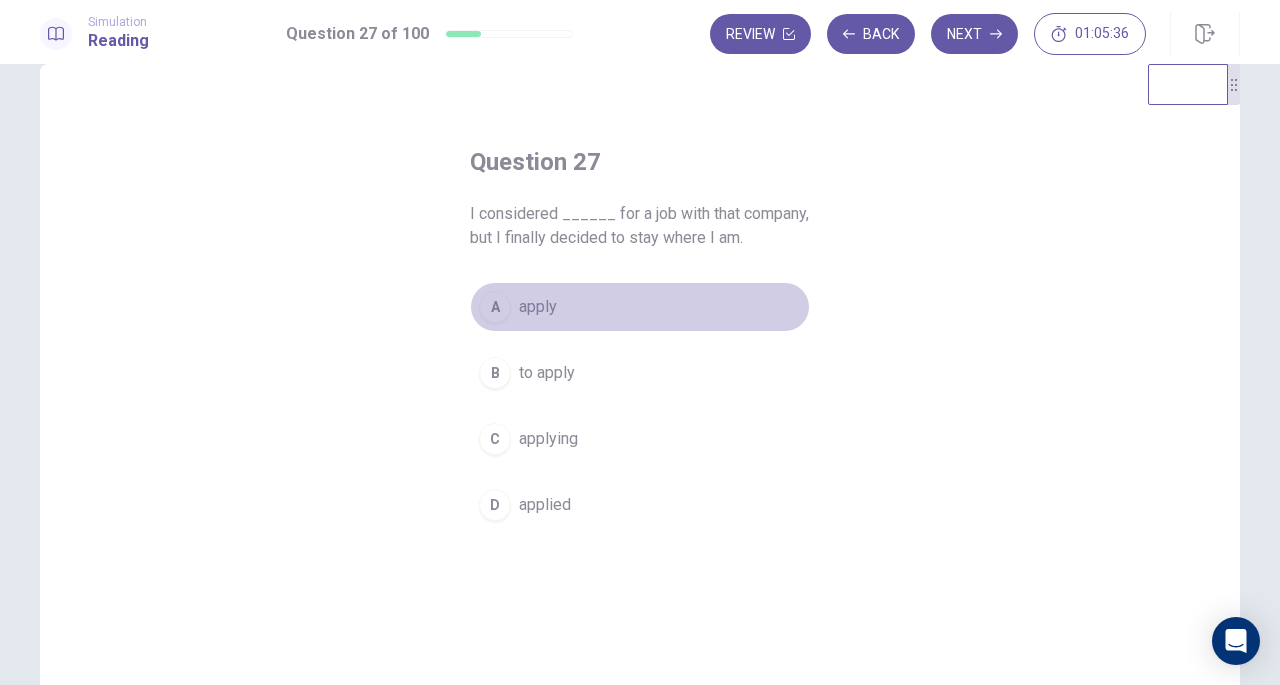 click on "A" at bounding box center (495, 307) 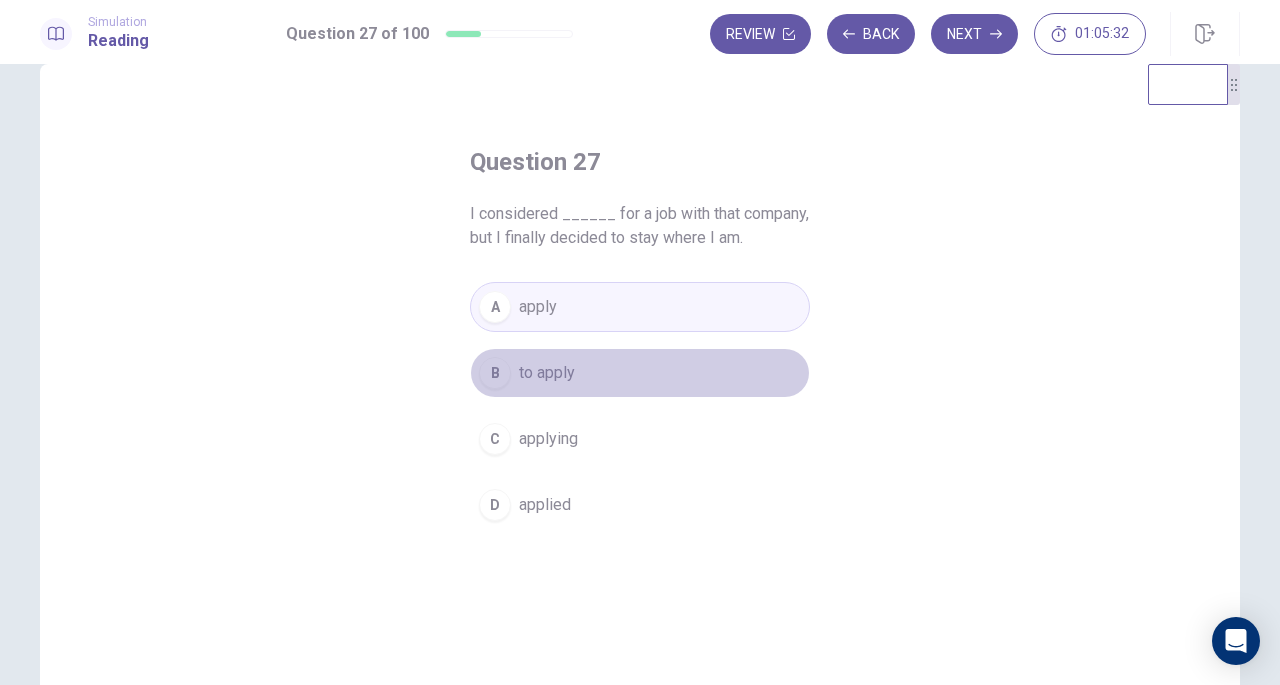 click on "to apply" at bounding box center (547, 373) 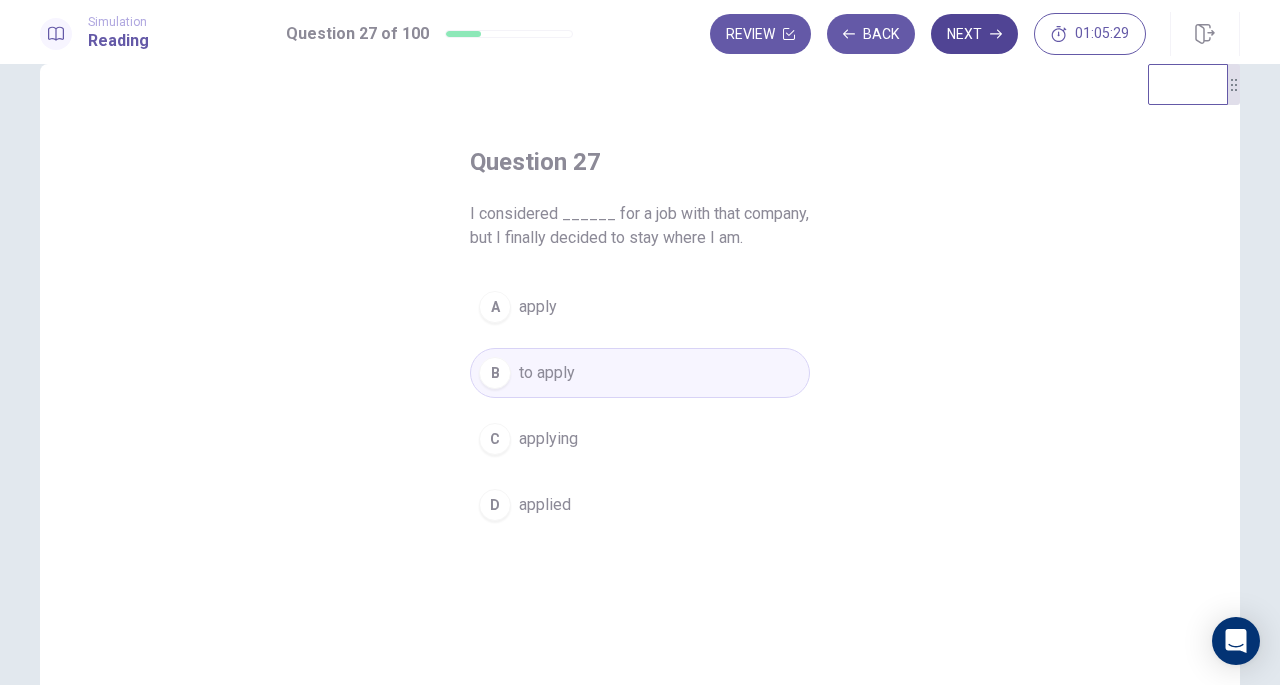 click on "Next" at bounding box center (974, 34) 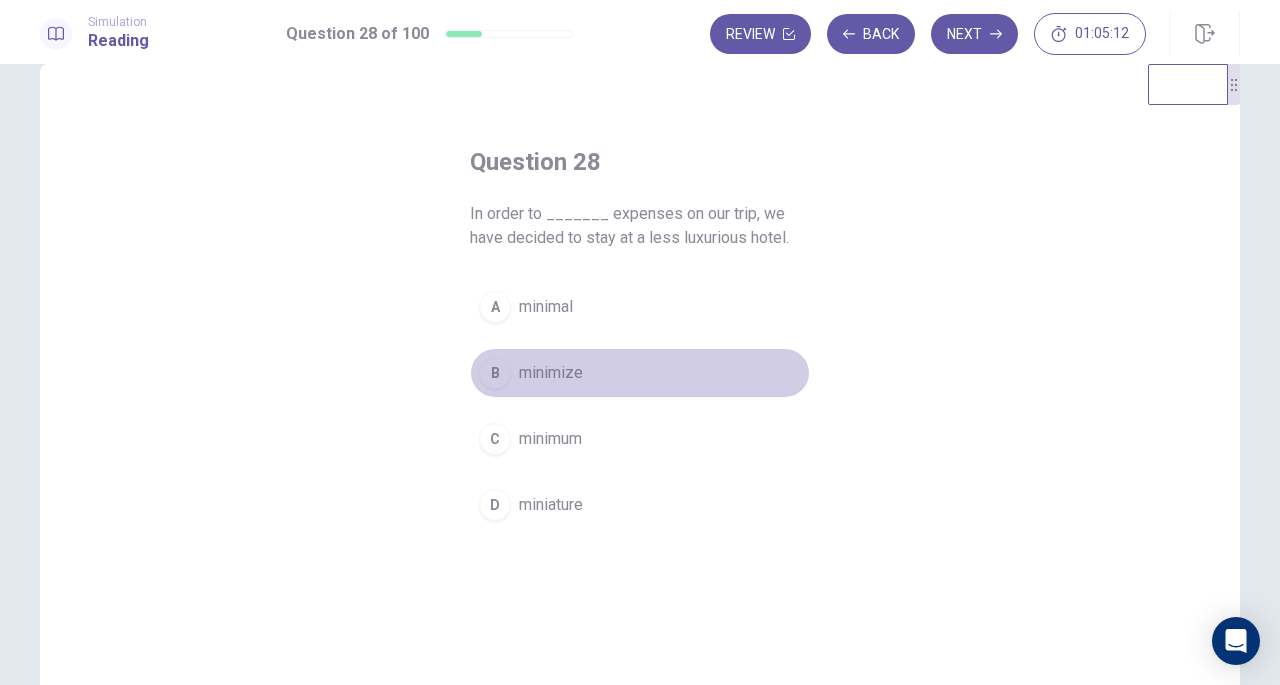click on "B" at bounding box center [495, 373] 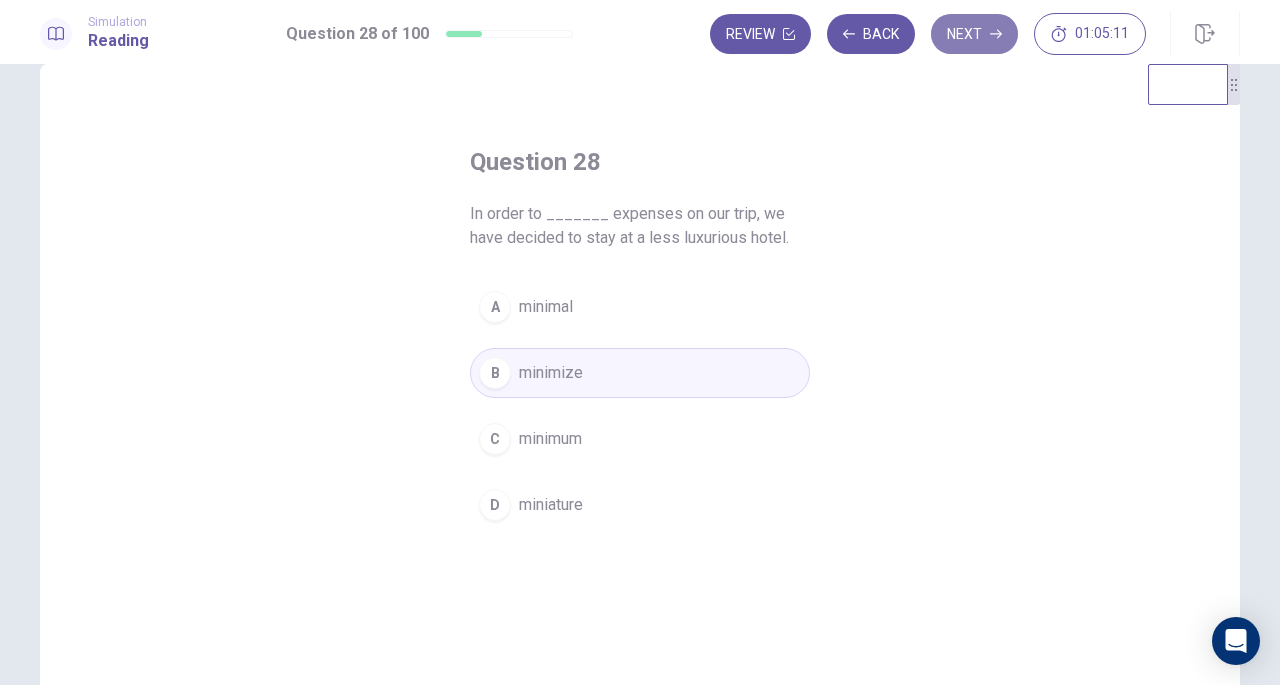 click on "Next" at bounding box center (974, 34) 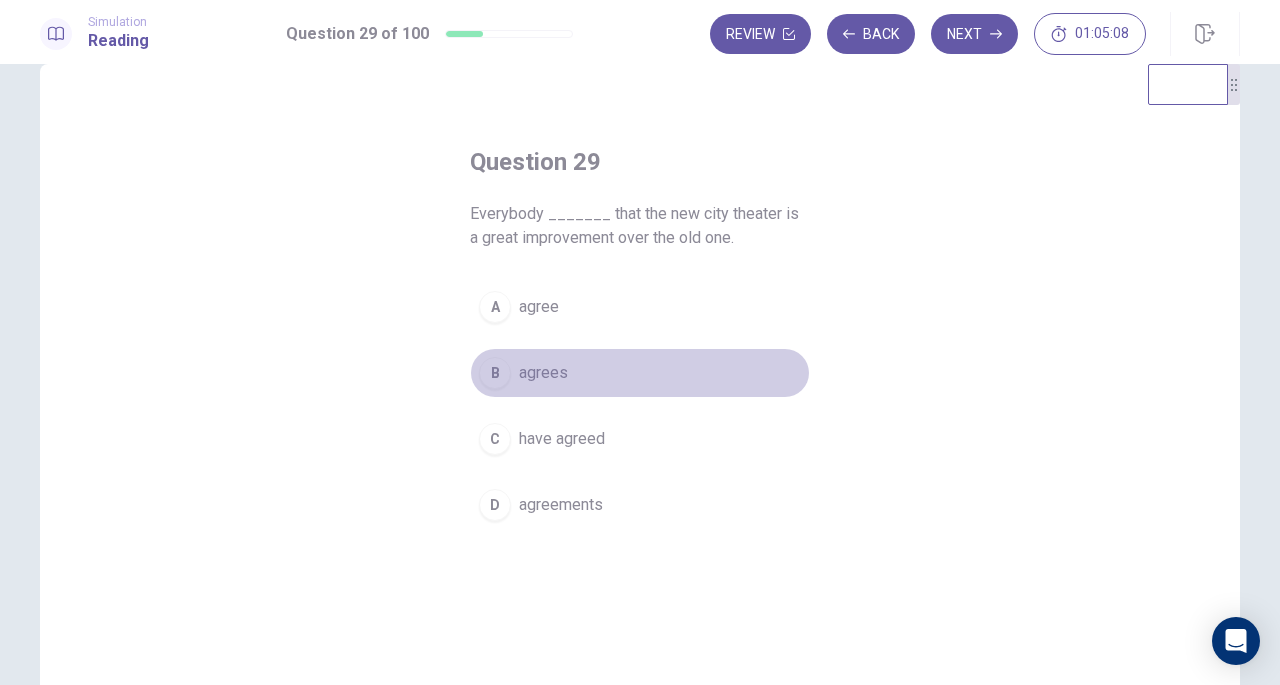 click on "B" at bounding box center (495, 373) 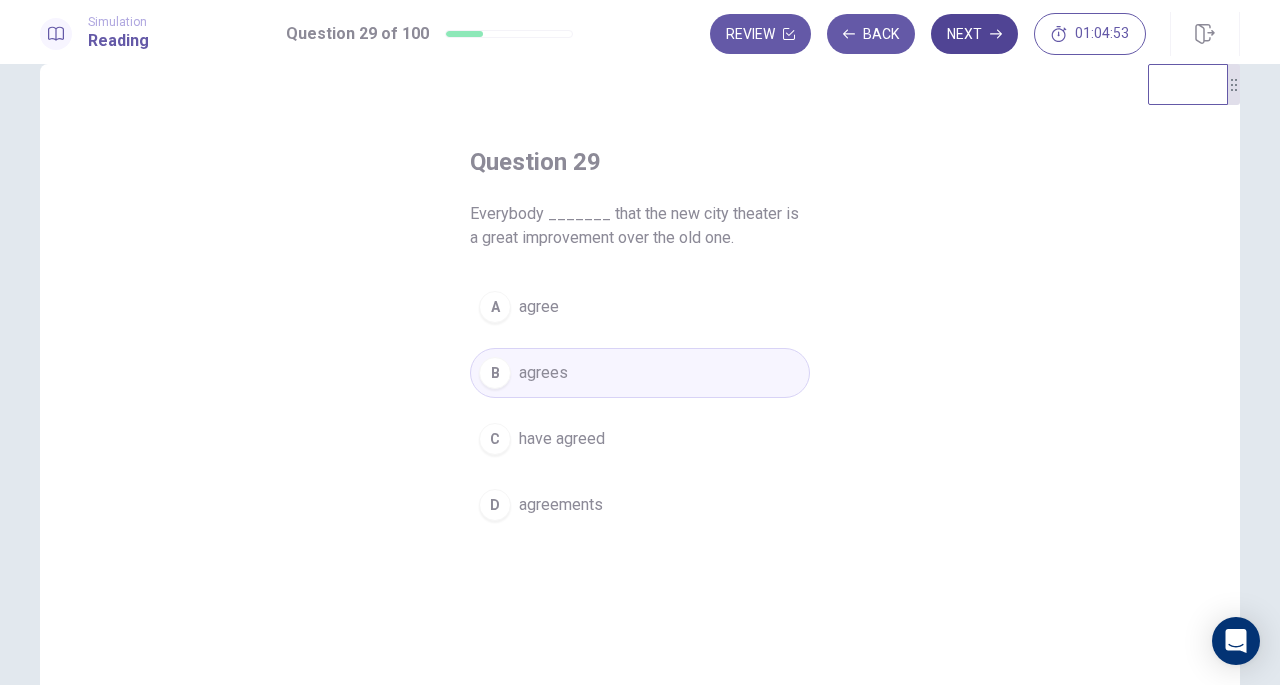 click on "Next" at bounding box center [974, 34] 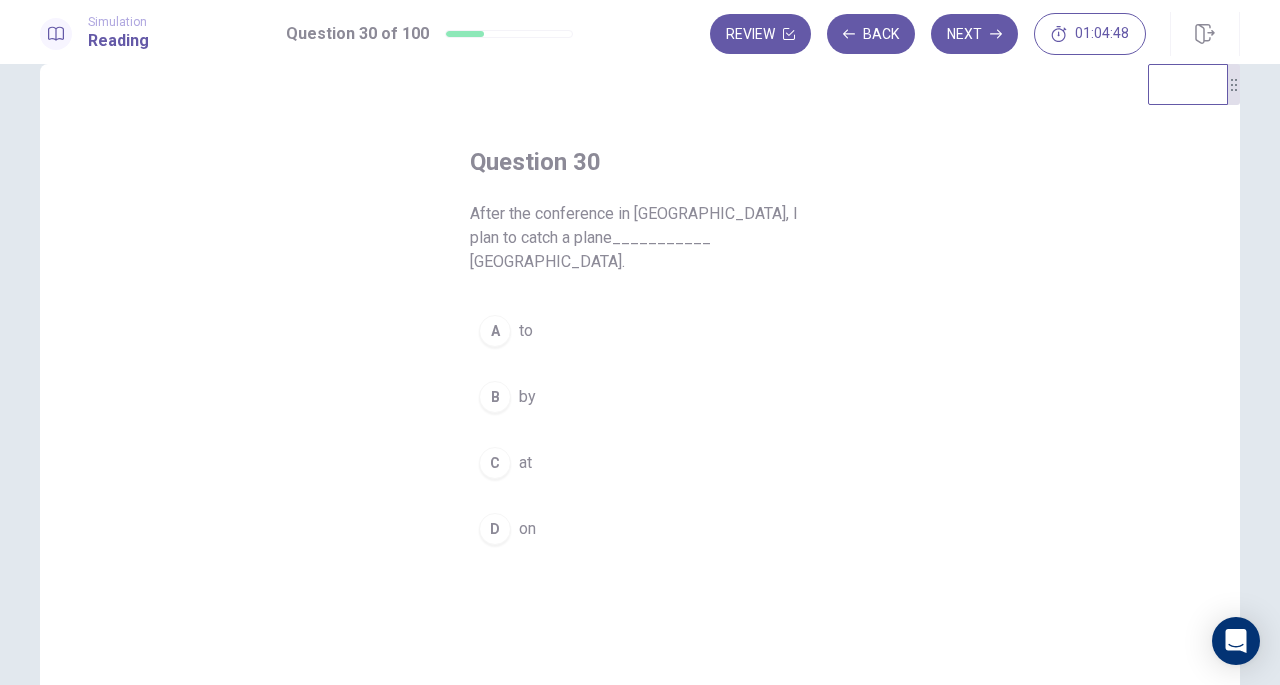 click on "A to" at bounding box center (640, 331) 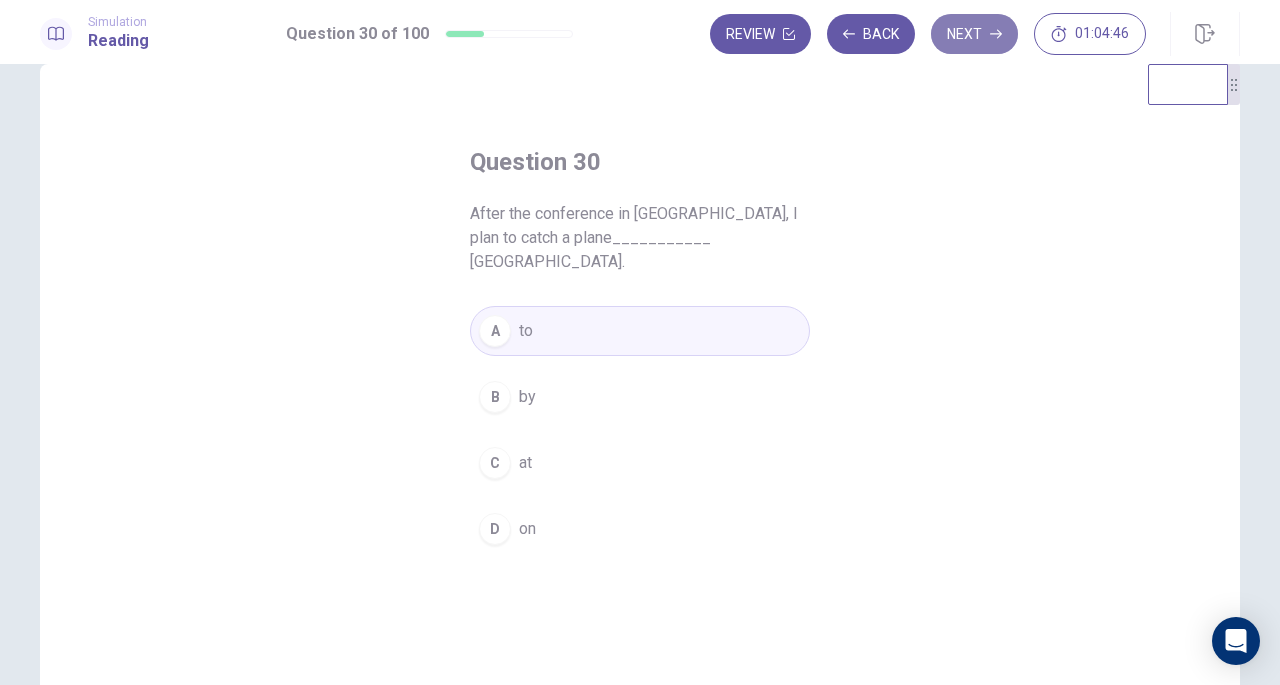 click on "Next" at bounding box center (974, 34) 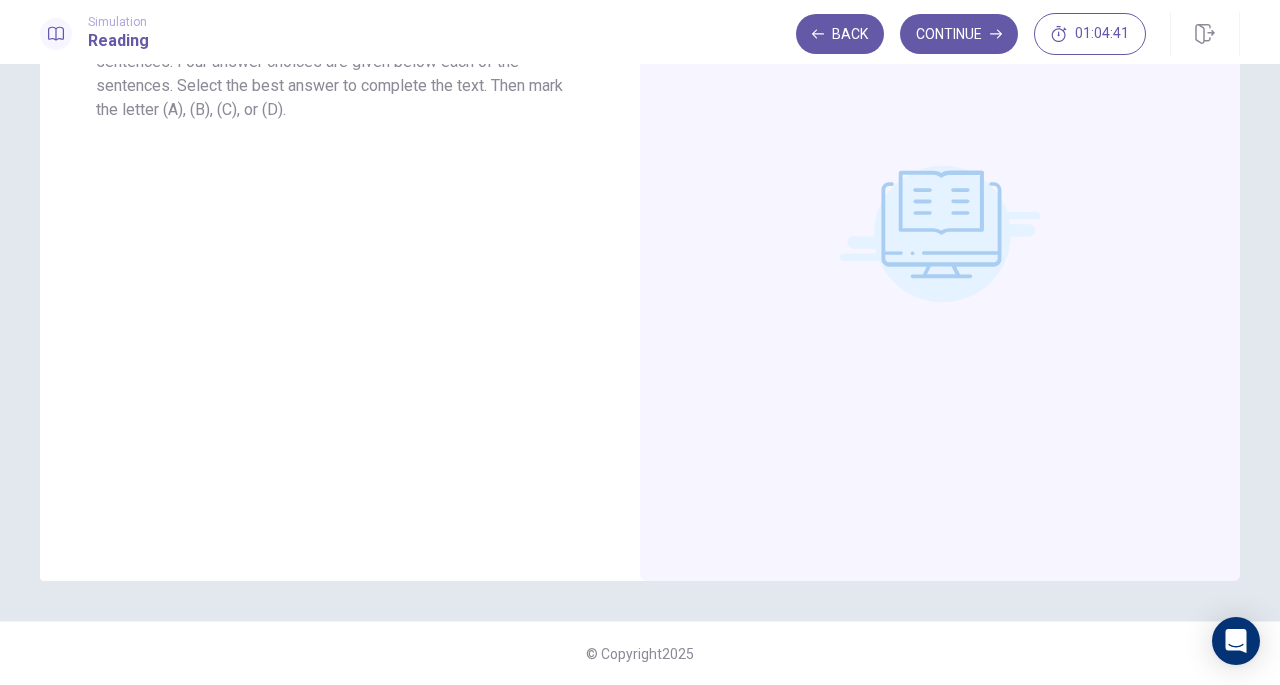 scroll, scrollTop: 0, scrollLeft: 0, axis: both 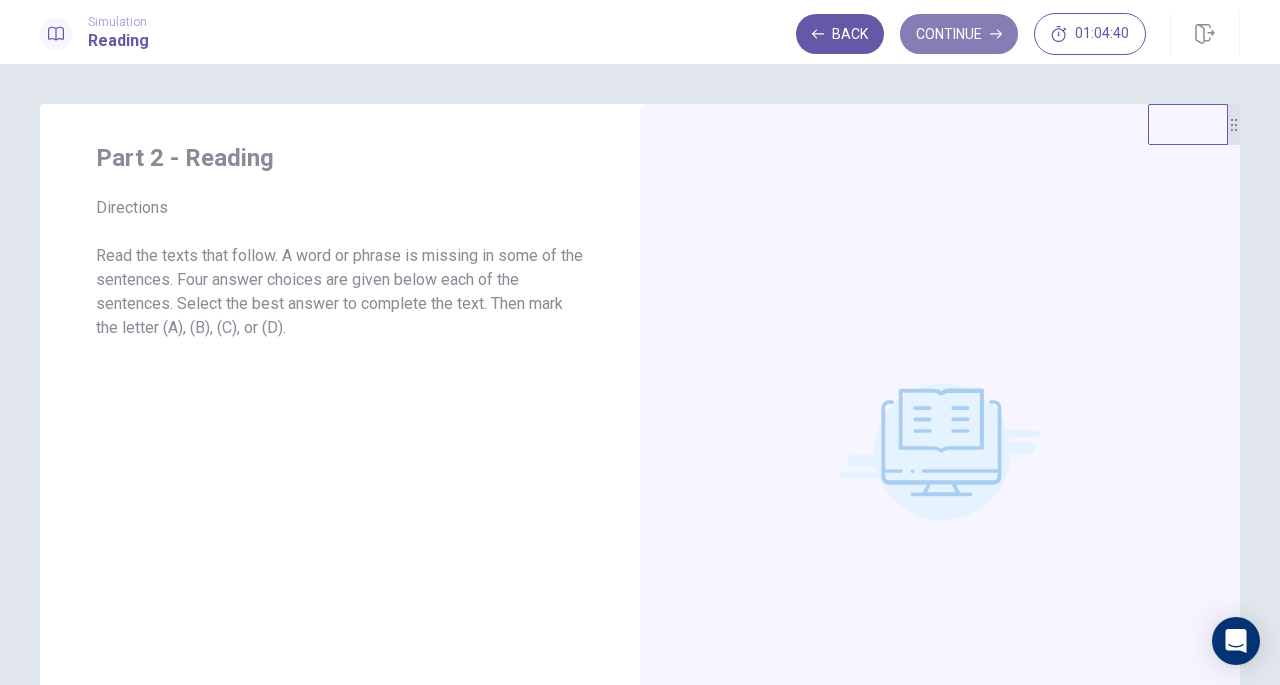 click on "Continue" at bounding box center [959, 34] 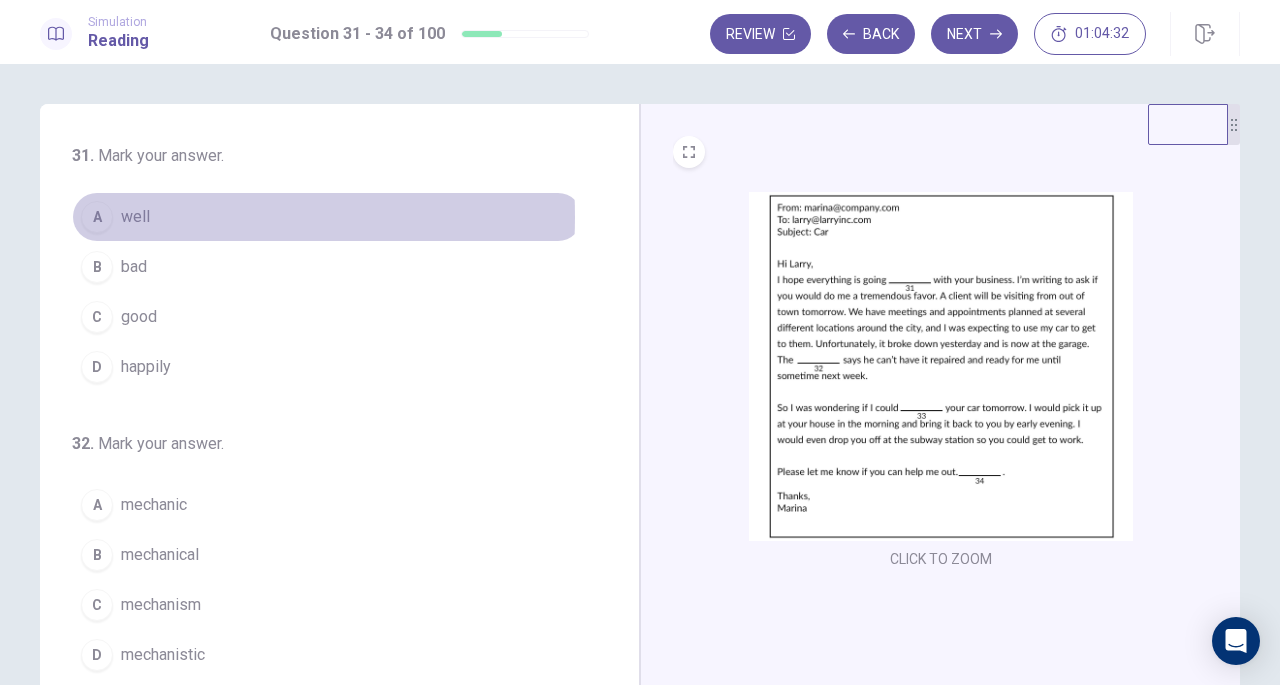 click on "well" at bounding box center [135, 217] 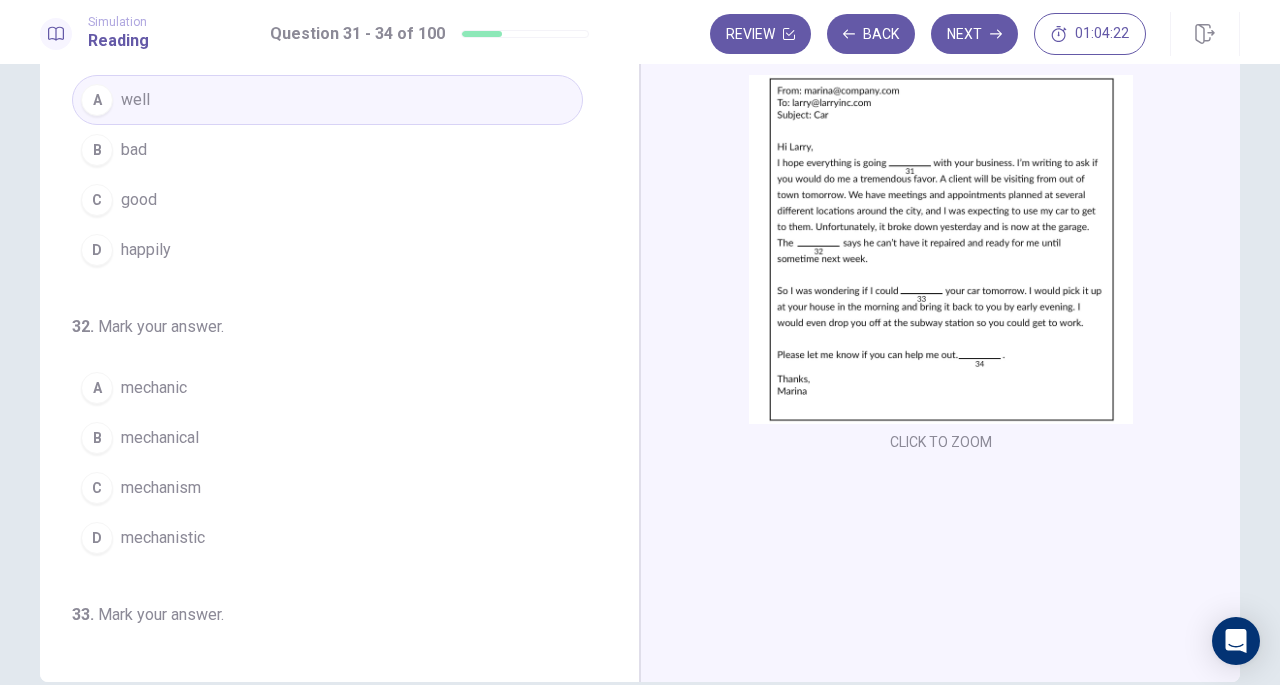 scroll, scrollTop: 120, scrollLeft: 0, axis: vertical 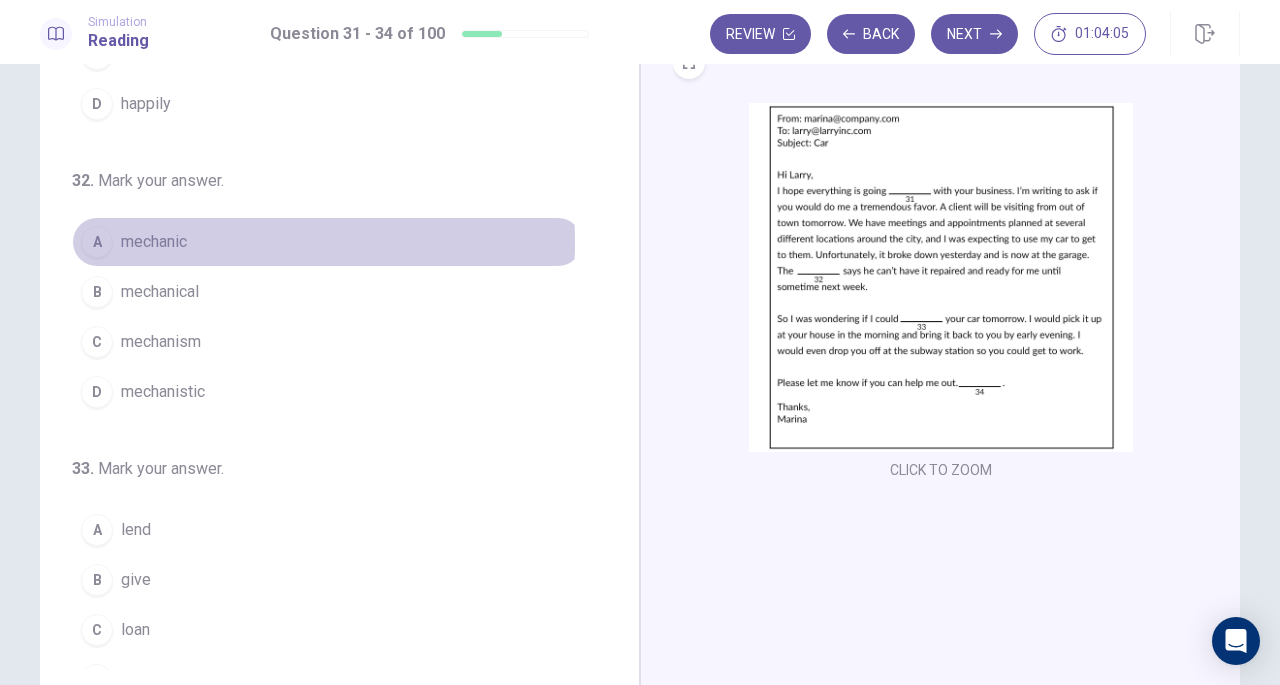 click on "mechanic" at bounding box center (154, 242) 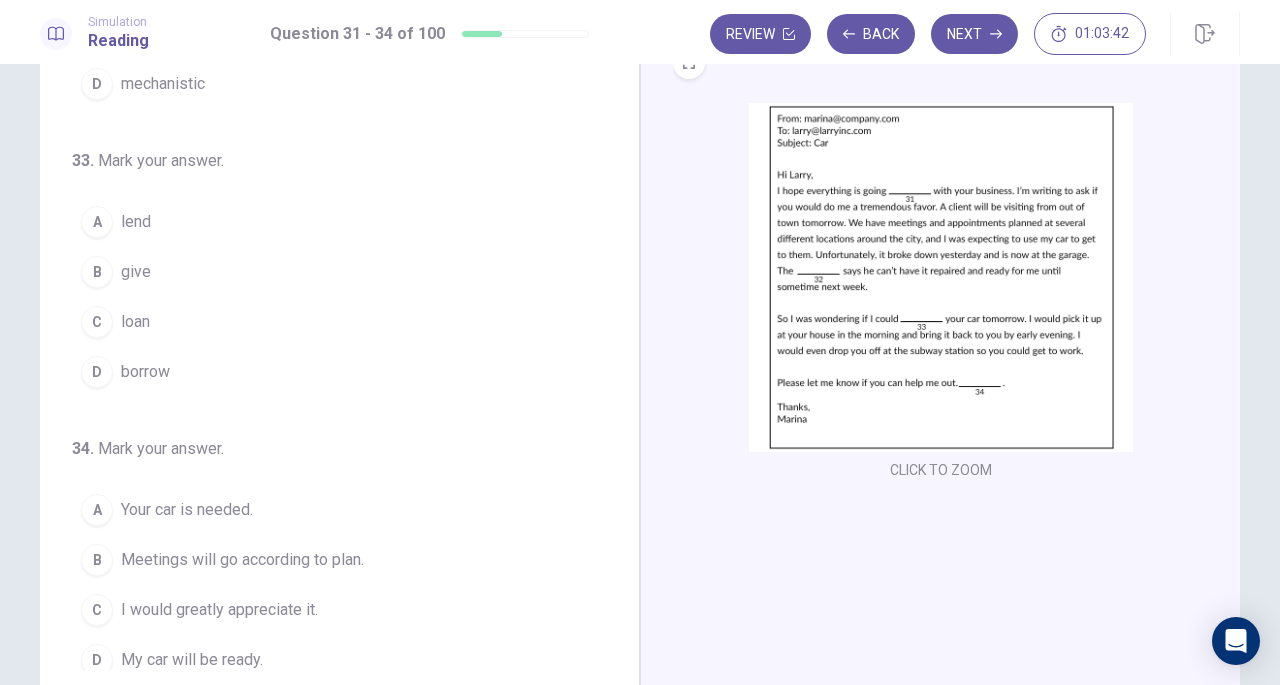 scroll, scrollTop: 486, scrollLeft: 0, axis: vertical 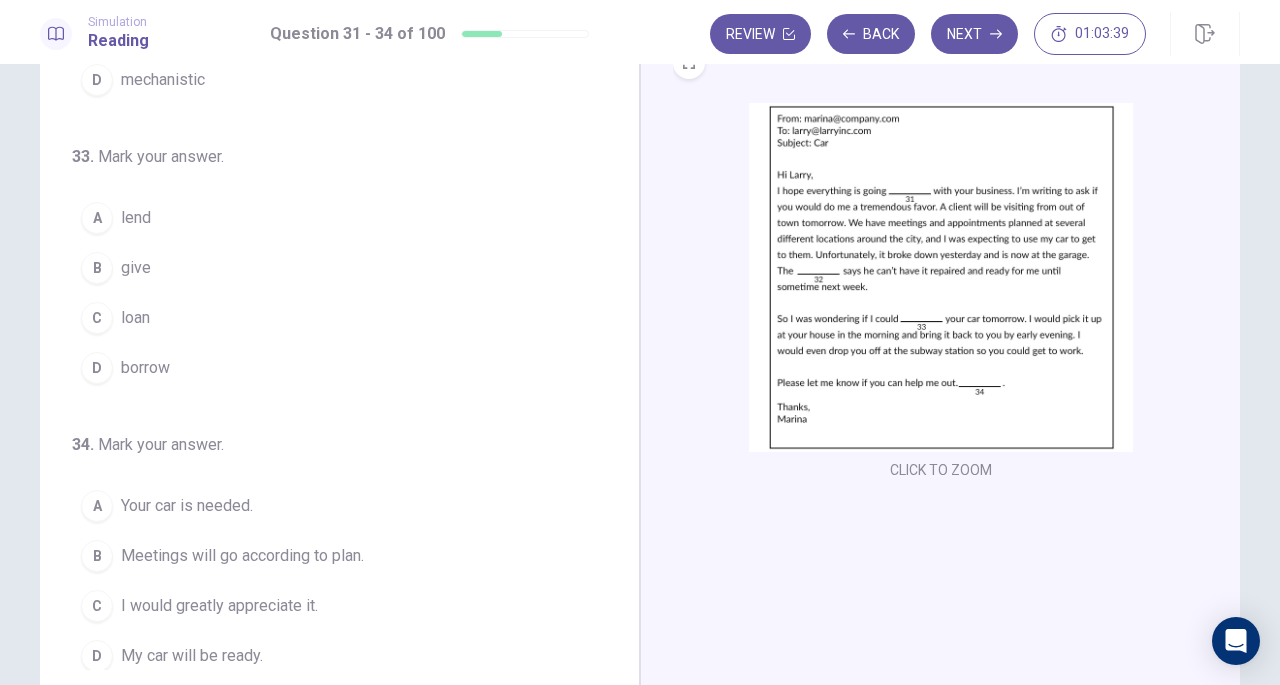 click on "I would greatly appreciate it." at bounding box center [219, 606] 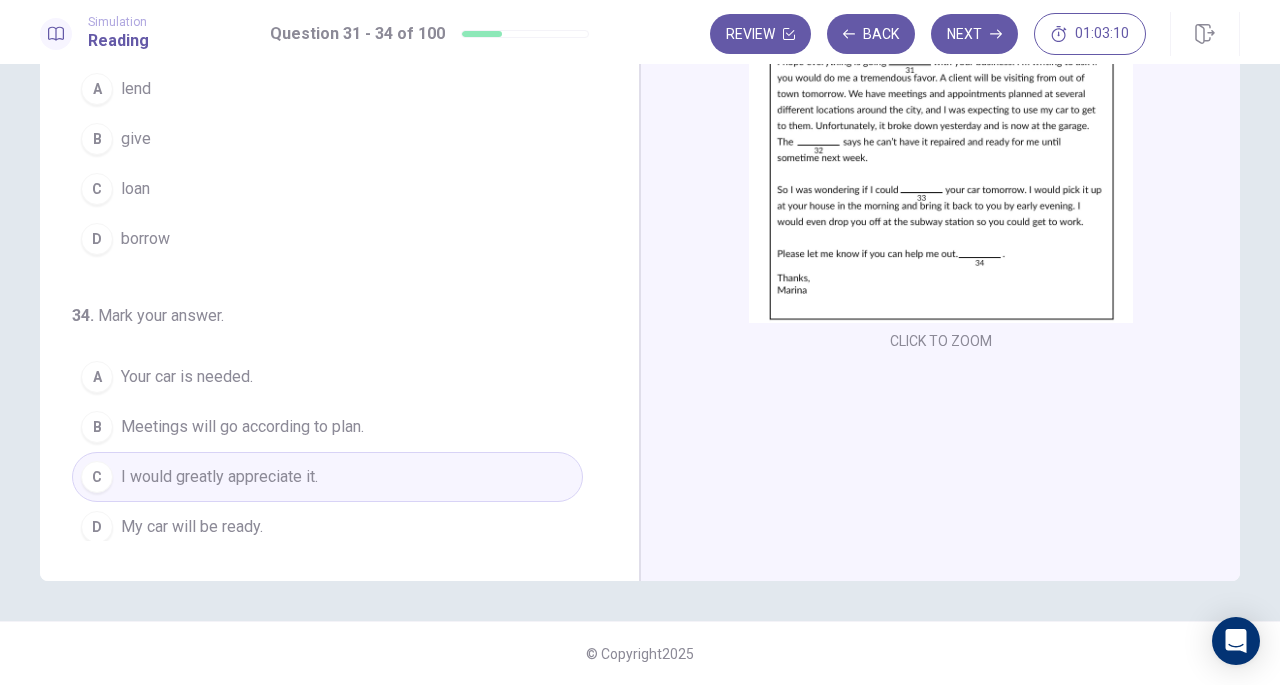 scroll, scrollTop: 0, scrollLeft: 0, axis: both 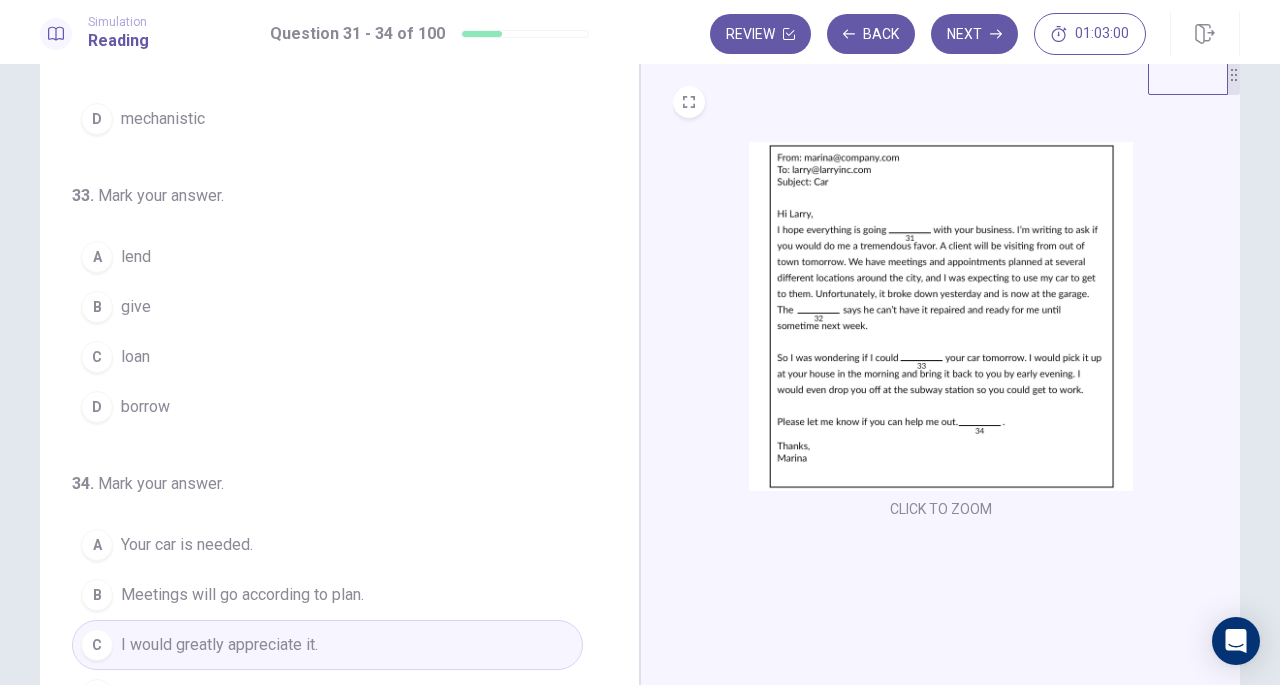 click on "borrow" at bounding box center [145, 407] 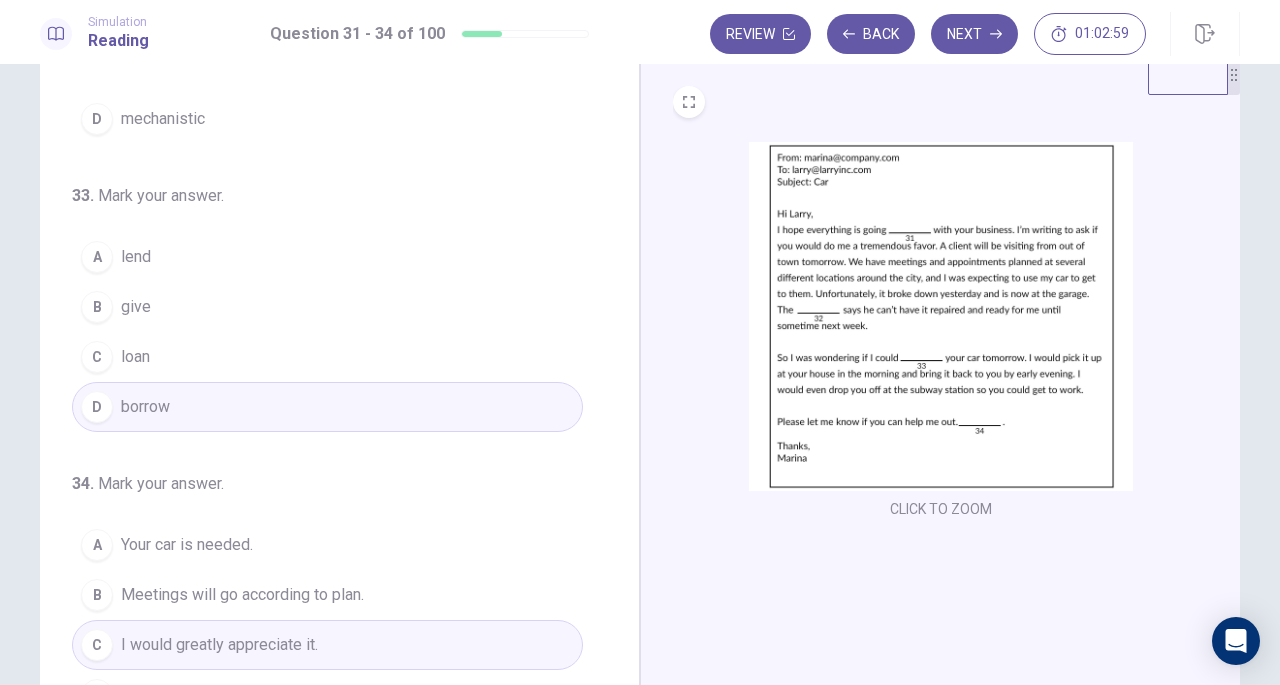 scroll, scrollTop: 218, scrollLeft: 0, axis: vertical 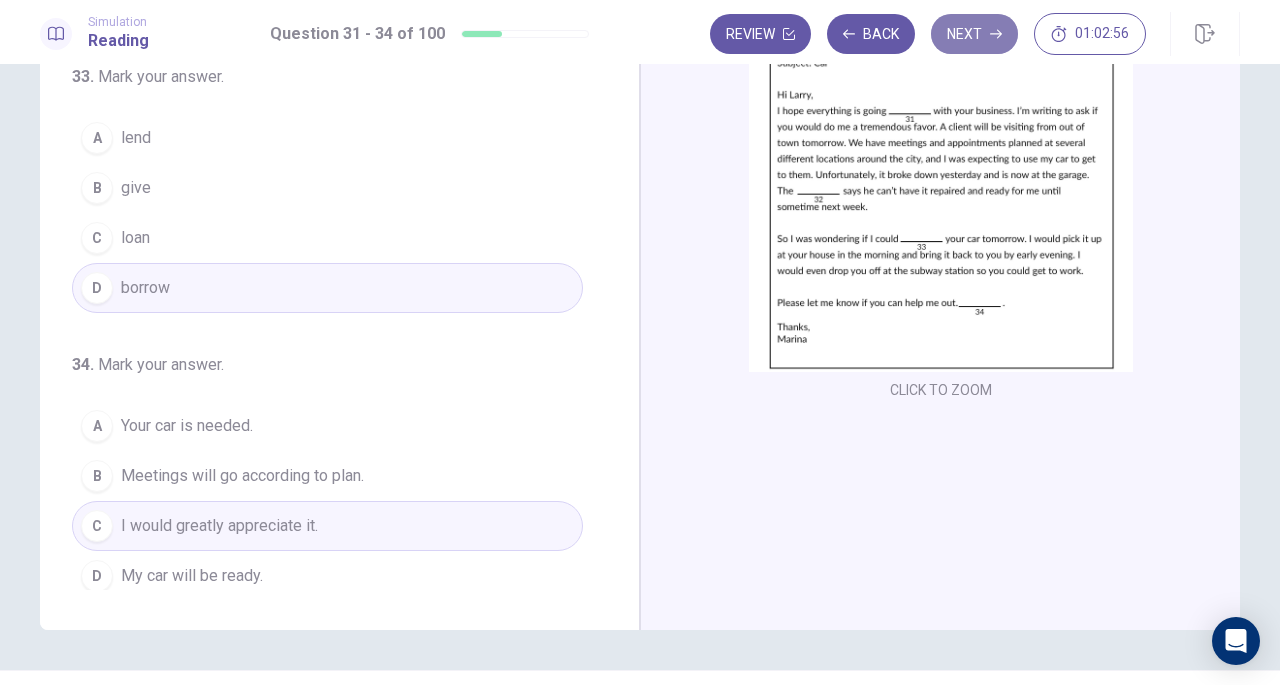 click on "Next" at bounding box center (974, 34) 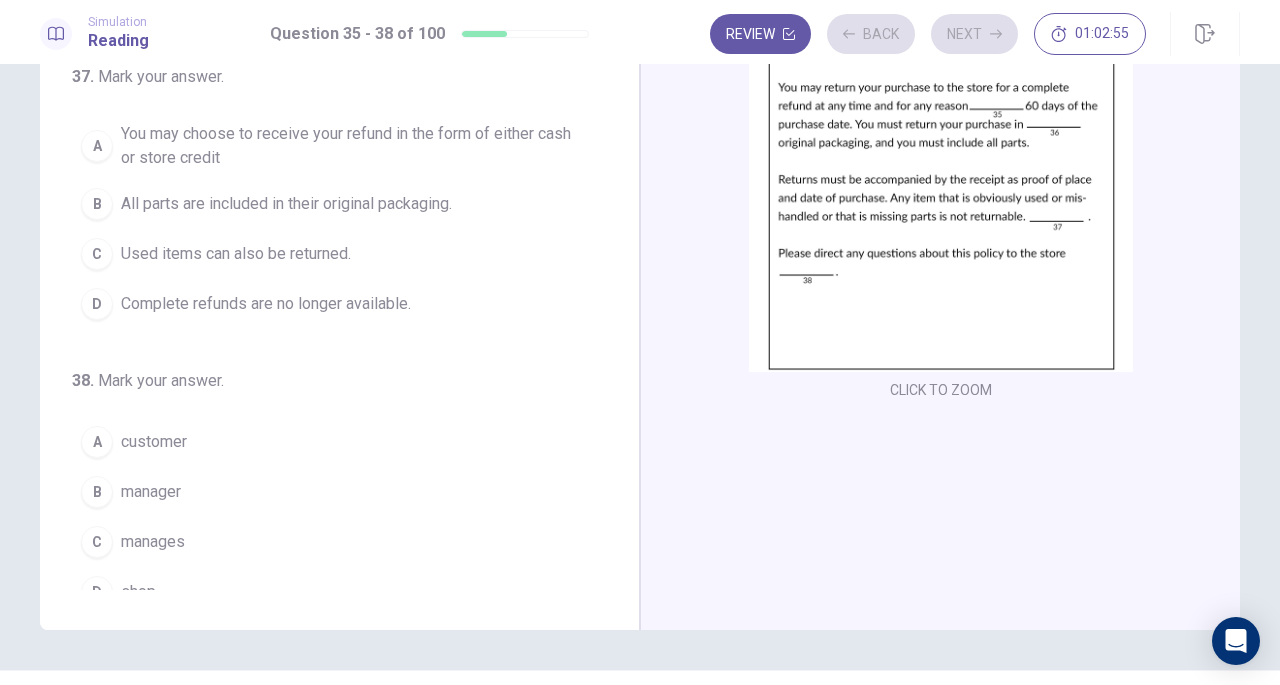 scroll, scrollTop: 0, scrollLeft: 0, axis: both 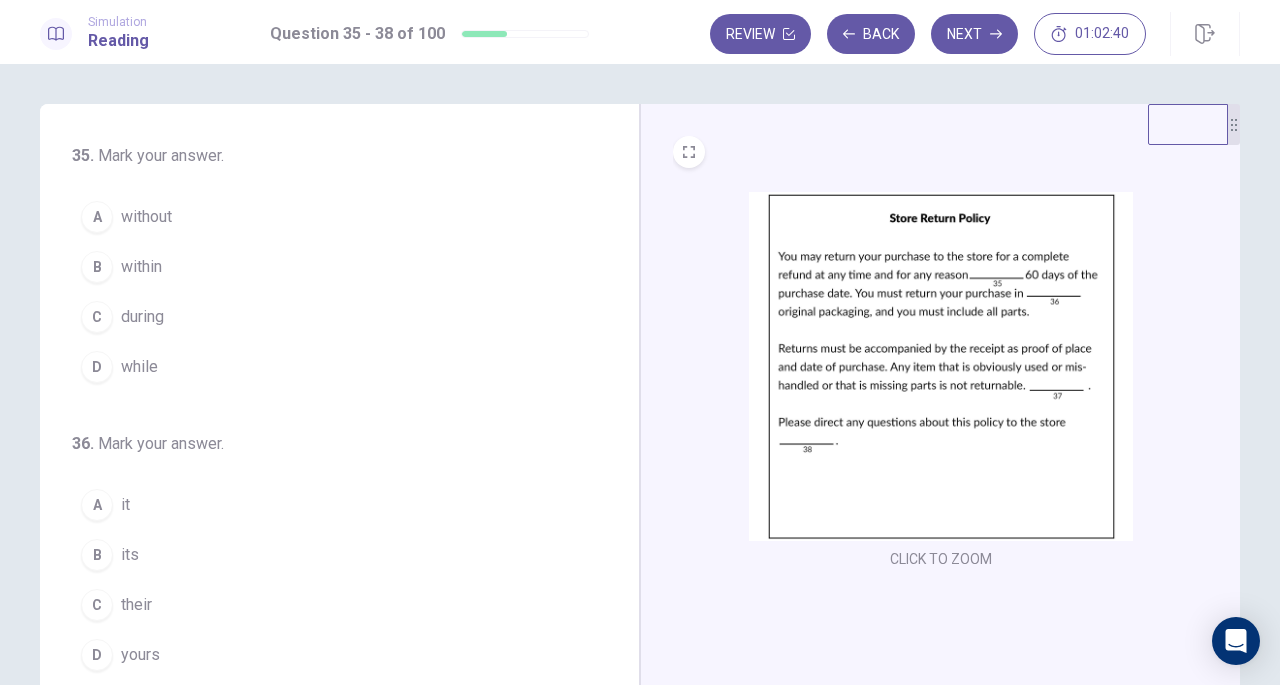 click on "A without" at bounding box center [327, 217] 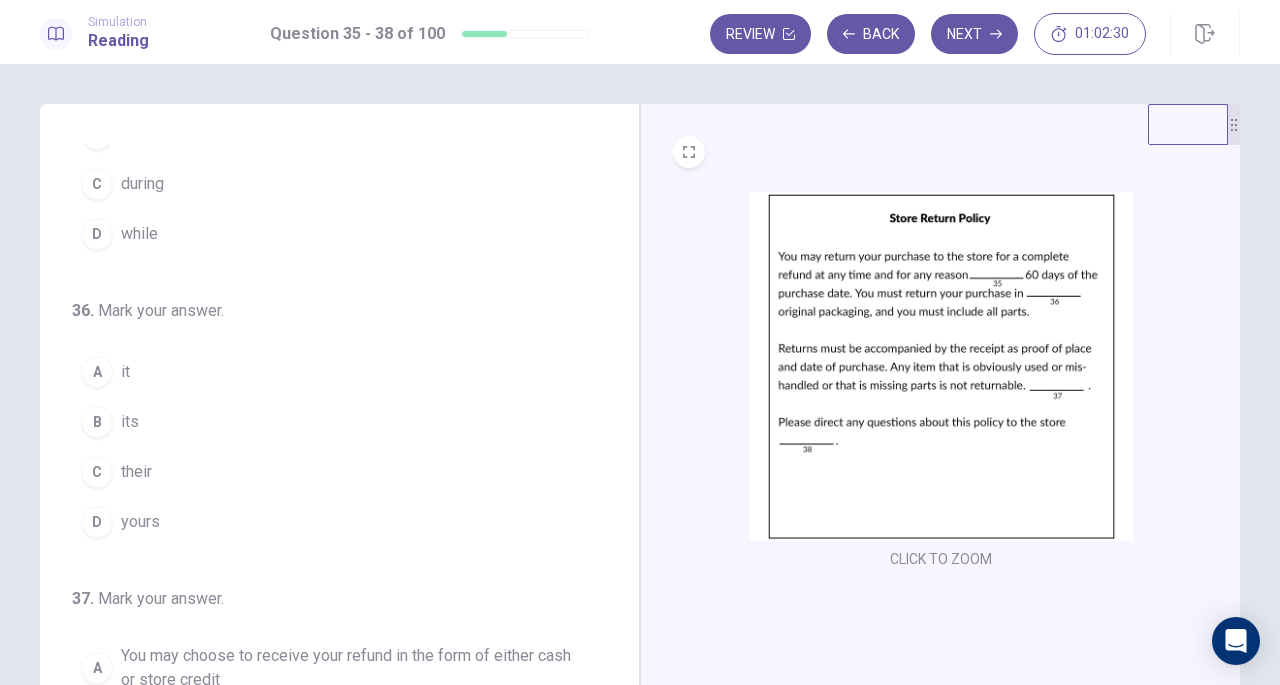 scroll, scrollTop: 137, scrollLeft: 0, axis: vertical 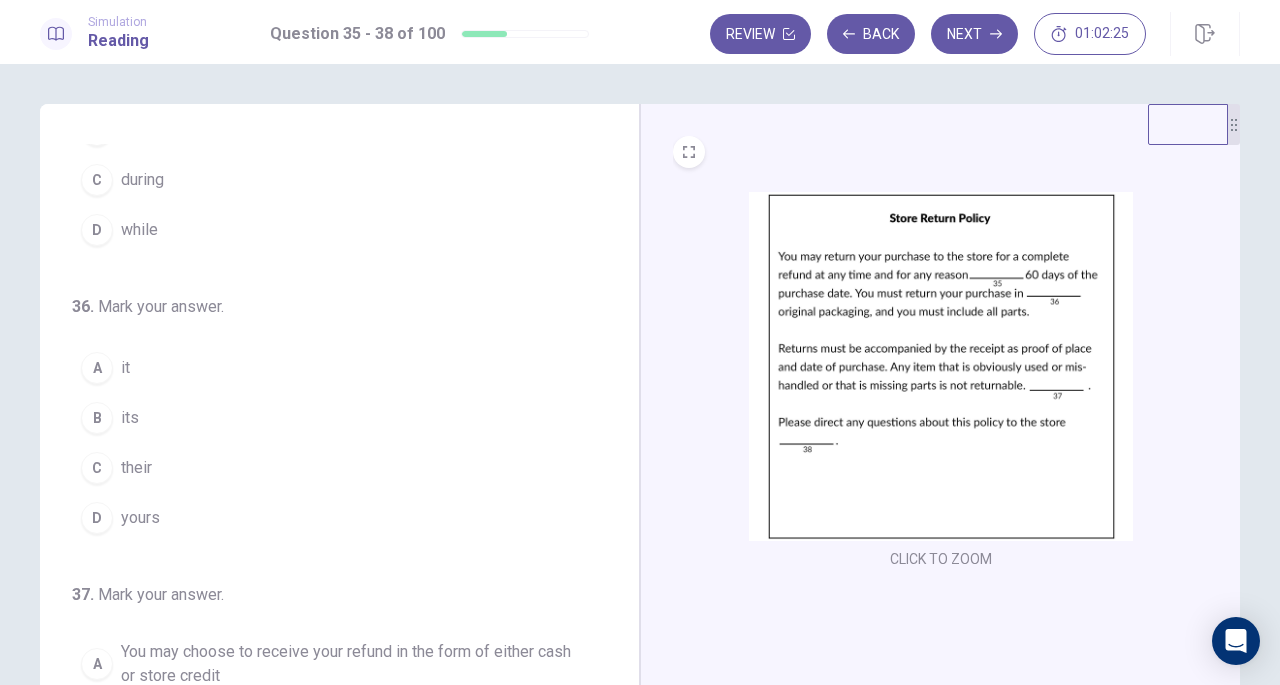 click on "their" at bounding box center (136, 468) 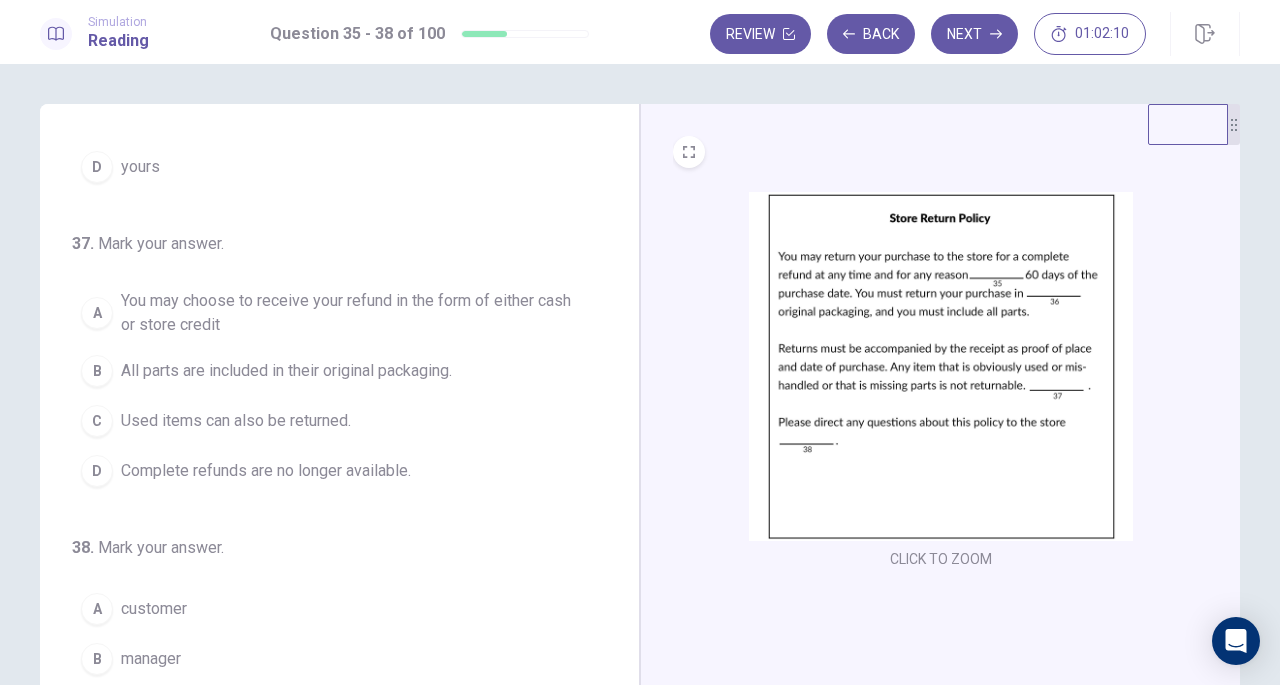 scroll, scrollTop: 490, scrollLeft: 0, axis: vertical 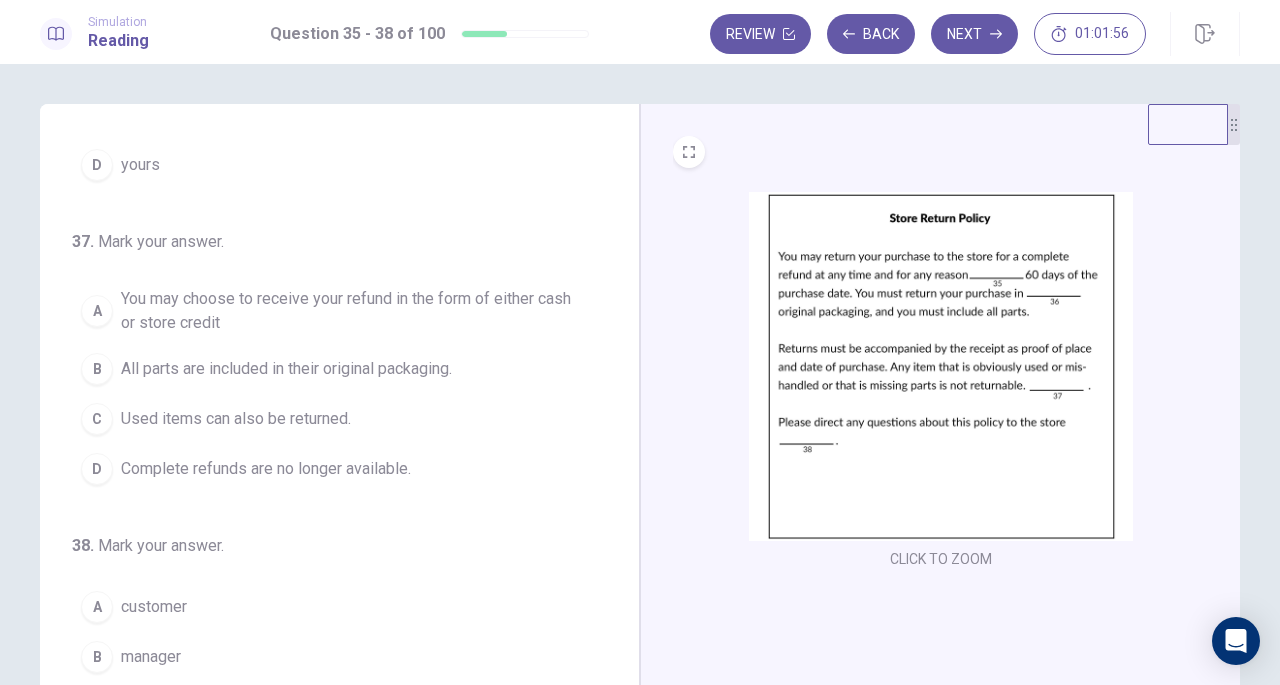click on "You may choose to receive your refund in the form of either cash or store credit" at bounding box center (347, 311) 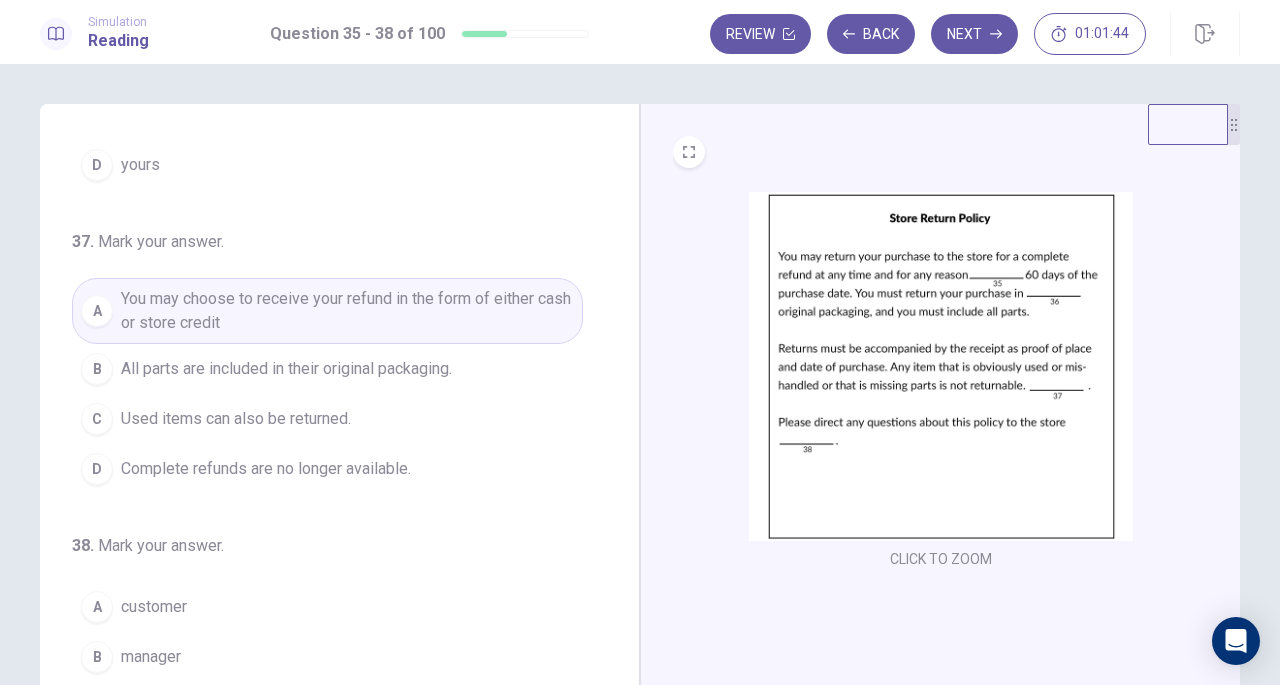 scroll, scrollTop: 502, scrollLeft: 0, axis: vertical 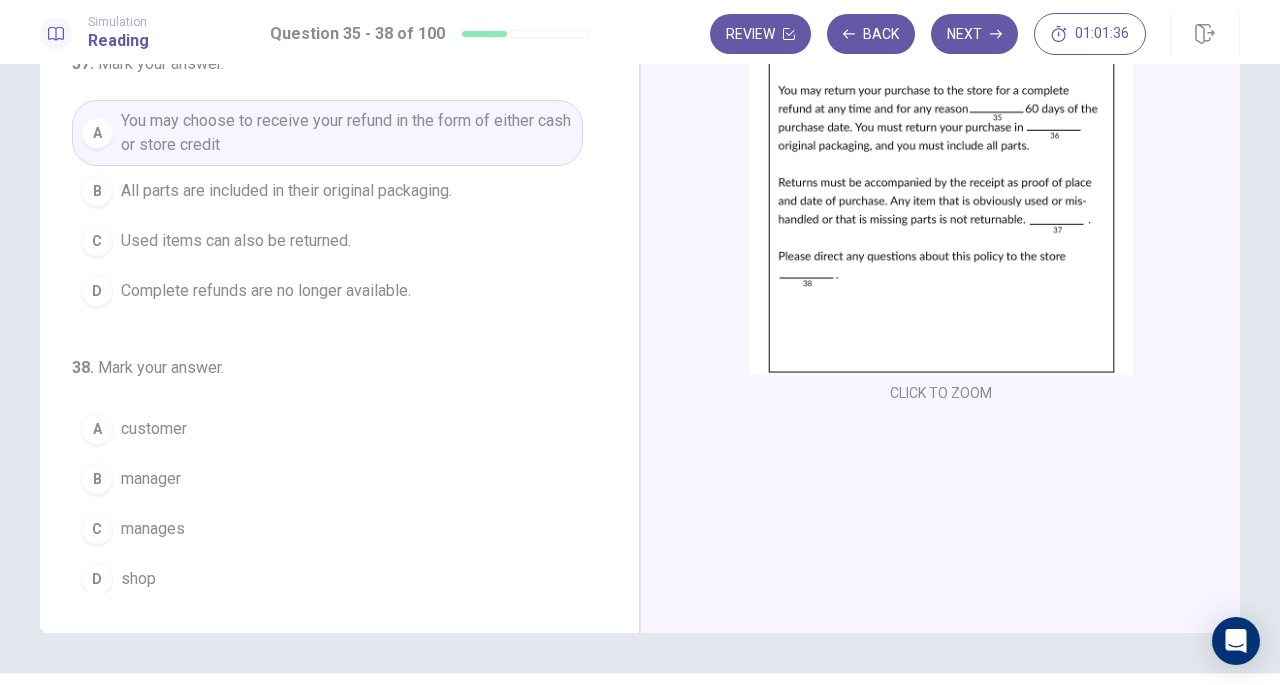 click on "D shop" at bounding box center (327, 579) 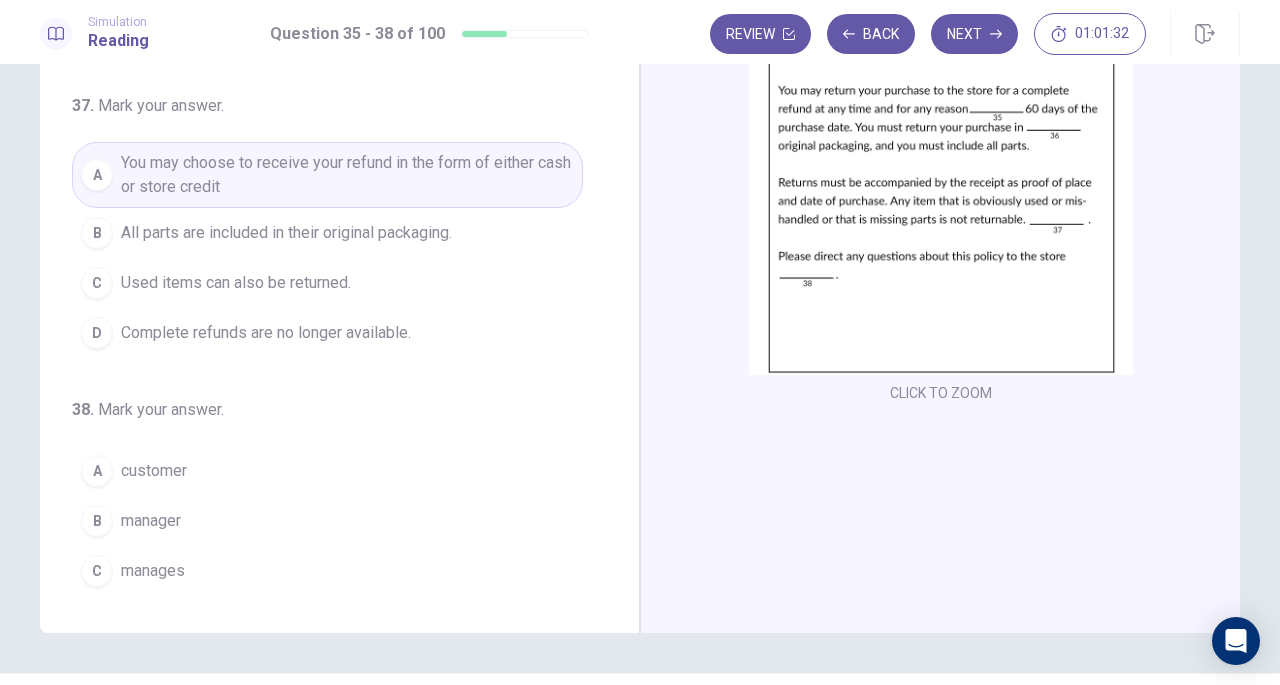 scroll, scrollTop: 502, scrollLeft: 0, axis: vertical 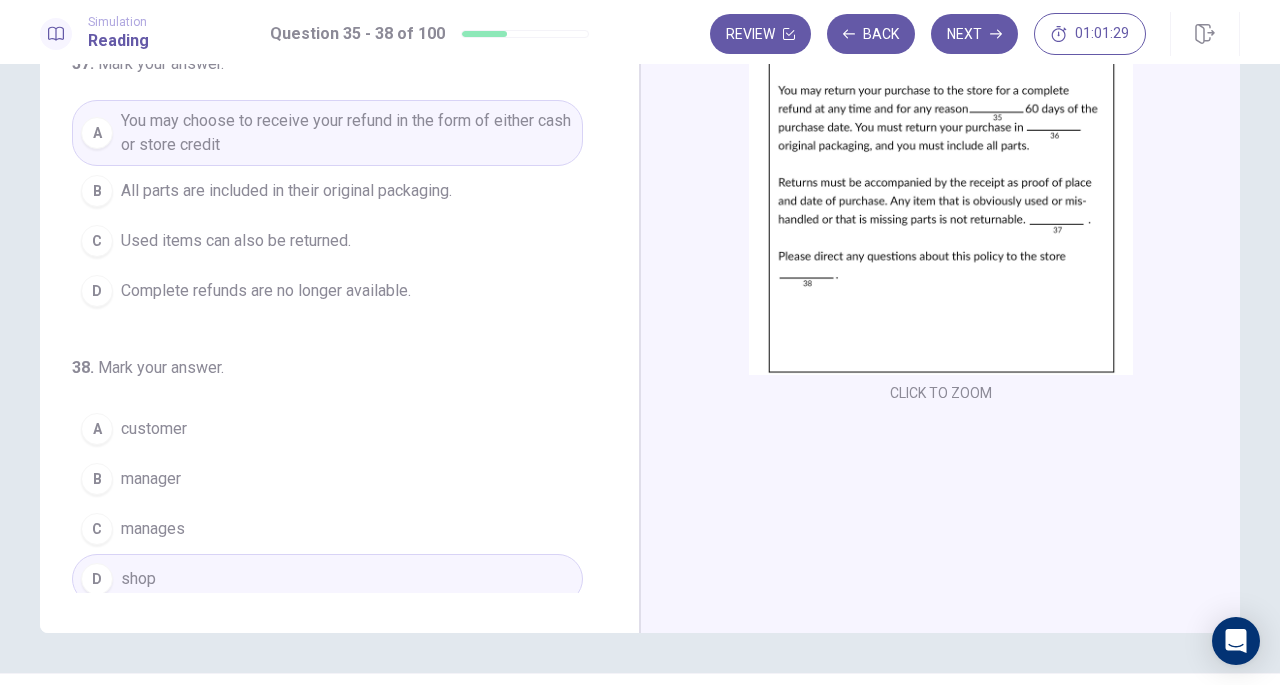 click on "A customer" at bounding box center (327, 429) 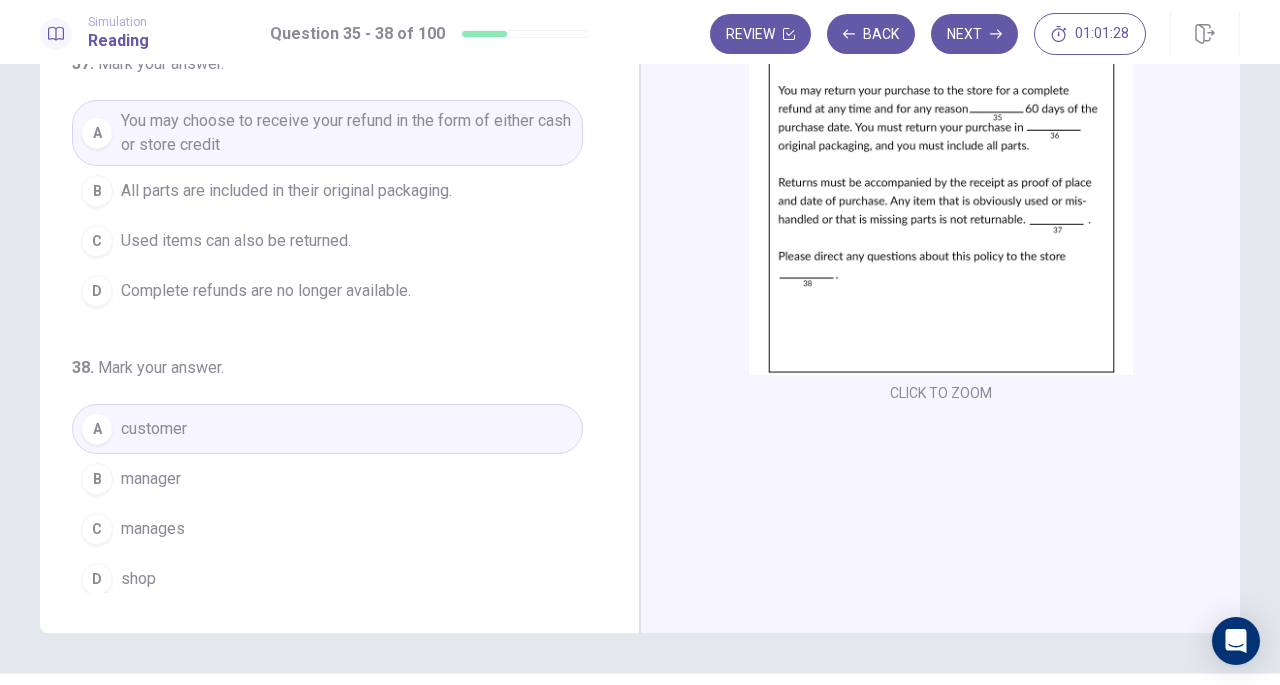 click on "B manager" at bounding box center (327, 479) 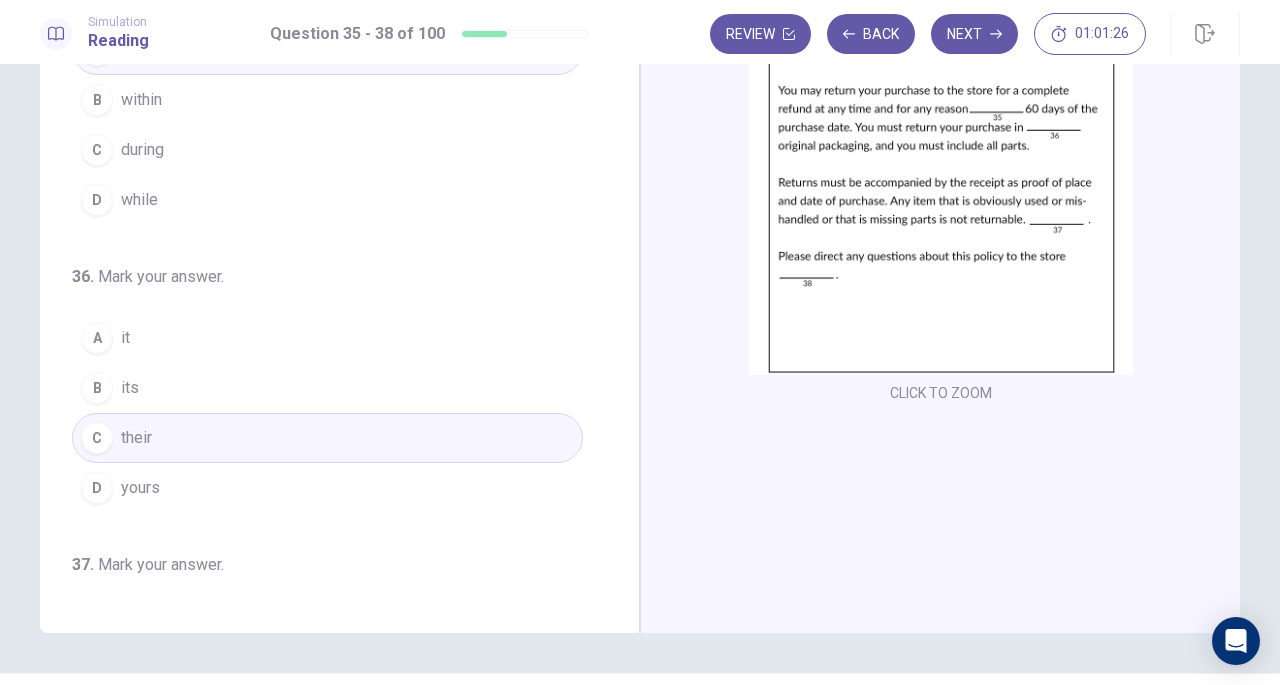 scroll, scrollTop: 0, scrollLeft: 0, axis: both 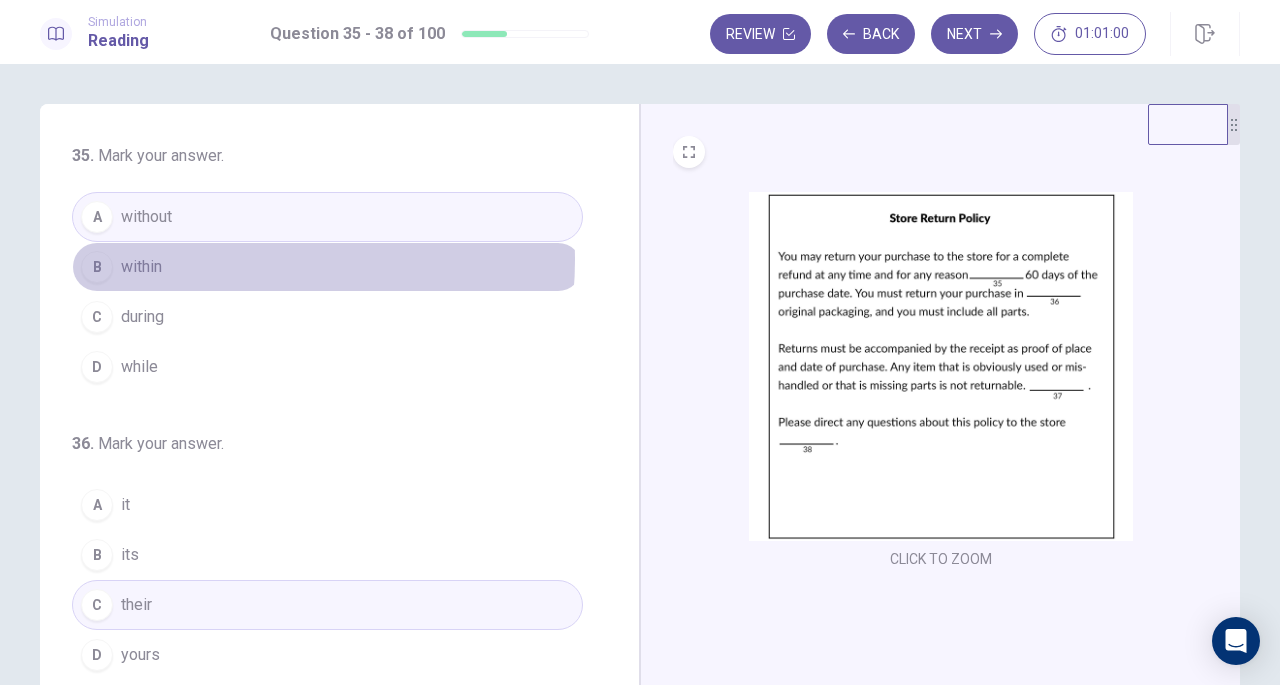 click on "B within" at bounding box center (327, 267) 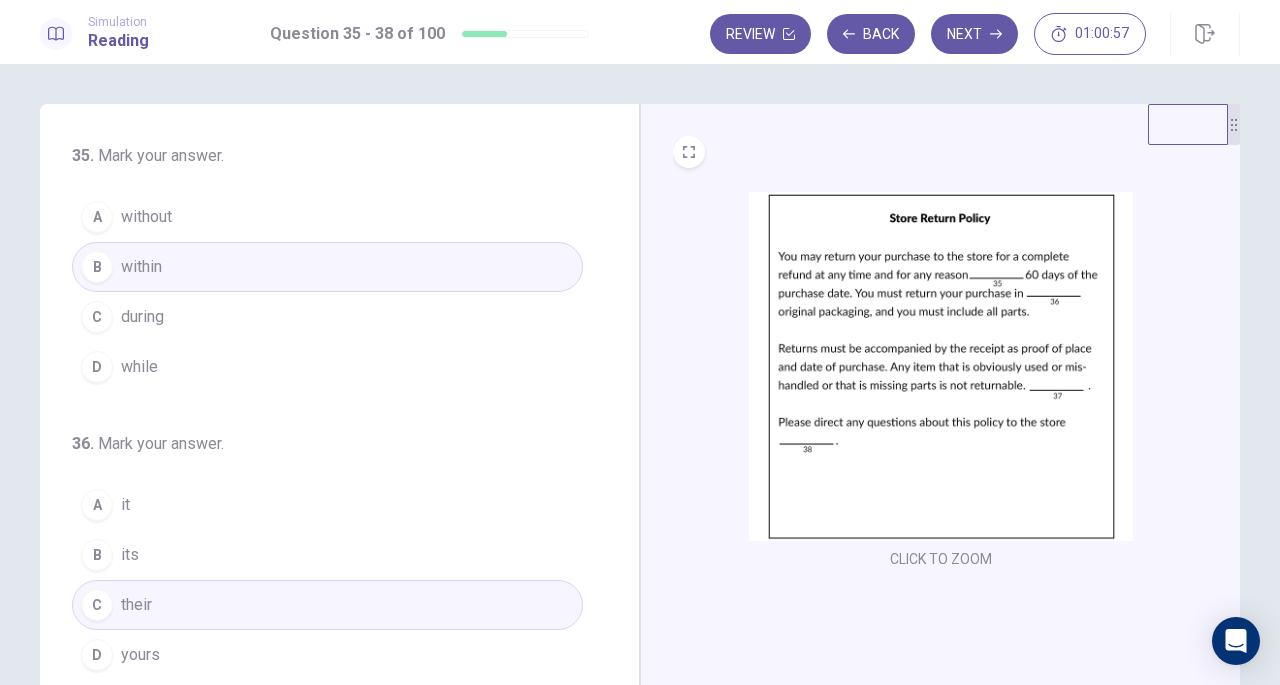 scroll, scrollTop: 502, scrollLeft: 0, axis: vertical 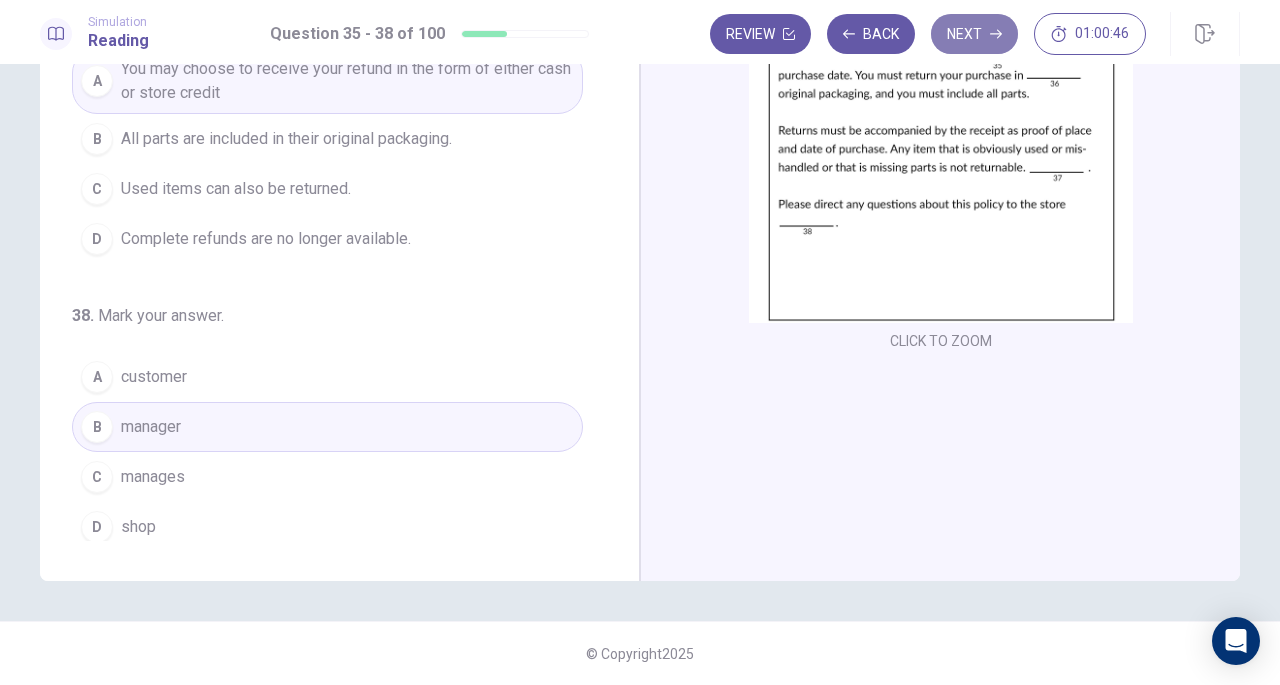 click on "Next" at bounding box center (974, 34) 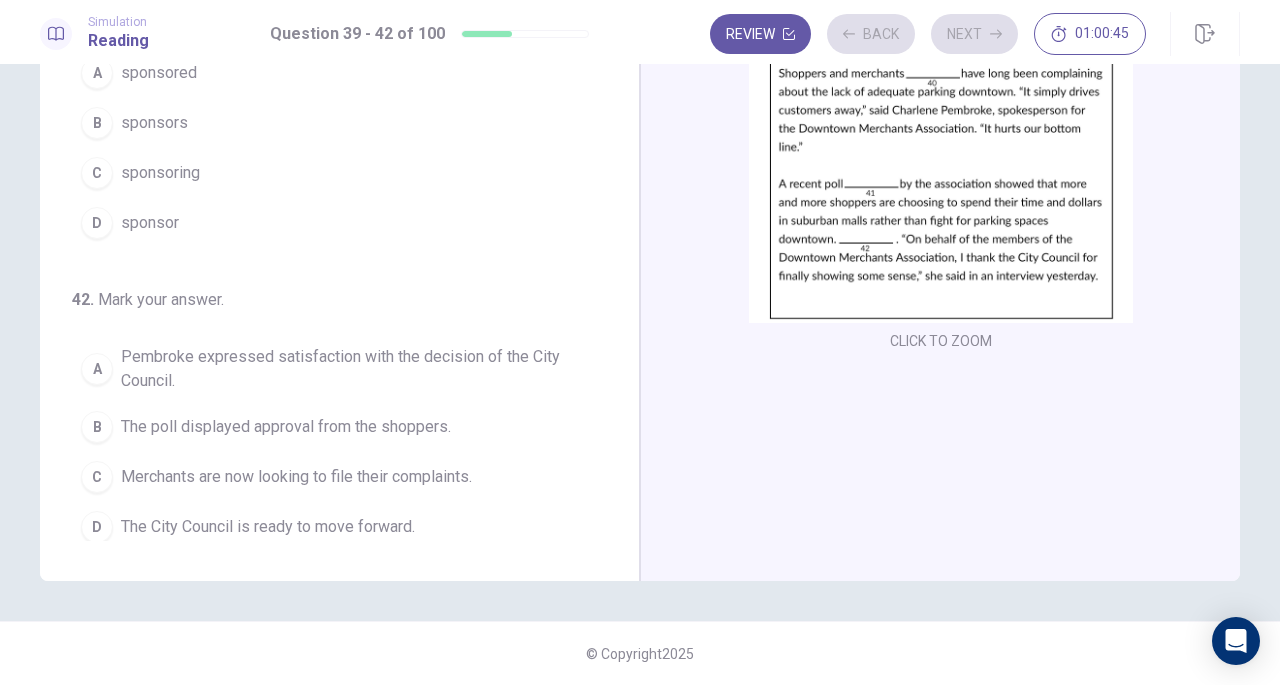 scroll, scrollTop: 0, scrollLeft: 0, axis: both 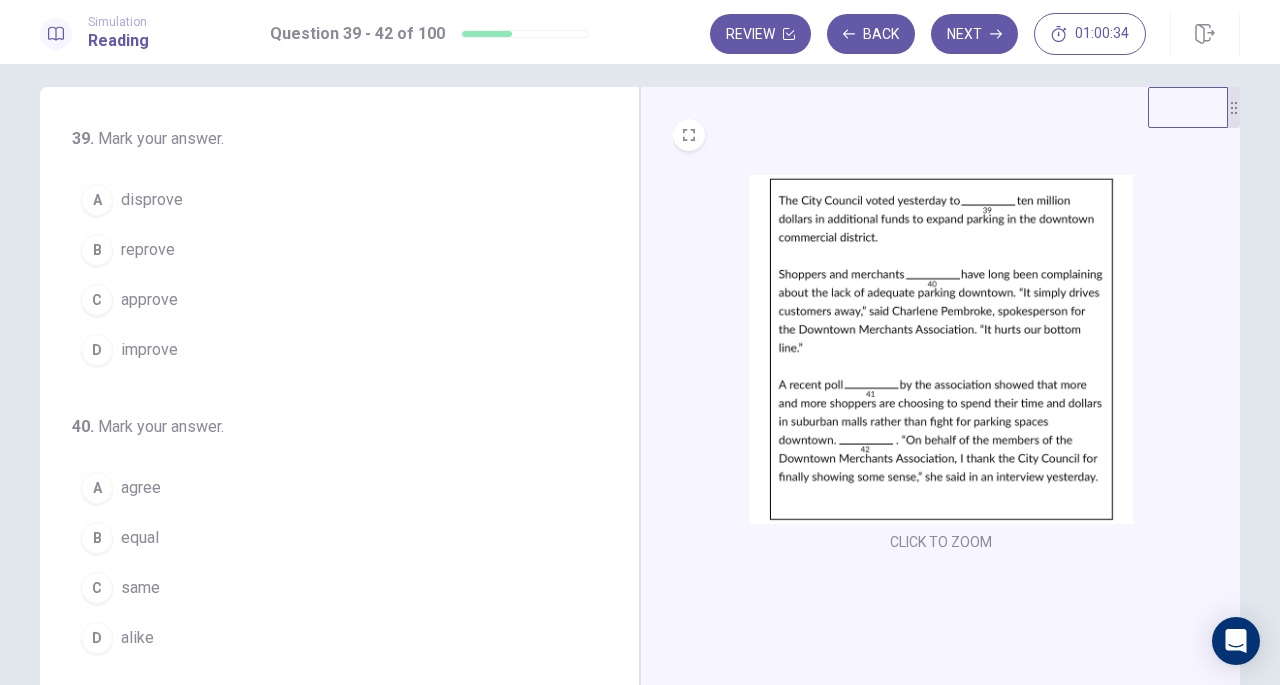 click on "approve" at bounding box center (149, 300) 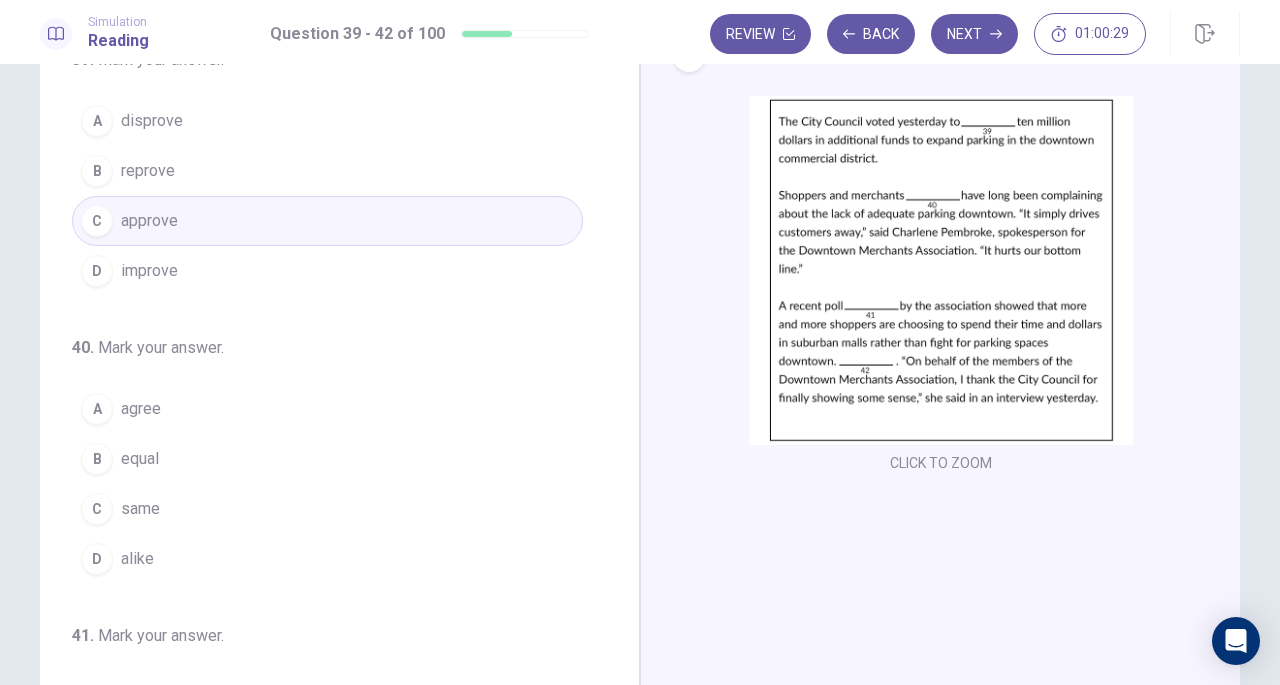 scroll, scrollTop: 95, scrollLeft: 0, axis: vertical 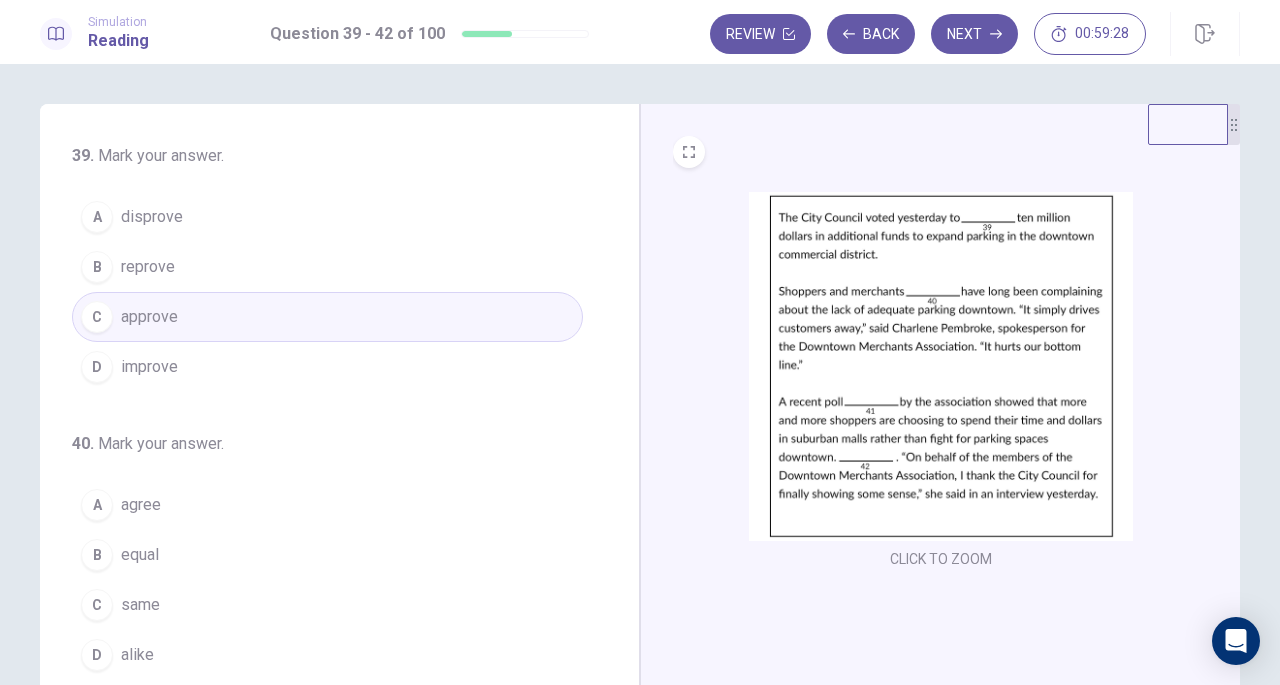 click on "A disprove" at bounding box center (327, 217) 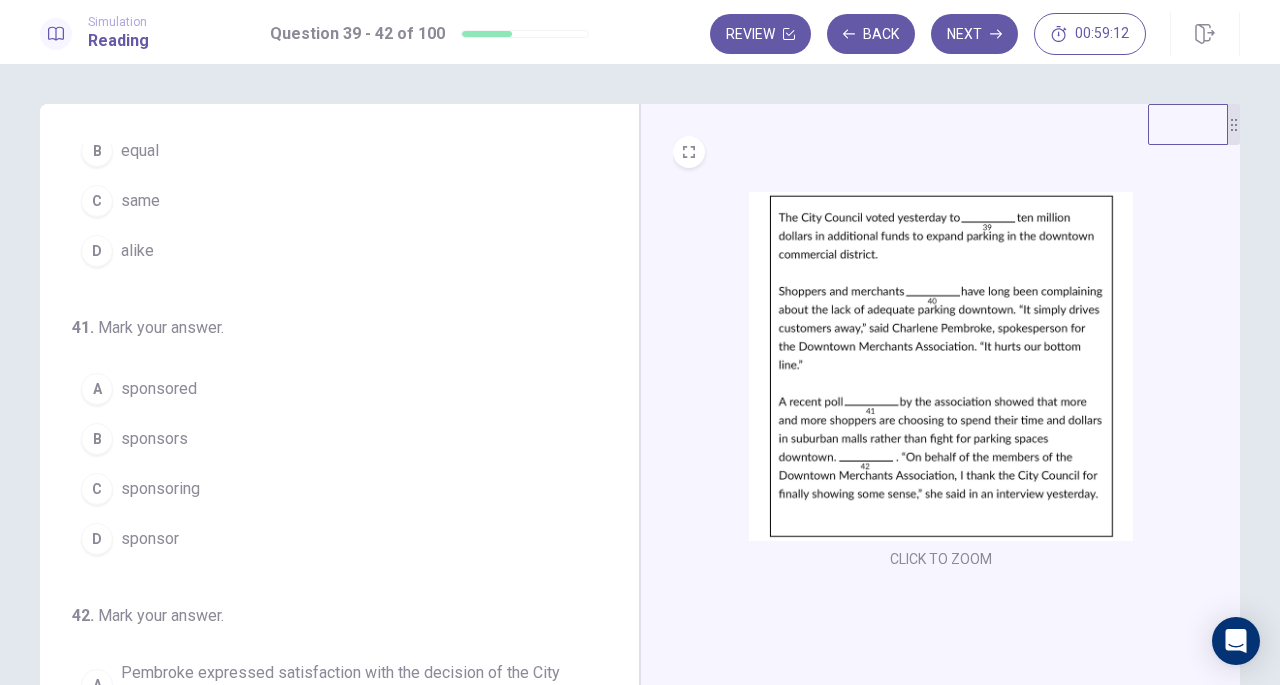 scroll, scrollTop: 405, scrollLeft: 0, axis: vertical 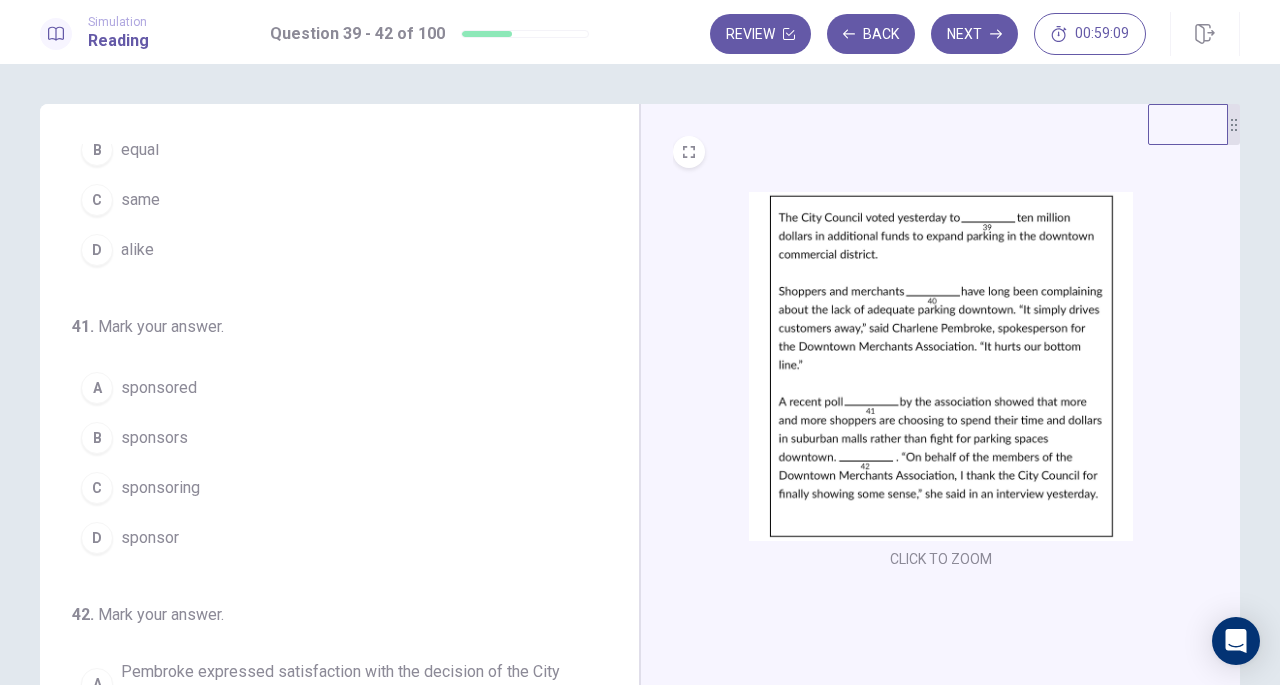 click on "C sponsoring" at bounding box center [327, 488] 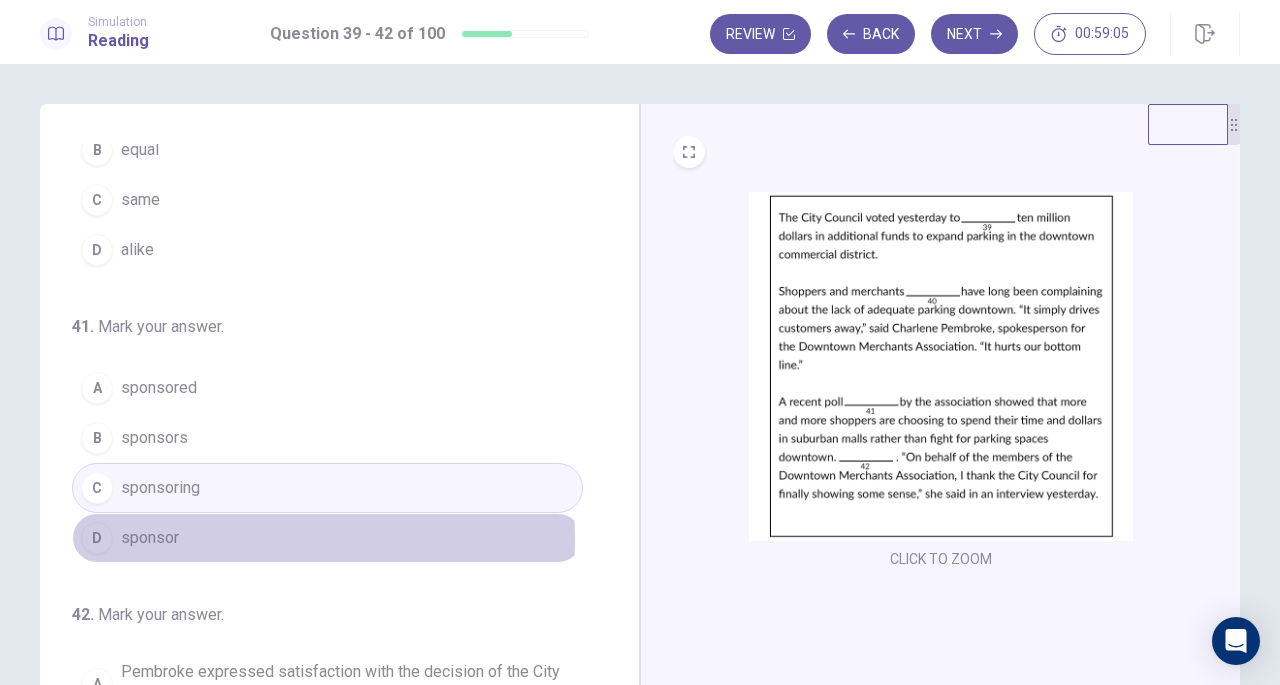 click on "D sponsor" at bounding box center [327, 538] 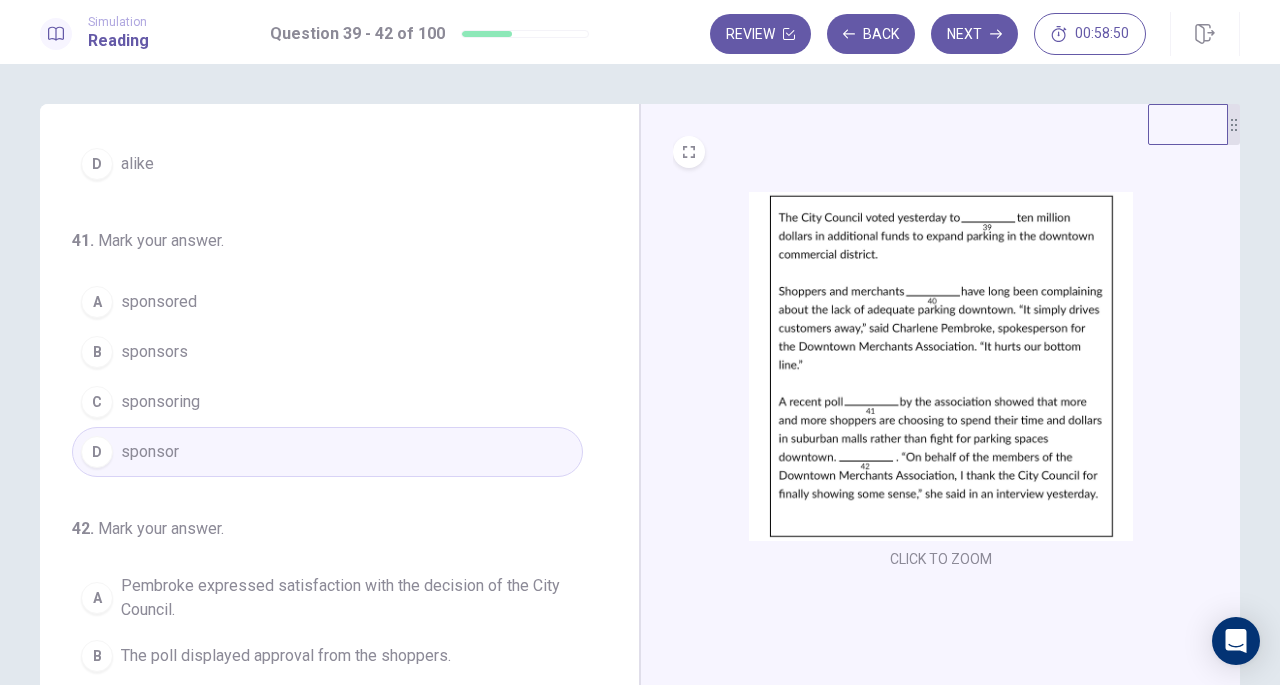 scroll, scrollTop: 502, scrollLeft: 0, axis: vertical 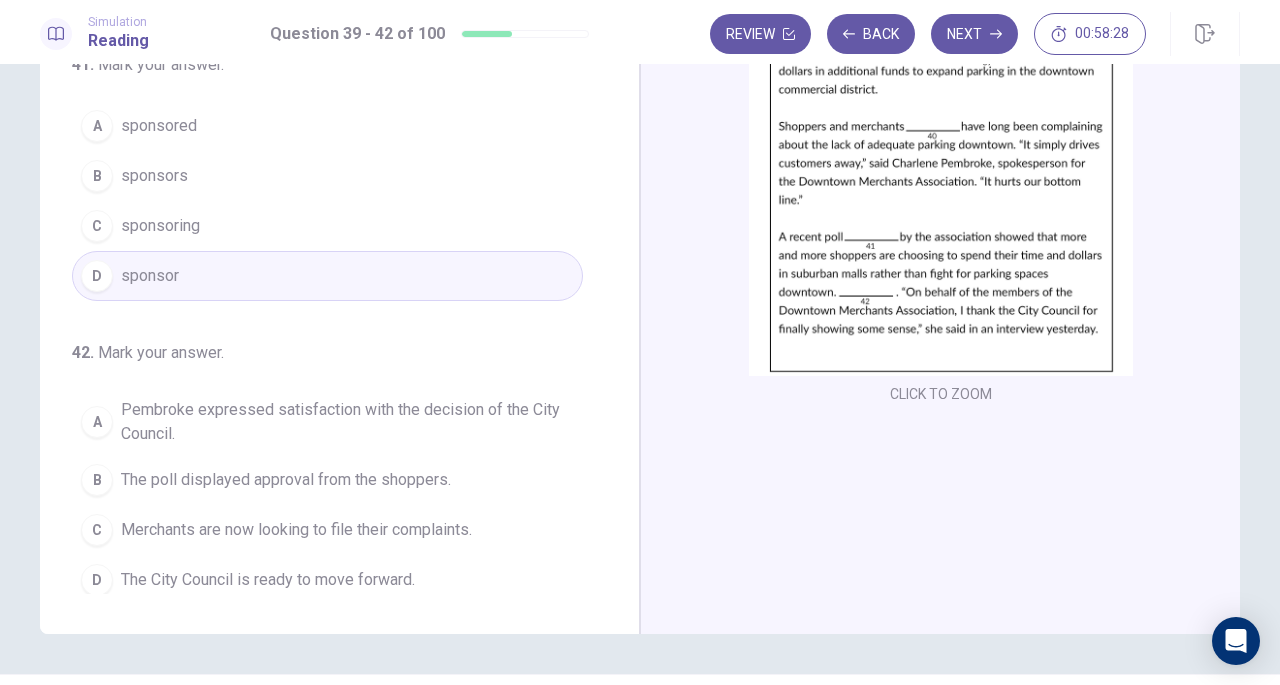 click on "The poll displayed approval from the shoppers." at bounding box center [286, 480] 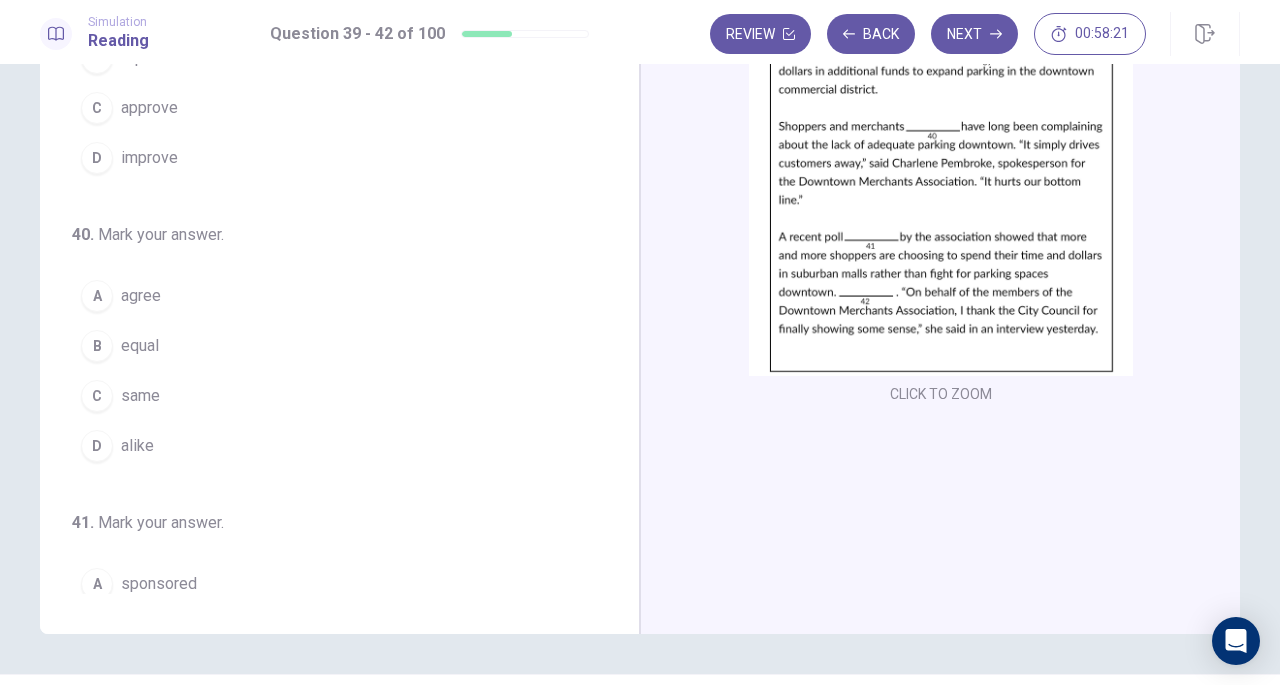 scroll, scrollTop: 0, scrollLeft: 0, axis: both 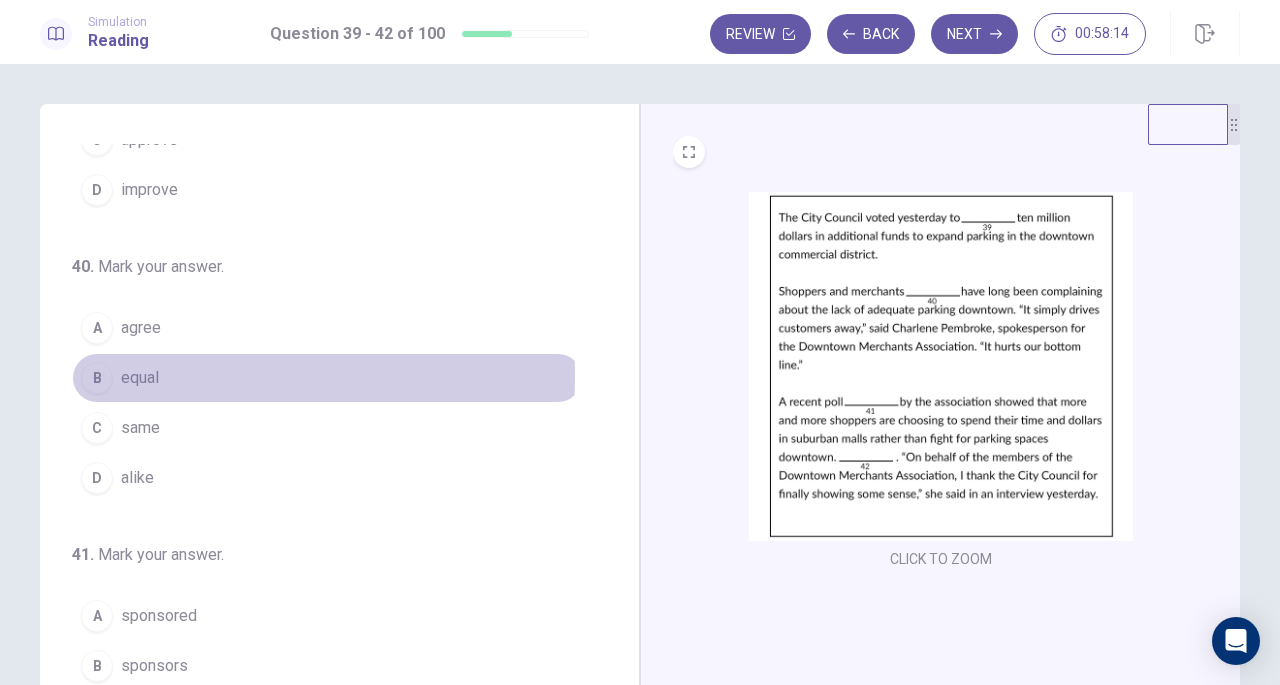 click on "equal" at bounding box center [140, 378] 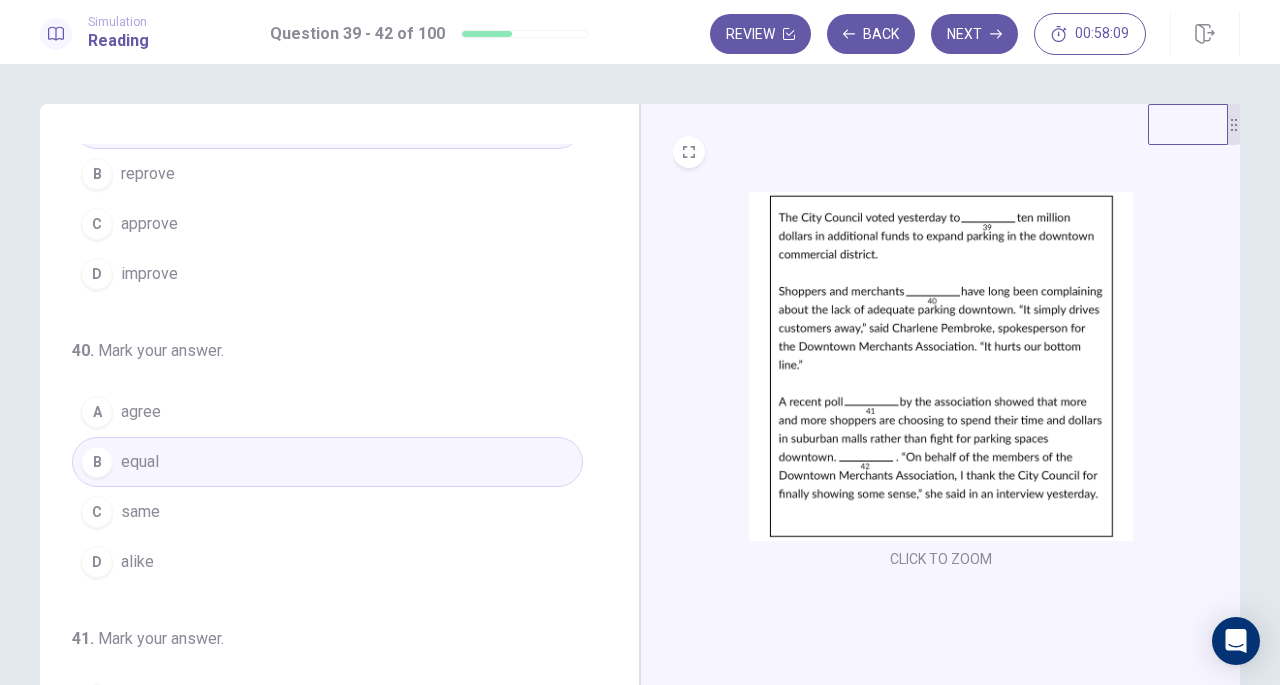 scroll, scrollTop: 502, scrollLeft: 0, axis: vertical 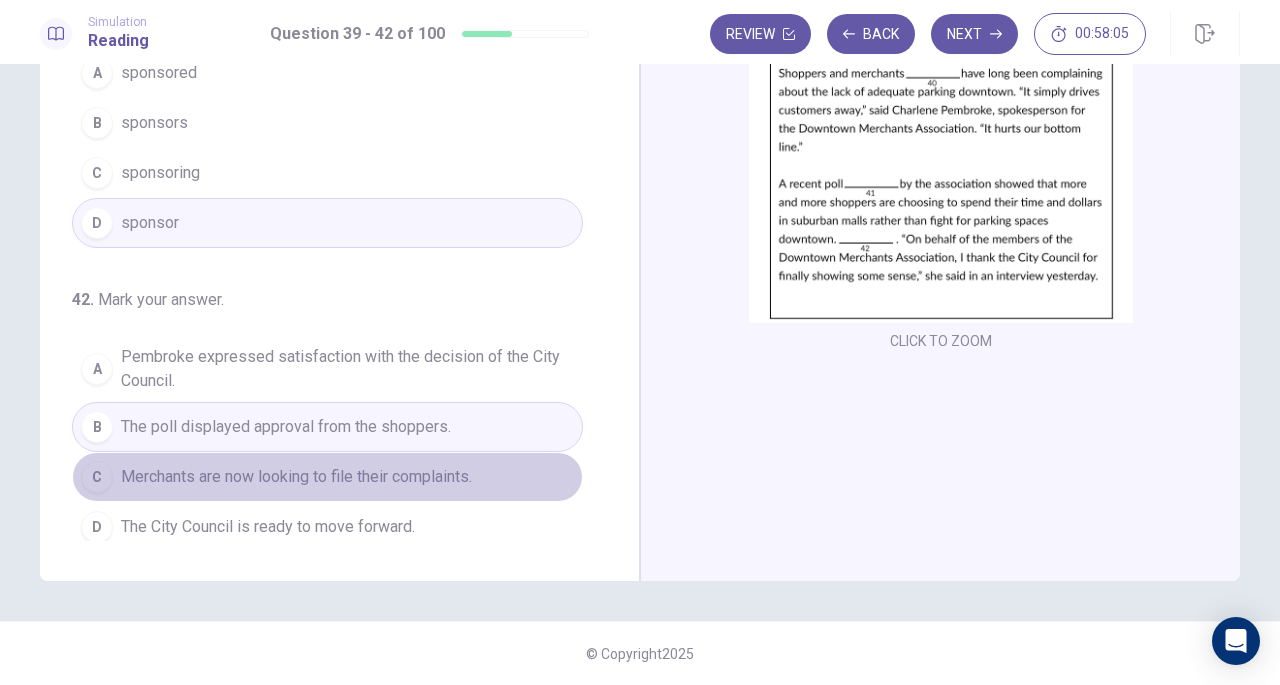 click on "Merchants are now looking to file their complaints." at bounding box center [296, 477] 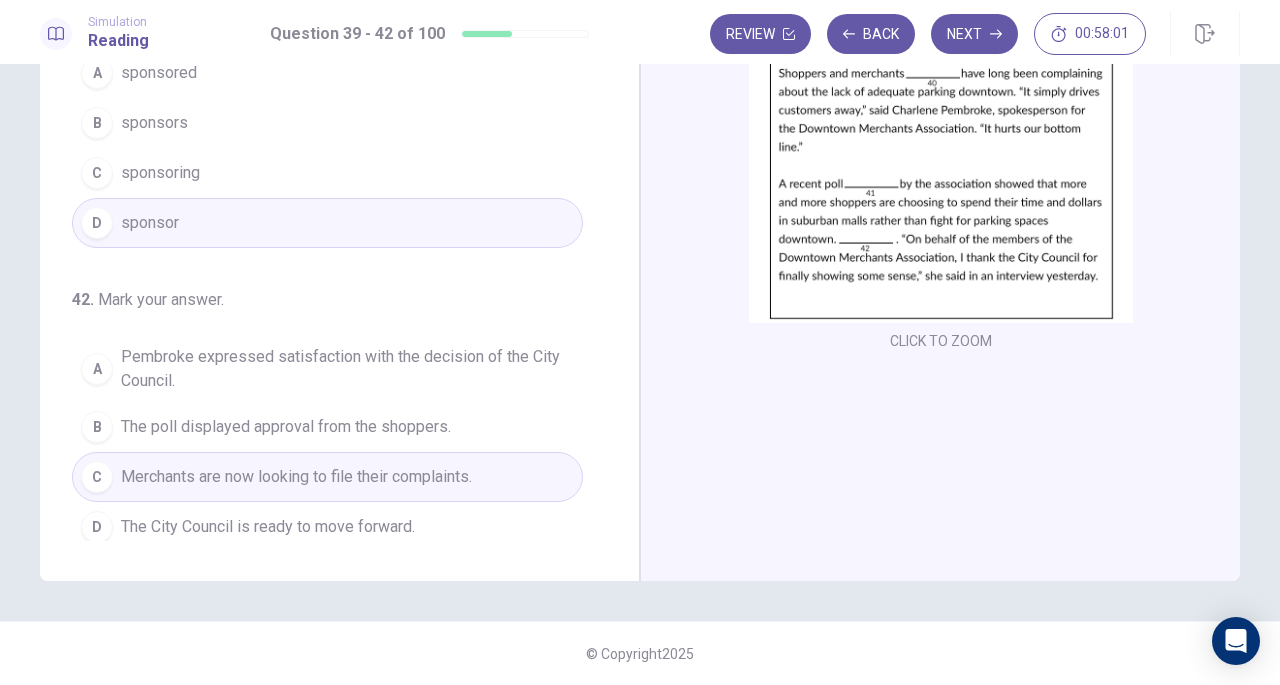 scroll, scrollTop: 0, scrollLeft: 0, axis: both 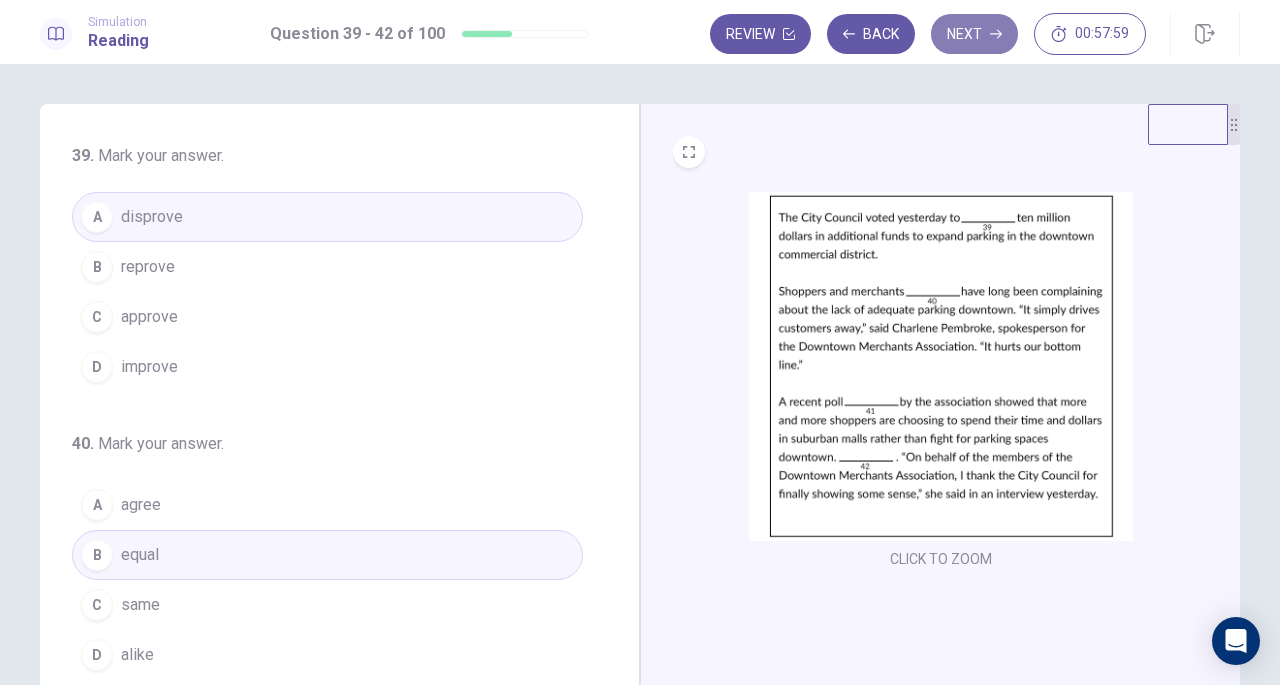 click on "Next" at bounding box center [974, 34] 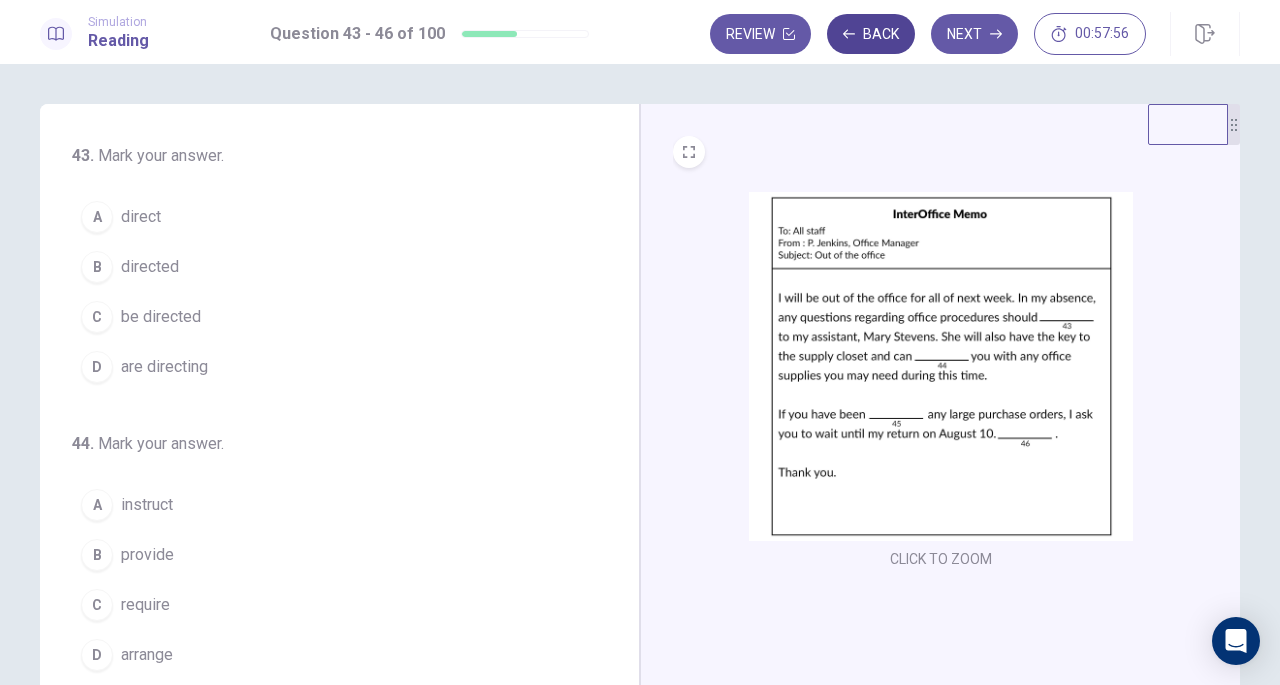 click on "Back" at bounding box center (871, 34) 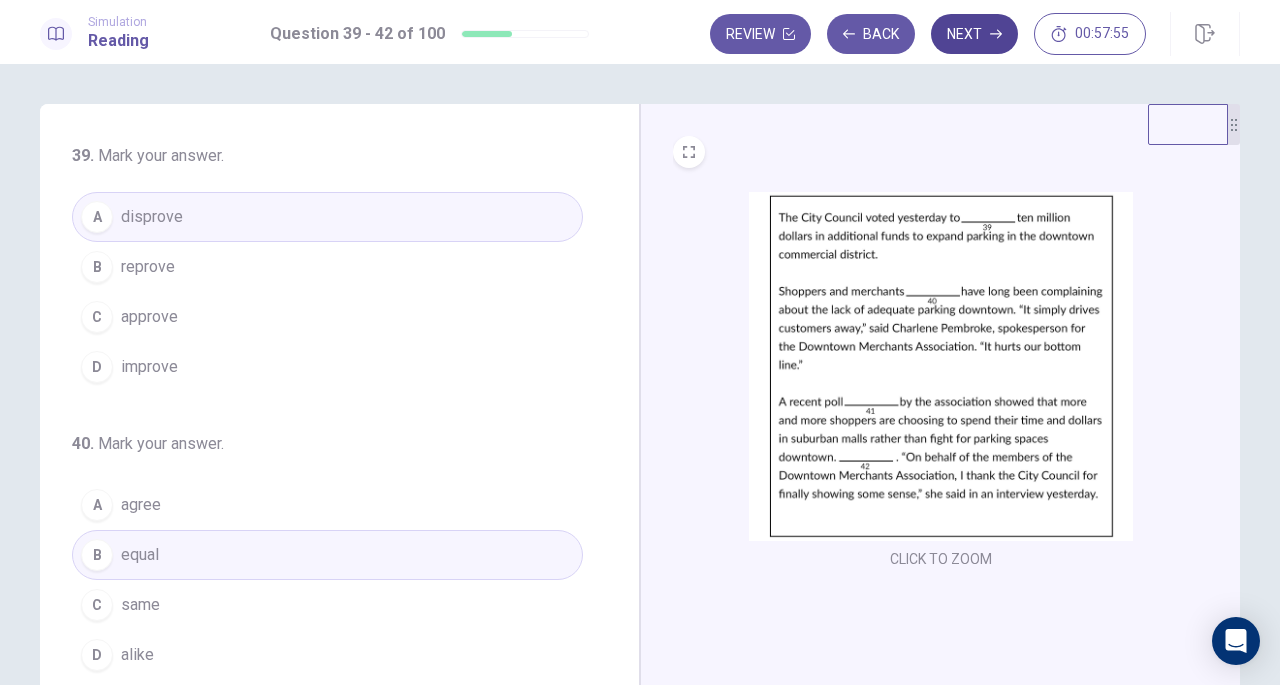 click on "Next" at bounding box center (974, 34) 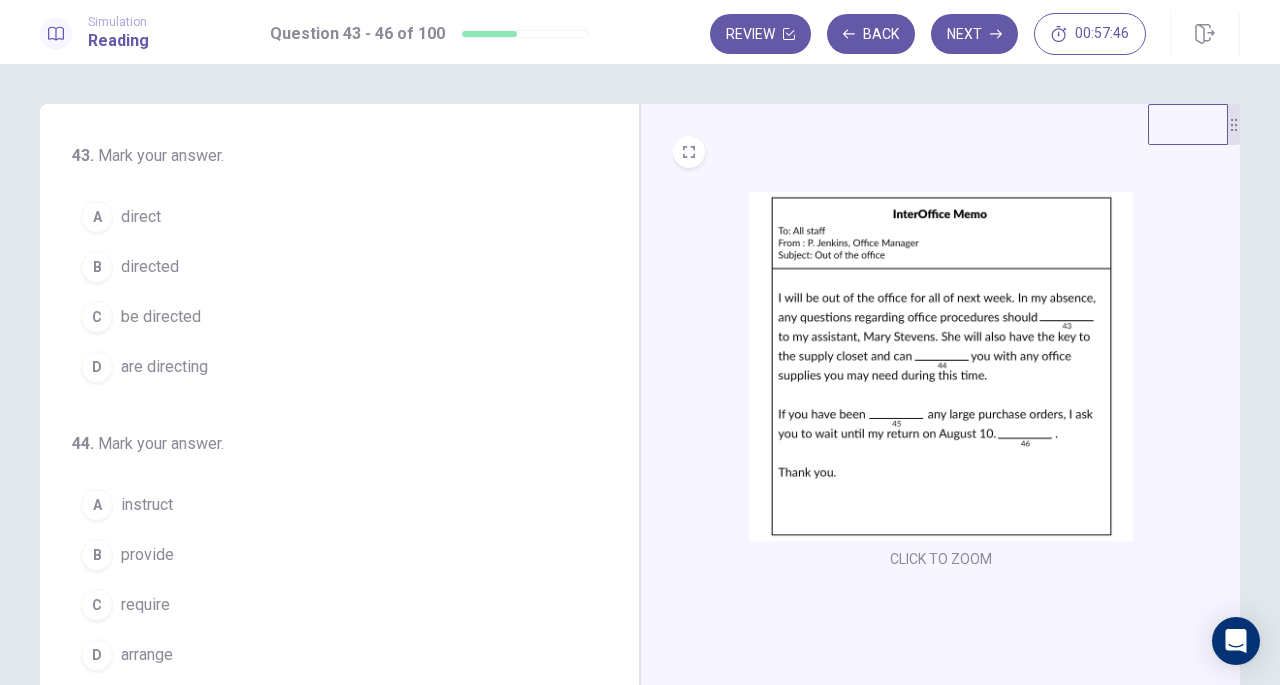 click on "C be directed" at bounding box center [327, 317] 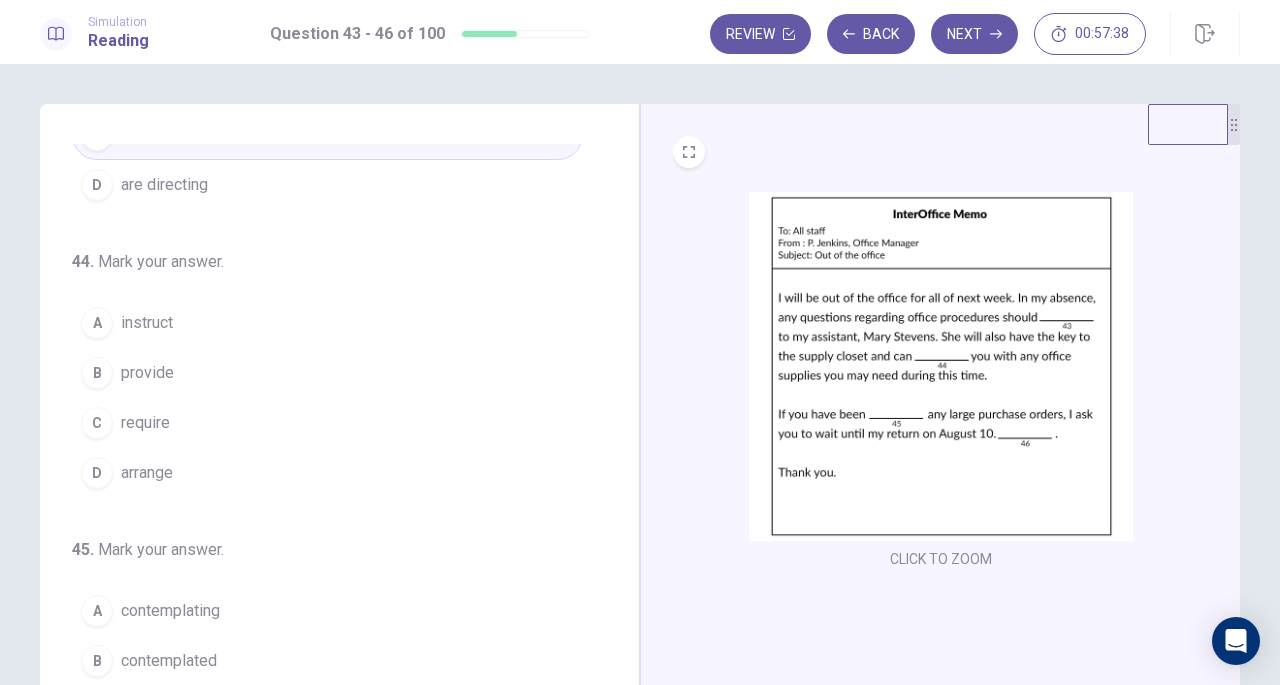 scroll, scrollTop: 189, scrollLeft: 0, axis: vertical 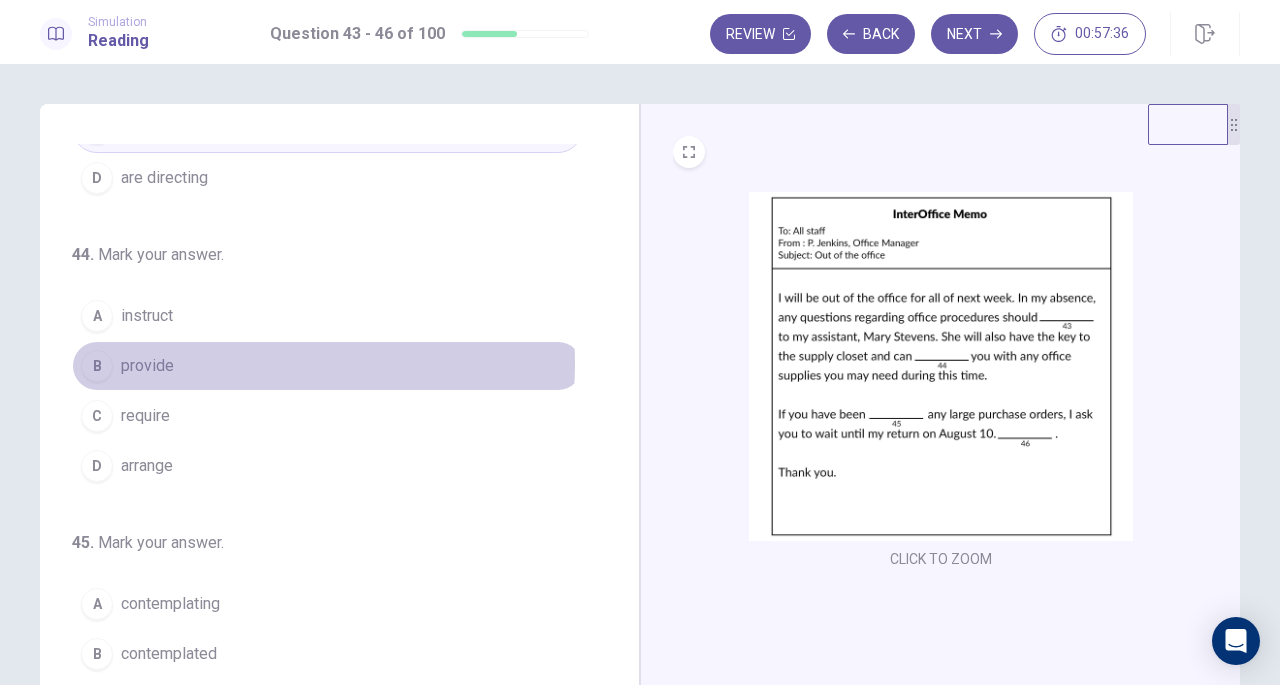 click on "B provide" at bounding box center [327, 366] 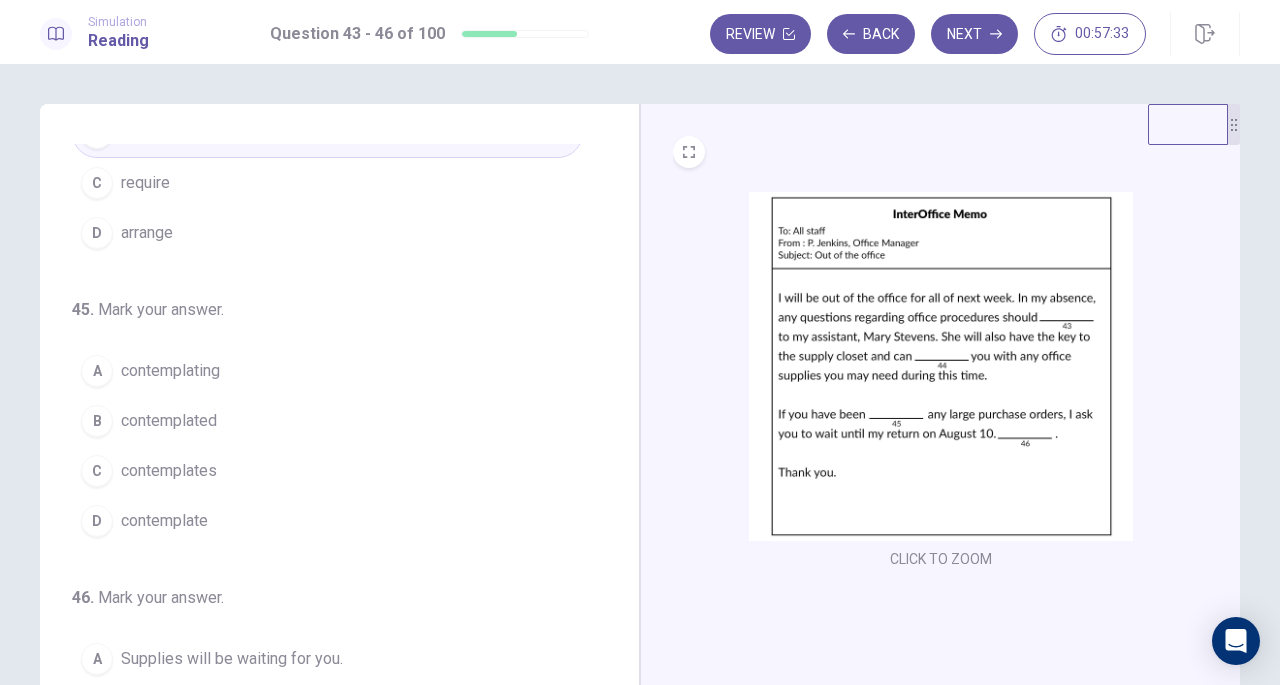 scroll, scrollTop: 460, scrollLeft: 0, axis: vertical 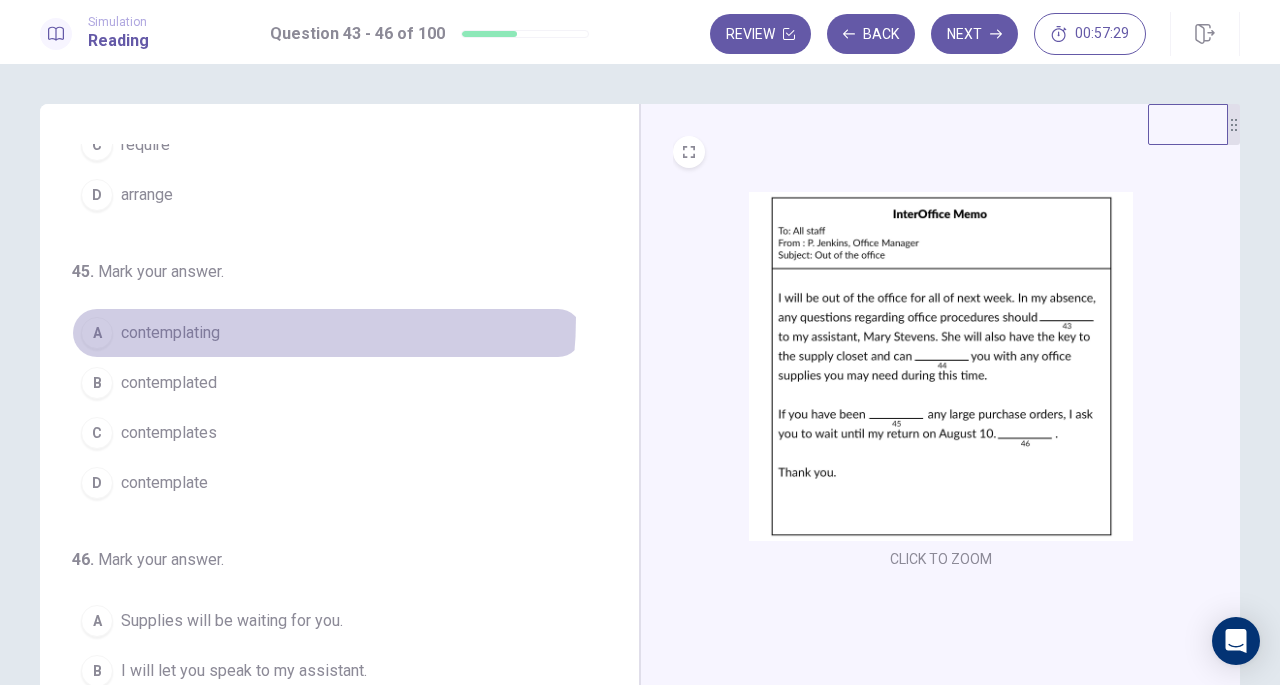 click on "A contemplating" at bounding box center (327, 333) 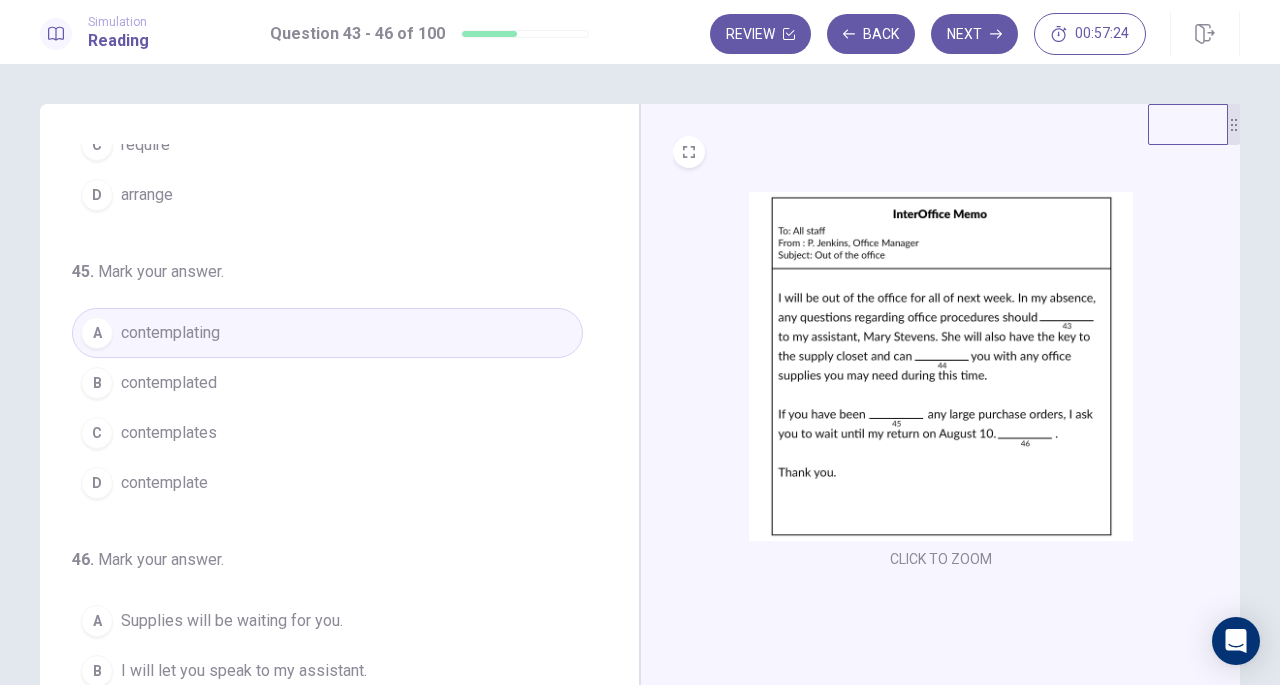 scroll, scrollTop: 486, scrollLeft: 0, axis: vertical 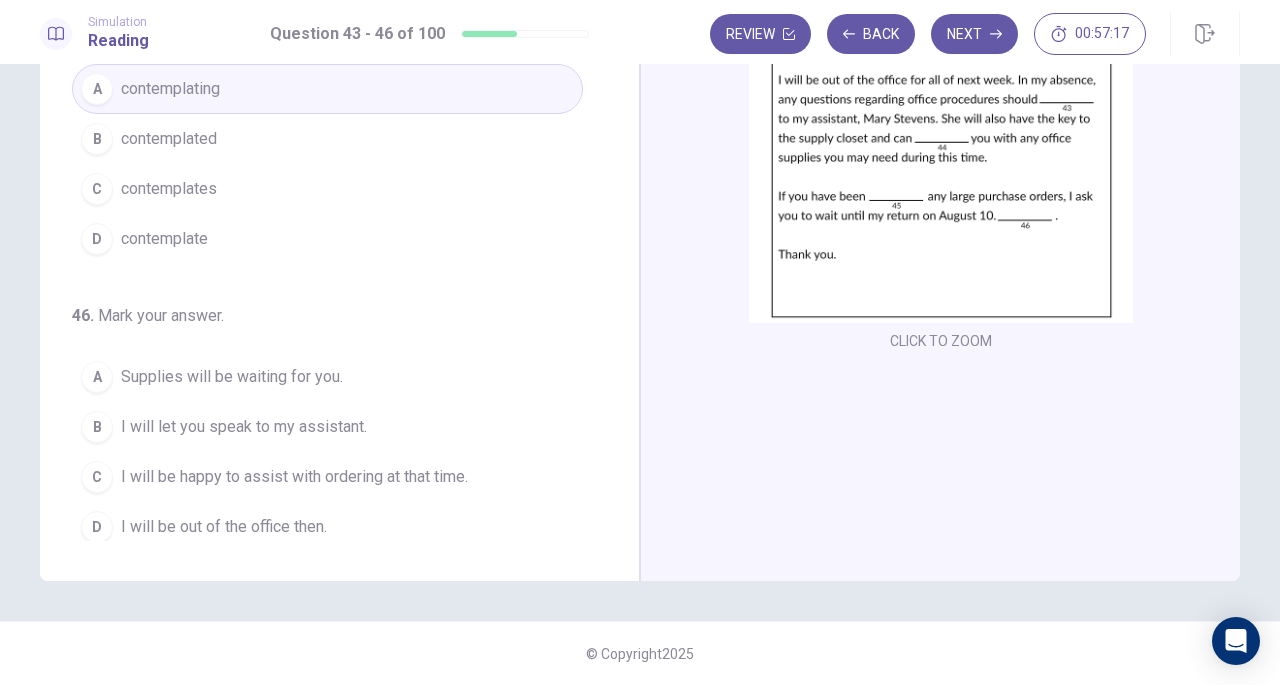 click on "I will be happy to assist with ordering at that time." at bounding box center [294, 477] 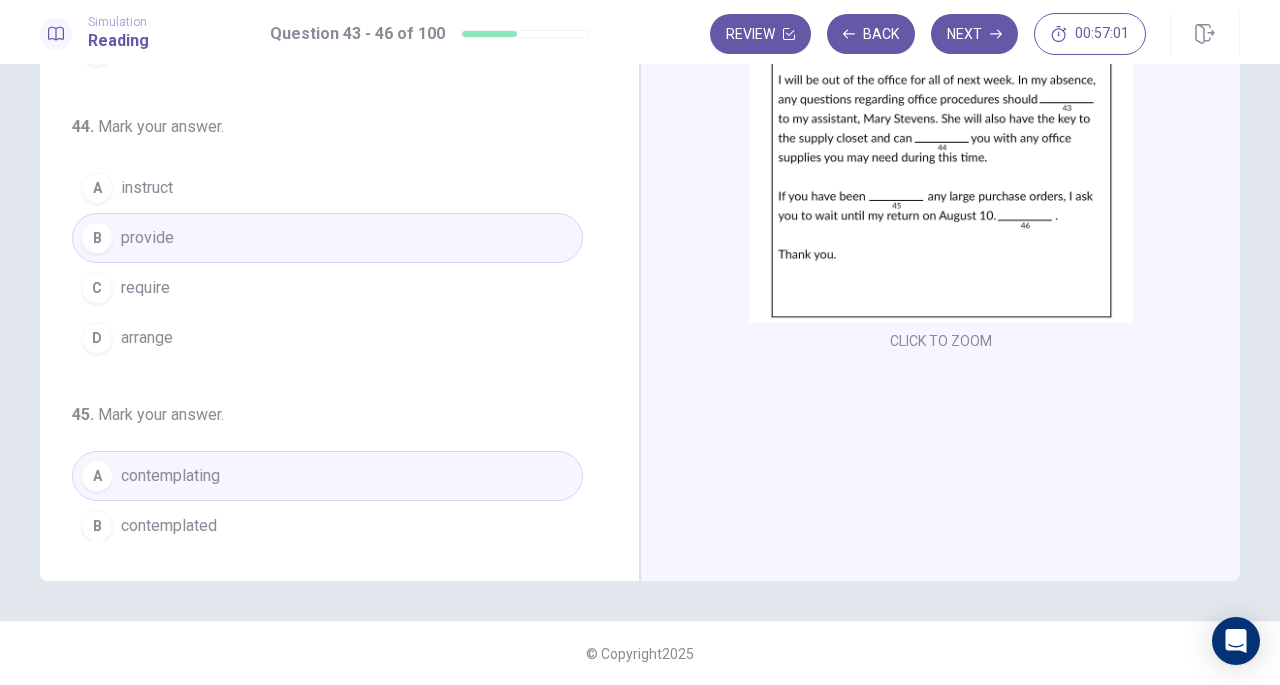 scroll, scrollTop: 0, scrollLeft: 0, axis: both 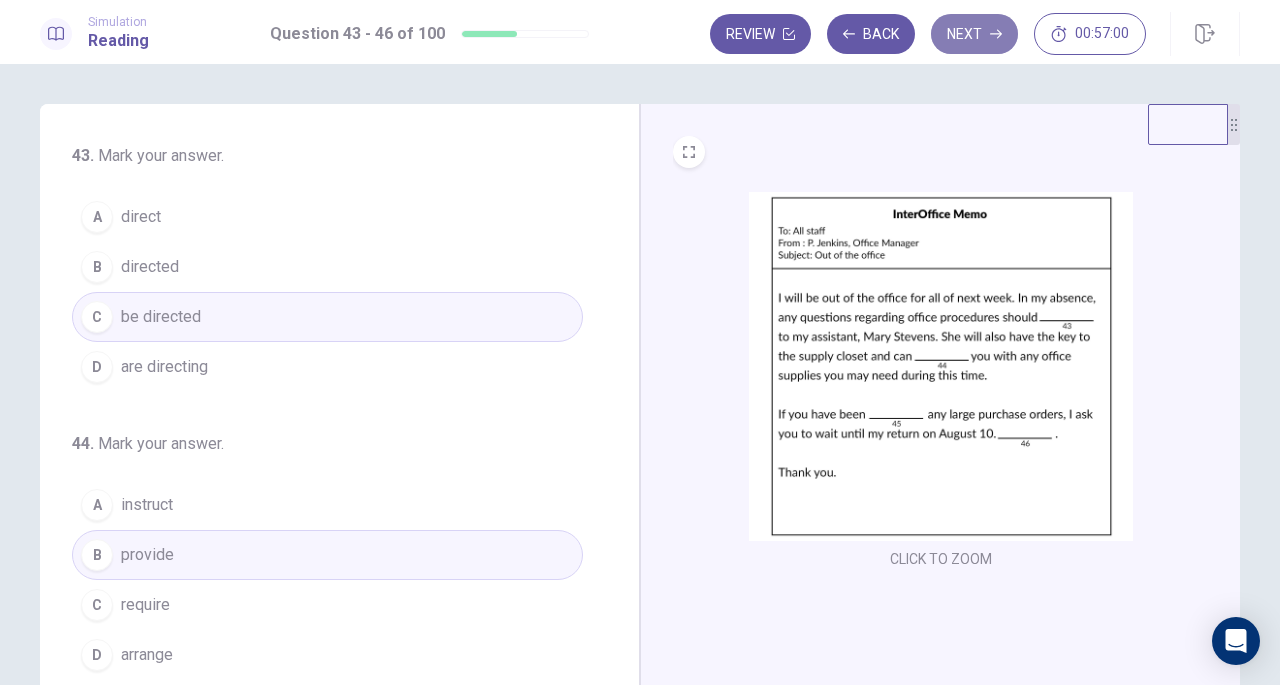 click on "Next" at bounding box center [974, 34] 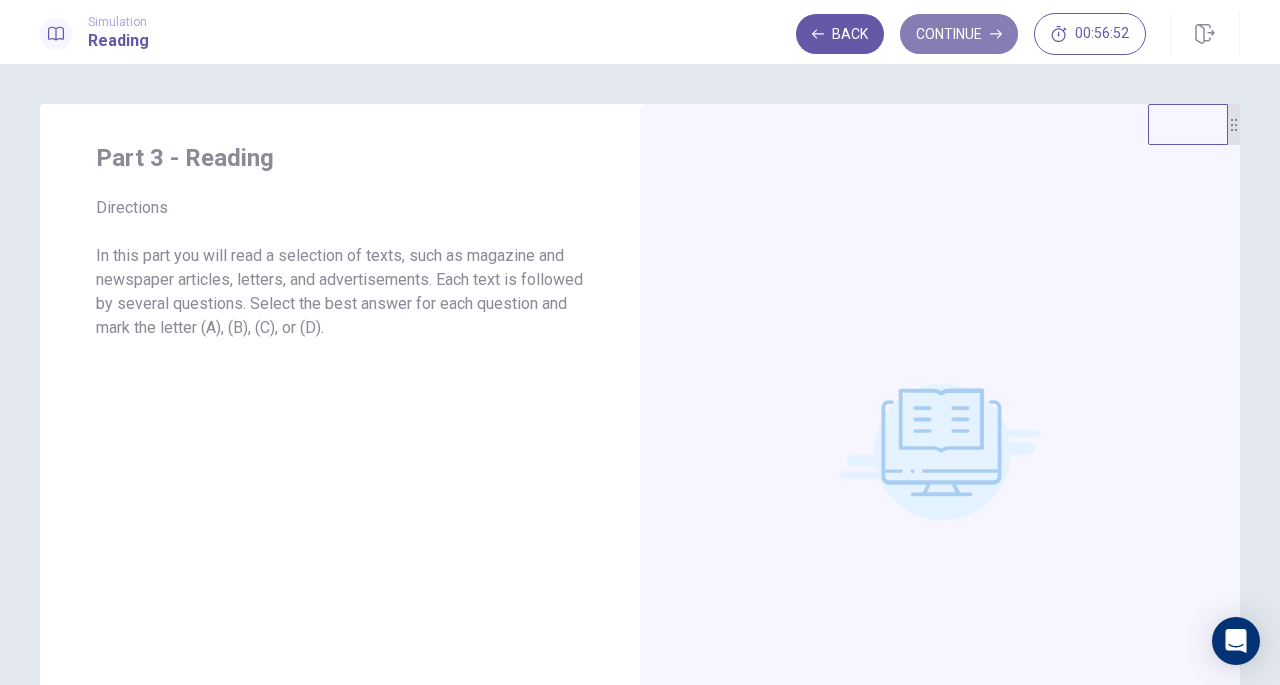 click on "Continue" at bounding box center (959, 34) 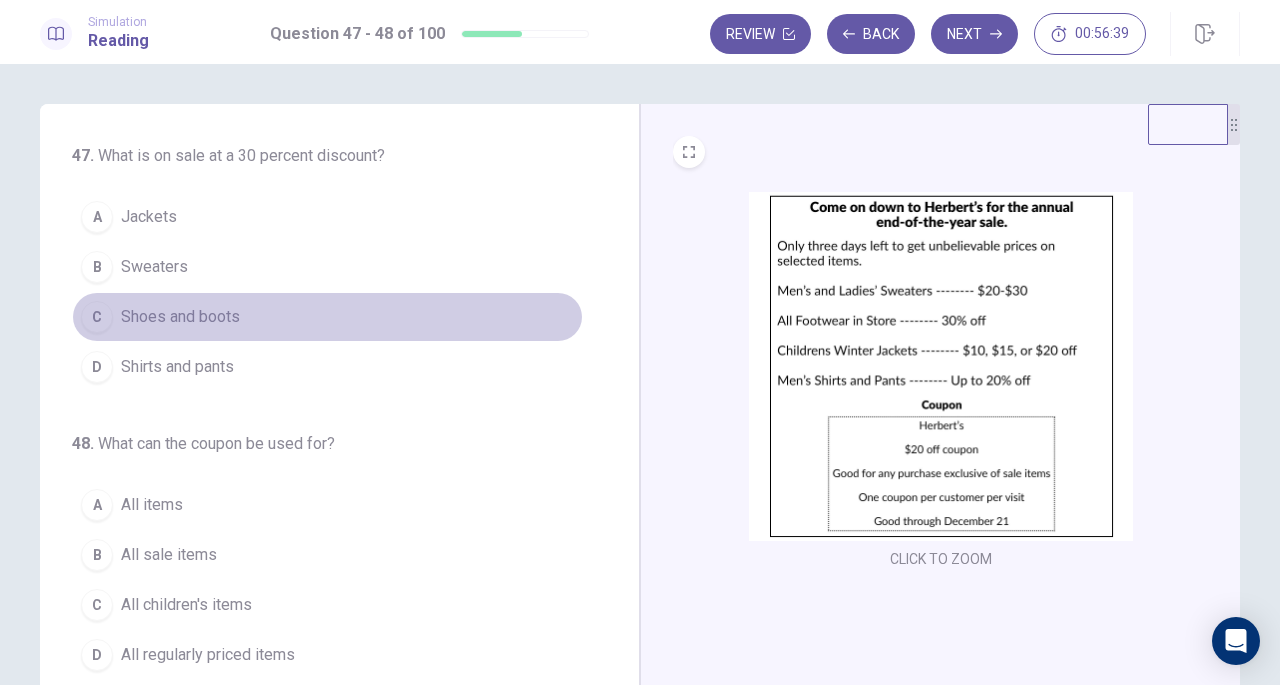 click on "Shoes and boots" at bounding box center (180, 317) 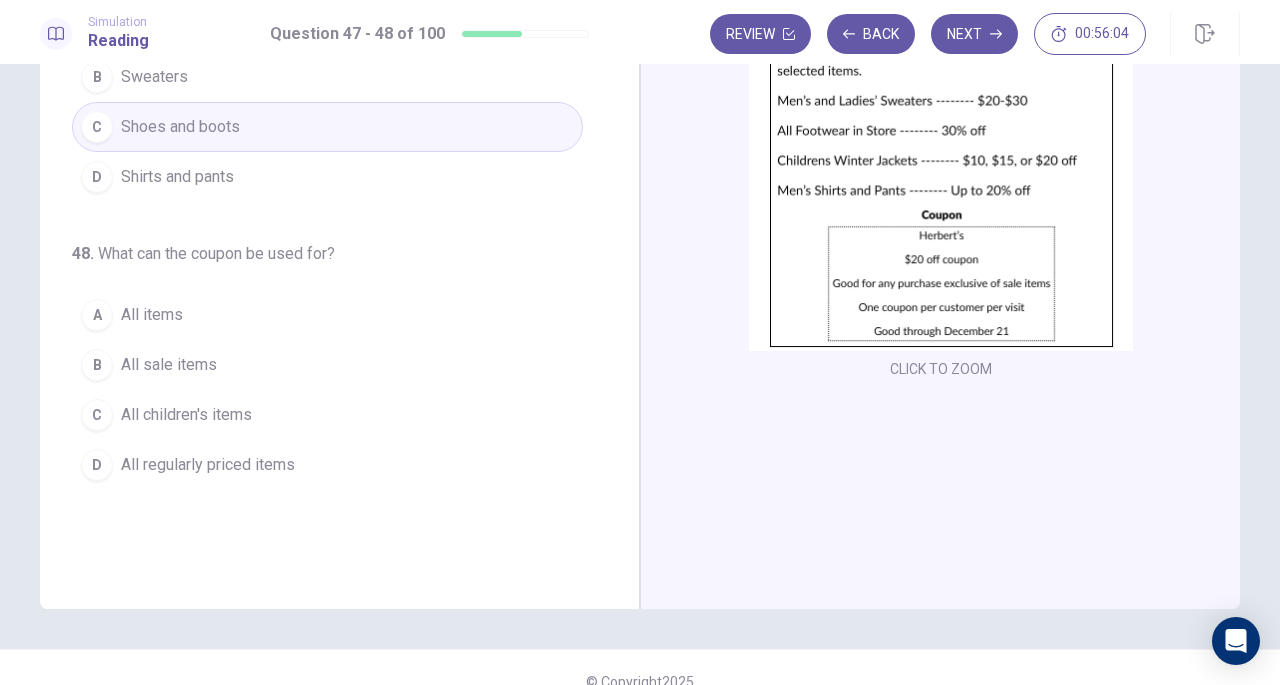 scroll, scrollTop: 191, scrollLeft: 0, axis: vertical 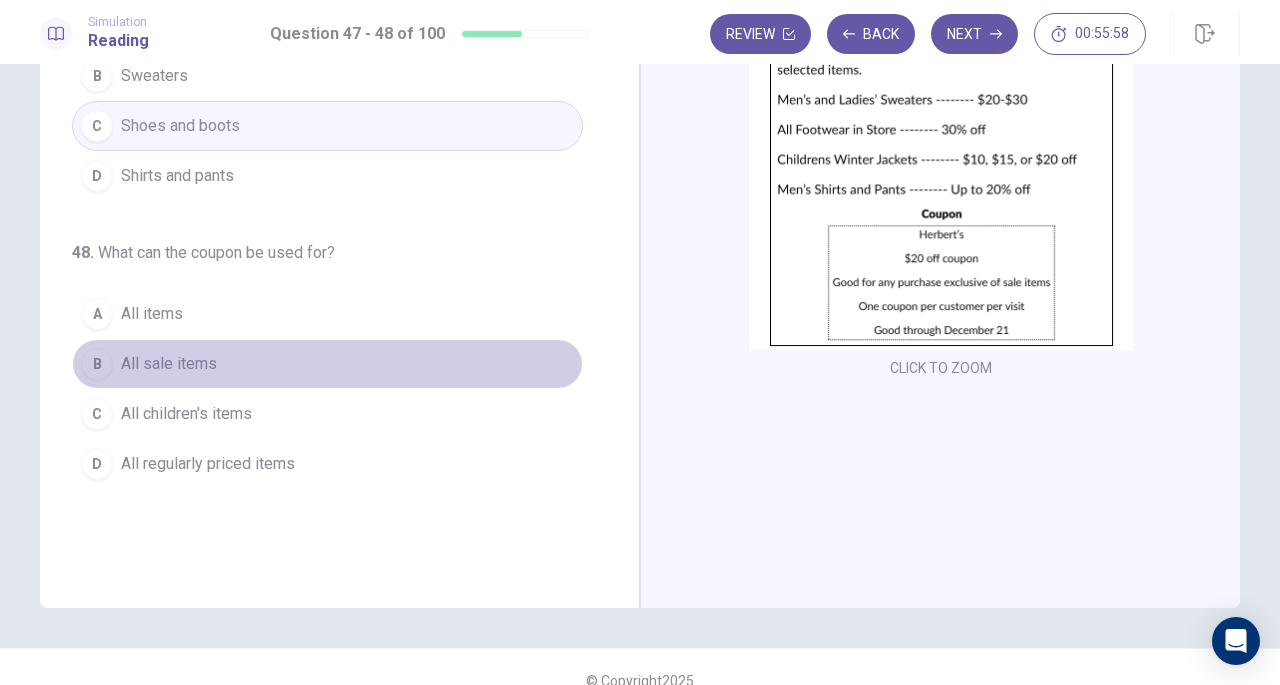 click on "All sale items" at bounding box center [169, 364] 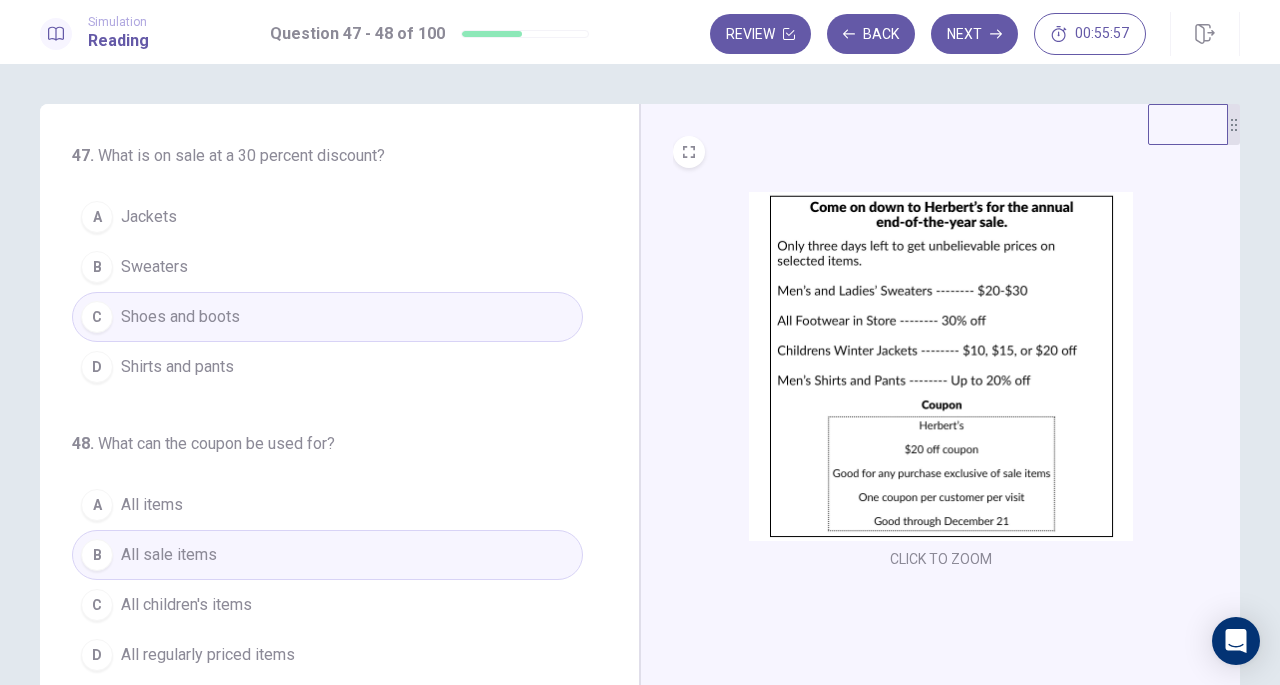 scroll, scrollTop: 218, scrollLeft: 0, axis: vertical 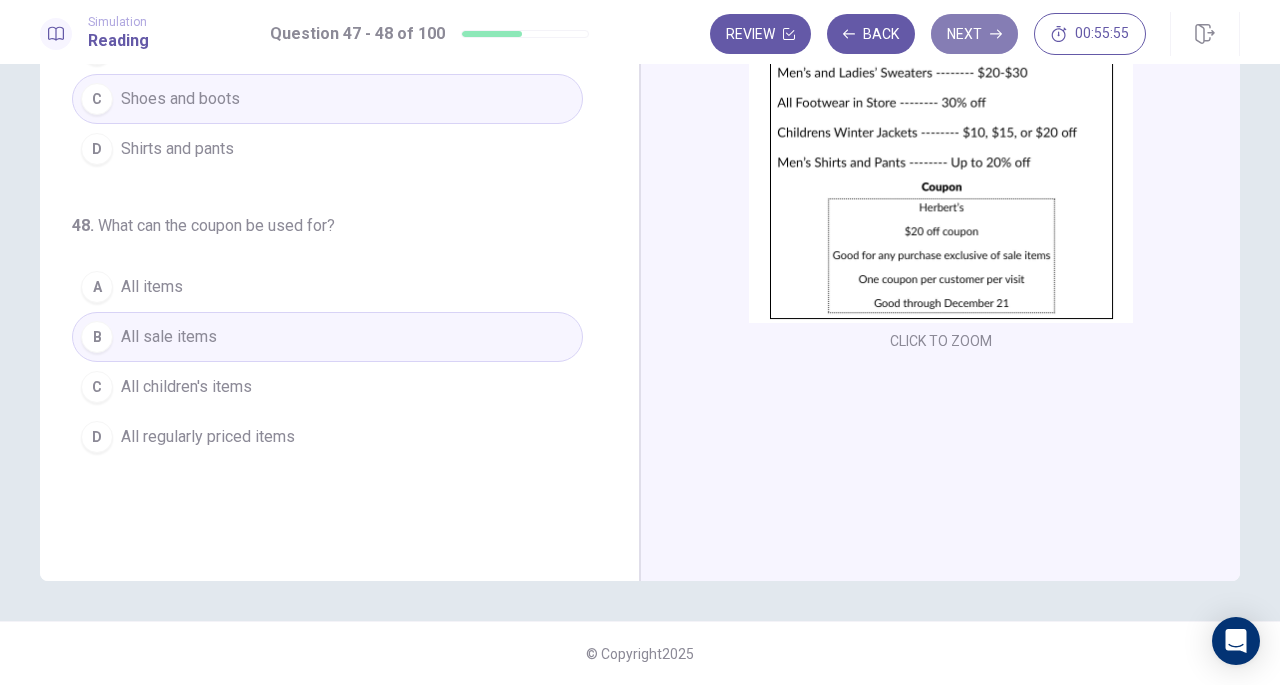 click on "Next" at bounding box center [974, 34] 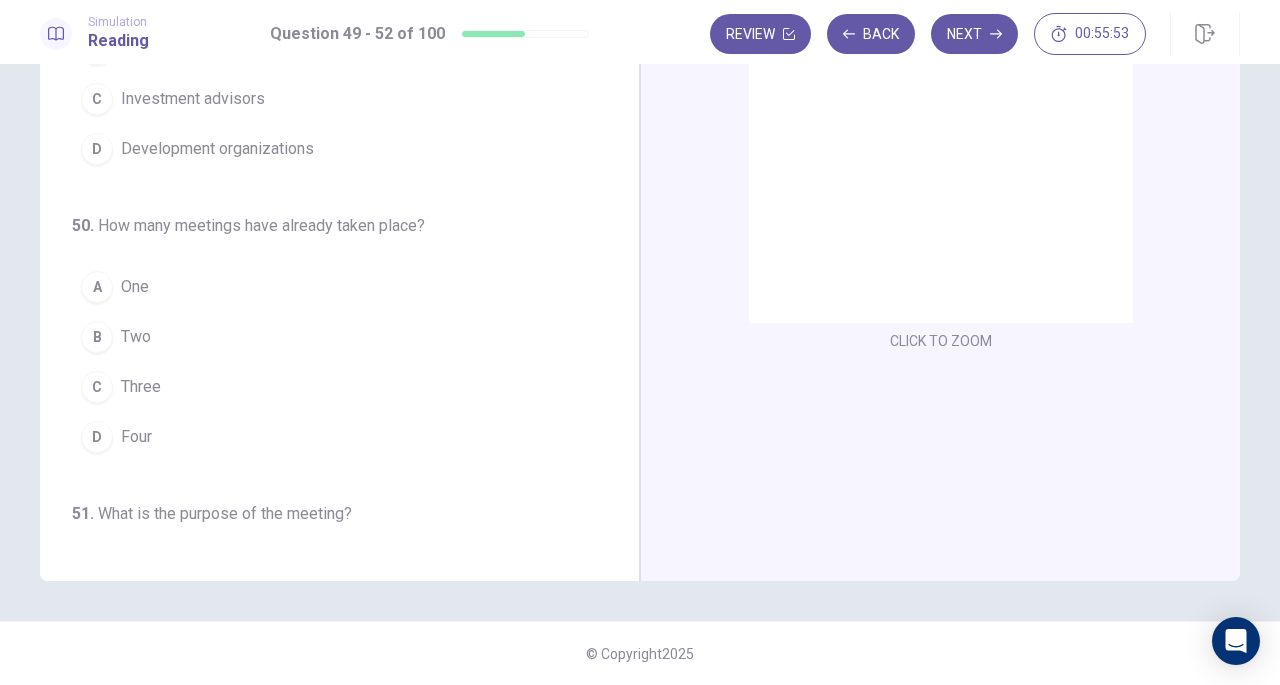 scroll, scrollTop: 0, scrollLeft: 0, axis: both 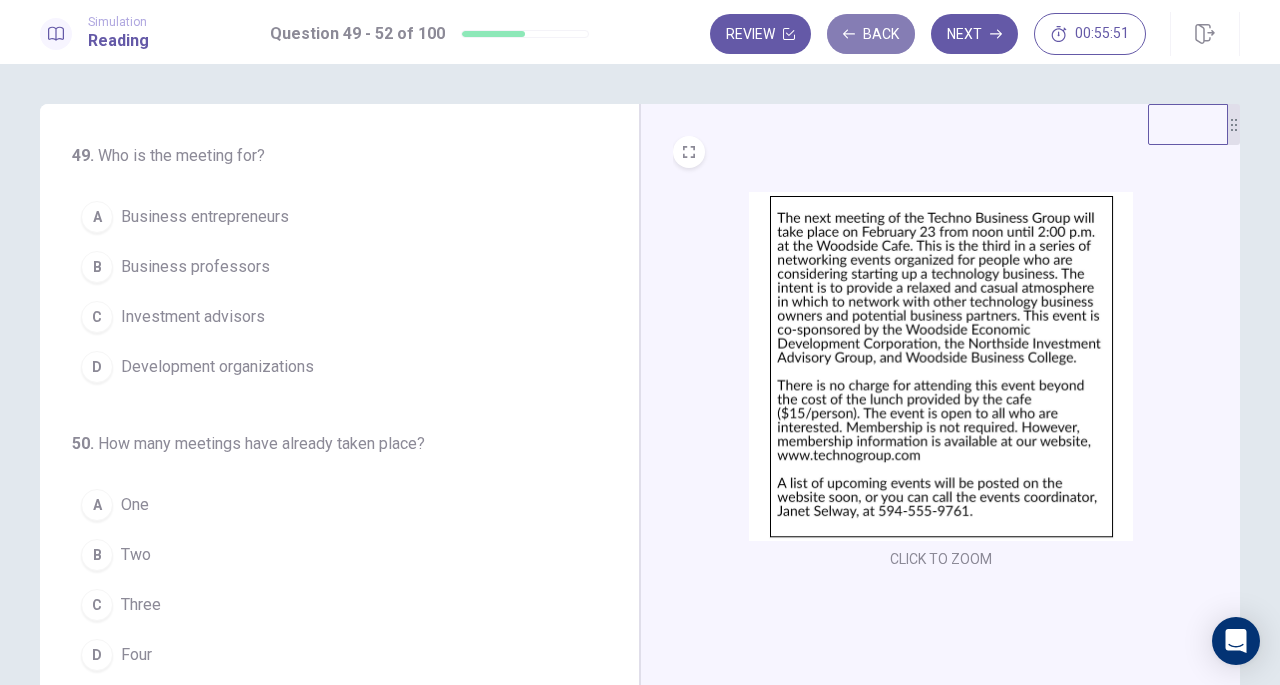 click on "Back" at bounding box center (871, 34) 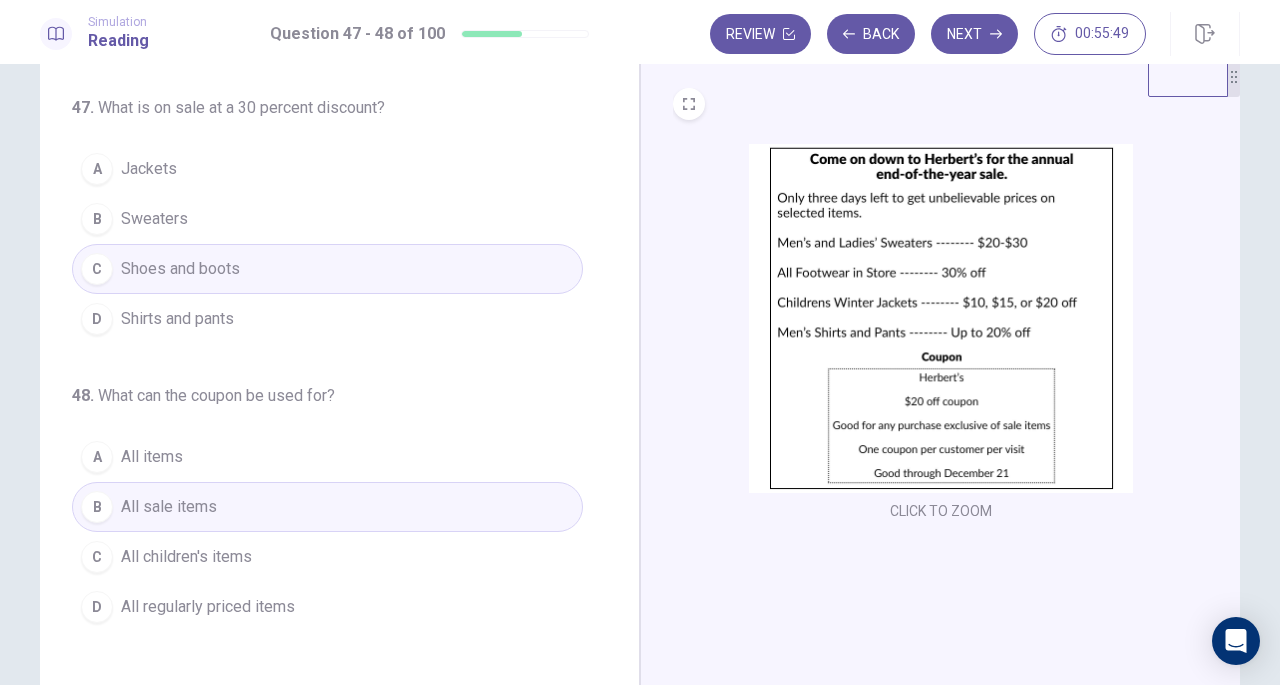 scroll, scrollTop: 0, scrollLeft: 0, axis: both 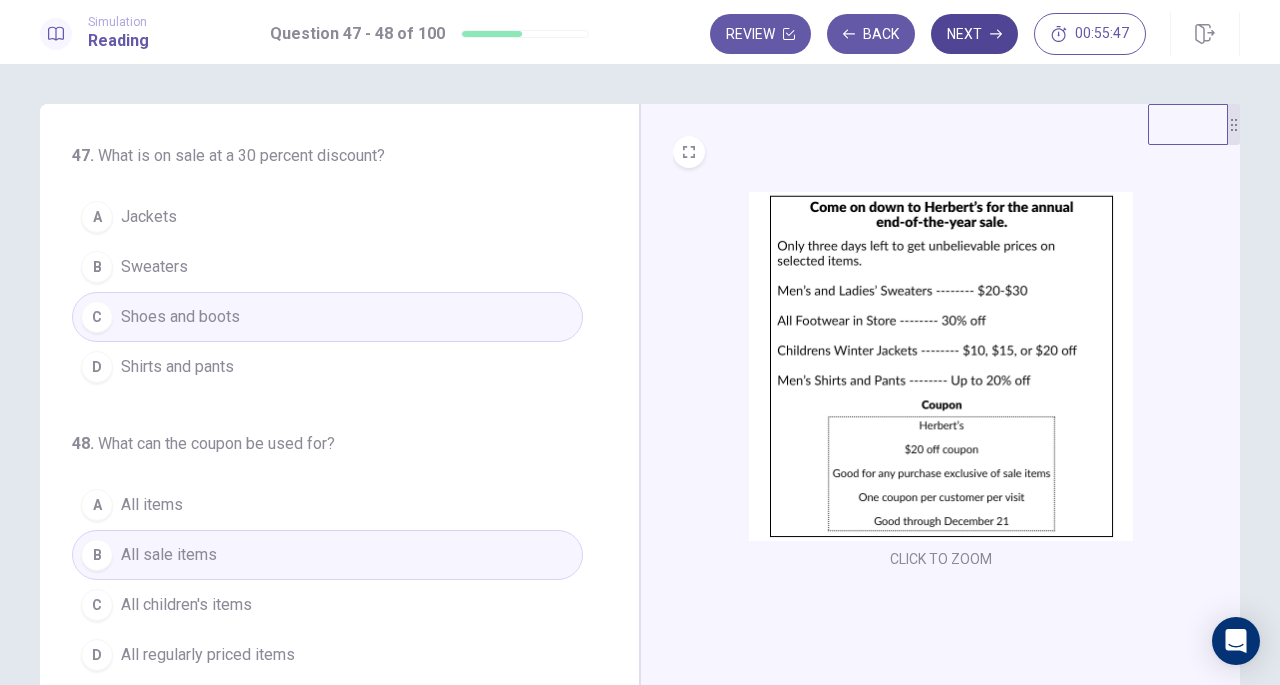 click on "Next" at bounding box center (974, 34) 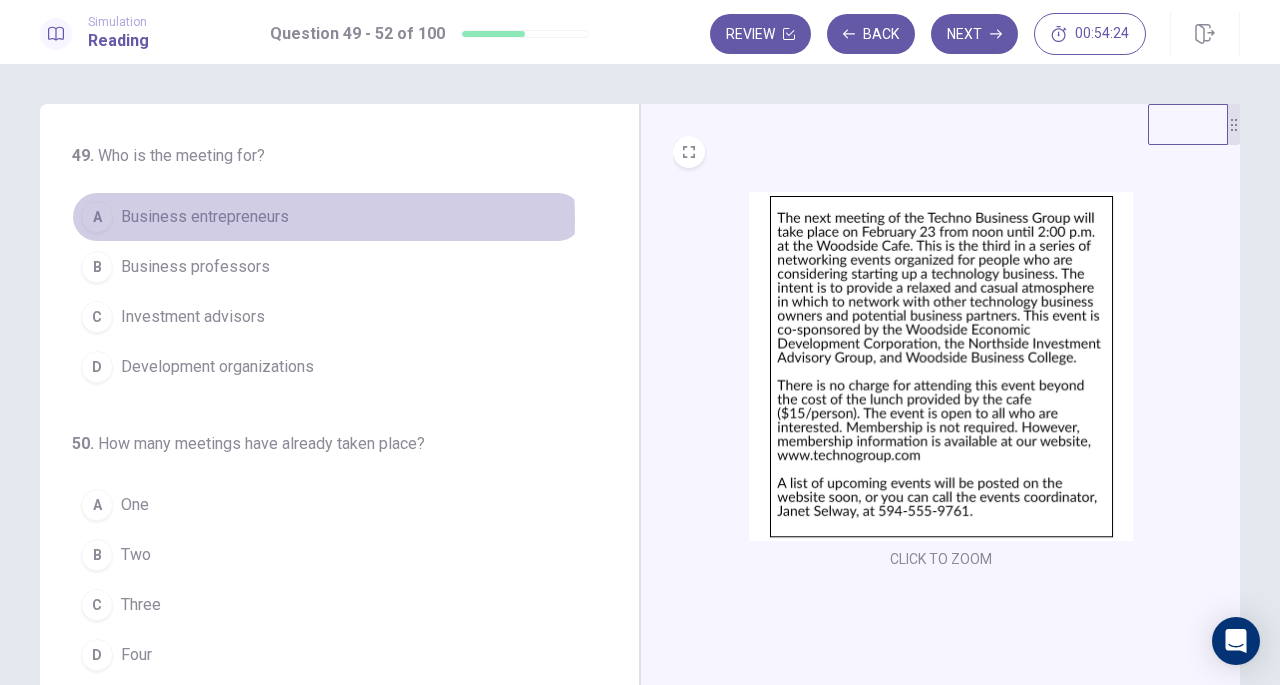click on "Business entrepreneurs" at bounding box center (205, 217) 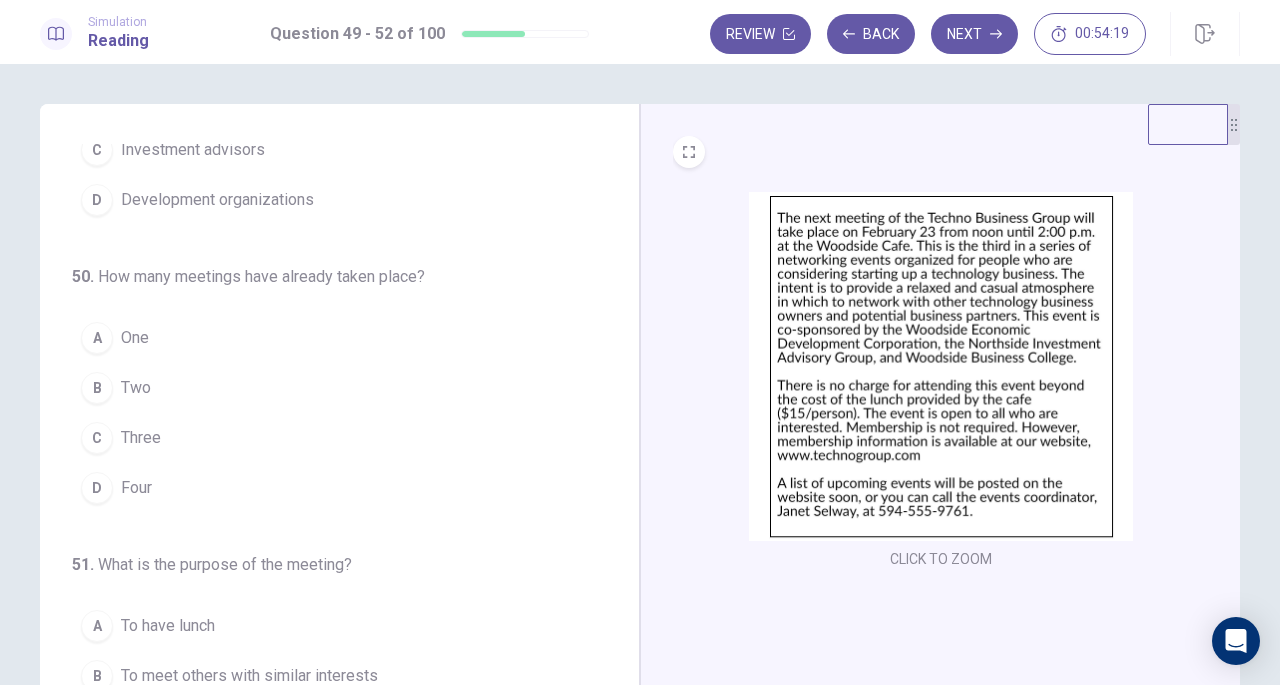 scroll, scrollTop: 168, scrollLeft: 0, axis: vertical 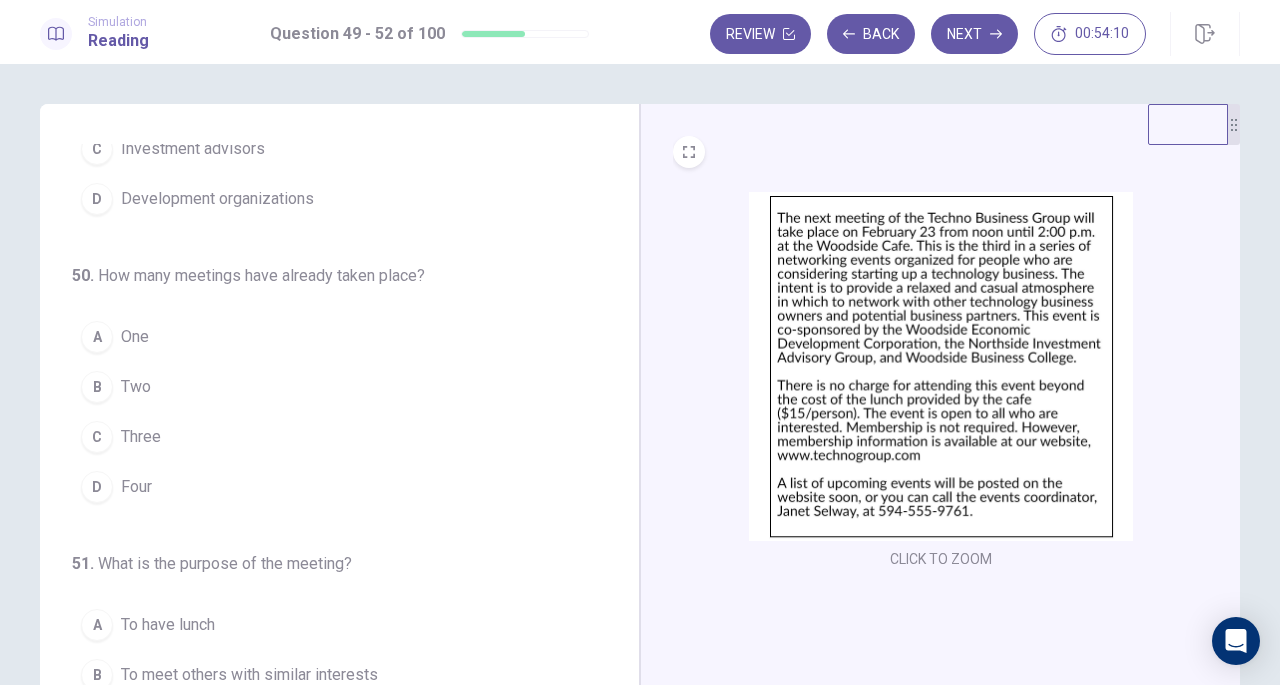click on "Two" at bounding box center (136, 387) 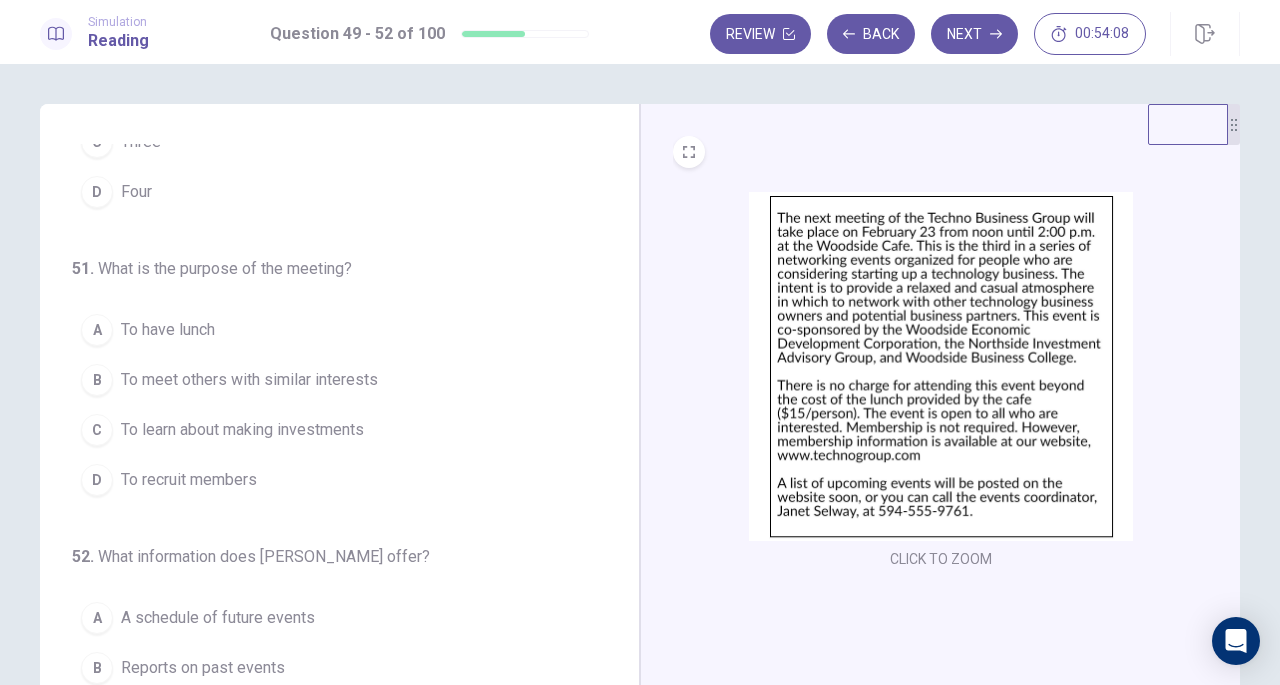 scroll, scrollTop: 486, scrollLeft: 0, axis: vertical 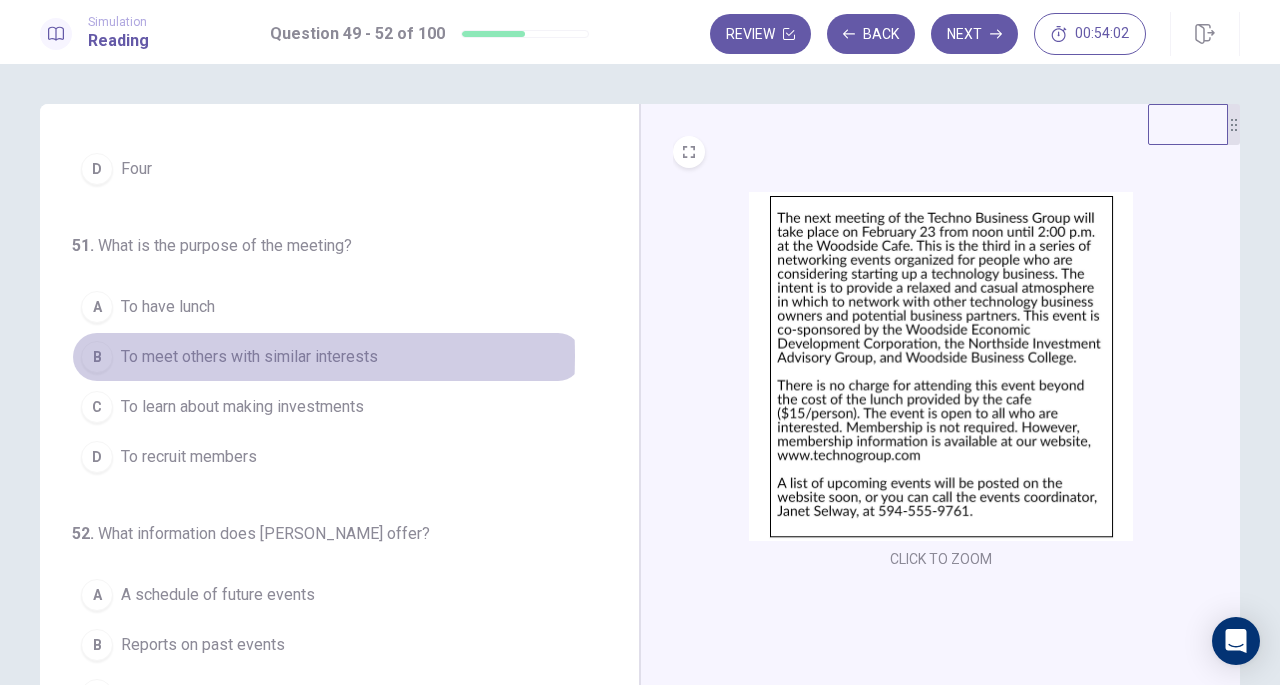 click on "To meet others with similar interests" at bounding box center (249, 357) 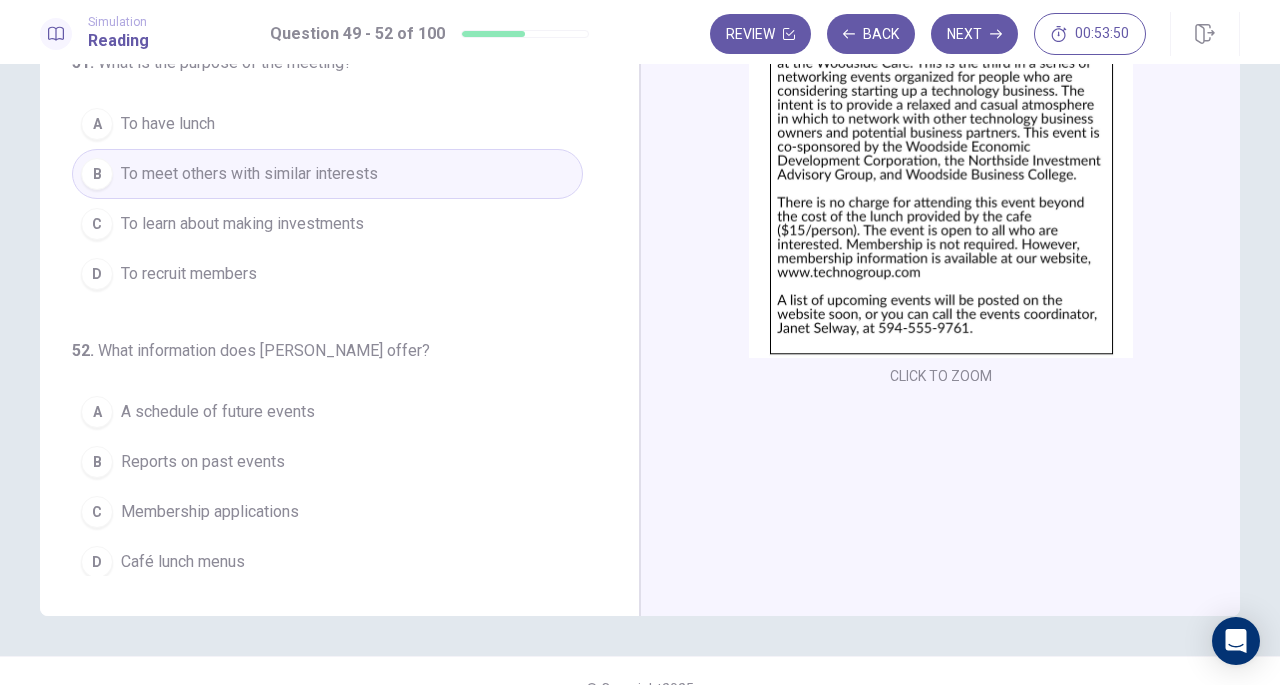 scroll, scrollTop: 182, scrollLeft: 0, axis: vertical 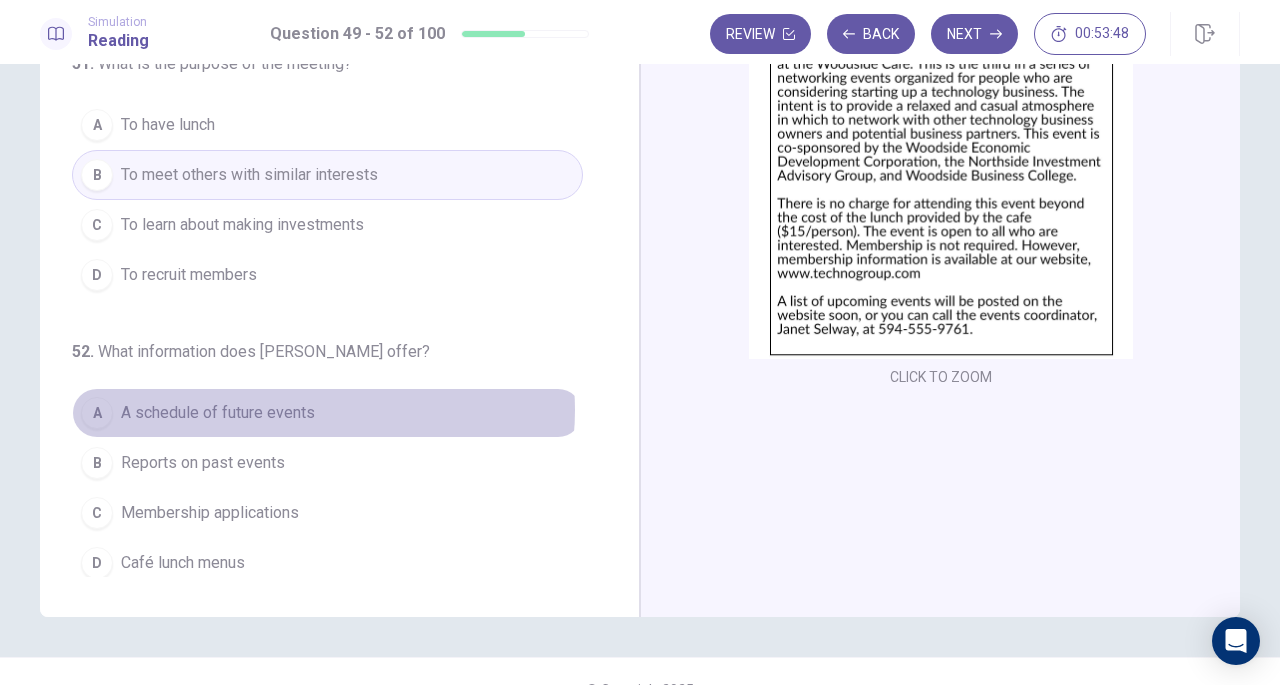 click on "A schedule of future events" at bounding box center [218, 413] 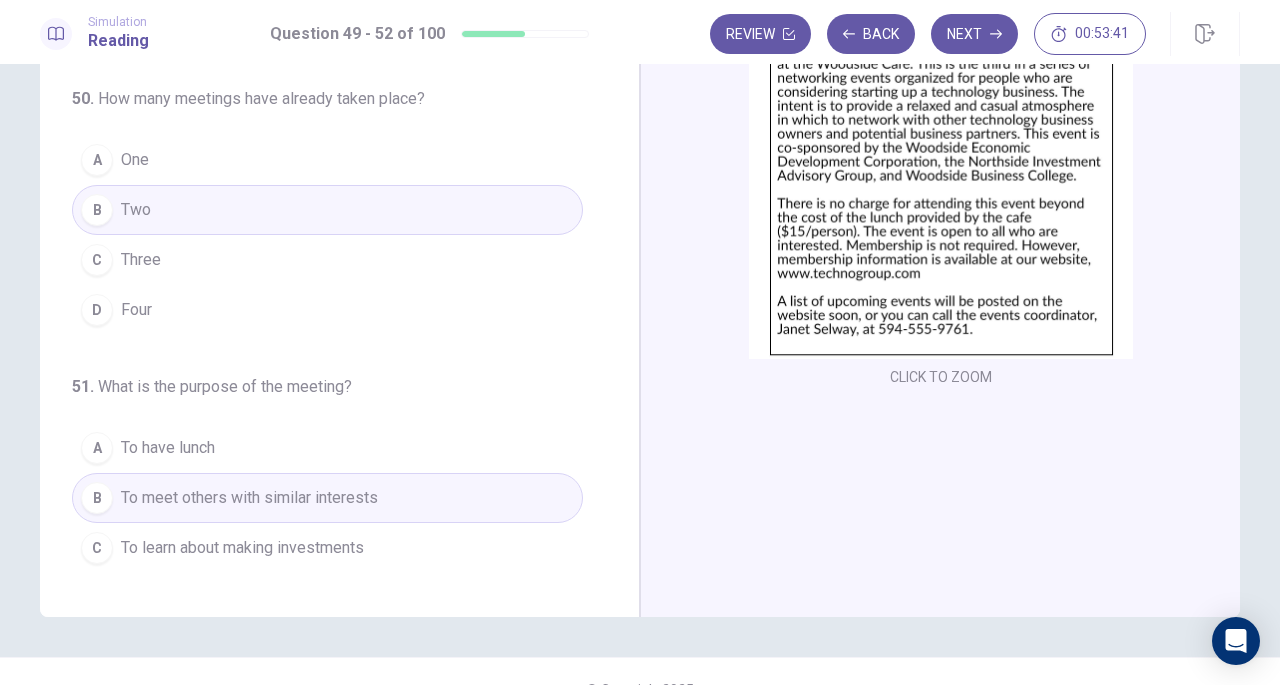 scroll, scrollTop: 0, scrollLeft: 0, axis: both 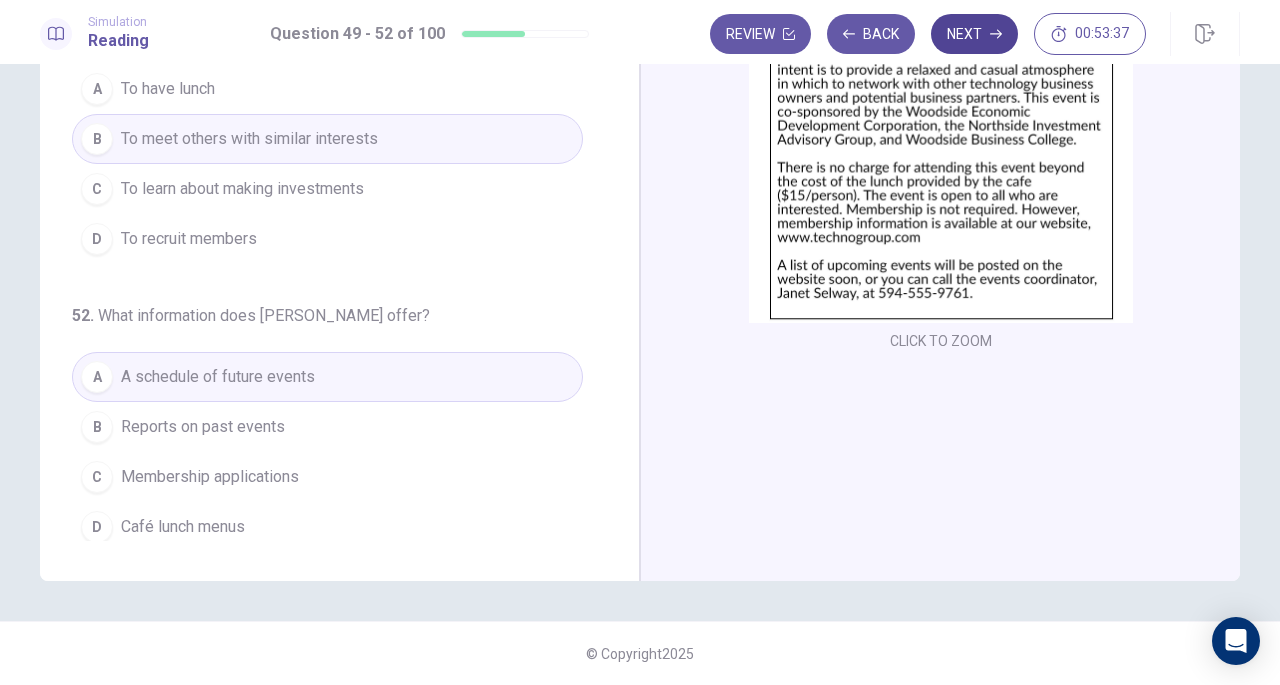 click on "Next" at bounding box center (974, 34) 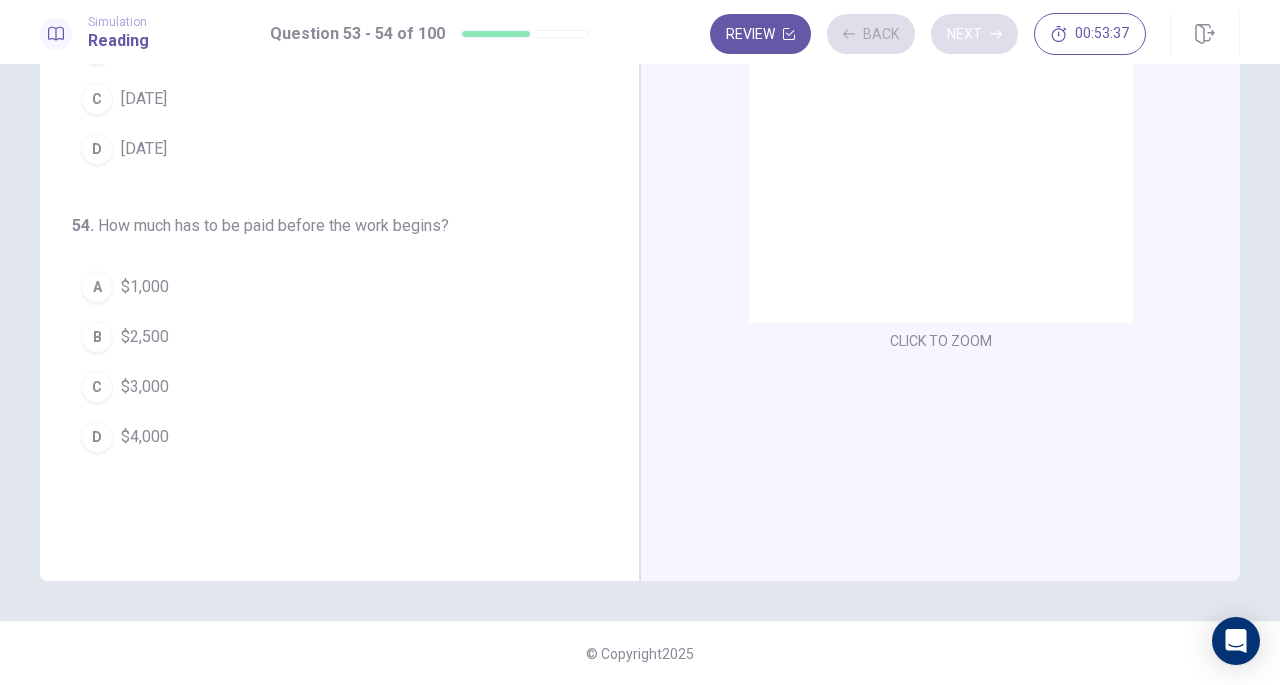 scroll, scrollTop: 0, scrollLeft: 0, axis: both 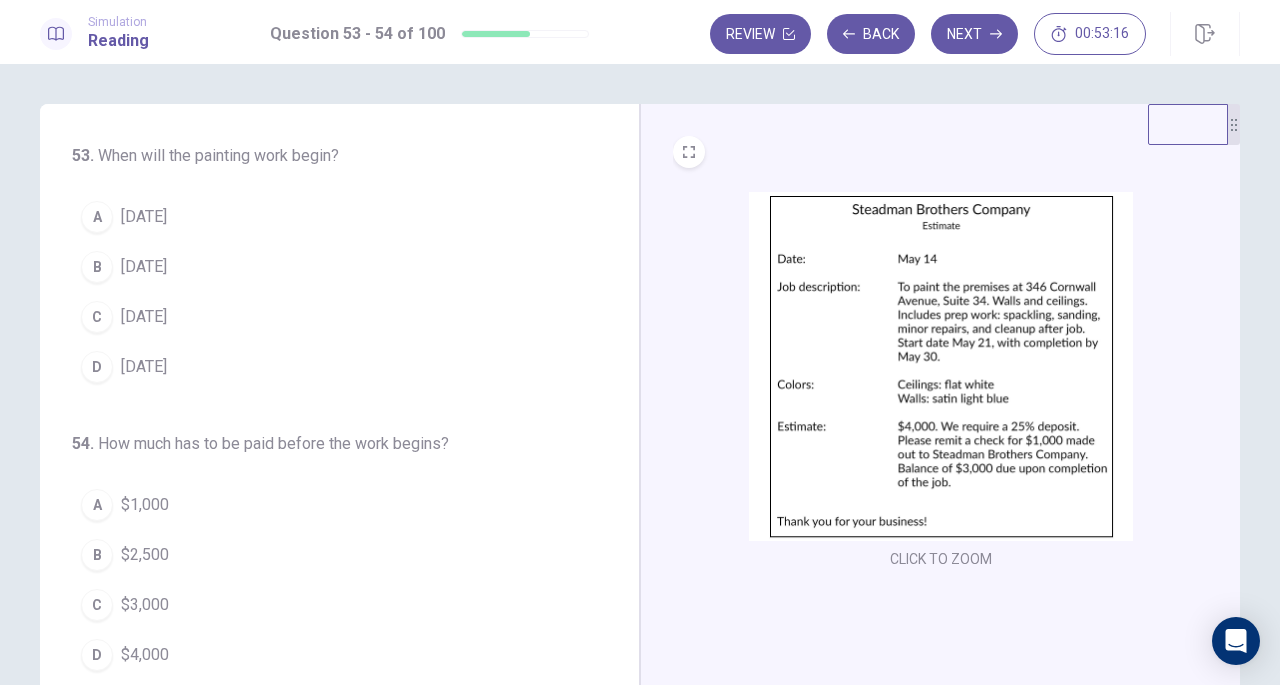 click on "[DATE]" at bounding box center (144, 317) 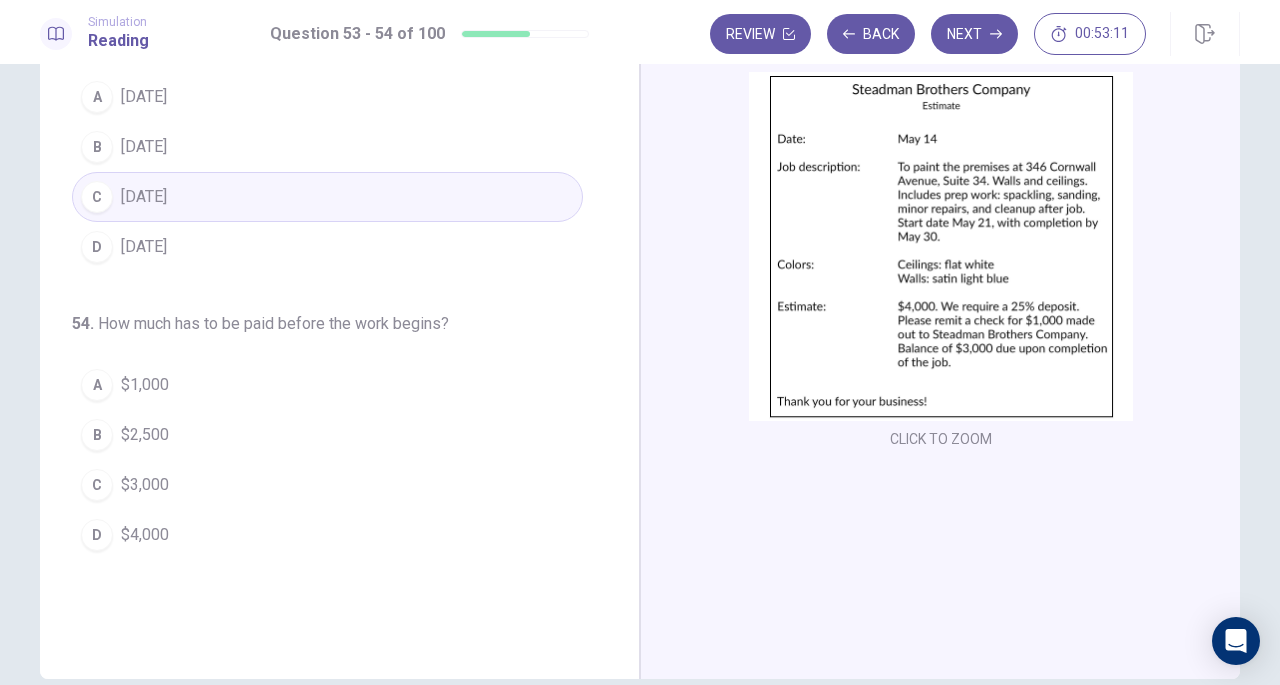 scroll, scrollTop: 119, scrollLeft: 0, axis: vertical 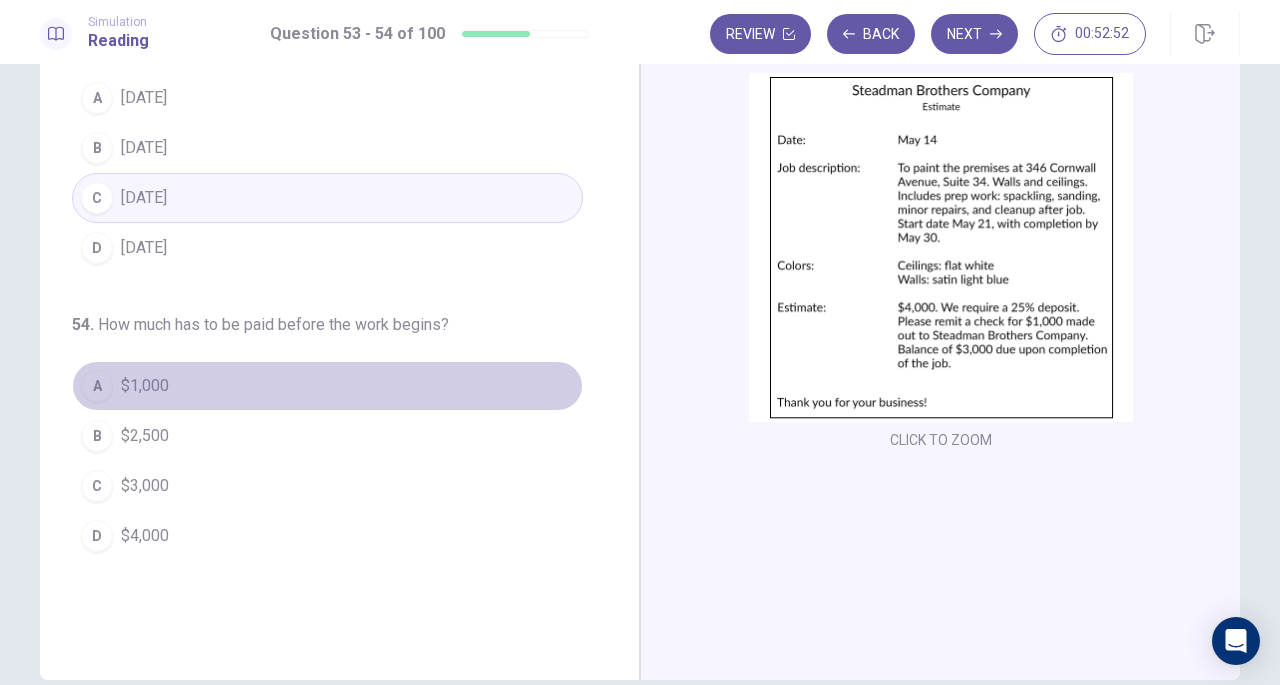 click on "A $1,000" at bounding box center [327, 386] 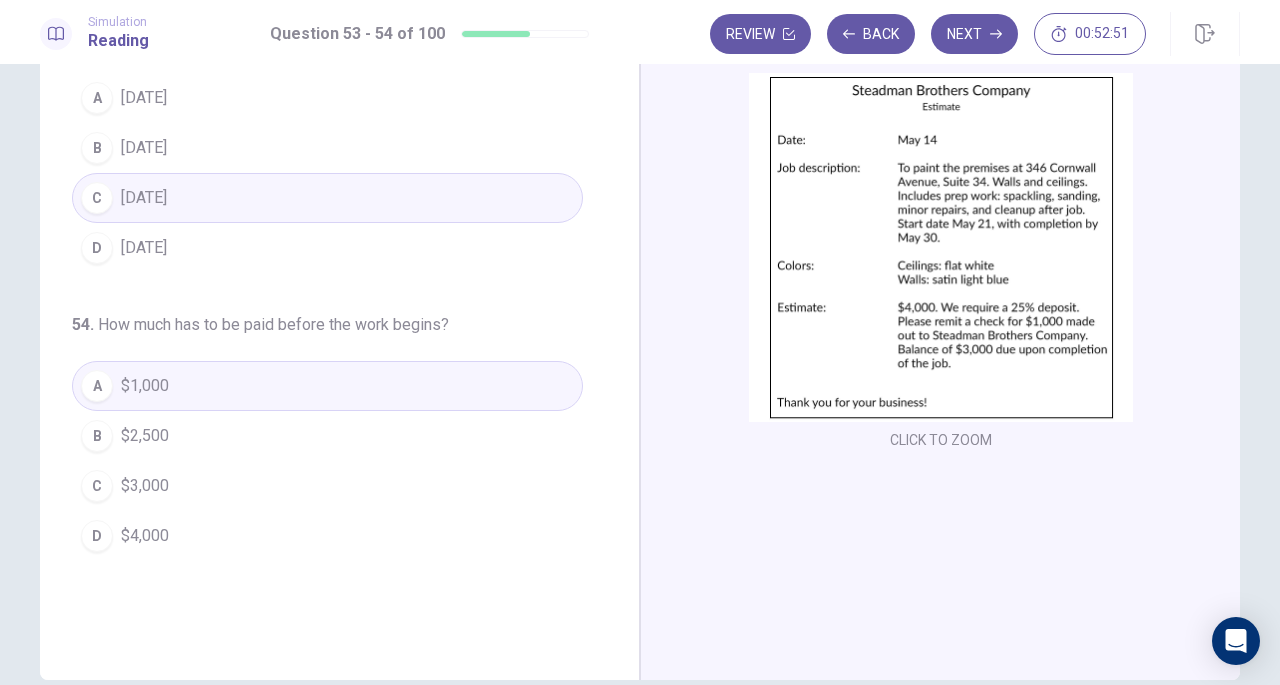scroll, scrollTop: 0, scrollLeft: 0, axis: both 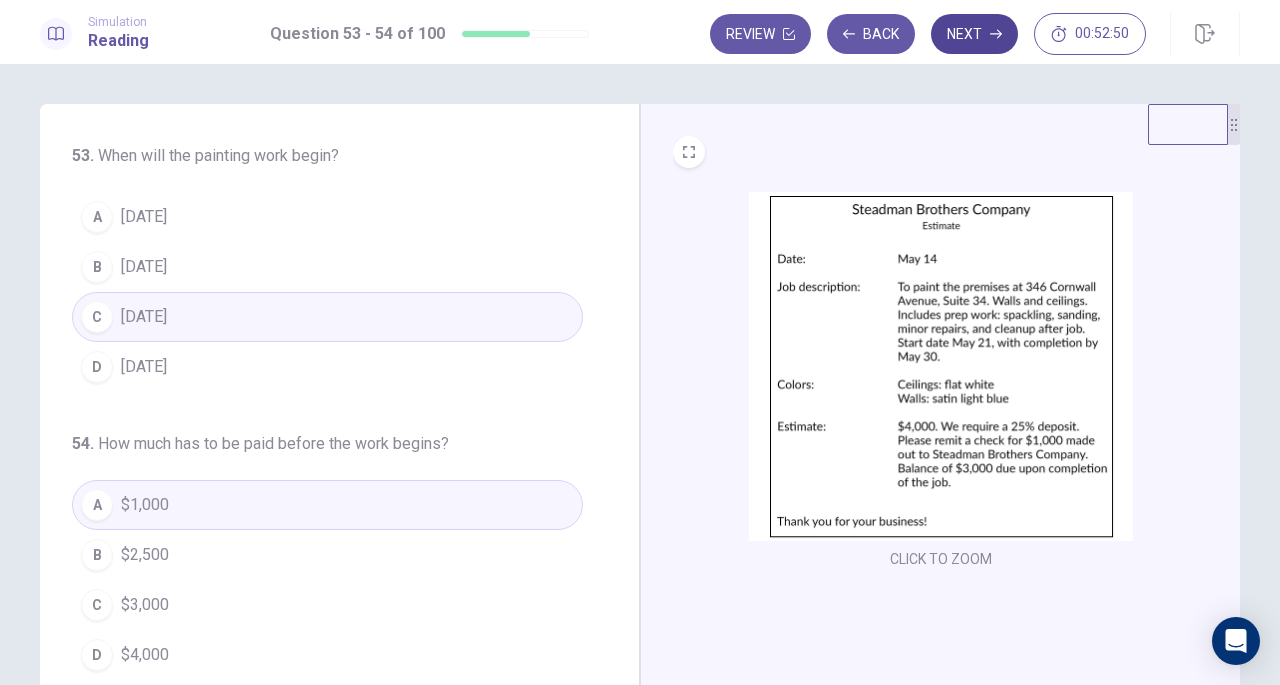 click on "Next" at bounding box center [974, 34] 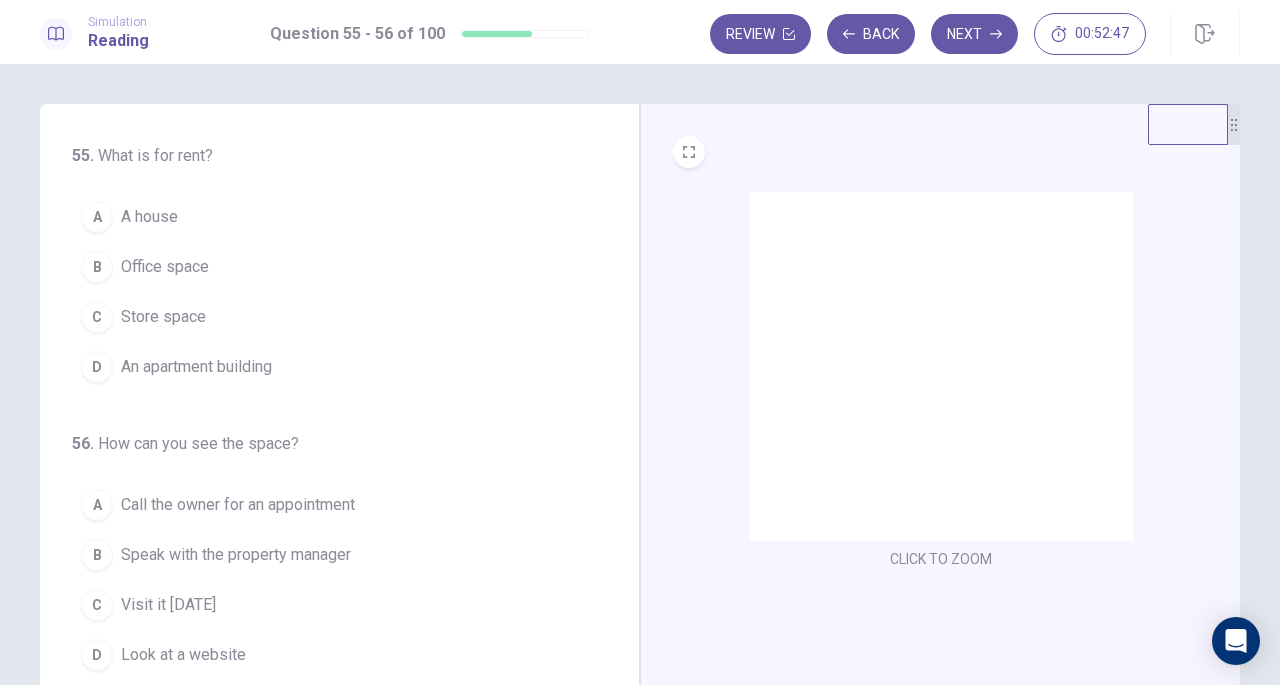 scroll, scrollTop: 7, scrollLeft: 0, axis: vertical 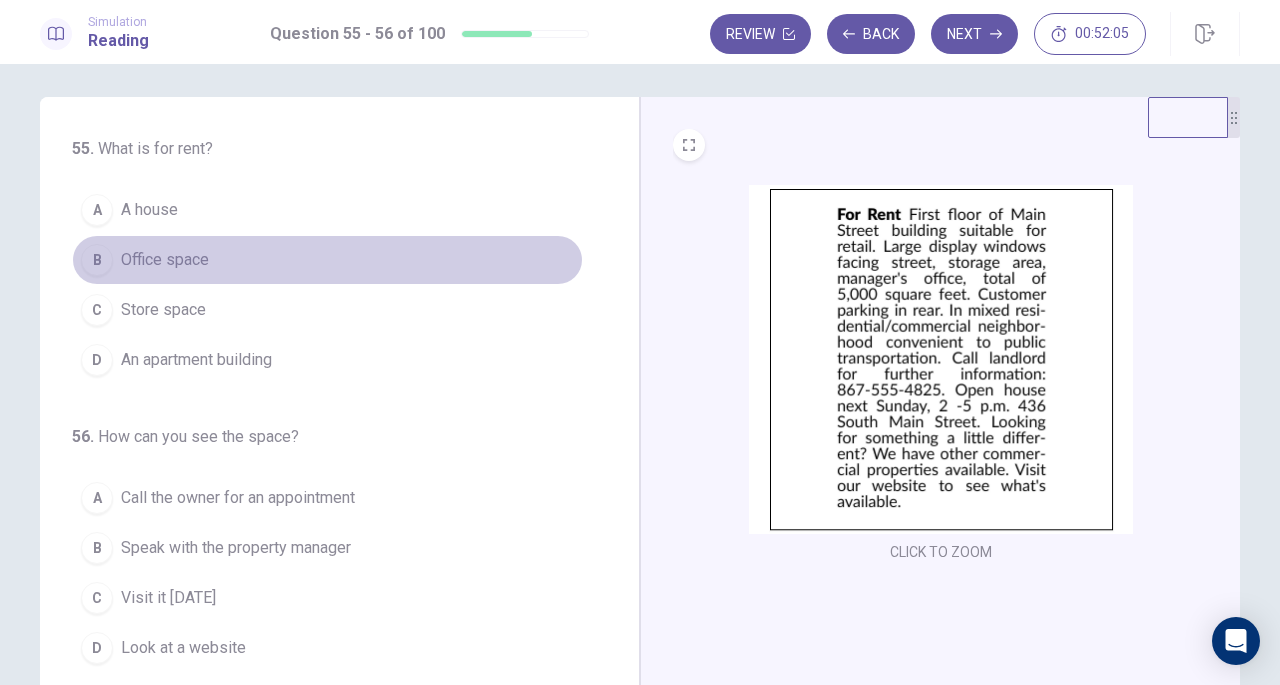 click on "Office space" at bounding box center (165, 260) 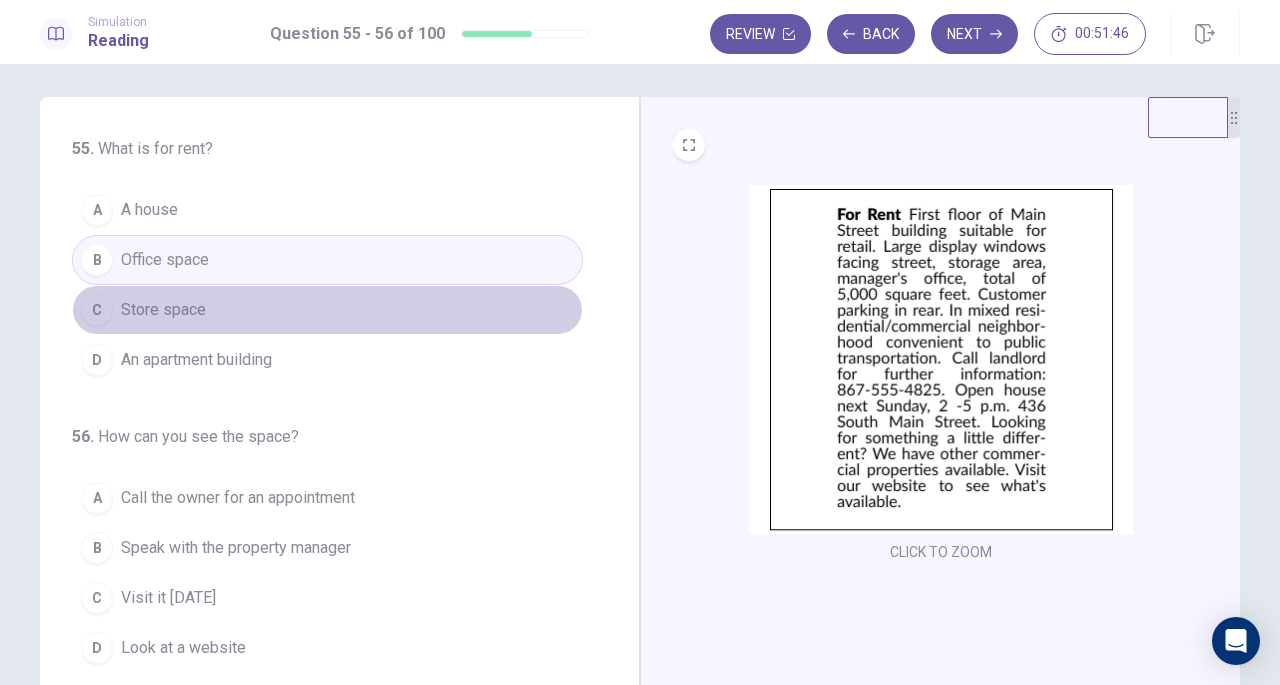 click on "C Store space" at bounding box center (327, 310) 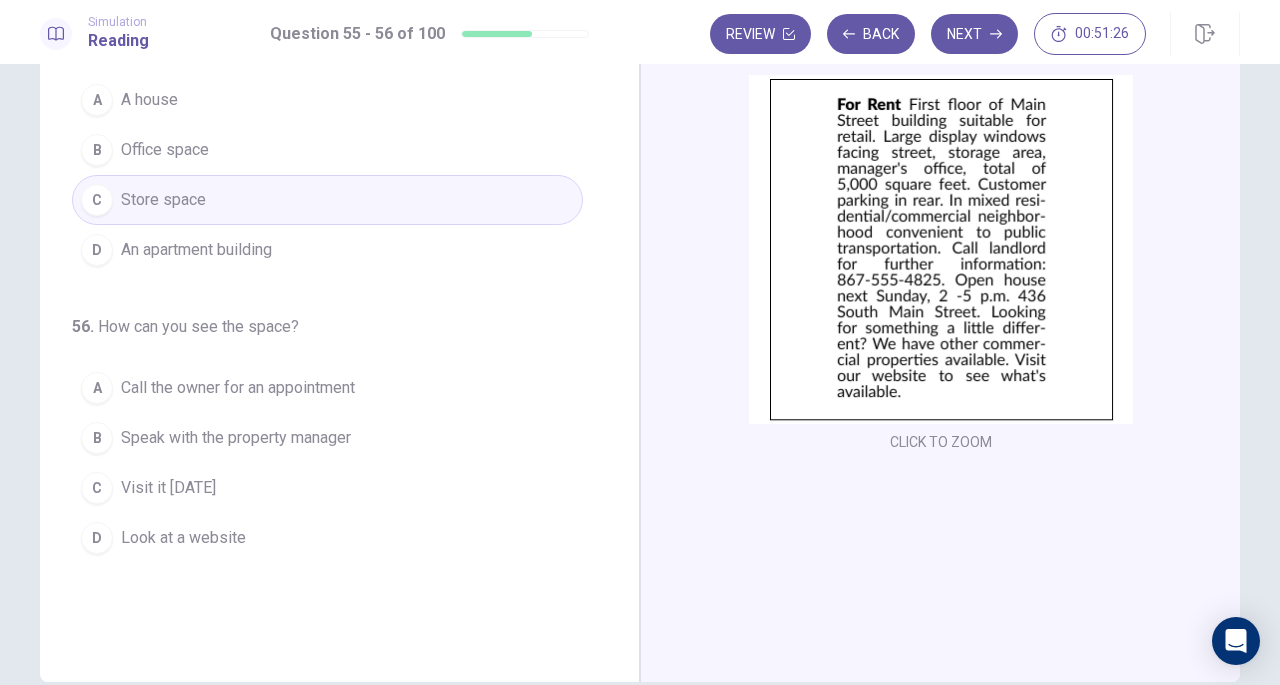 scroll, scrollTop: 114, scrollLeft: 0, axis: vertical 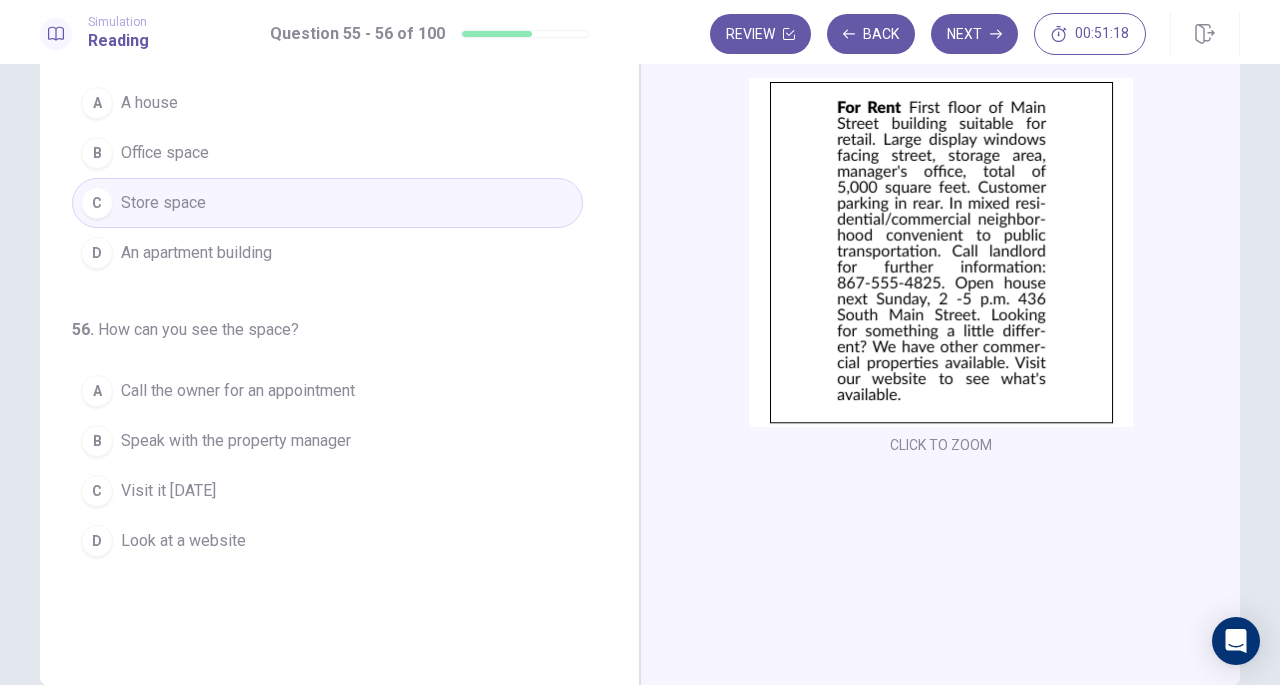 click on "Call the owner for an appointment" at bounding box center [238, 391] 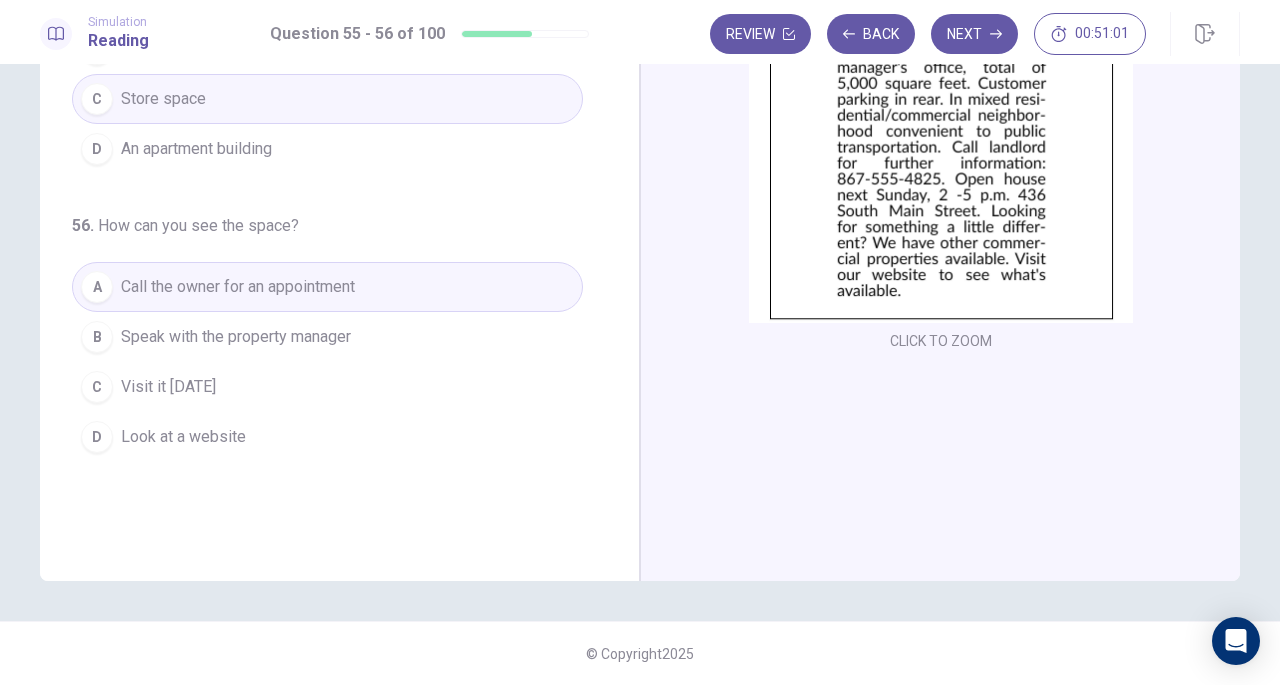 scroll, scrollTop: 0, scrollLeft: 0, axis: both 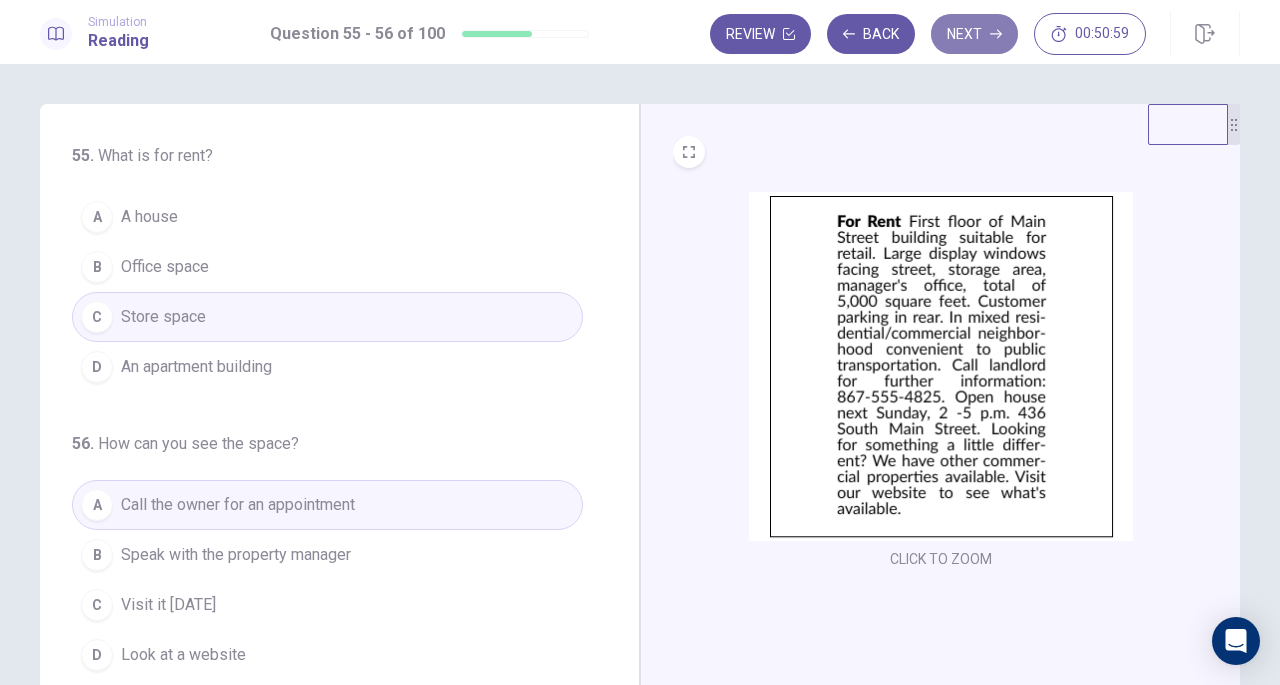click on "Next" at bounding box center (974, 34) 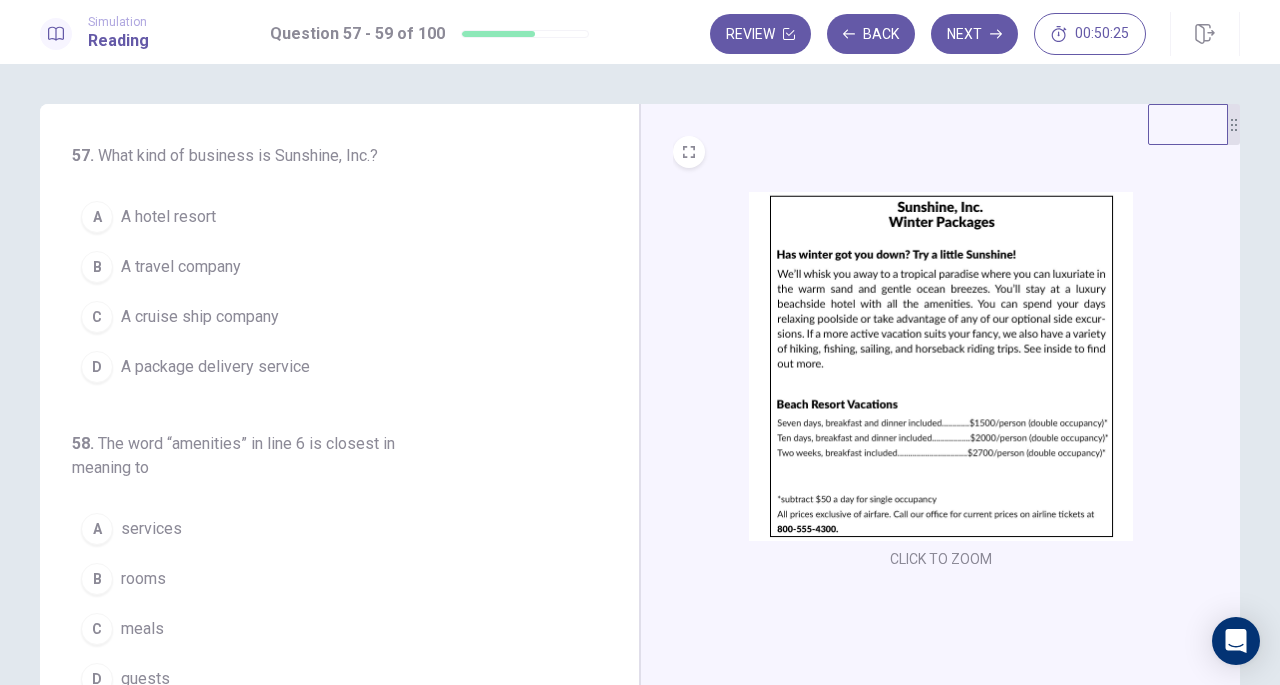click on "A travel company" at bounding box center (181, 267) 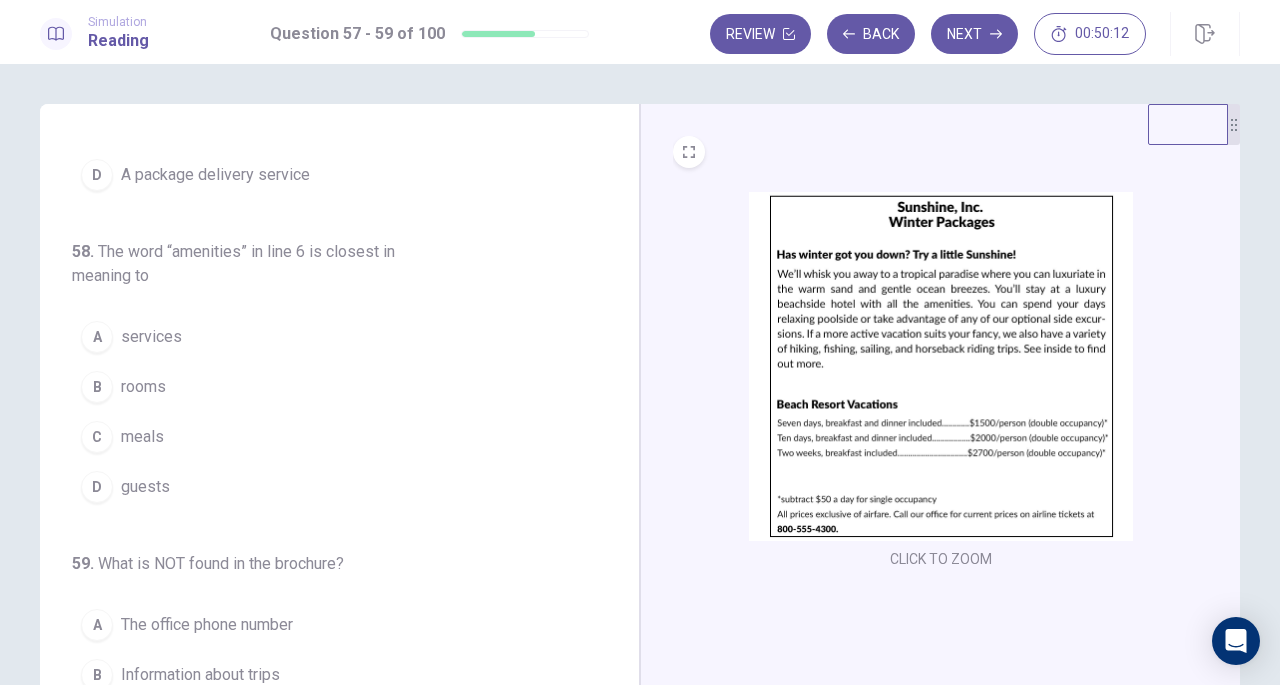 scroll, scrollTop: 191, scrollLeft: 0, axis: vertical 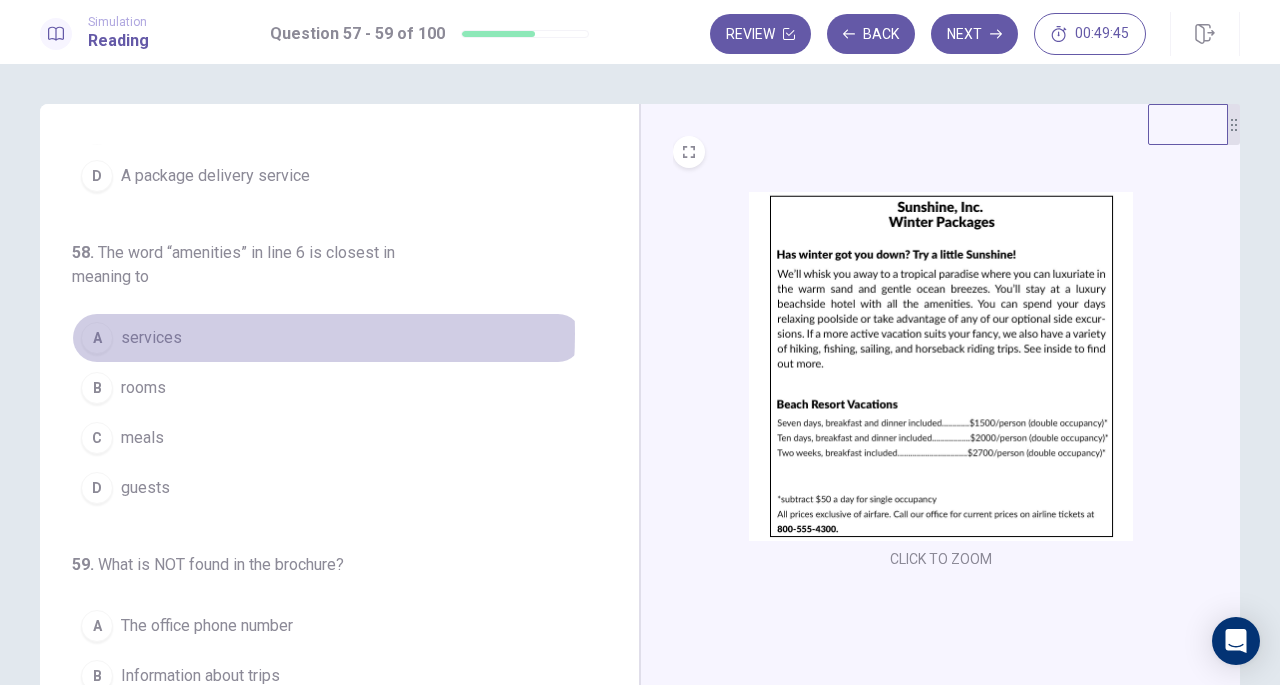 click on "services" at bounding box center (151, 338) 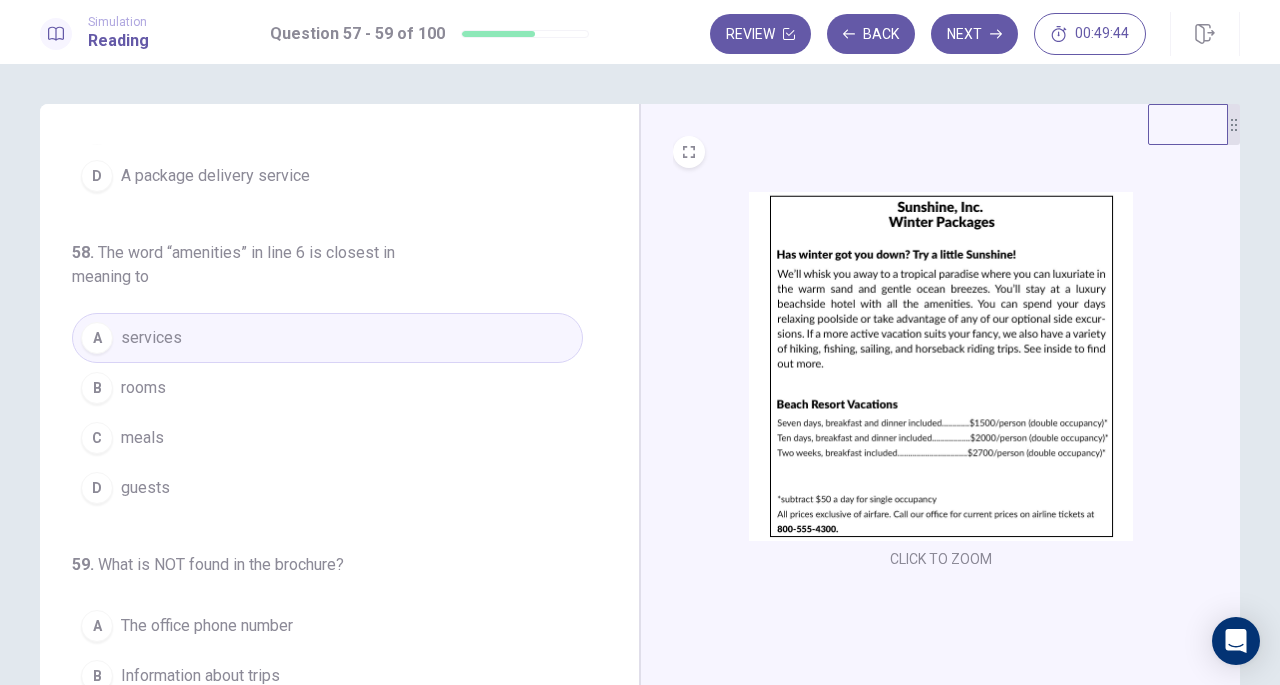 scroll, scrollTop: 224, scrollLeft: 0, axis: vertical 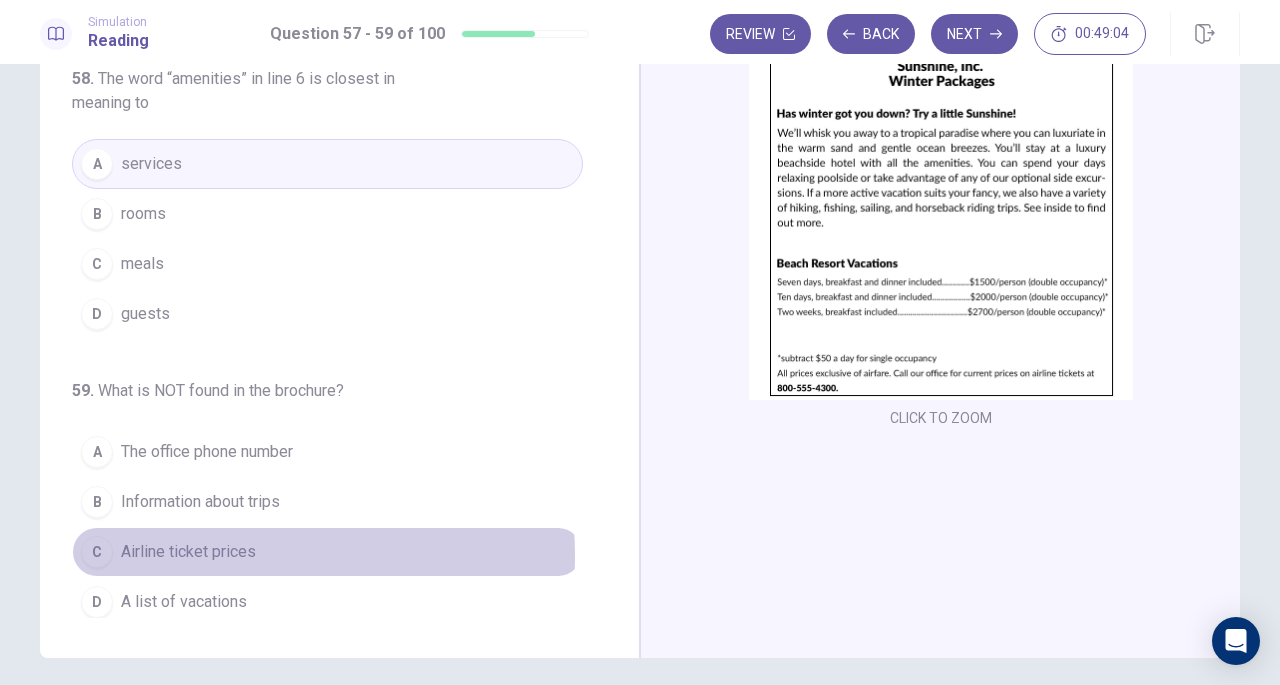 click on "Airline ticket prices" at bounding box center [188, 552] 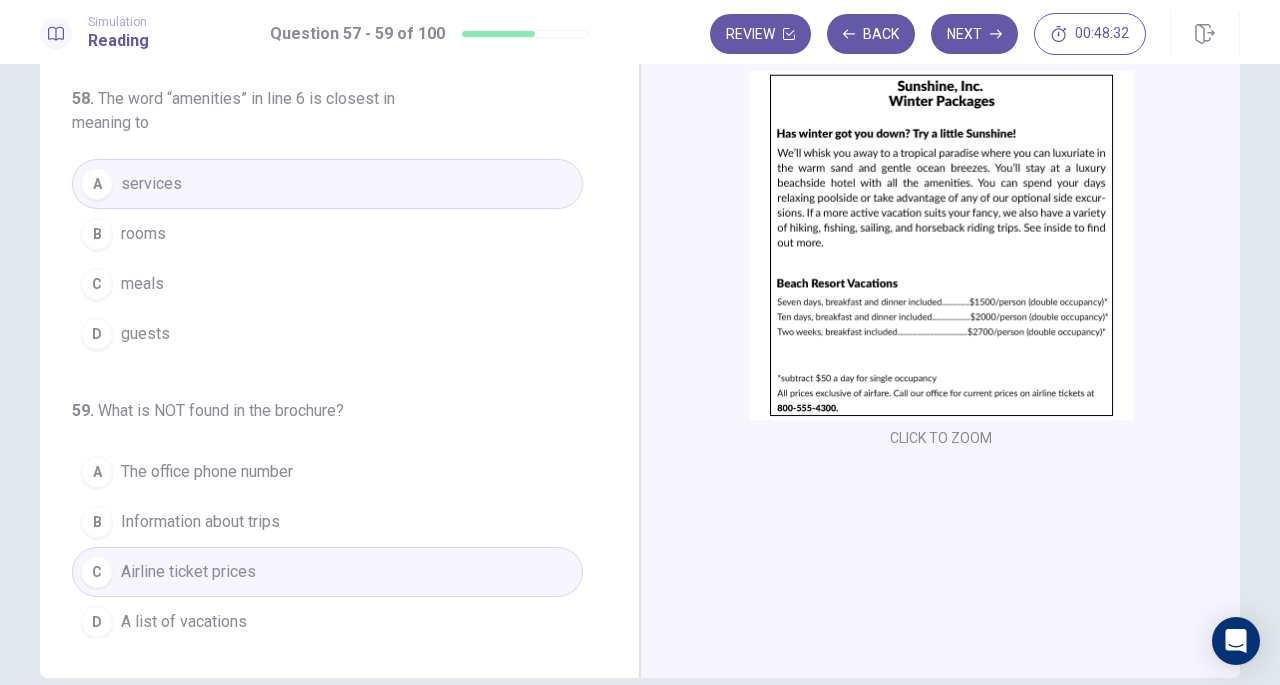 scroll, scrollTop: 122, scrollLeft: 0, axis: vertical 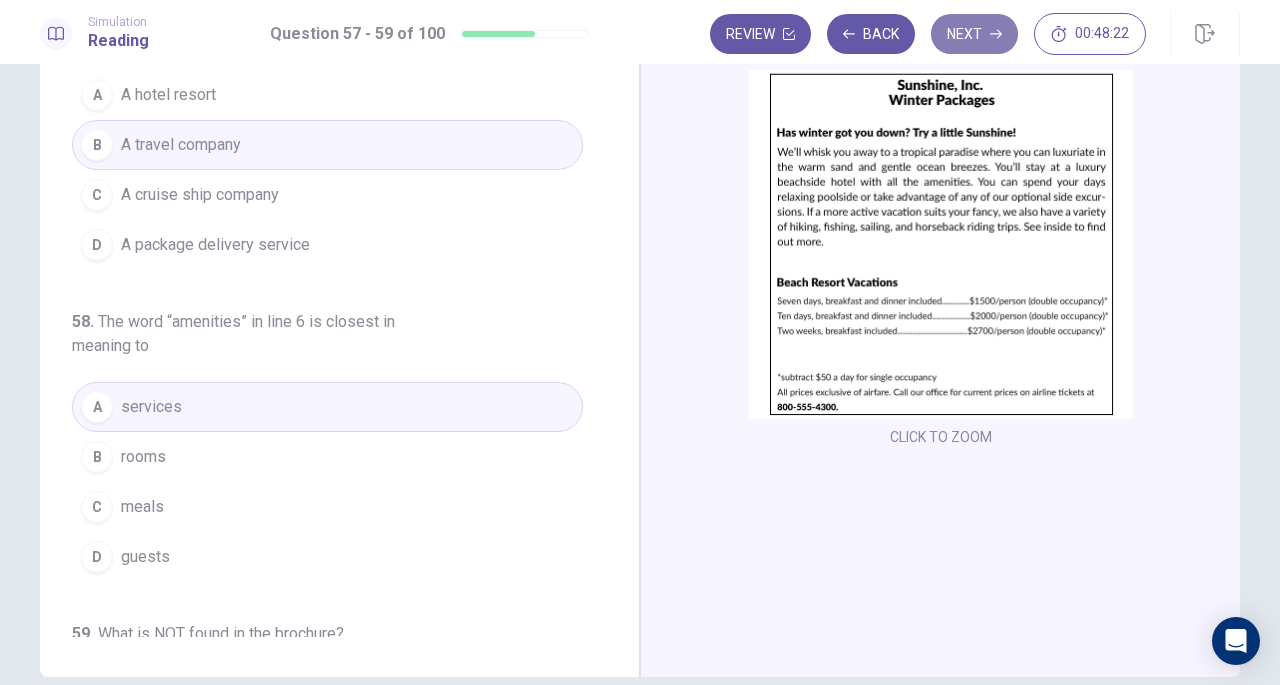 click on "Next" at bounding box center (974, 34) 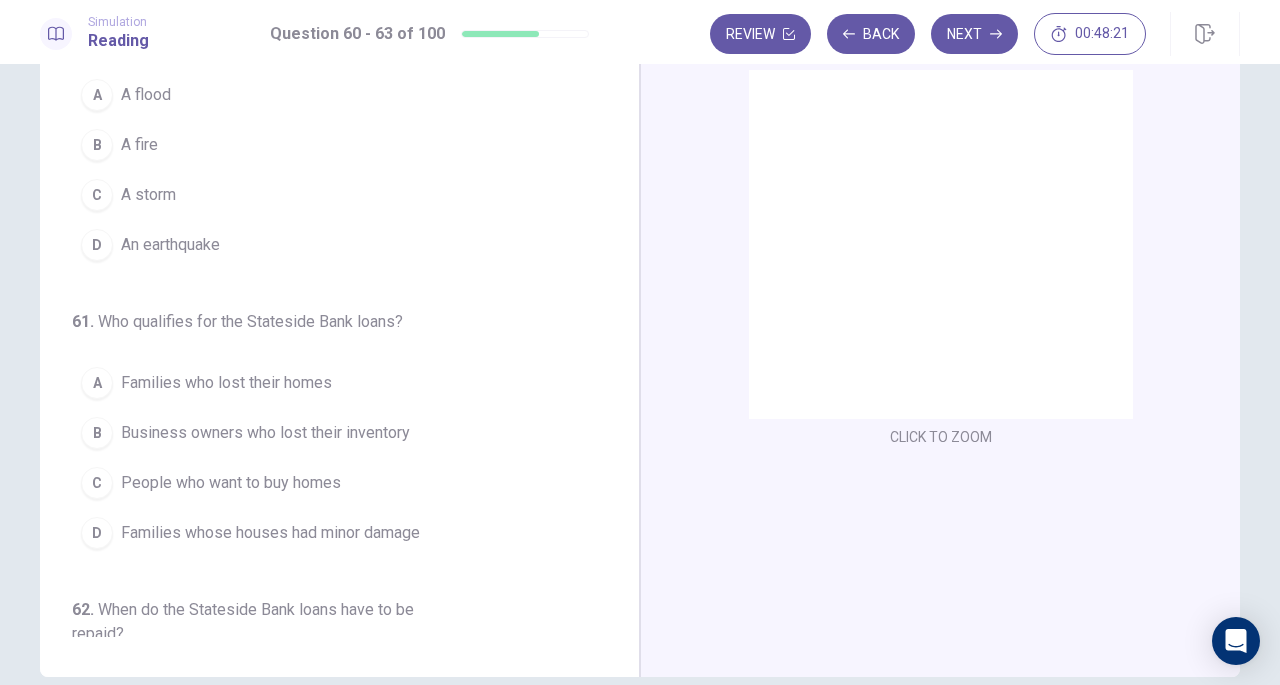 scroll, scrollTop: 0, scrollLeft: 0, axis: both 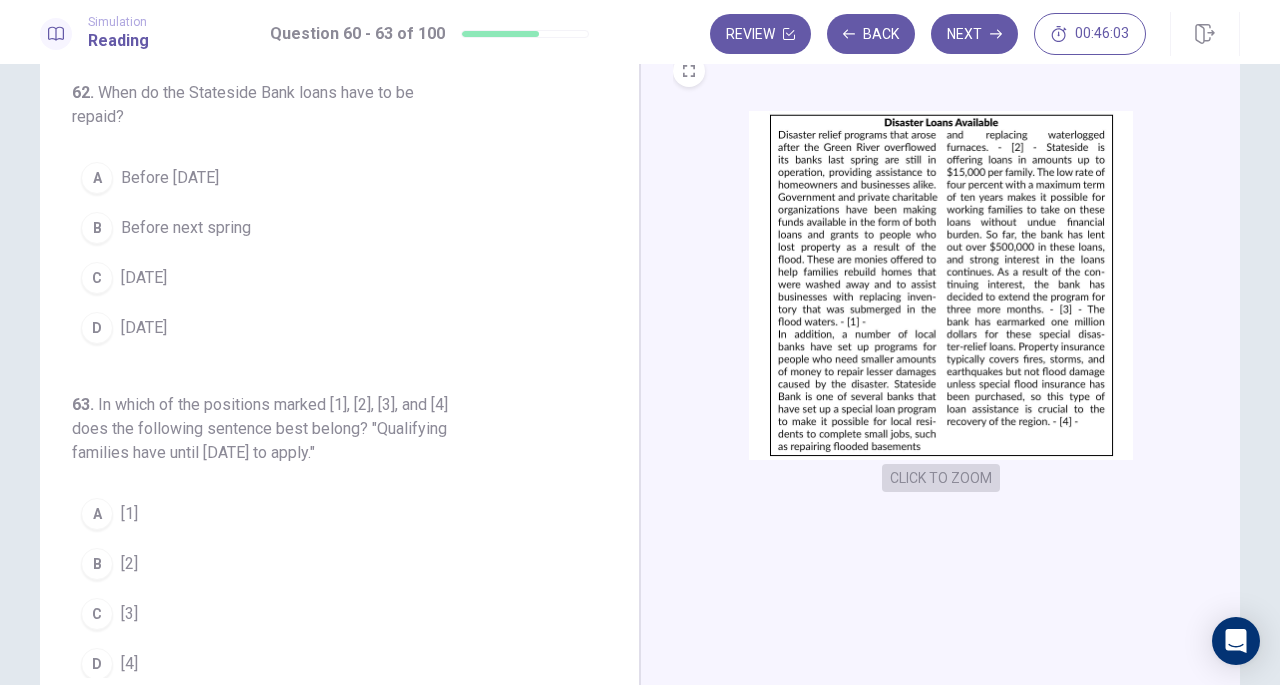 click on "CLICK TO ZOOM" at bounding box center [941, 478] 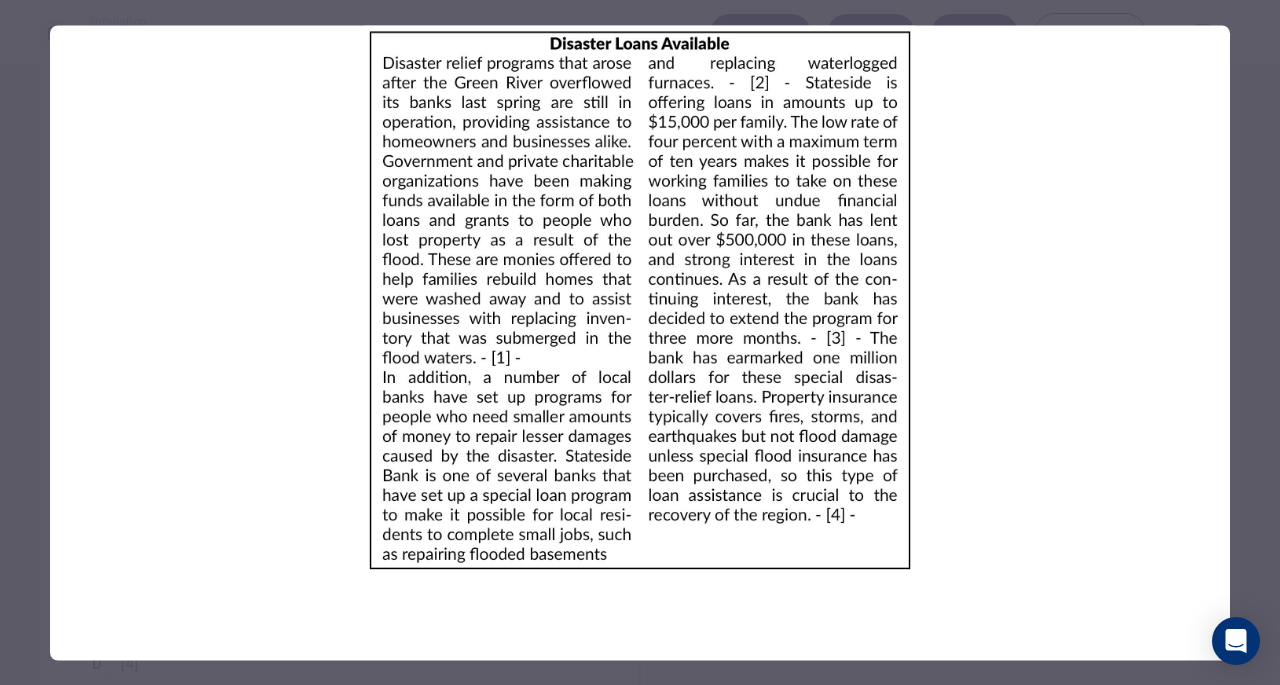click at bounding box center [640, 342] 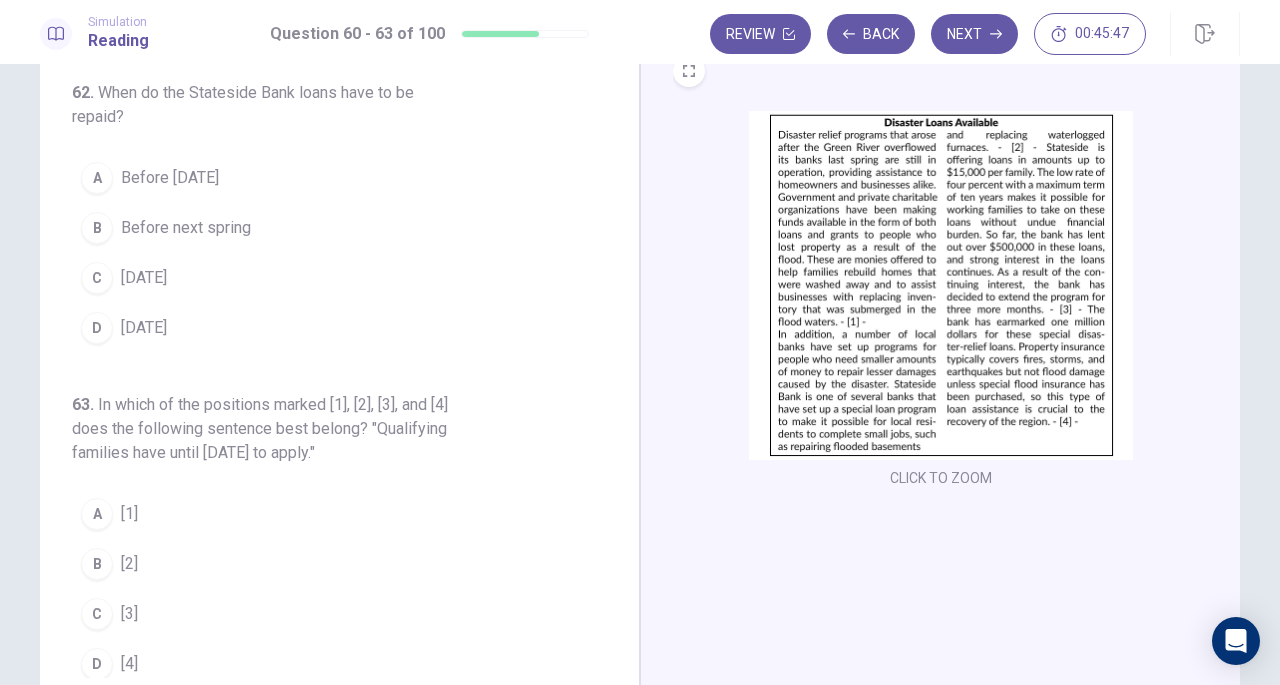 scroll, scrollTop: 499, scrollLeft: 0, axis: vertical 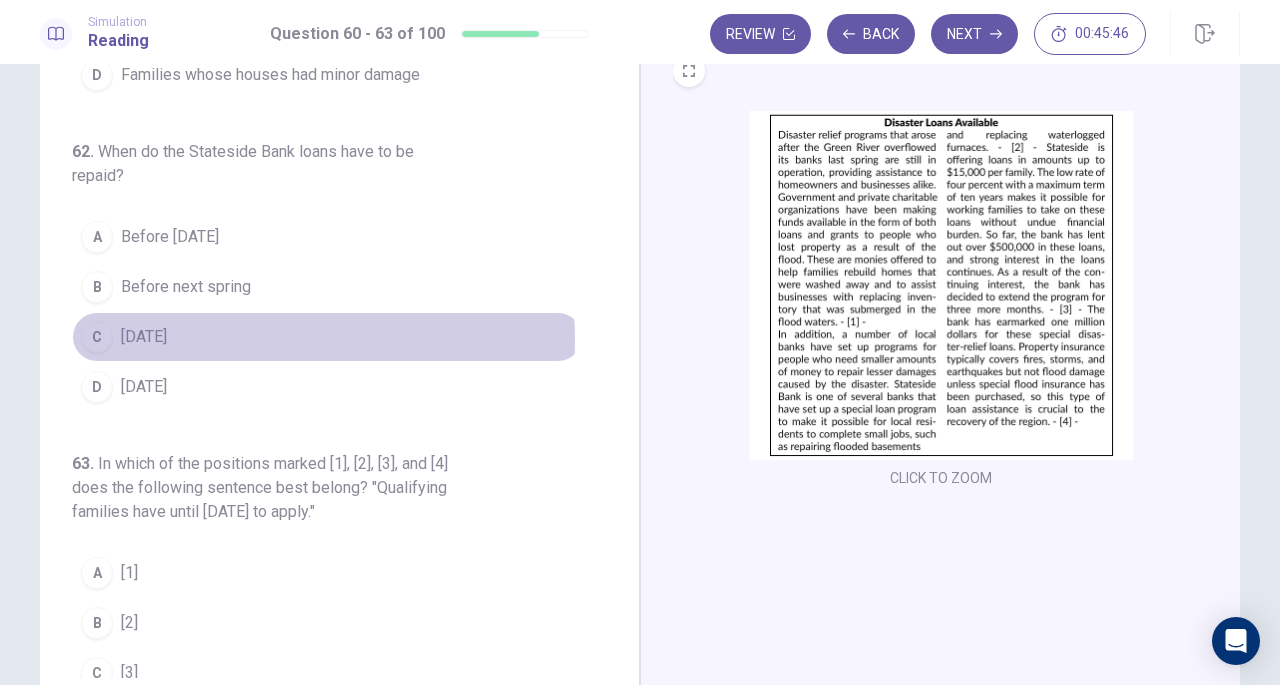 click on "[DATE]" at bounding box center (144, 337) 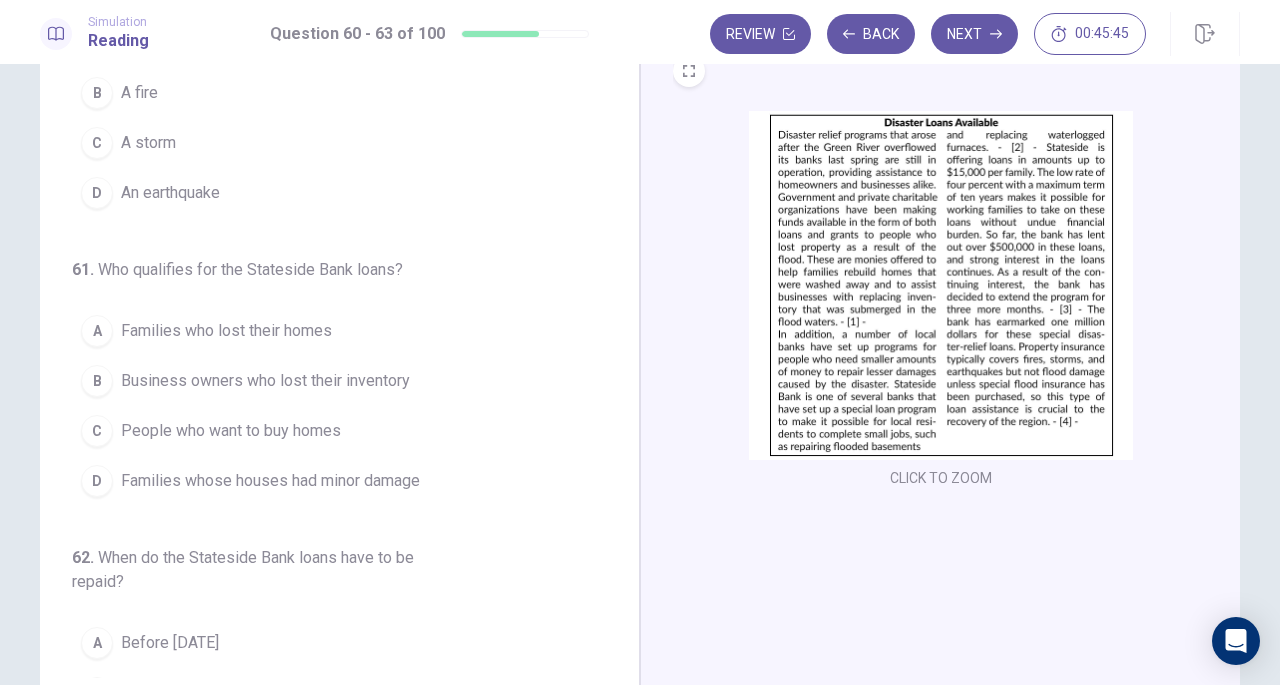 scroll, scrollTop: 49, scrollLeft: 0, axis: vertical 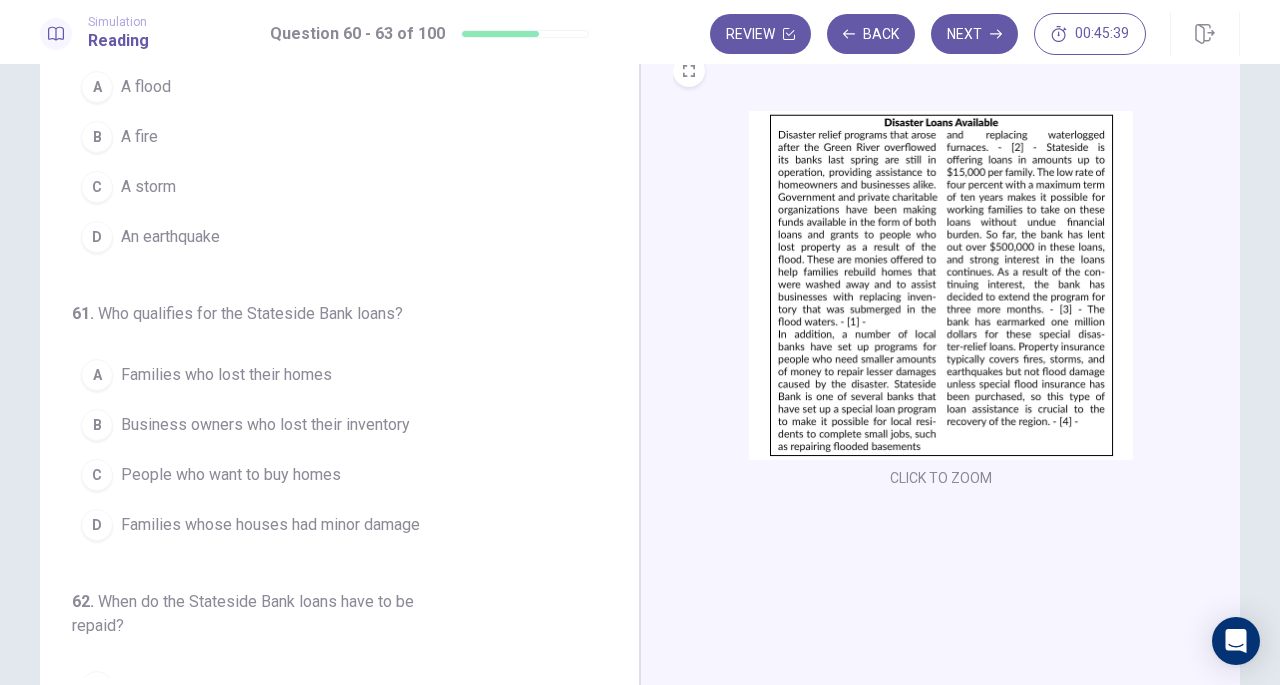 click on "Families whose houses had minor damage" at bounding box center (270, 525) 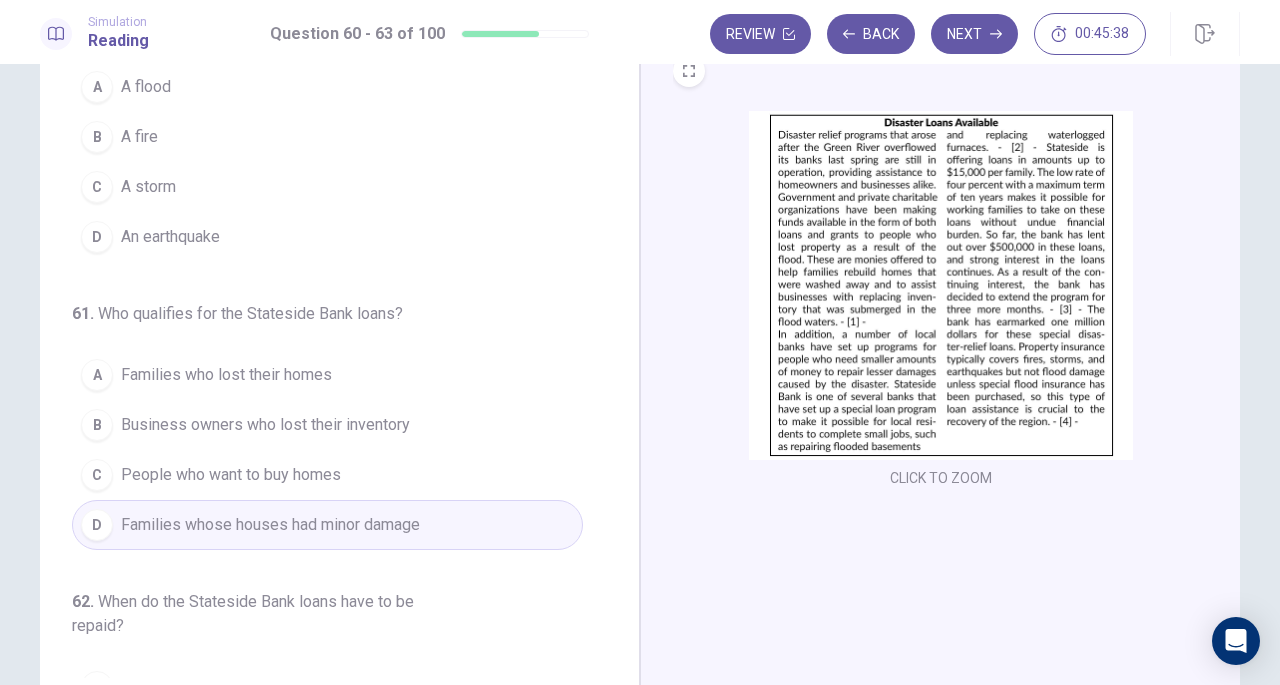 scroll, scrollTop: 0, scrollLeft: 0, axis: both 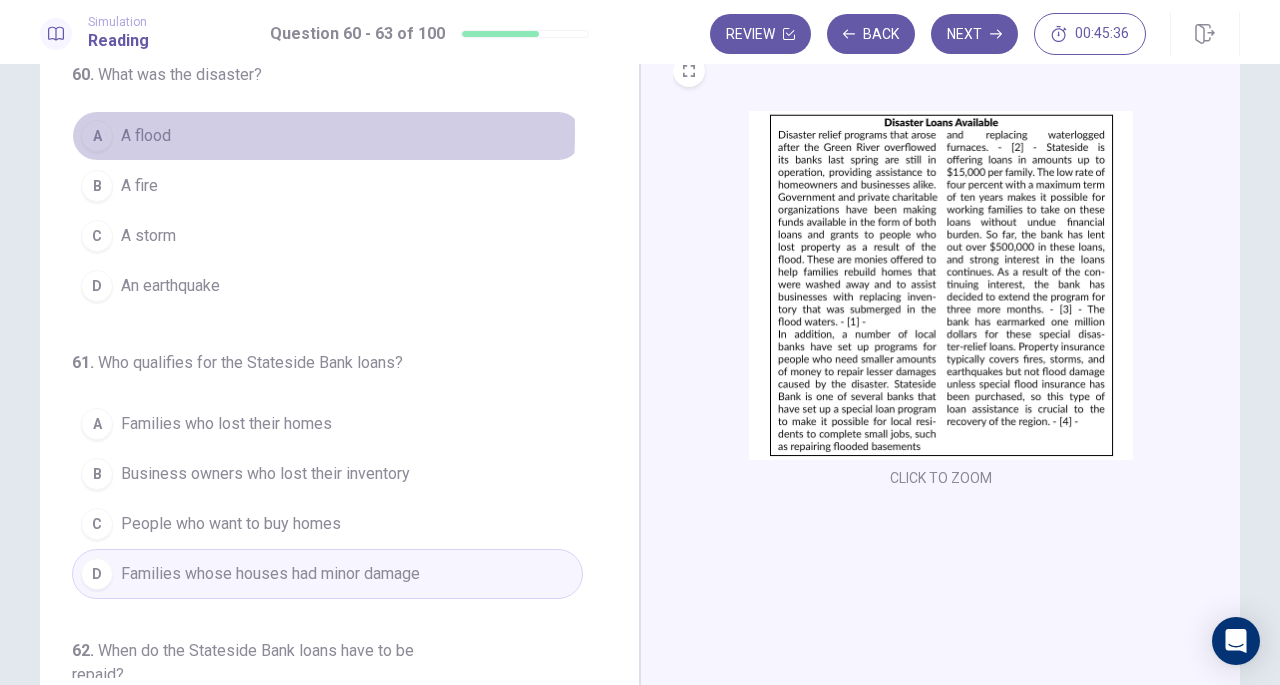 click on "A flood" at bounding box center [146, 136] 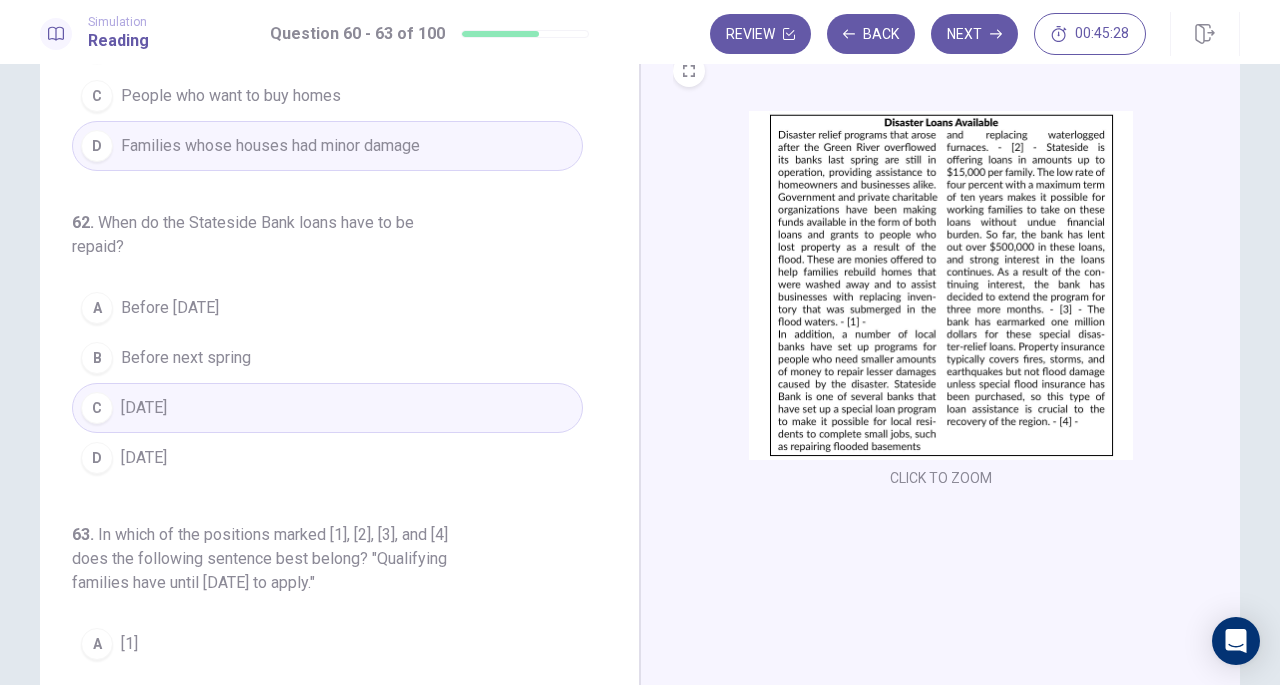 scroll, scrollTop: 558, scrollLeft: 0, axis: vertical 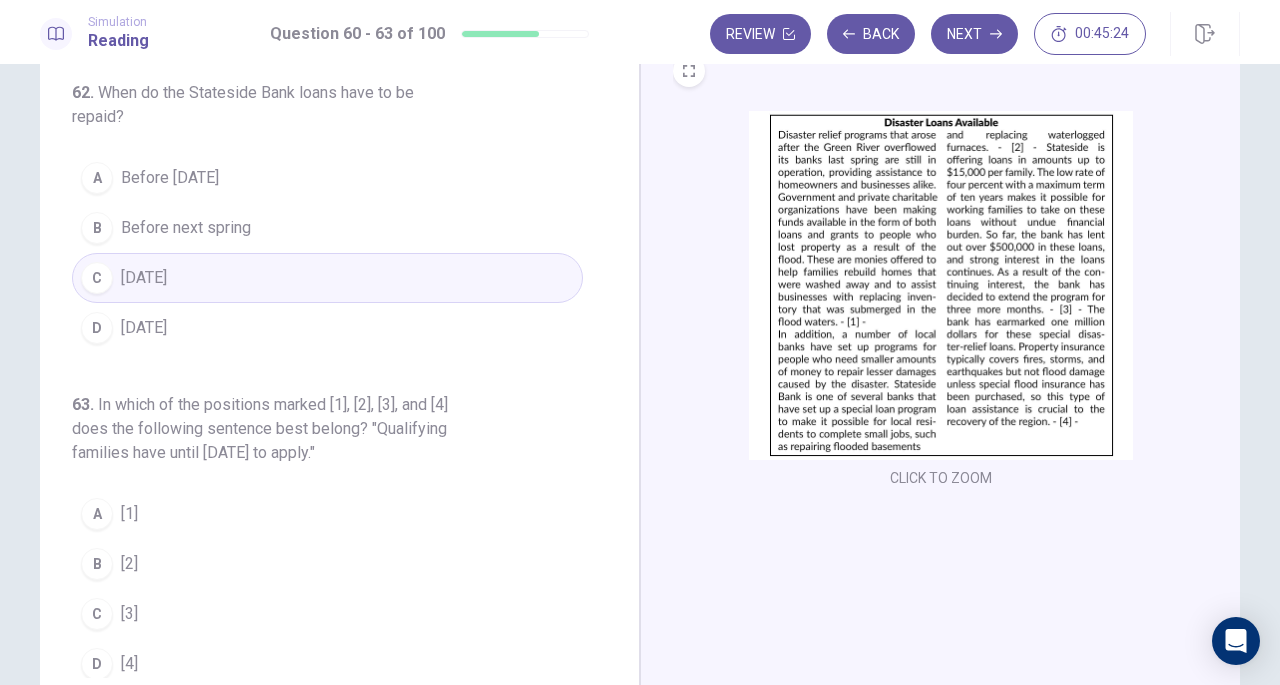 click at bounding box center [941, 285] 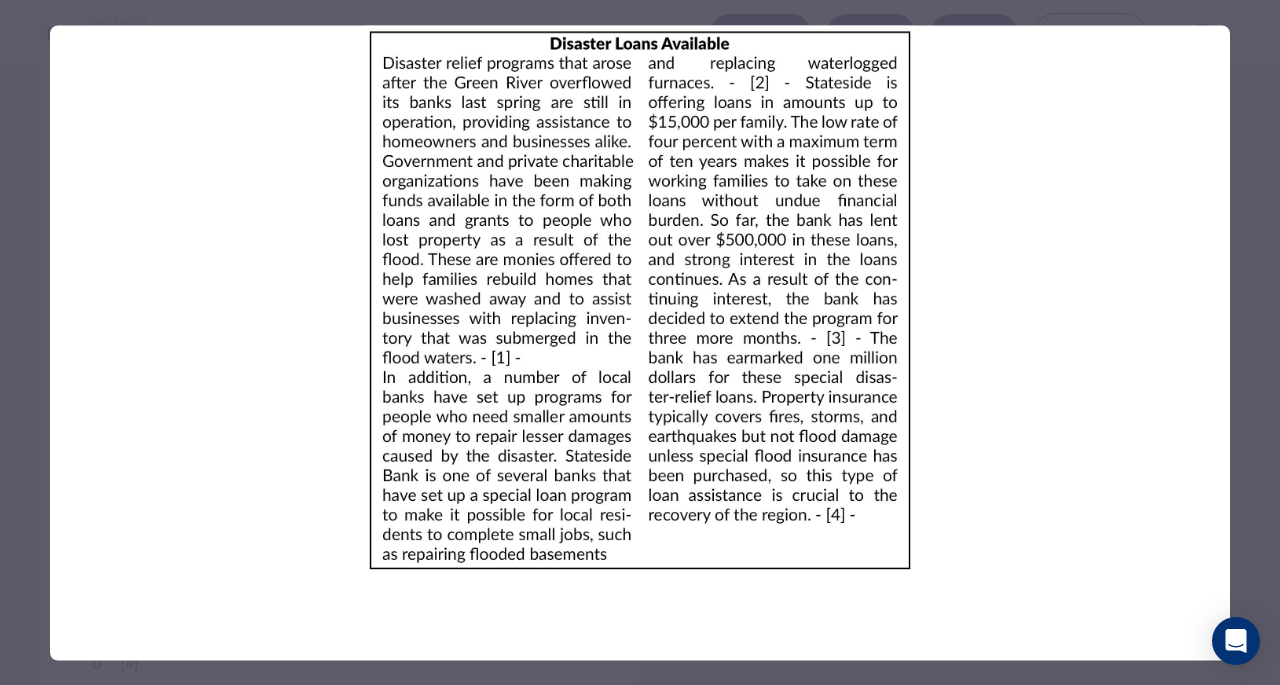 click at bounding box center [640, 300] 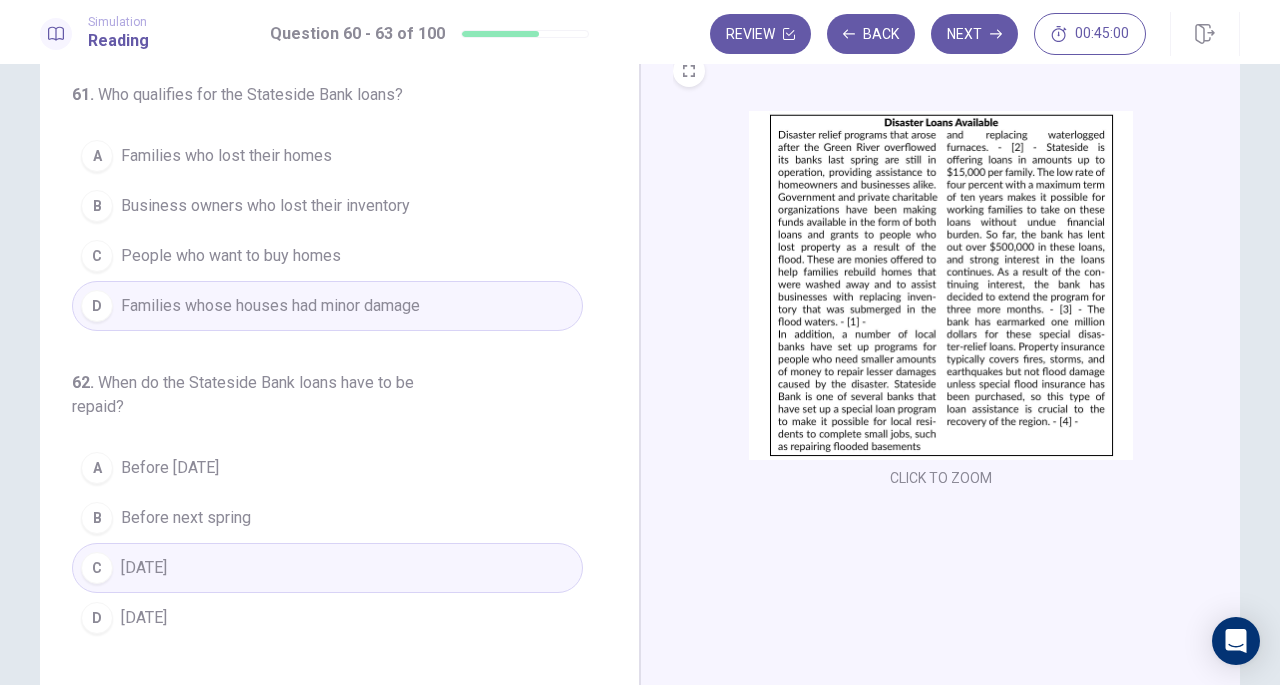 scroll, scrollTop: 273, scrollLeft: 0, axis: vertical 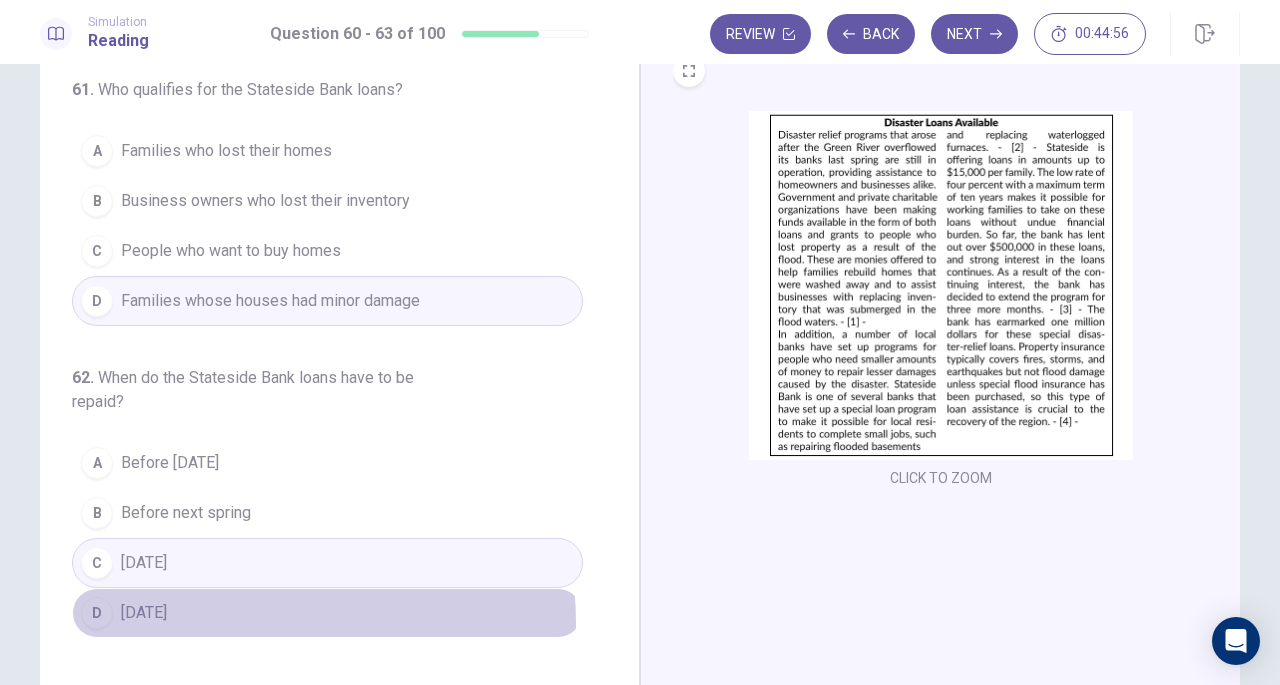click on "D [DATE]" at bounding box center (327, 613) 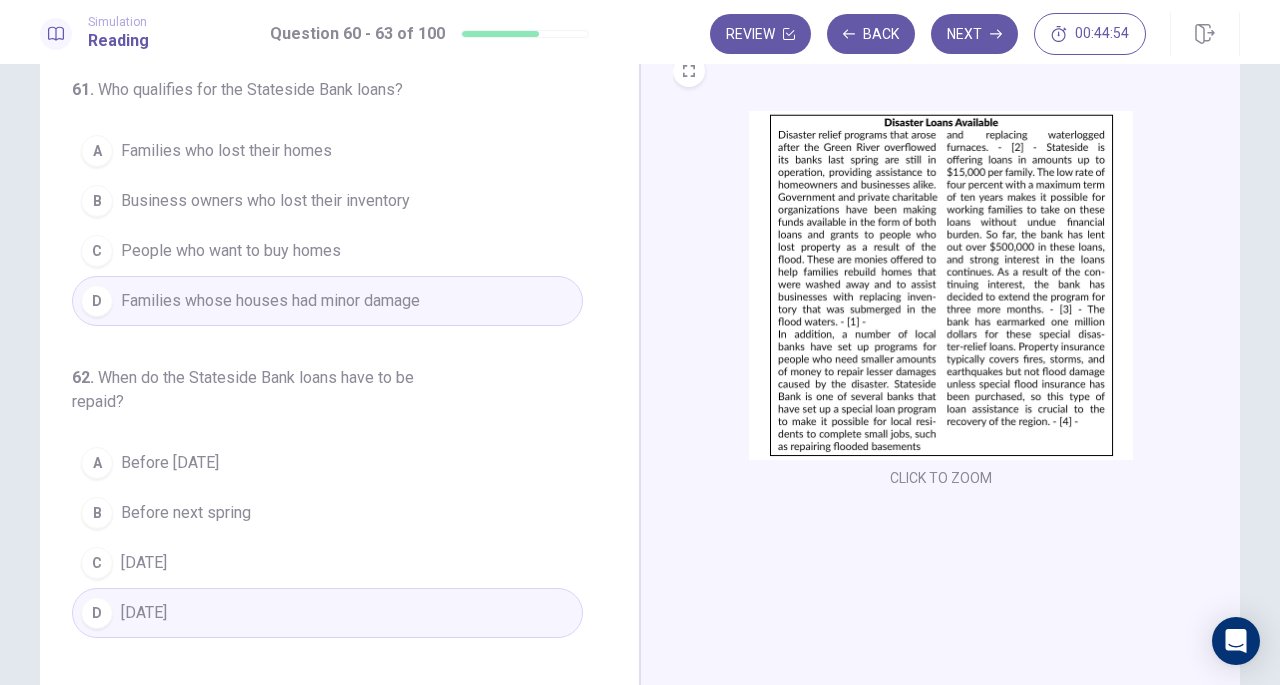 click at bounding box center (941, 285) 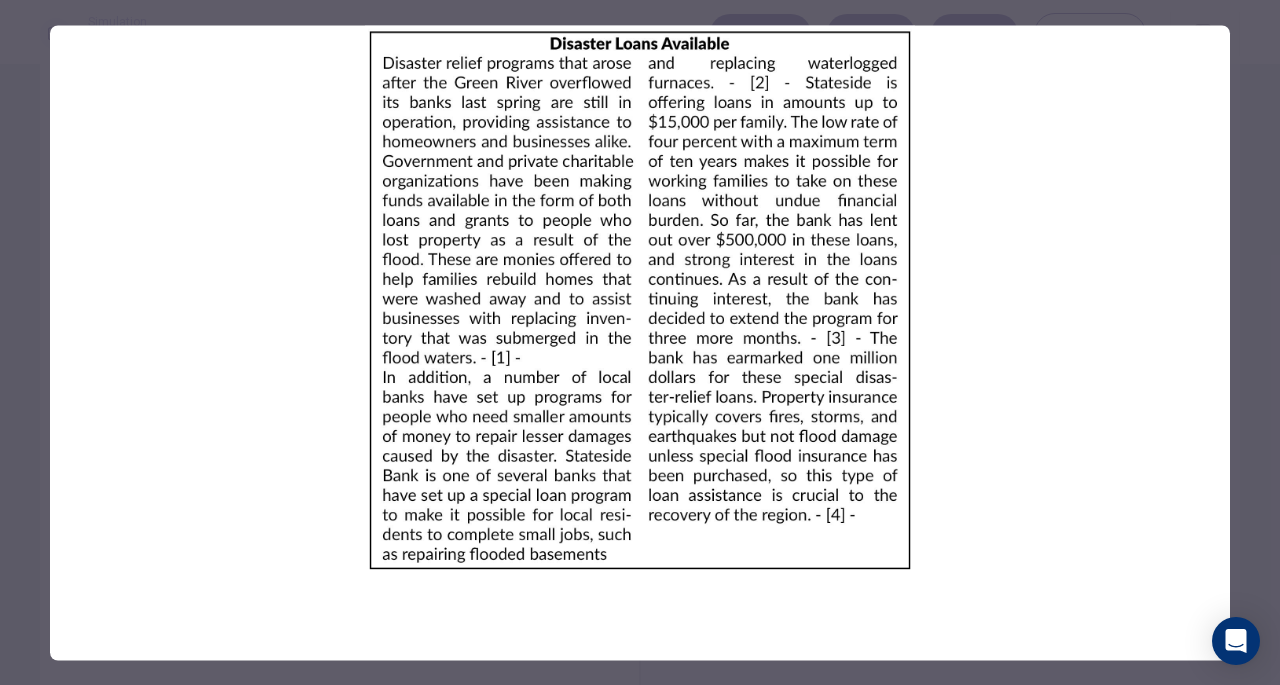 click at bounding box center [640, 342] 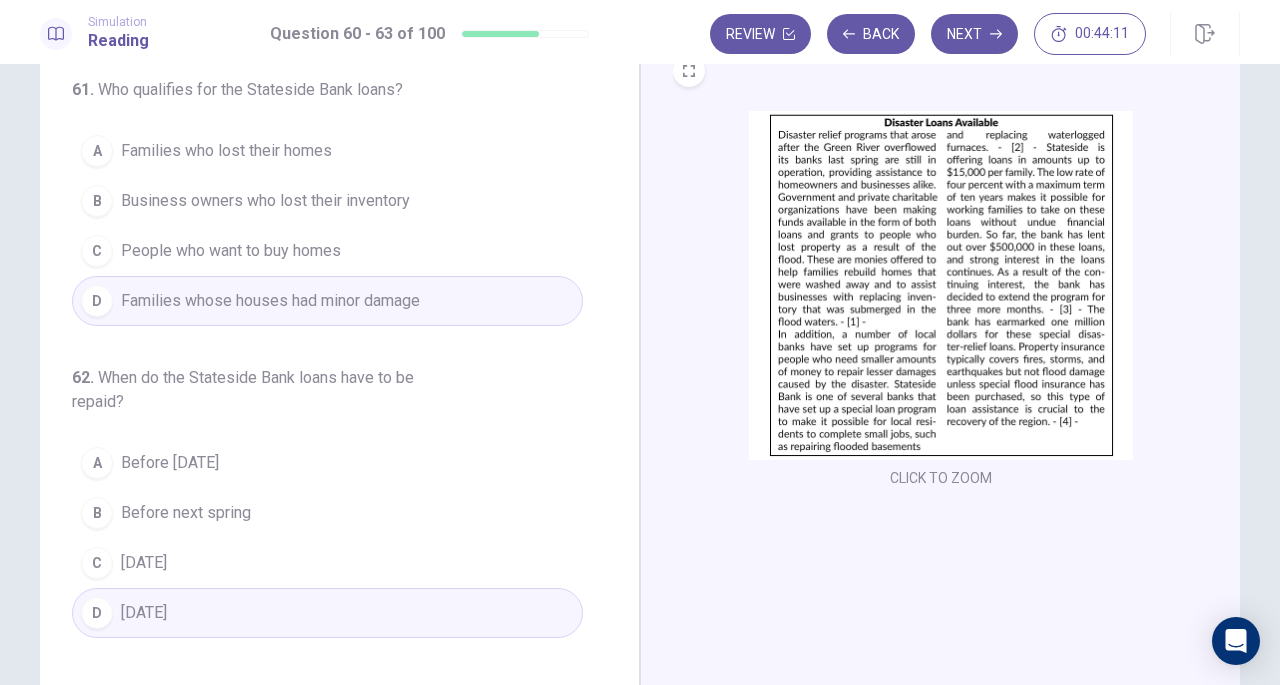 scroll, scrollTop: 0, scrollLeft: 0, axis: both 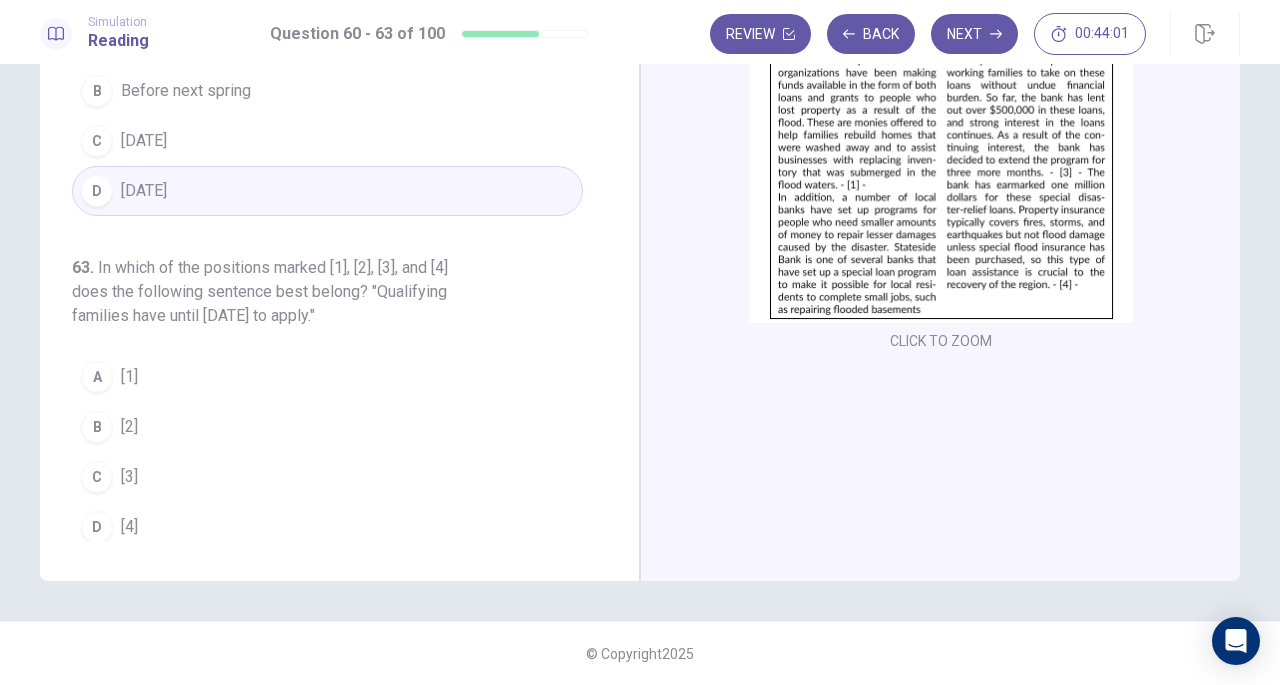 click at bounding box center (941, 148) 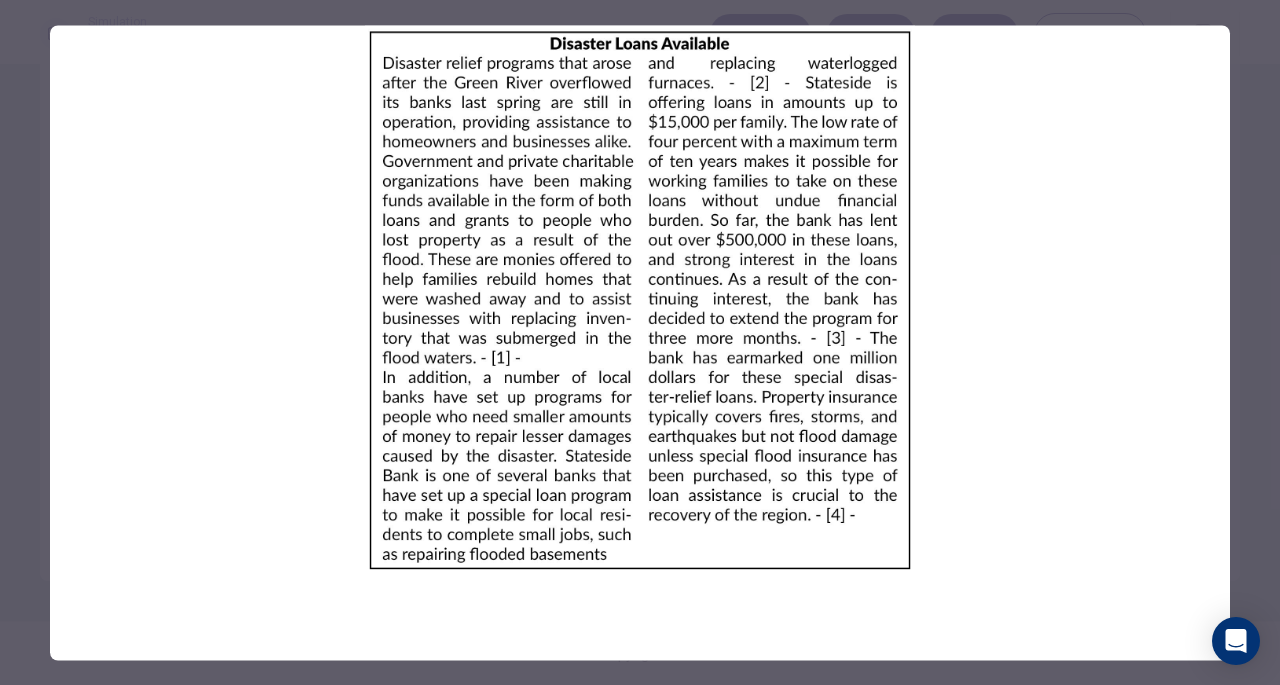 click at bounding box center (640, 342) 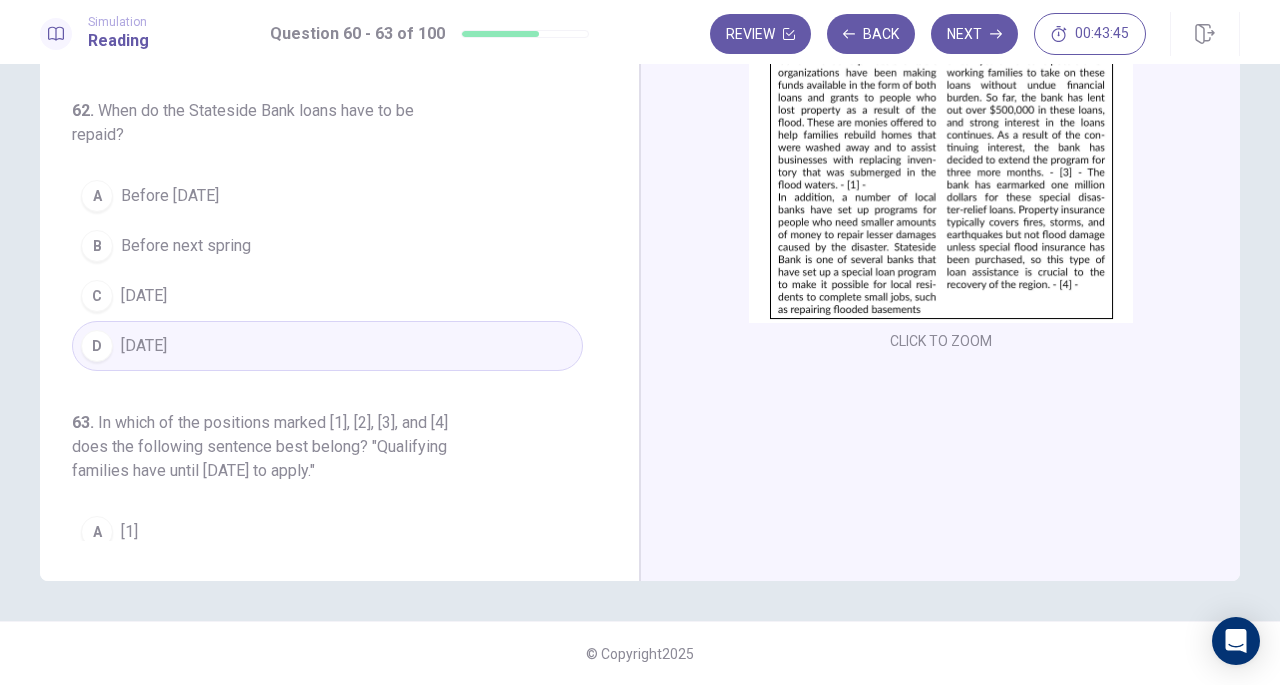 scroll, scrollTop: 391, scrollLeft: 0, axis: vertical 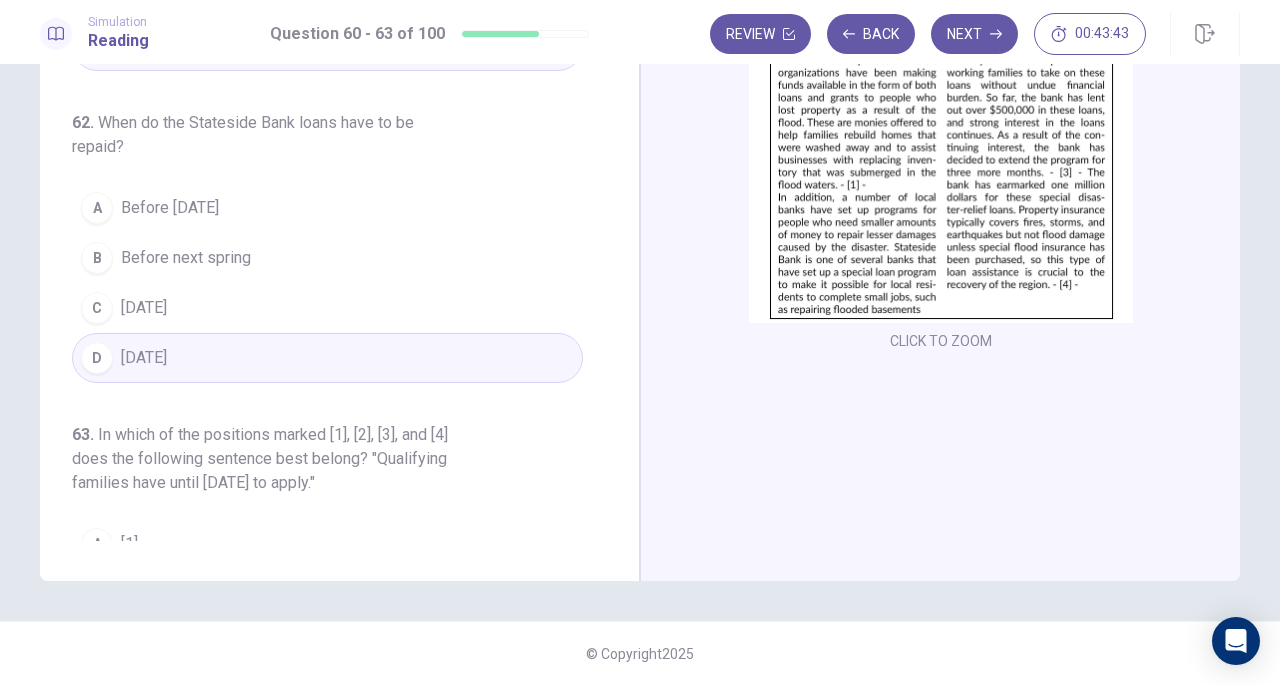 click at bounding box center (941, 148) 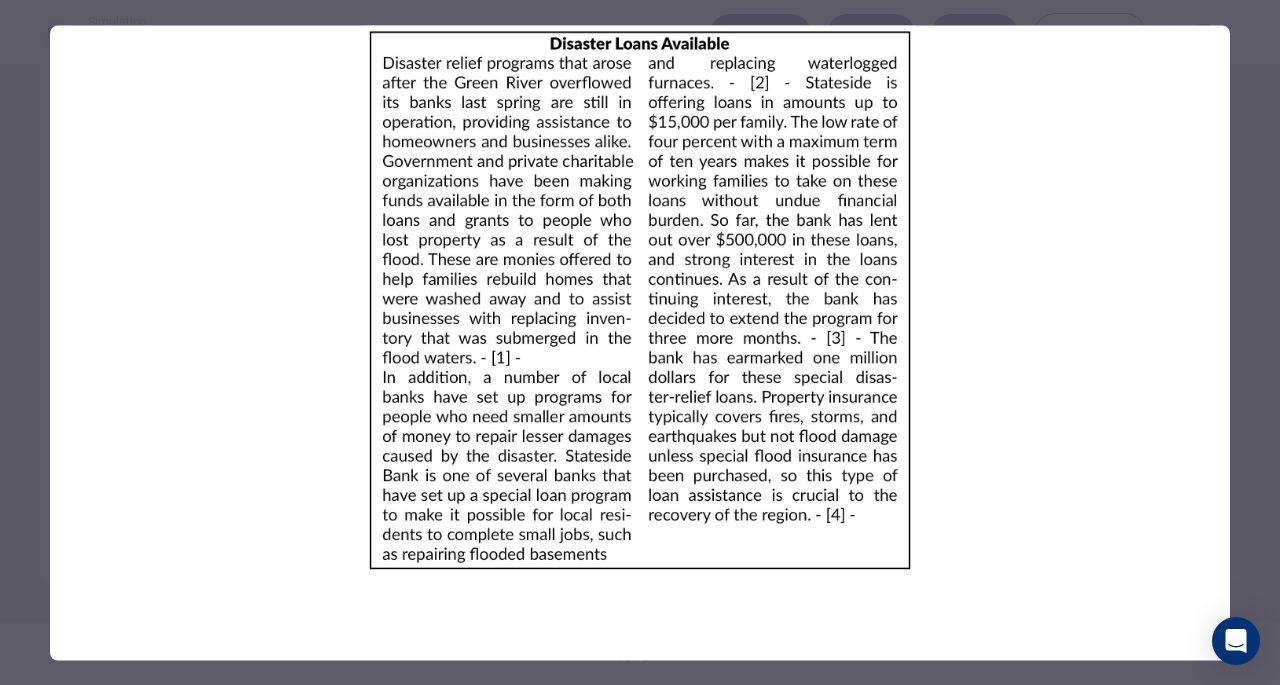 click at bounding box center (640, 342) 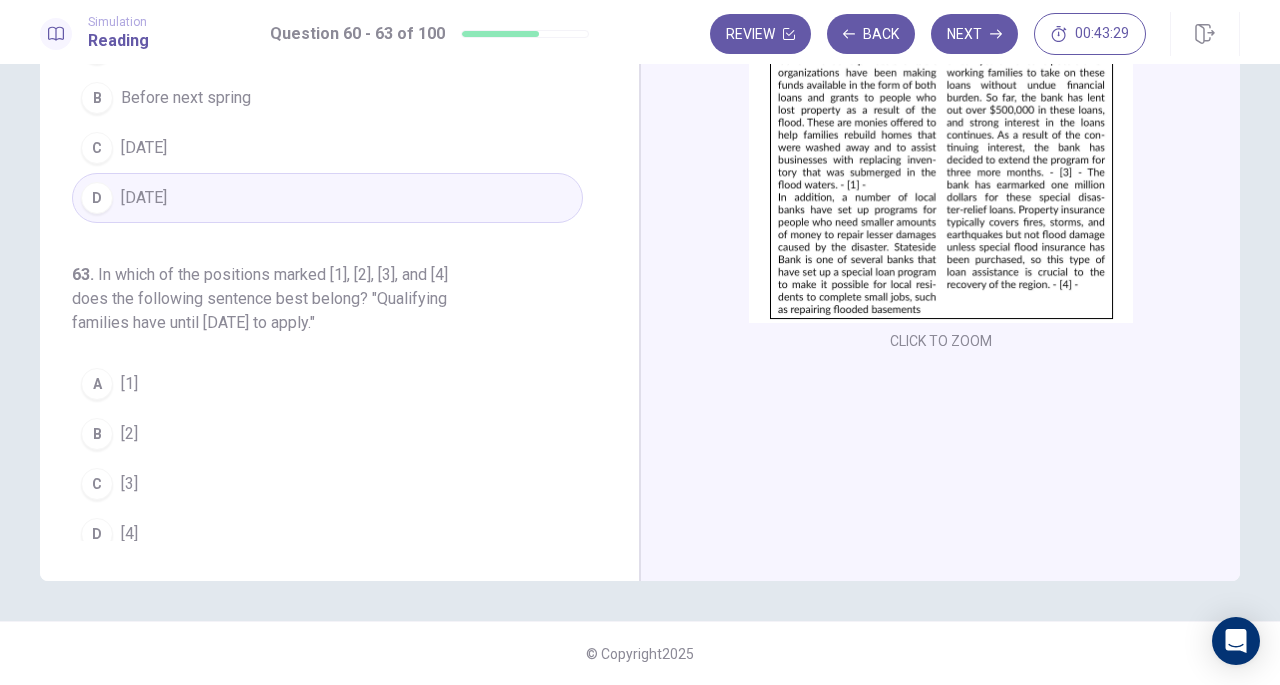 scroll, scrollTop: 558, scrollLeft: 0, axis: vertical 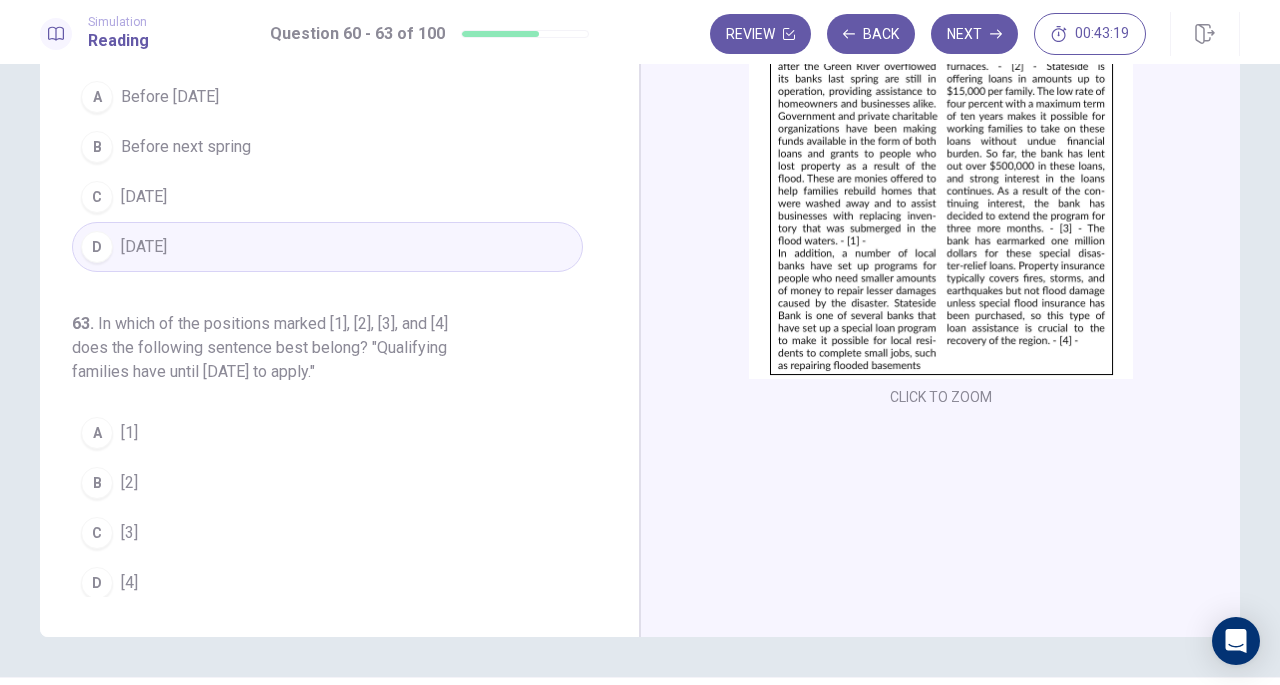 click at bounding box center [941, 204] 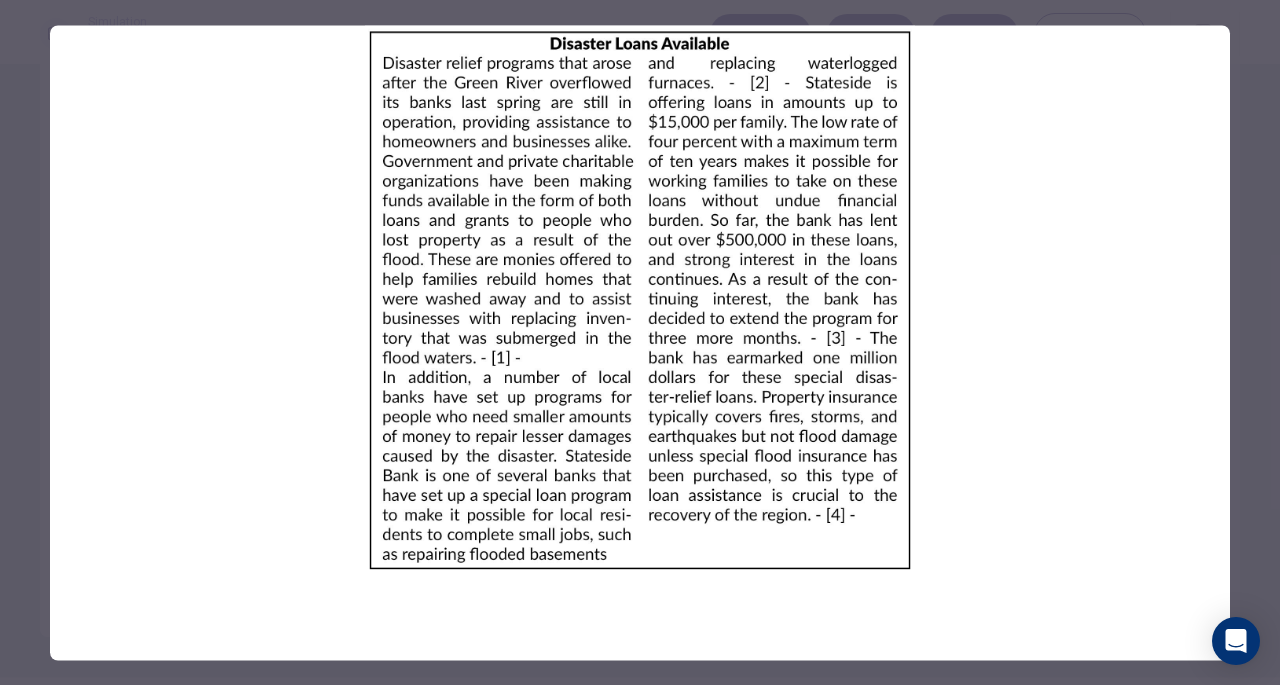 drag, startPoint x: 904, startPoint y: 335, endPoint x: 656, endPoint y: 347, distance: 248.29015 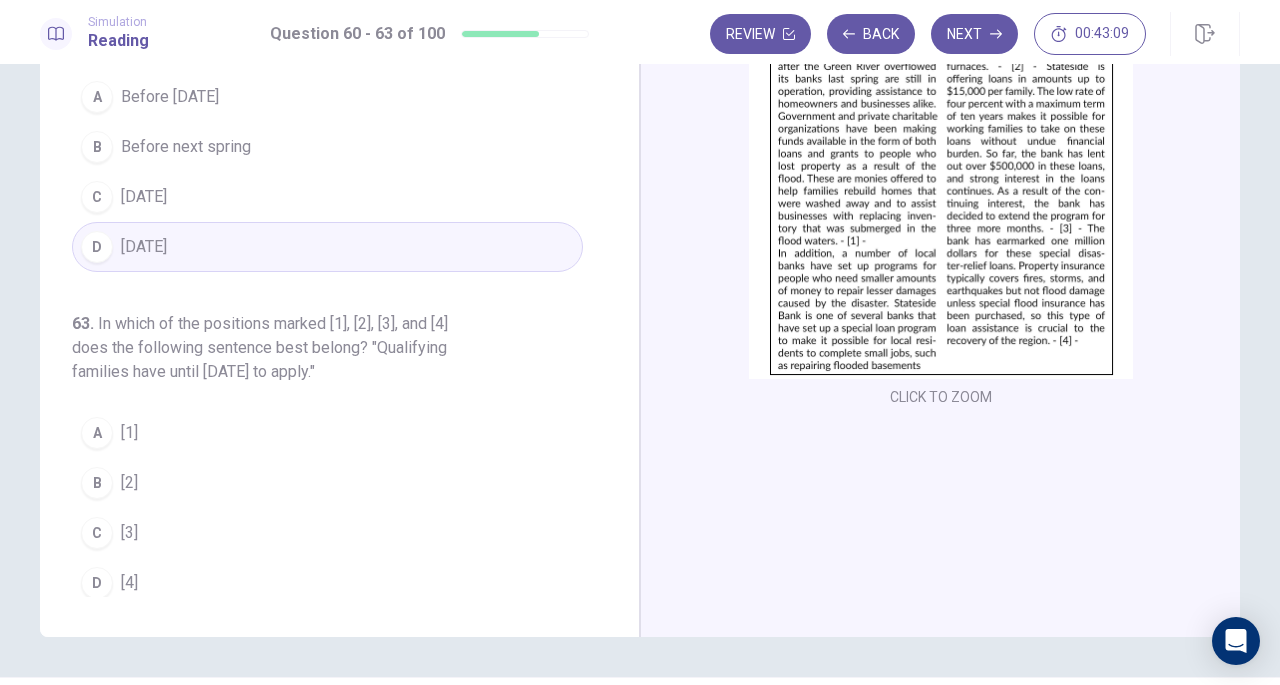 click on "C [3]" at bounding box center [327, 533] 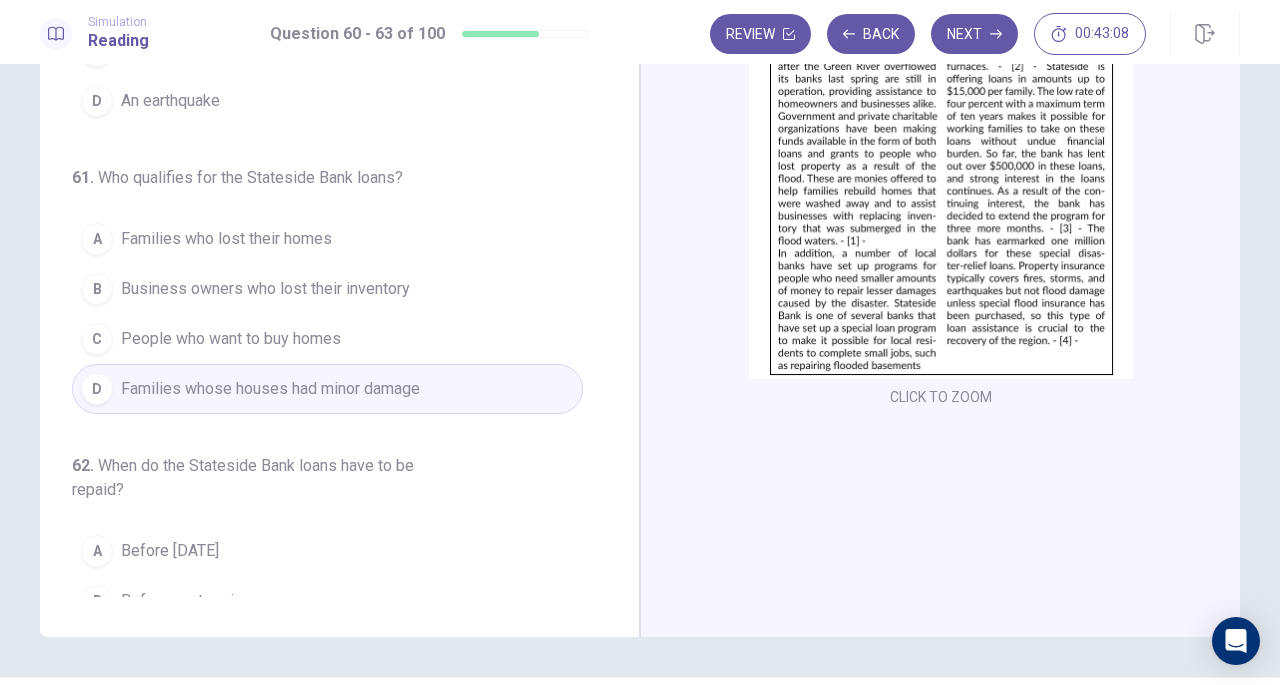 scroll, scrollTop: 0, scrollLeft: 0, axis: both 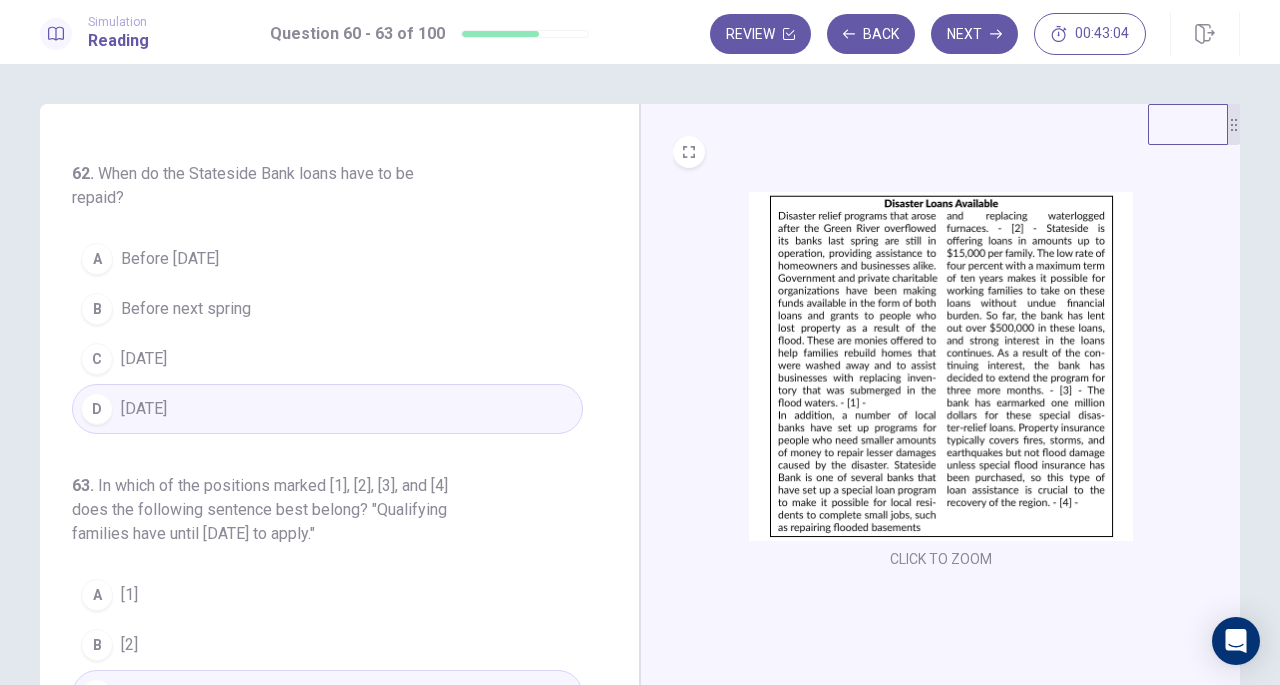 click on "Simulation   Reading Question 60 - 63 of 100 Review Back Next 00:43:04" at bounding box center [640, 32] 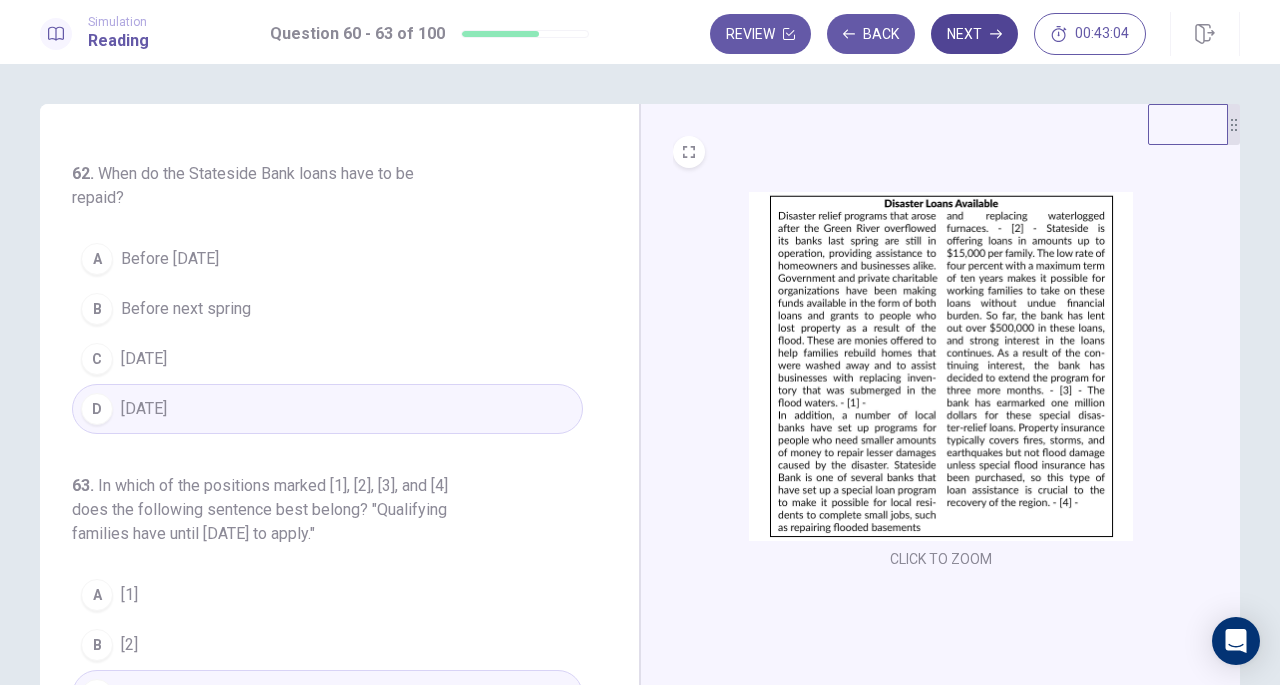 click on "Next" at bounding box center (974, 34) 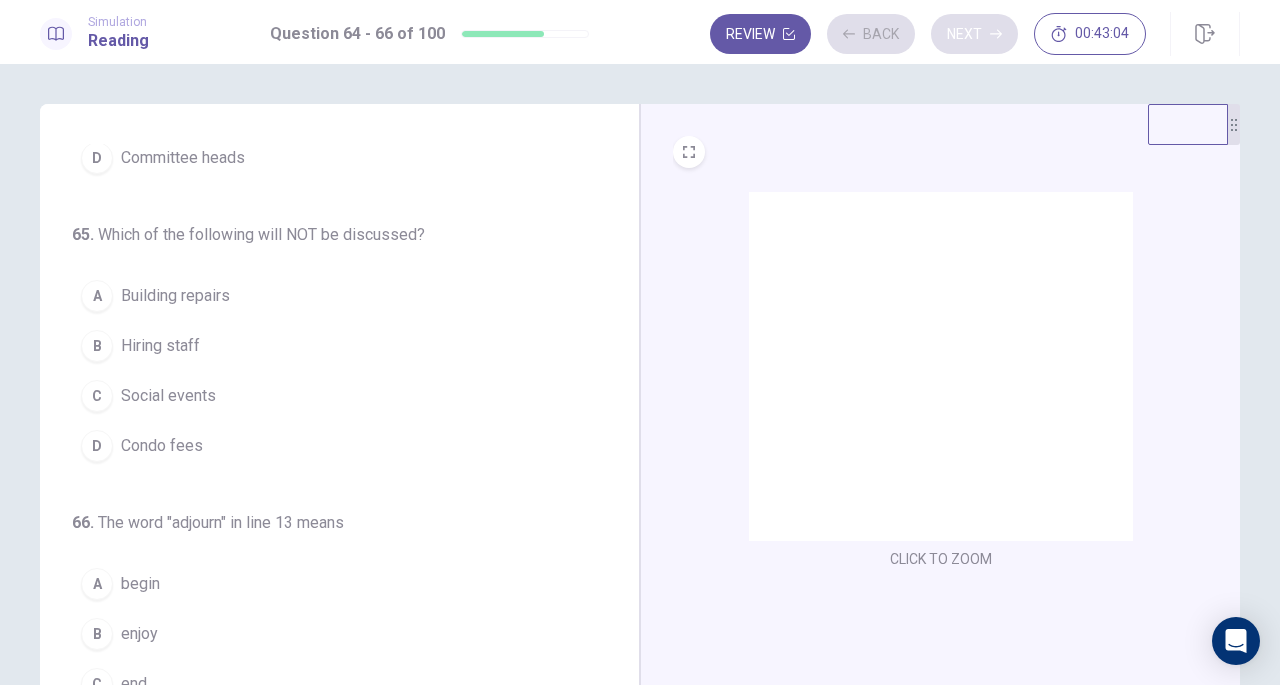 scroll, scrollTop: 200, scrollLeft: 0, axis: vertical 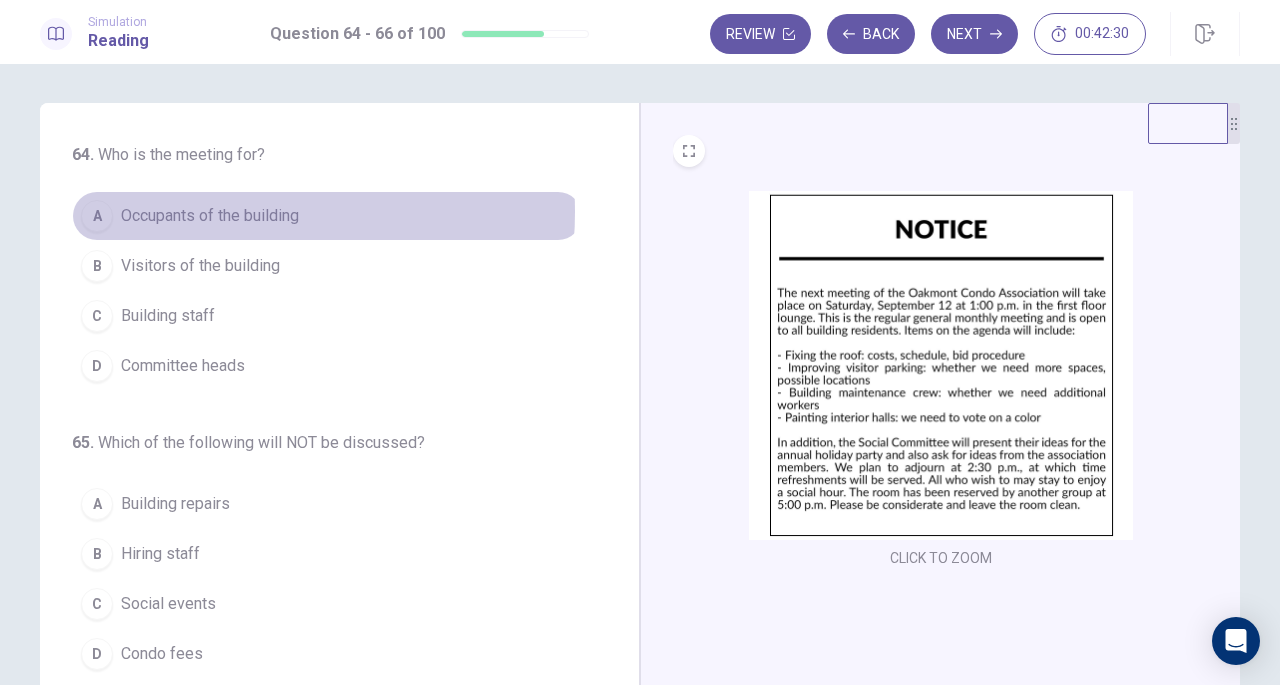 click on "Occupants of the building" at bounding box center [210, 216] 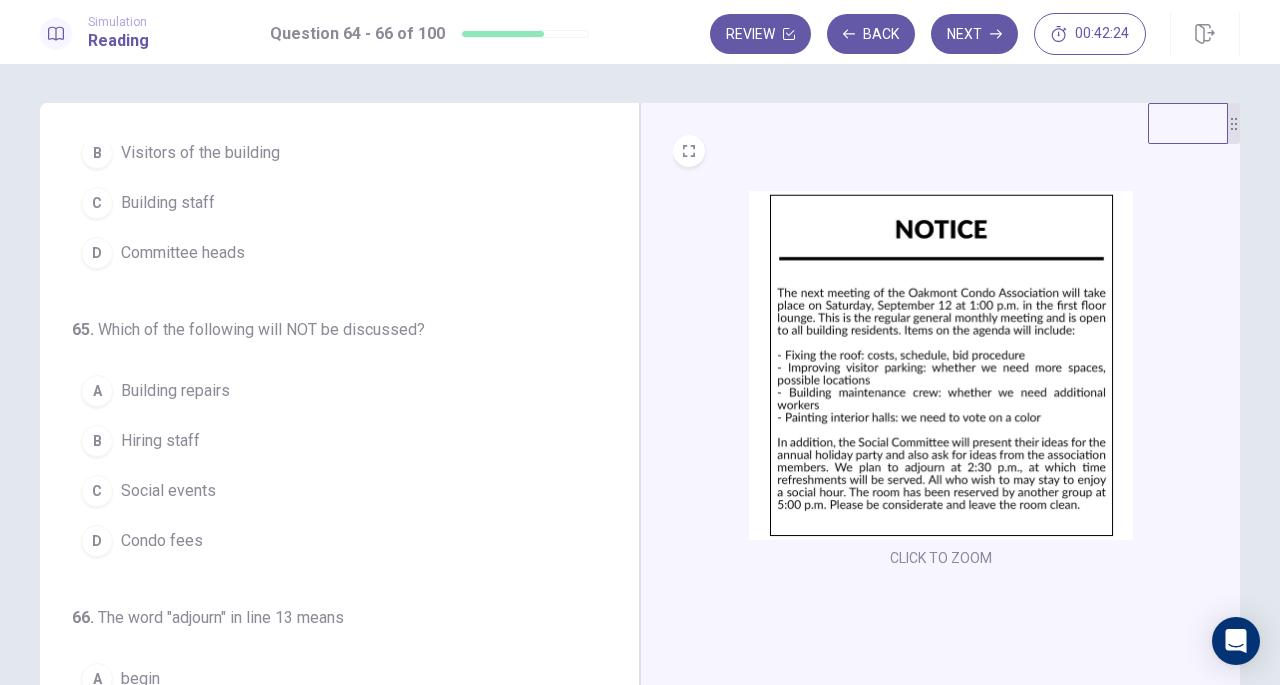 scroll, scrollTop: 120, scrollLeft: 0, axis: vertical 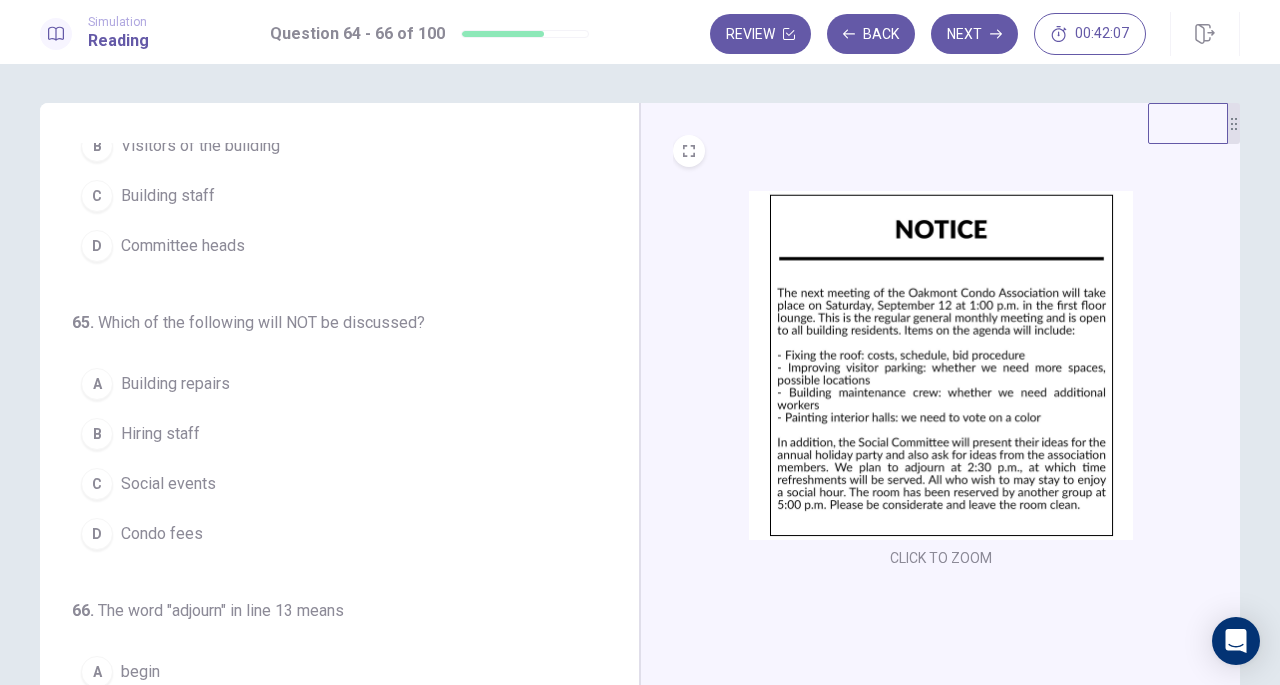 click on "Hiring staff" at bounding box center (160, 434) 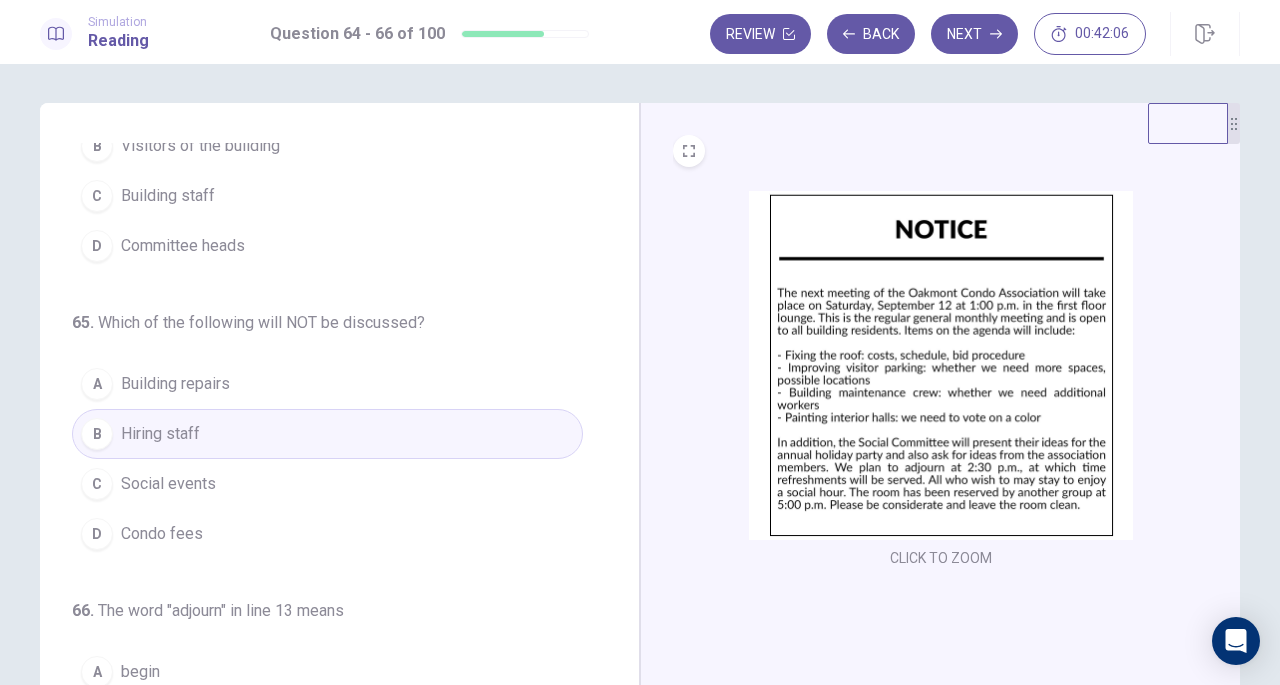 scroll, scrollTop: 200, scrollLeft: 0, axis: vertical 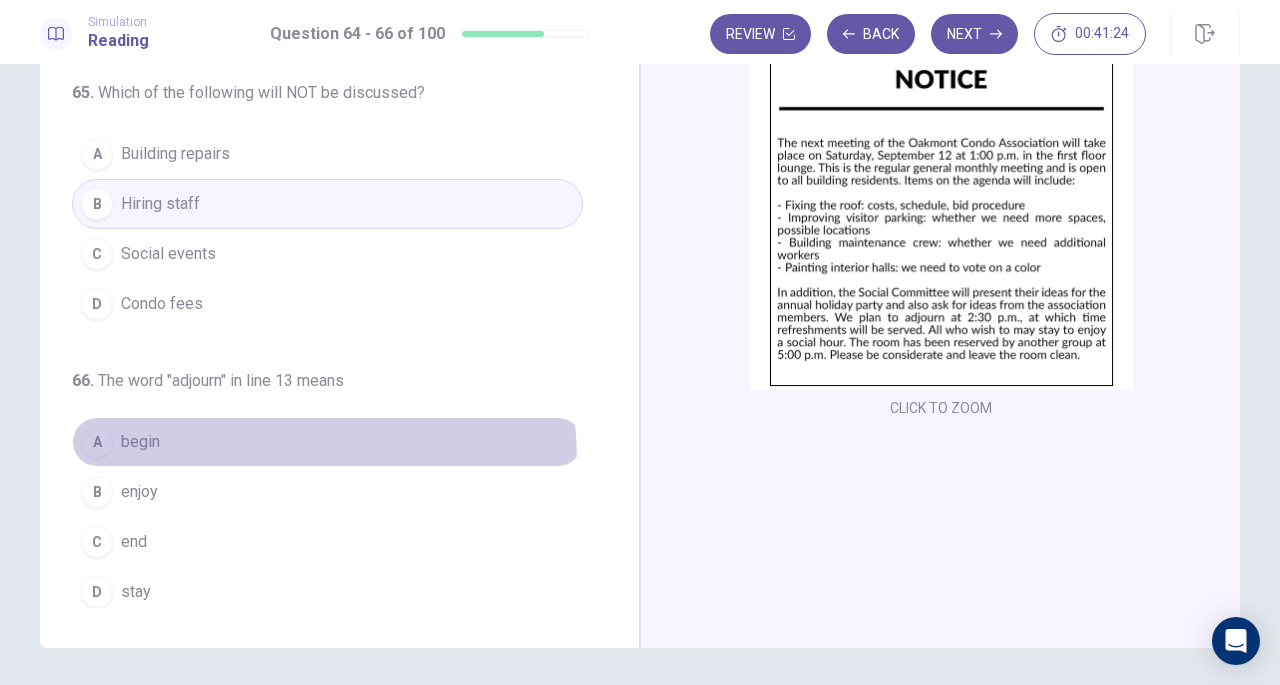 click on "A begin" at bounding box center [327, 442] 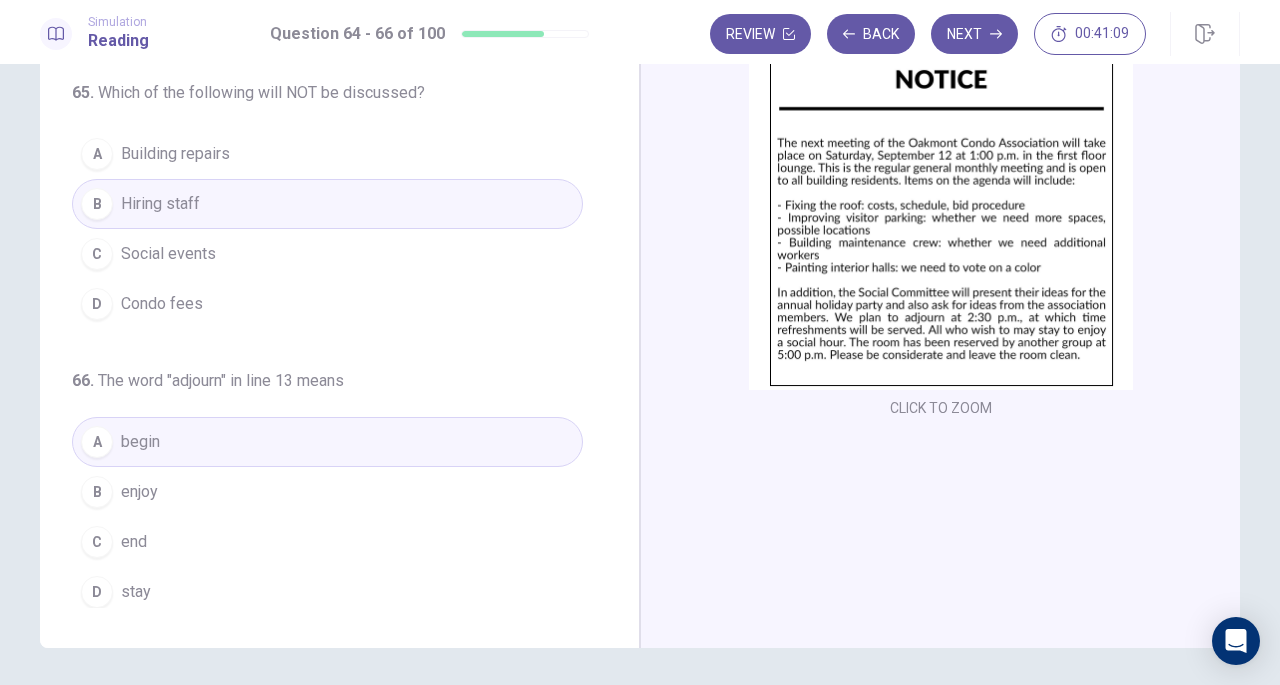 click on "C end" at bounding box center [327, 542] 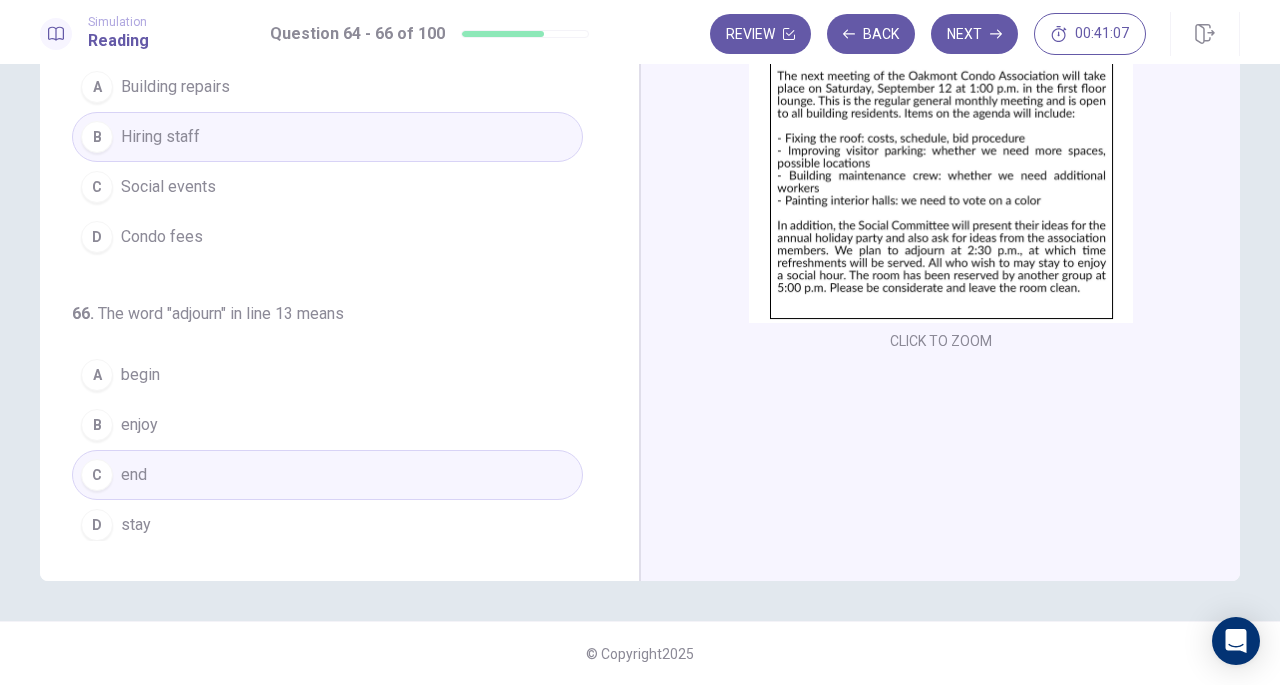 scroll, scrollTop: 0, scrollLeft: 0, axis: both 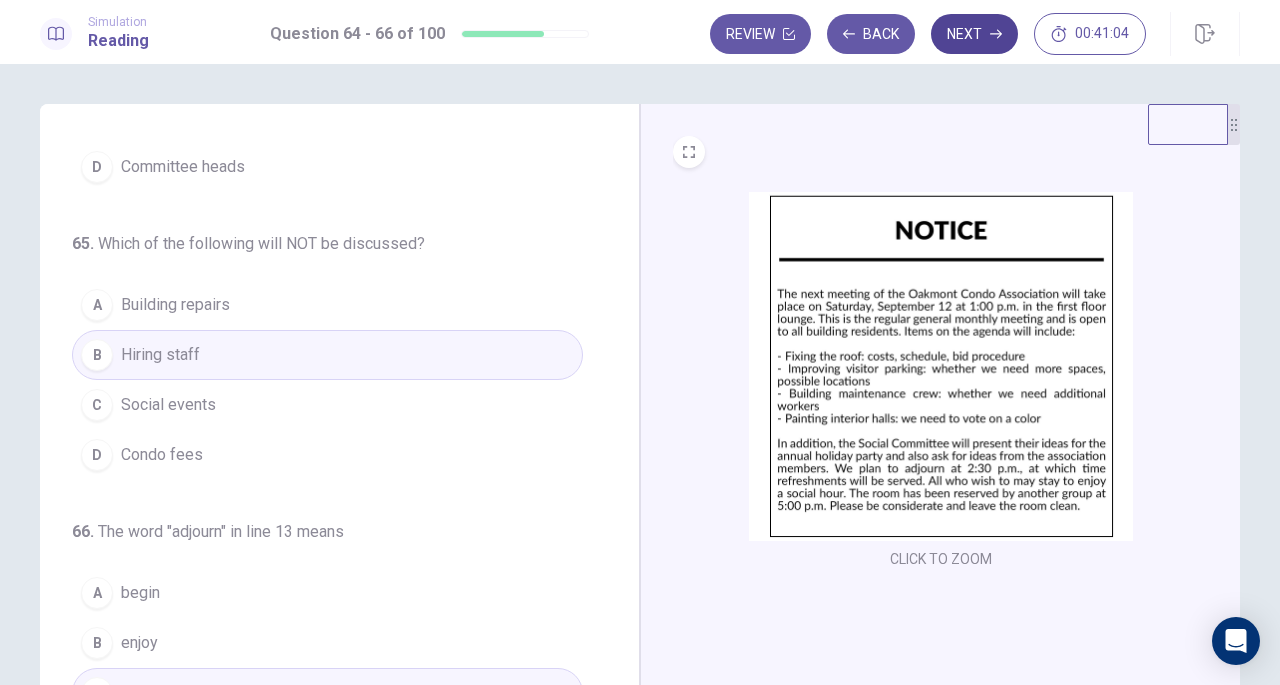 click on "Next" at bounding box center (974, 34) 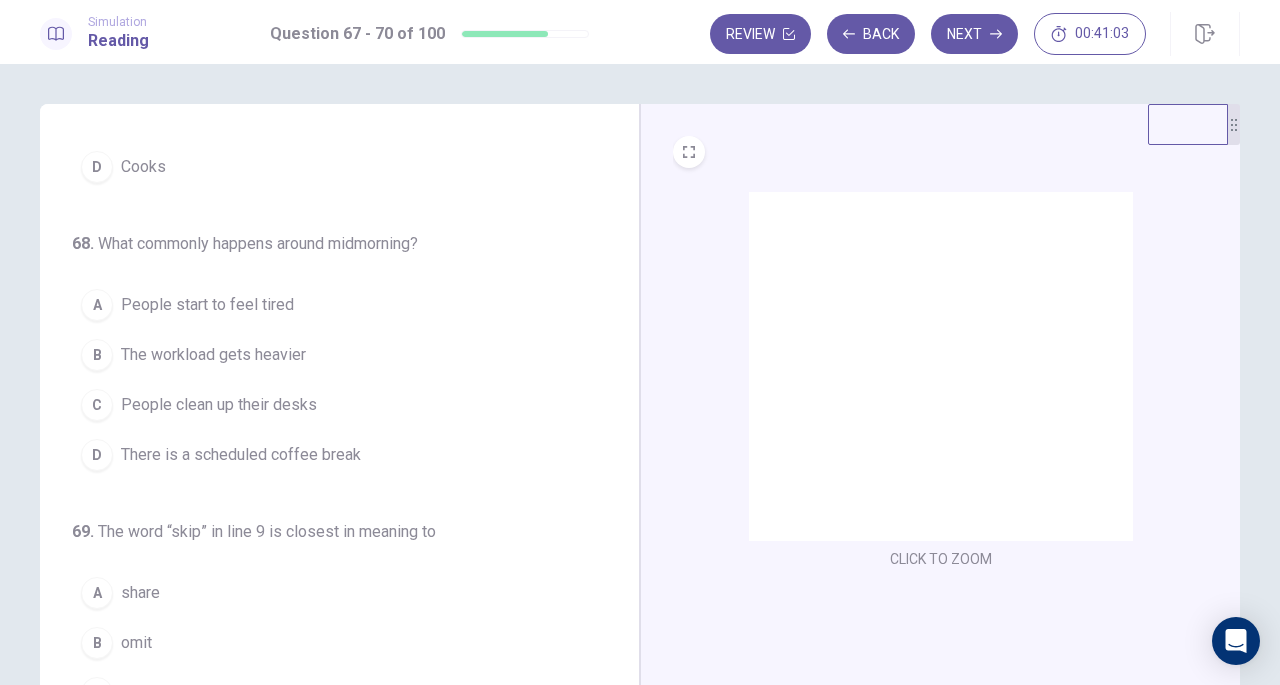 scroll, scrollTop: 0, scrollLeft: 0, axis: both 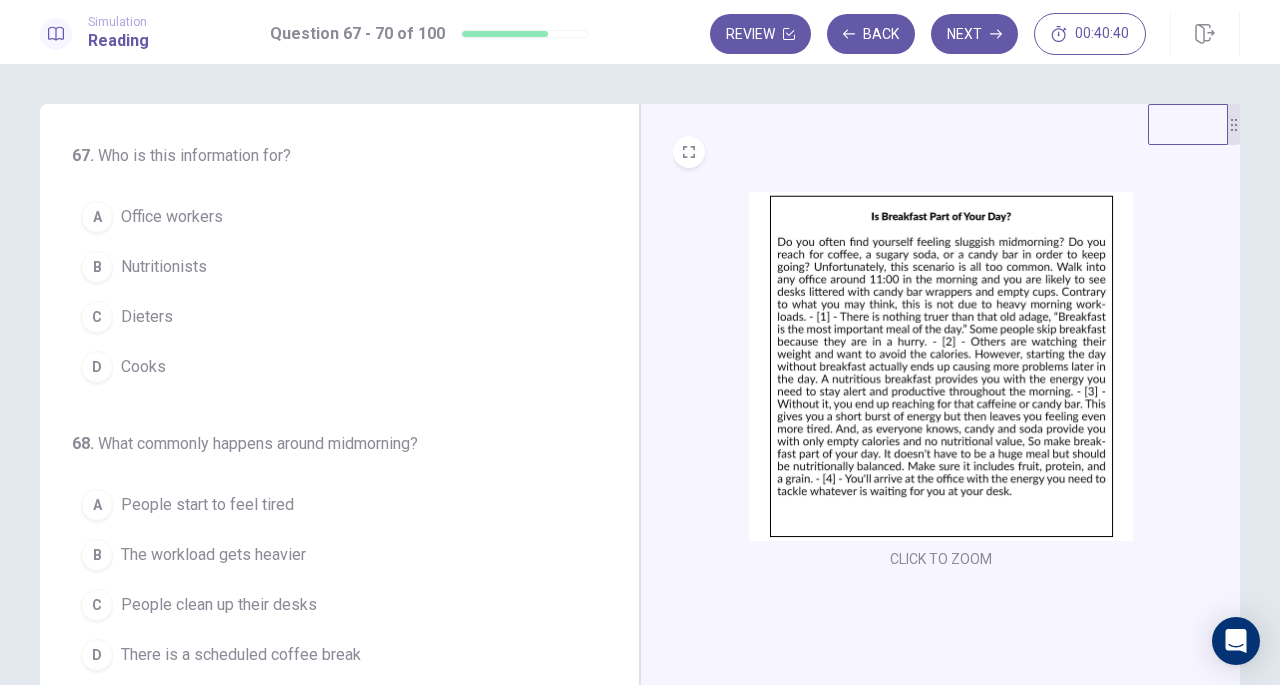 click at bounding box center (941, 366) 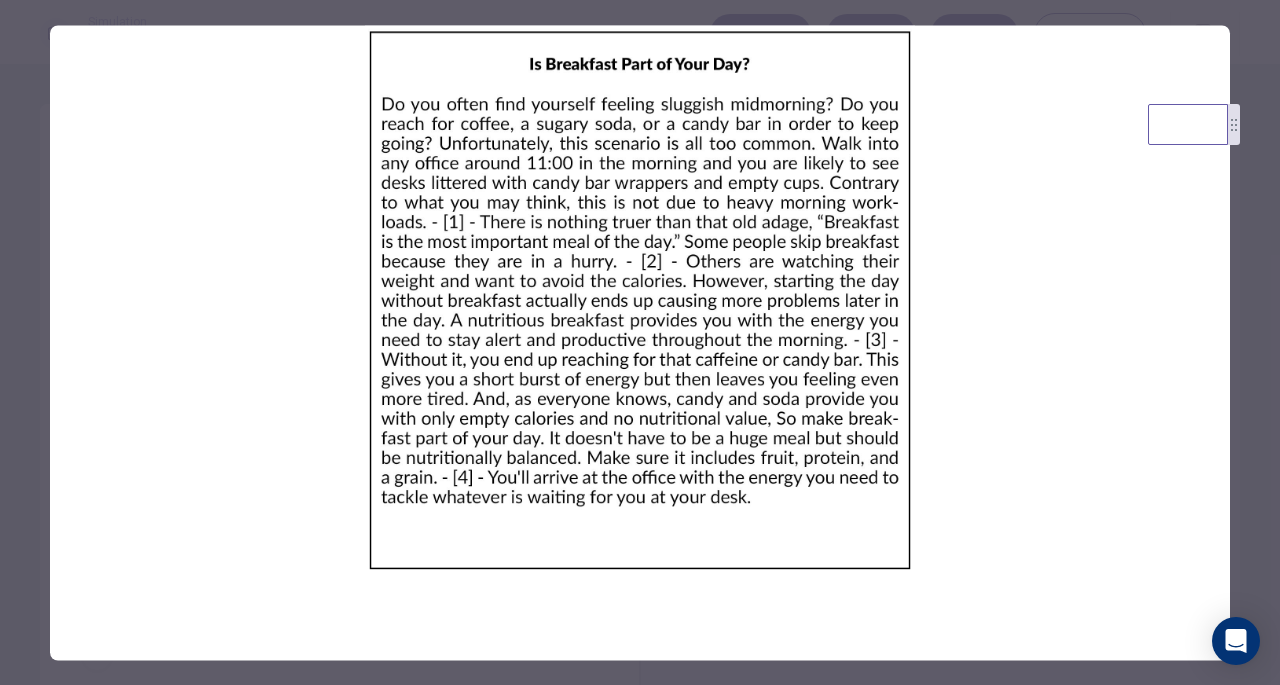 click at bounding box center [640, 342] 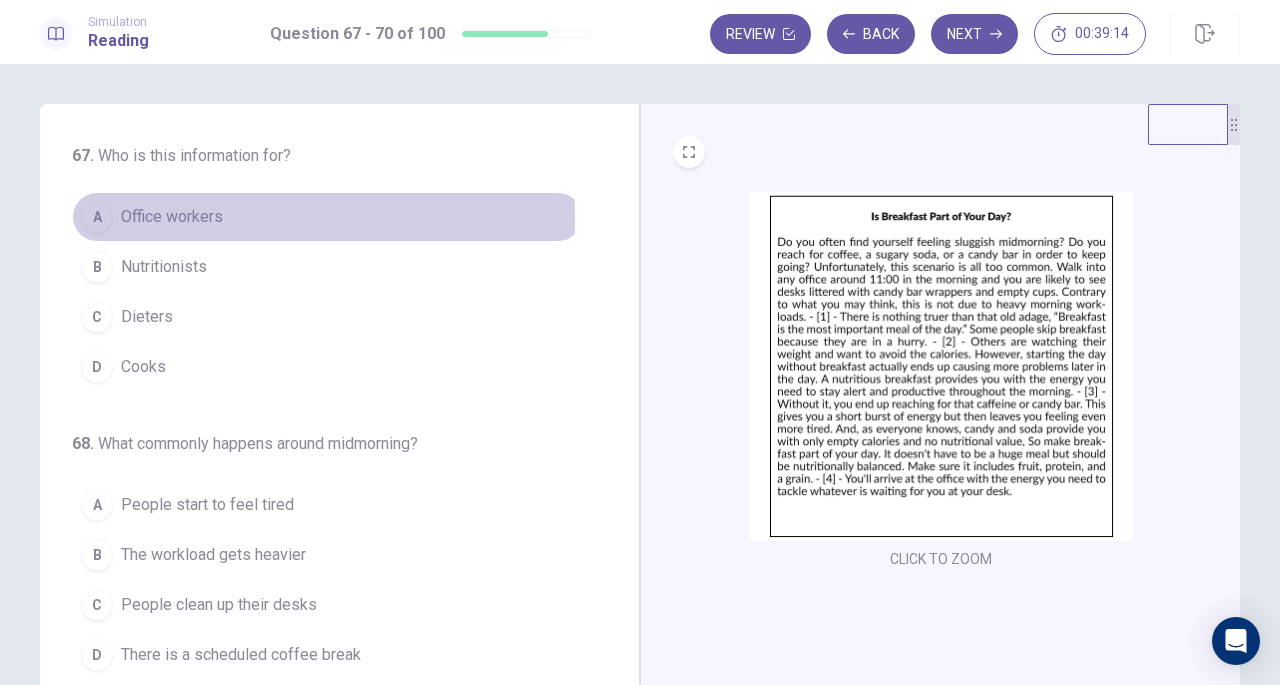 click on "Office workers" at bounding box center [172, 217] 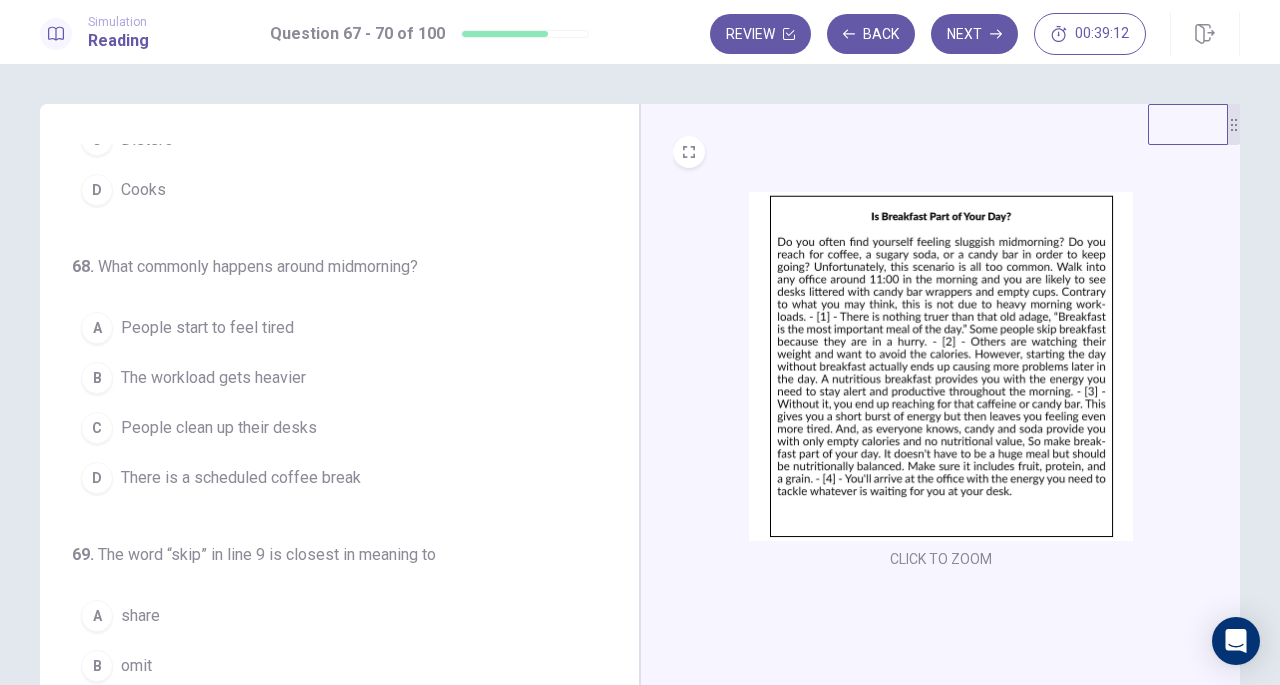 scroll, scrollTop: 178, scrollLeft: 0, axis: vertical 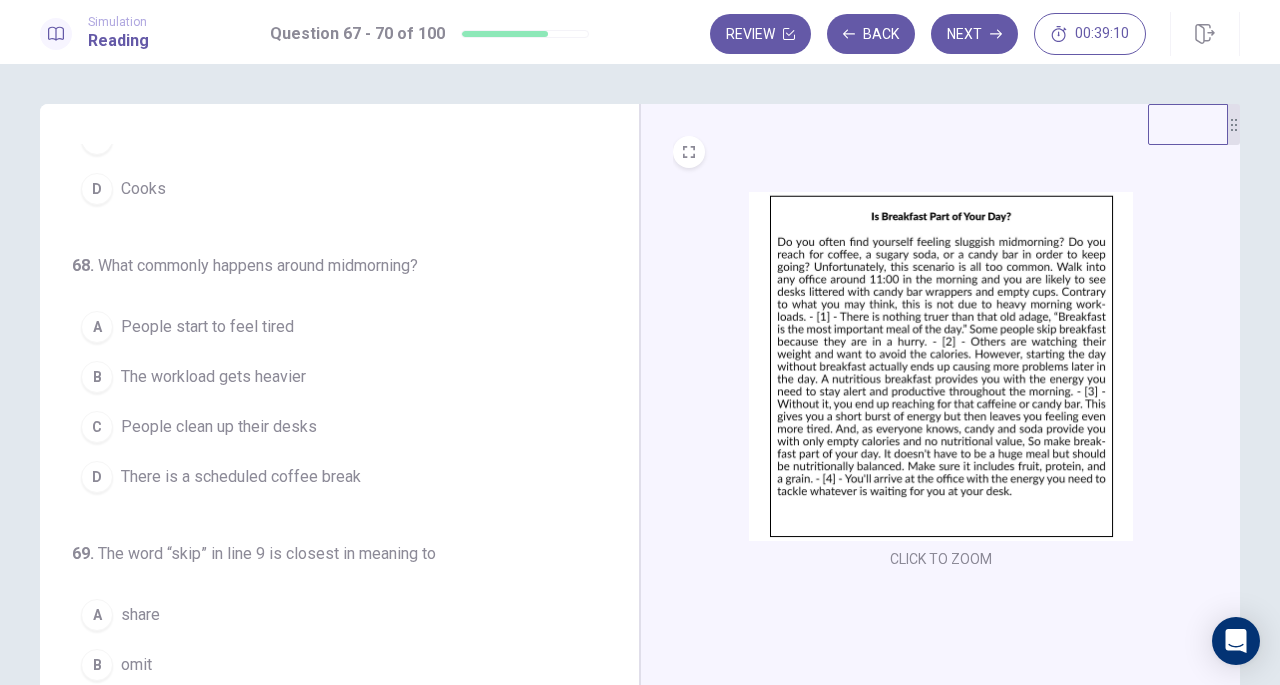 click on "People start to feel tired" at bounding box center (207, 327) 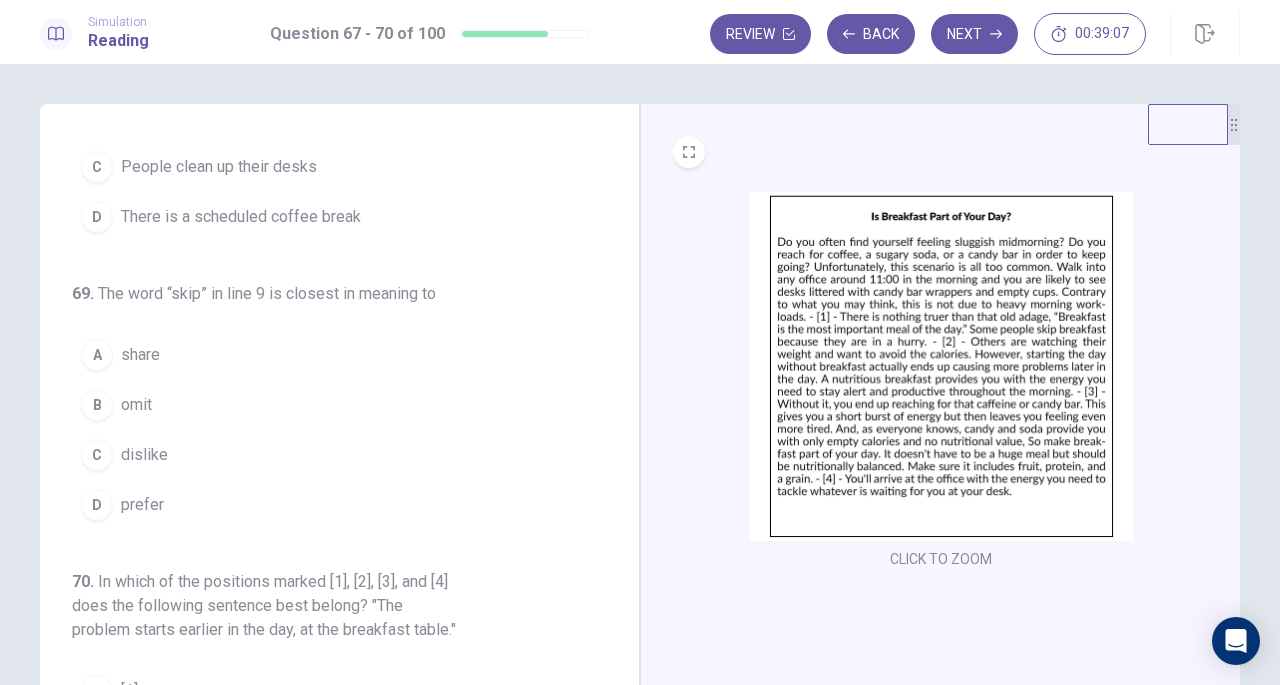 scroll, scrollTop: 442, scrollLeft: 0, axis: vertical 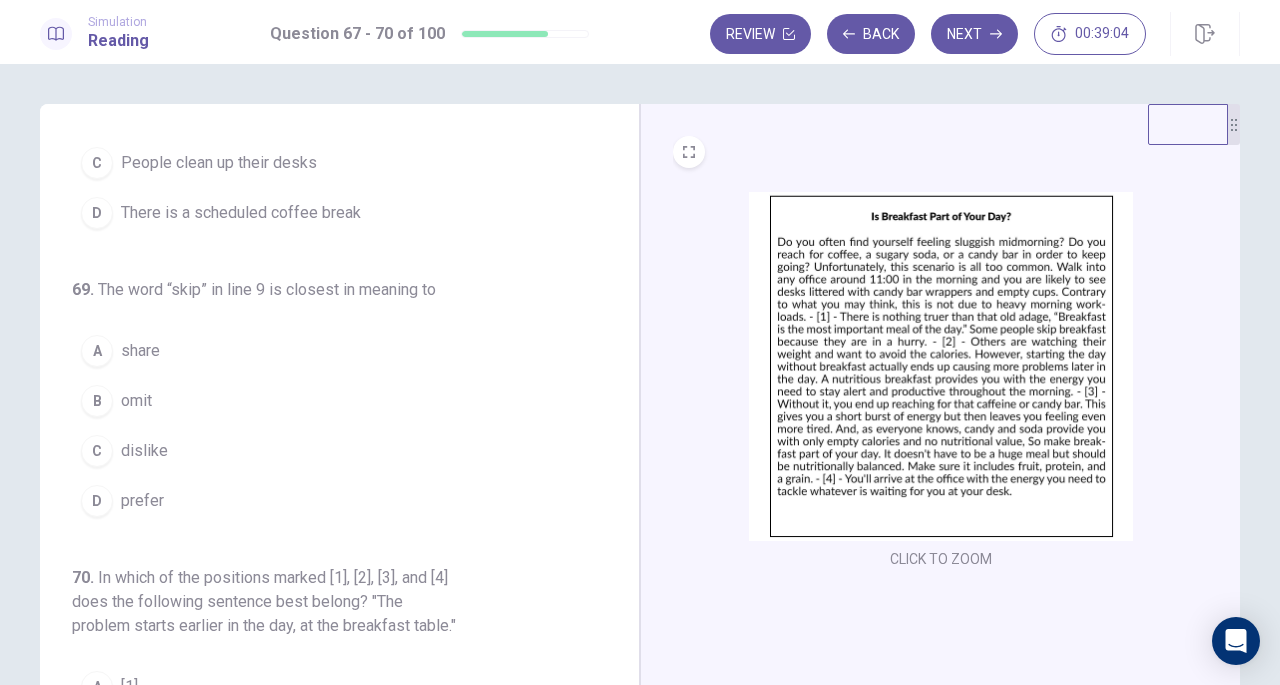 click on "omit" at bounding box center (136, 401) 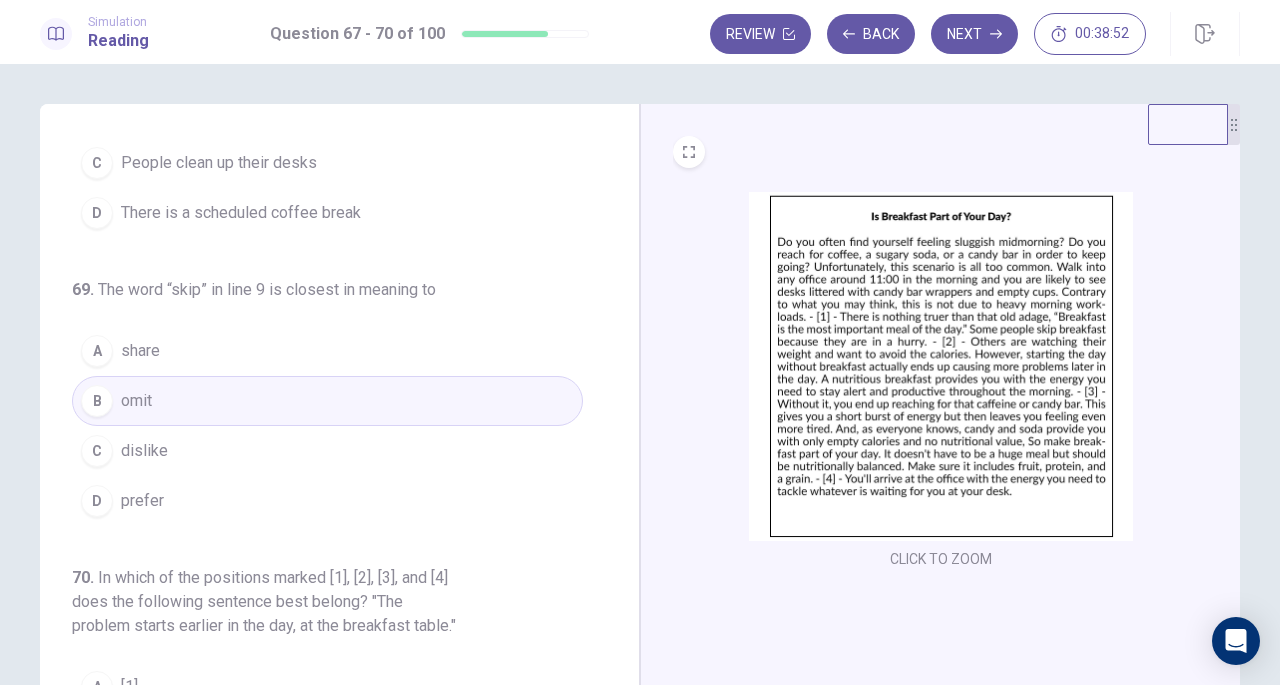 click at bounding box center (941, 366) 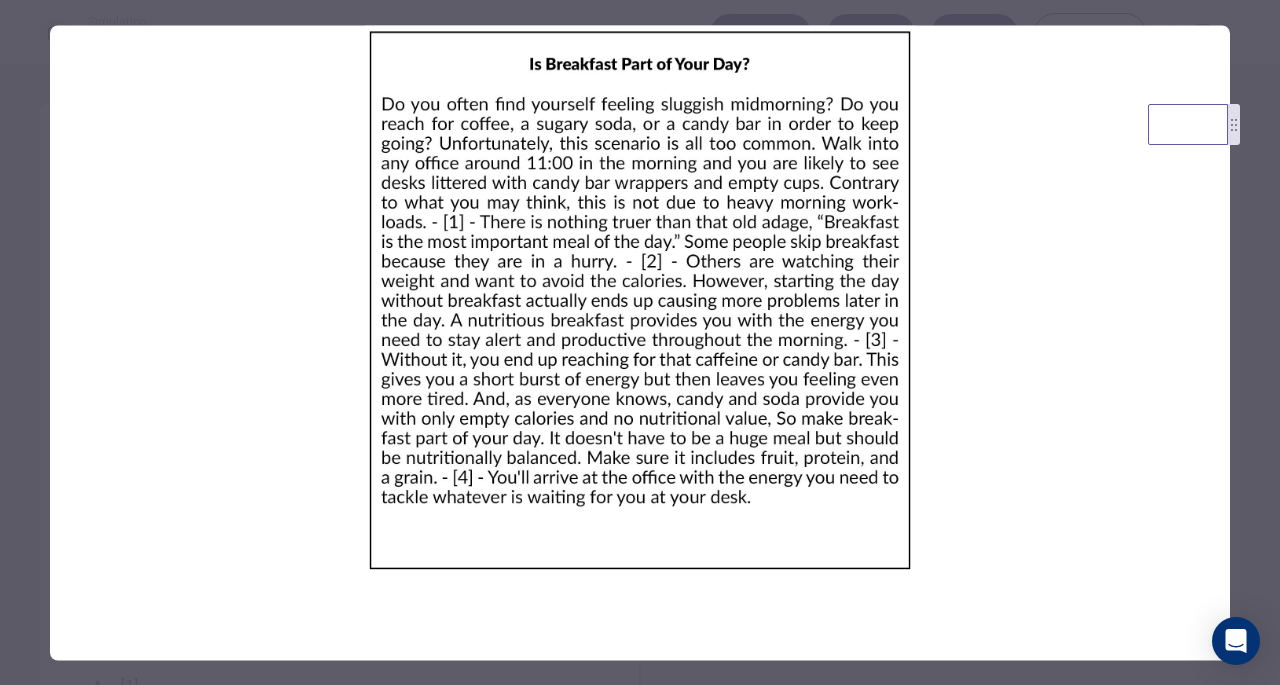 click at bounding box center (640, 342) 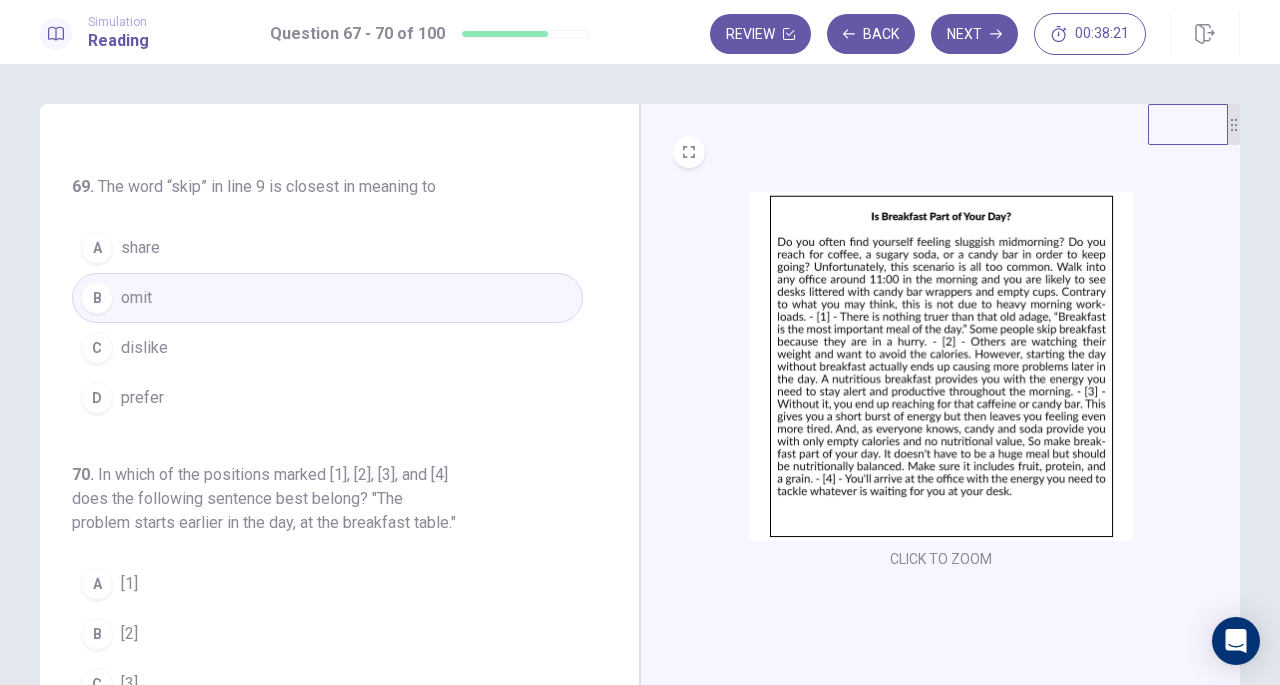scroll, scrollTop: 558, scrollLeft: 0, axis: vertical 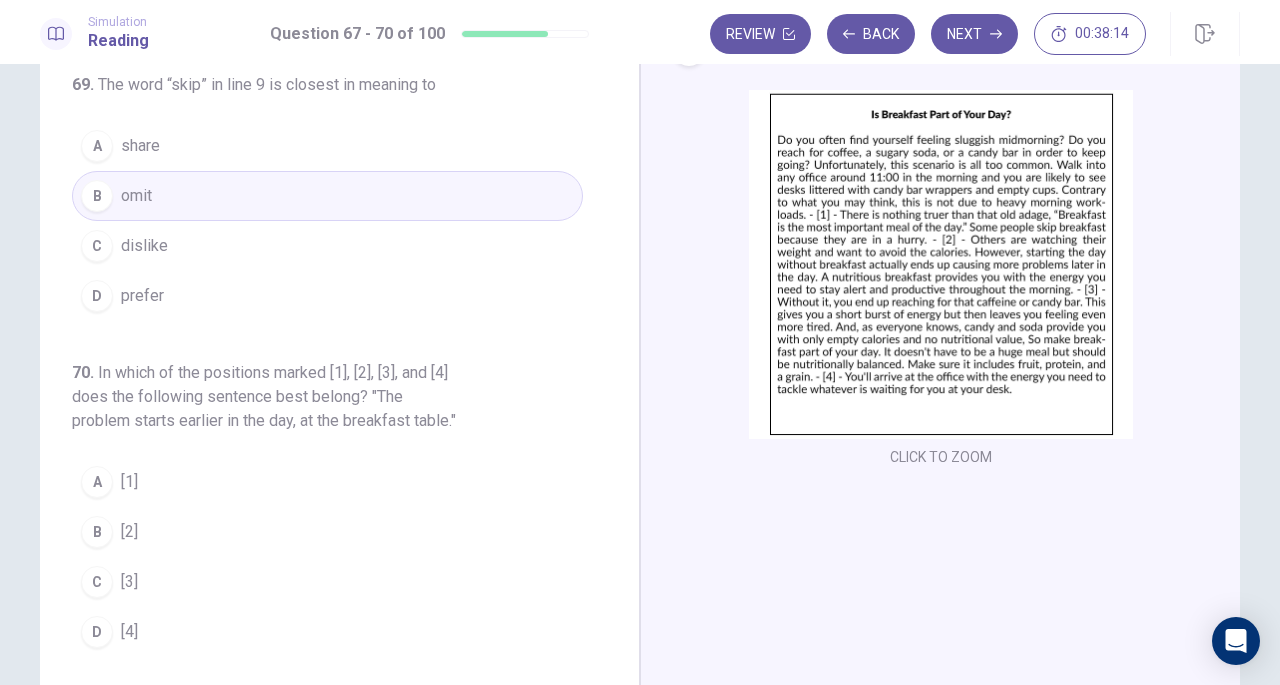 click at bounding box center [941, 264] 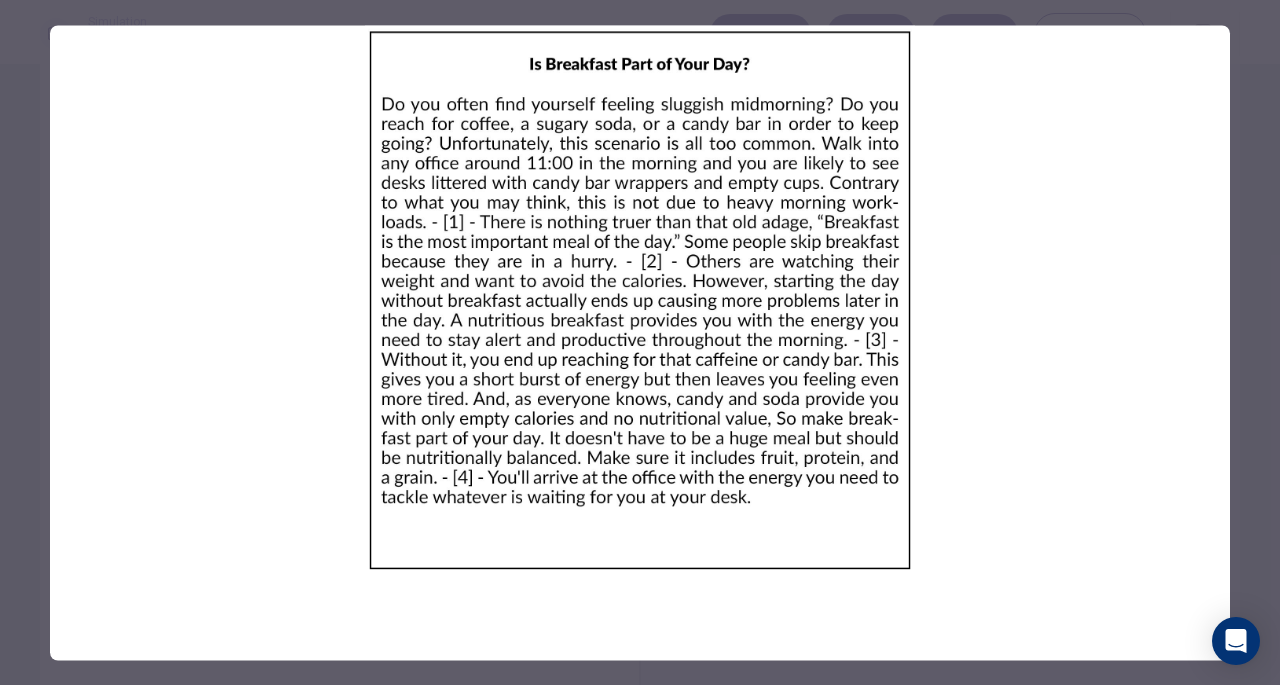 scroll, scrollTop: 558, scrollLeft: 0, axis: vertical 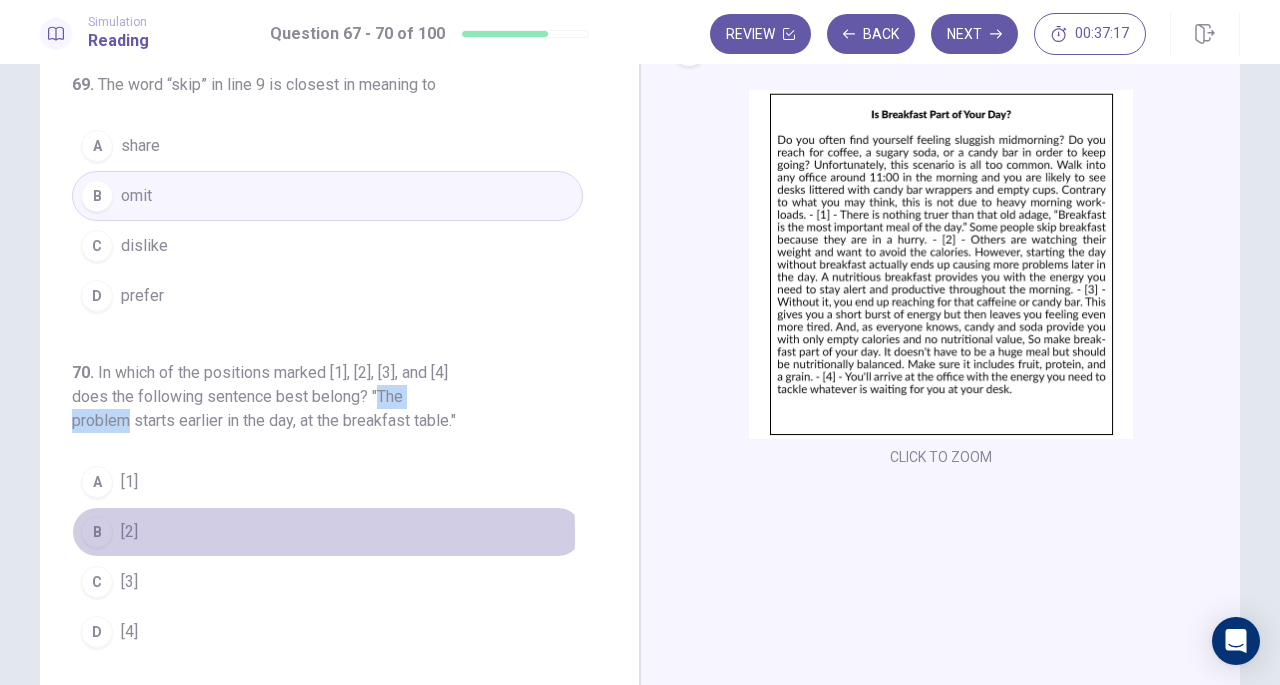click on "B" at bounding box center [97, 532] 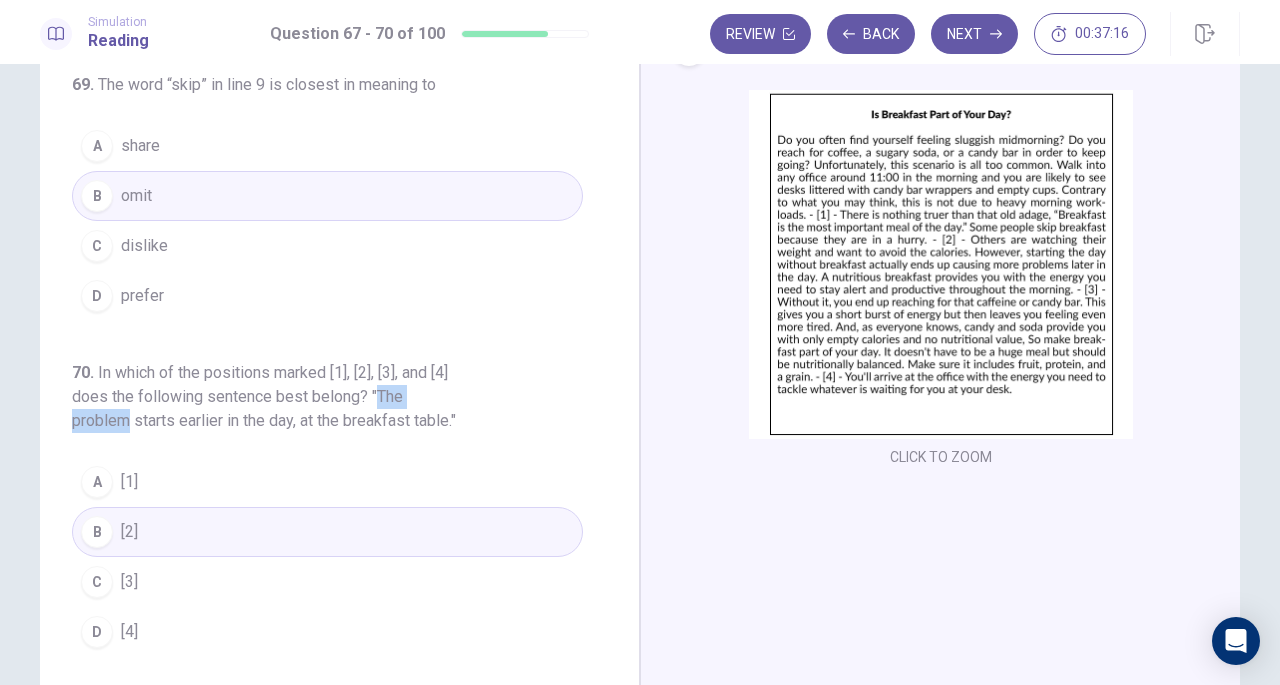 scroll, scrollTop: 0, scrollLeft: 0, axis: both 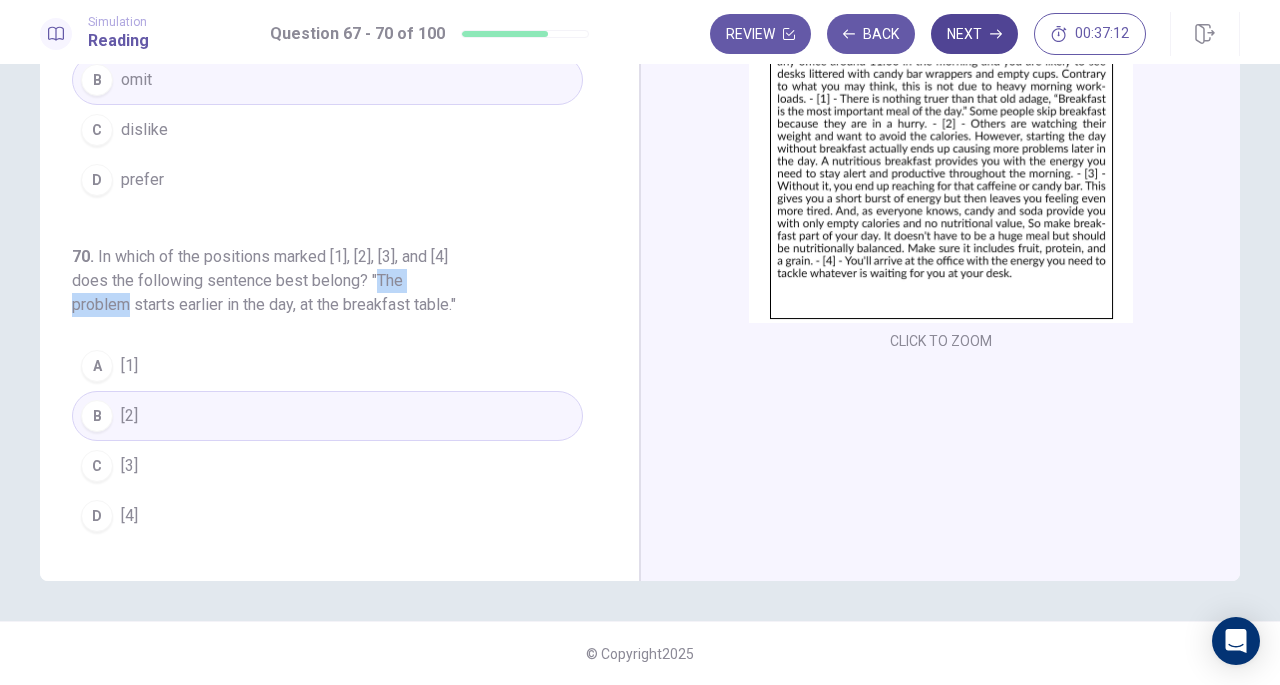 click on "Next" at bounding box center (974, 34) 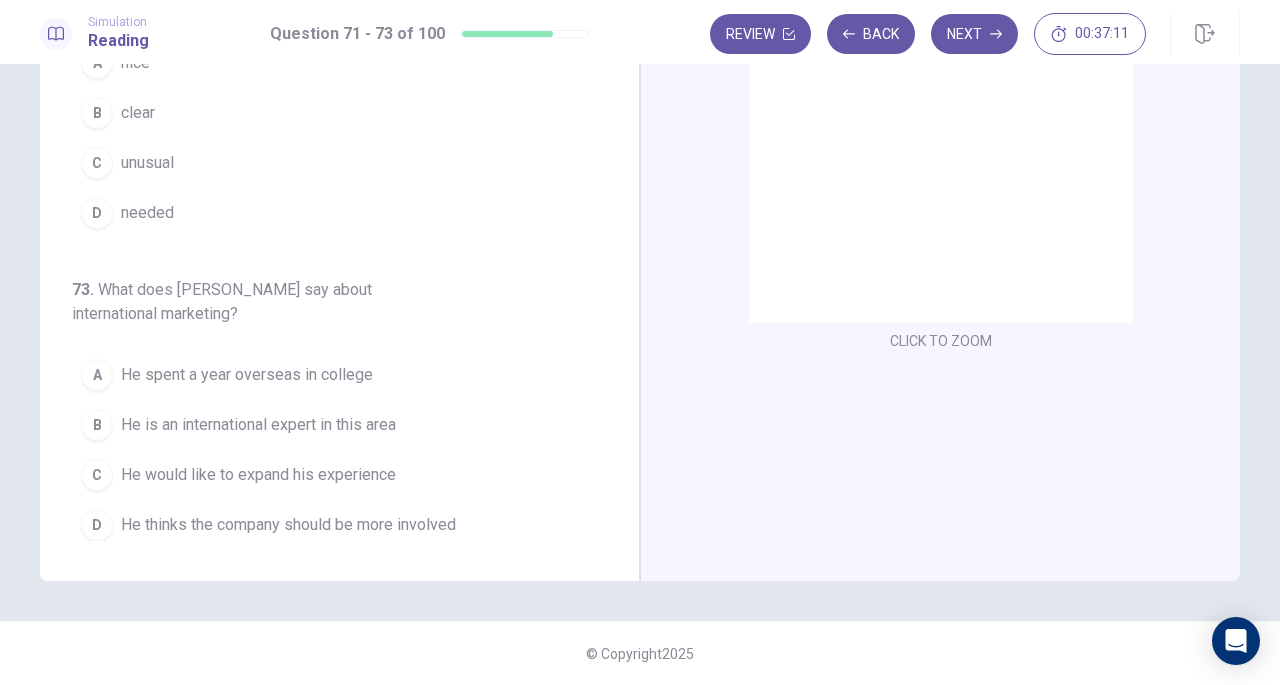 scroll, scrollTop: 0, scrollLeft: 0, axis: both 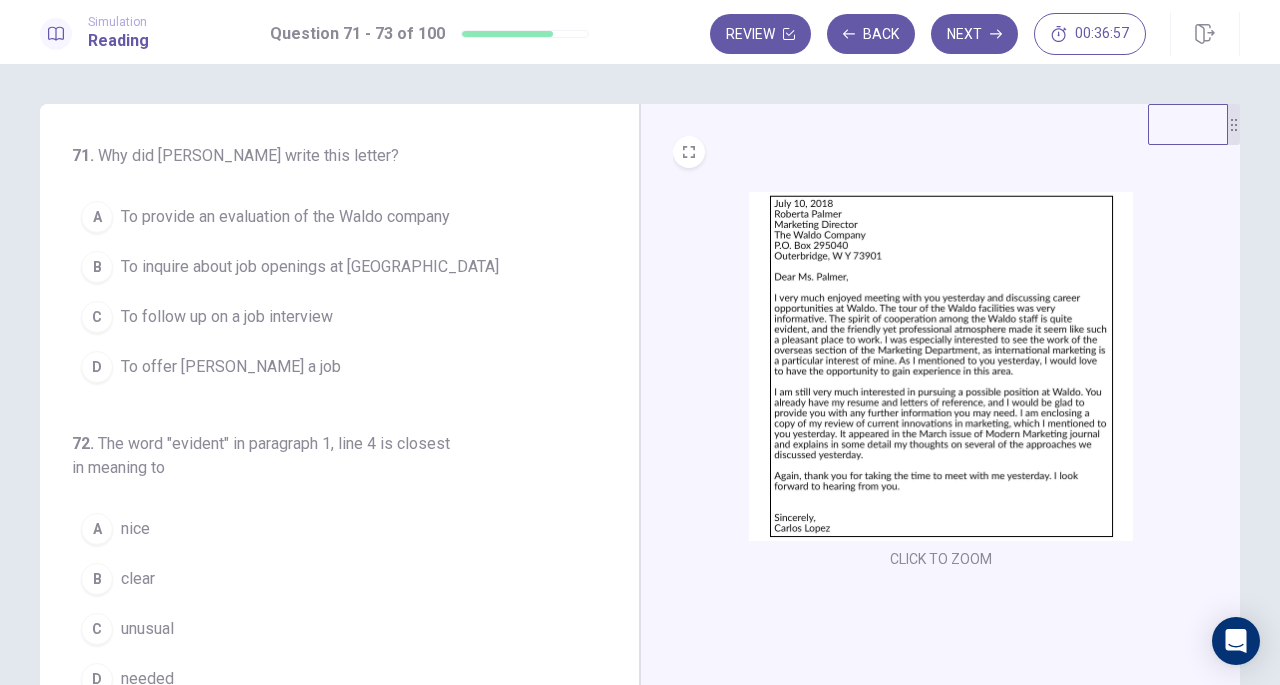 click at bounding box center (941, 366) 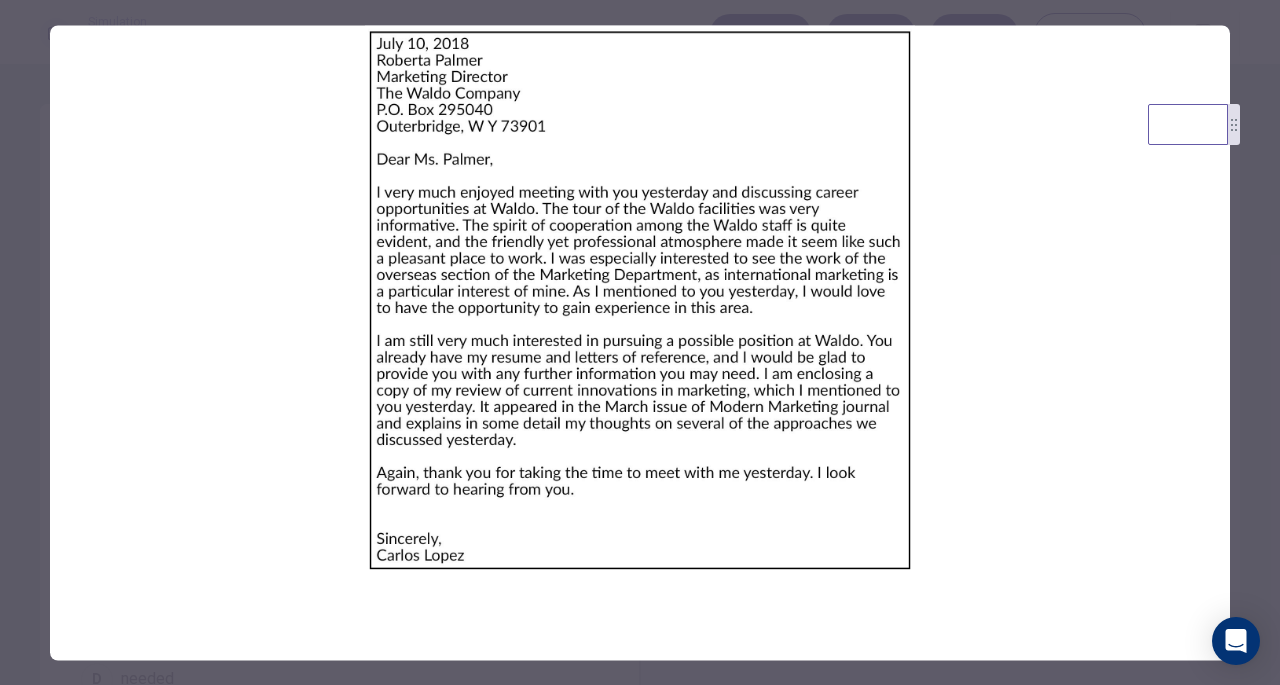 click at bounding box center (640, 342) 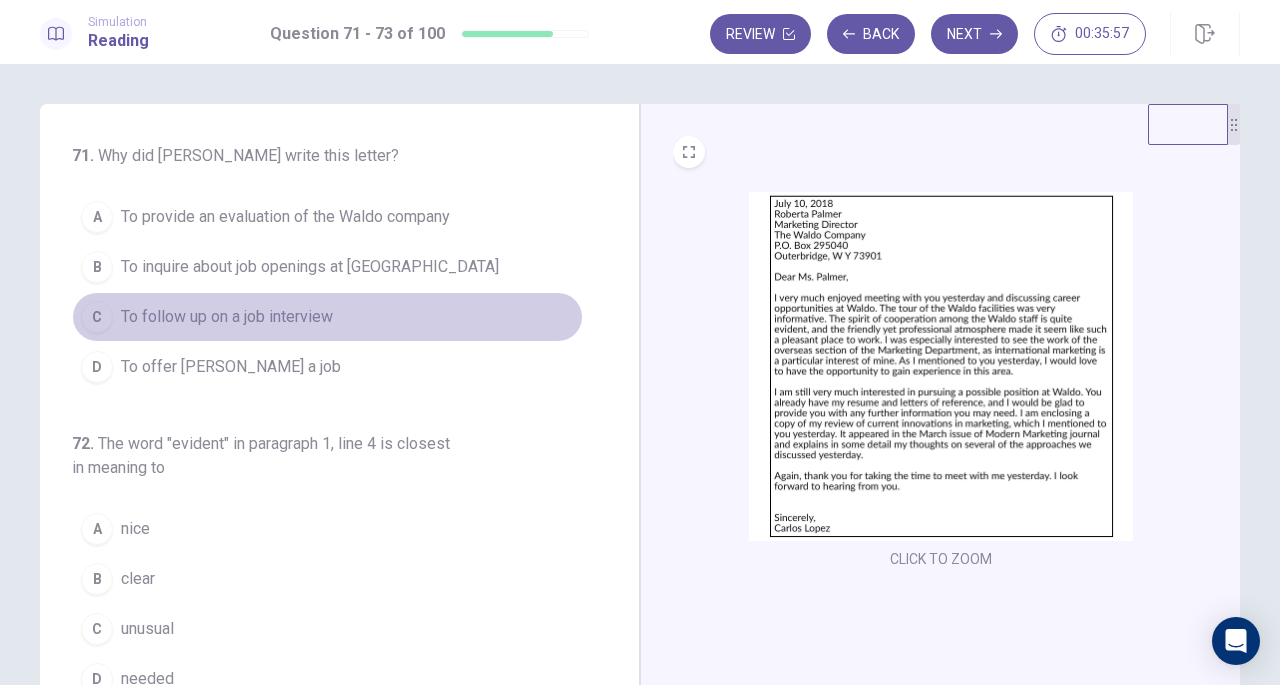 click on "C To follow up on a job interview" at bounding box center [327, 317] 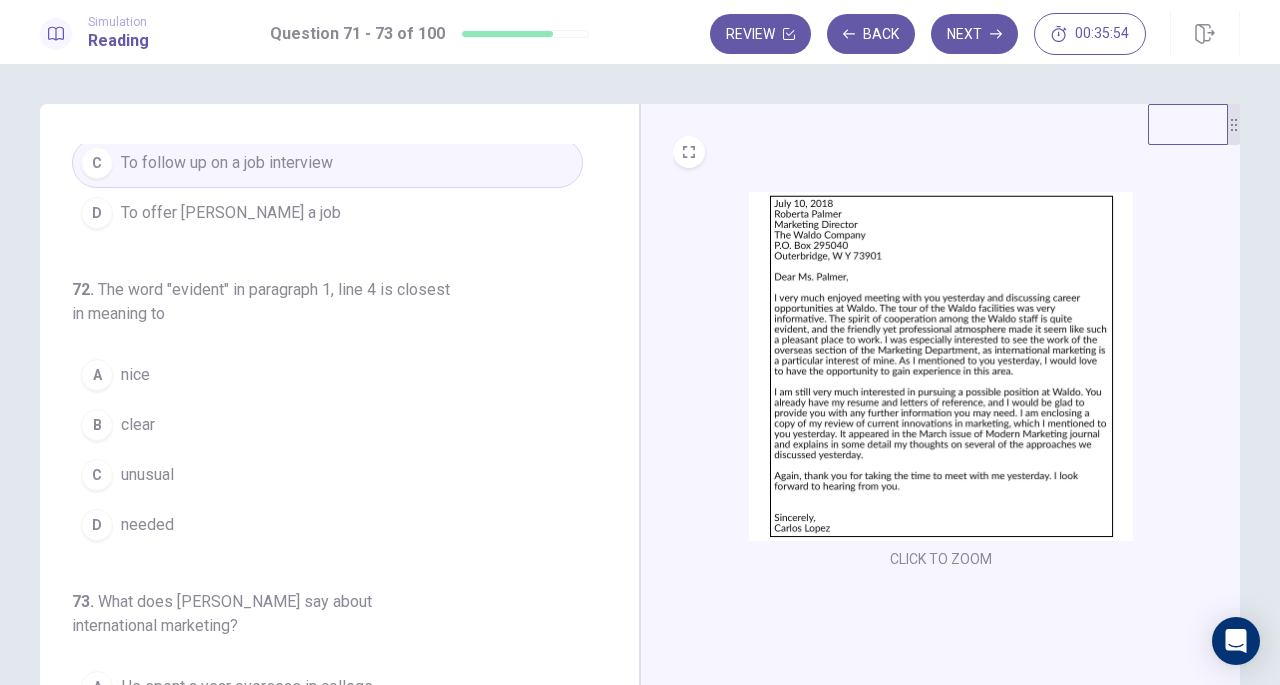 scroll, scrollTop: 169, scrollLeft: 0, axis: vertical 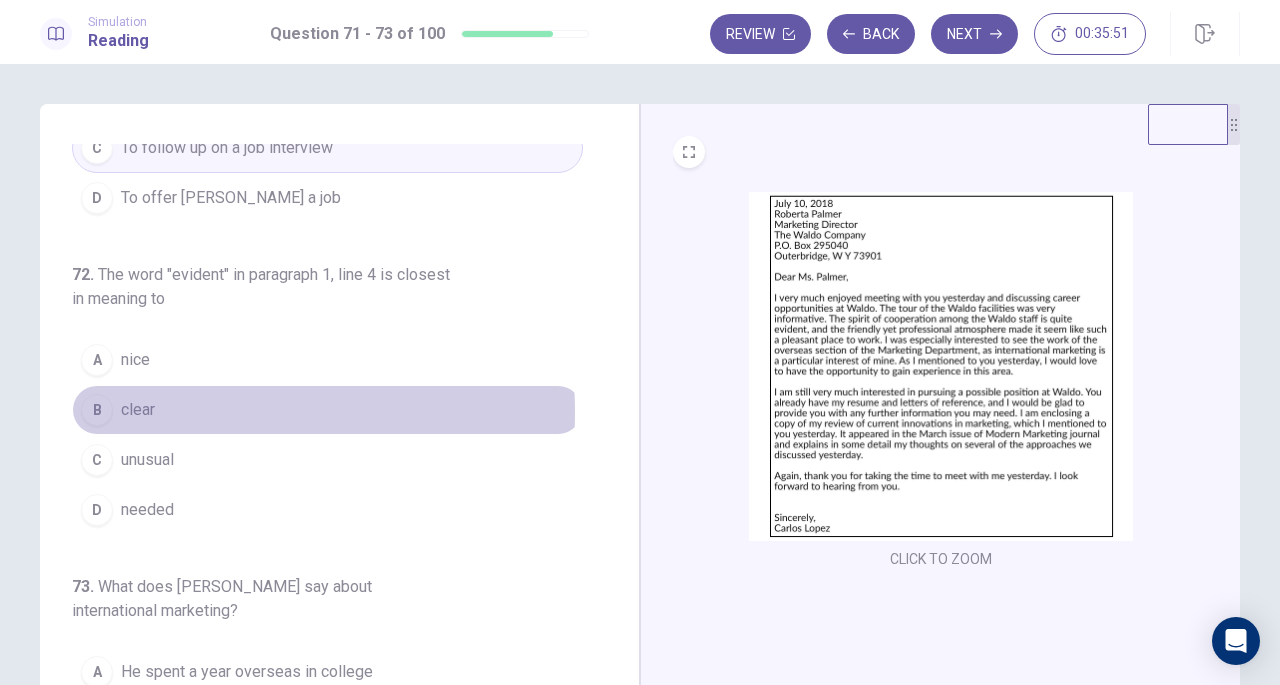 click on "clear" at bounding box center (138, 410) 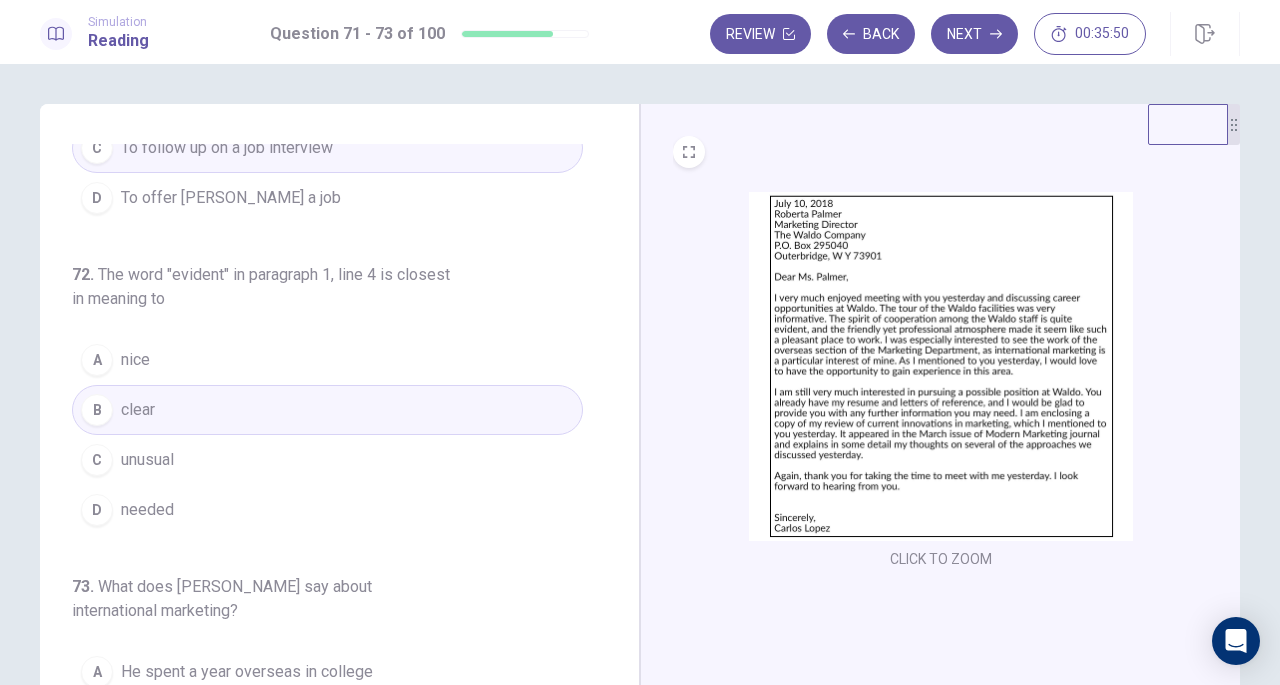 scroll, scrollTop: 248, scrollLeft: 0, axis: vertical 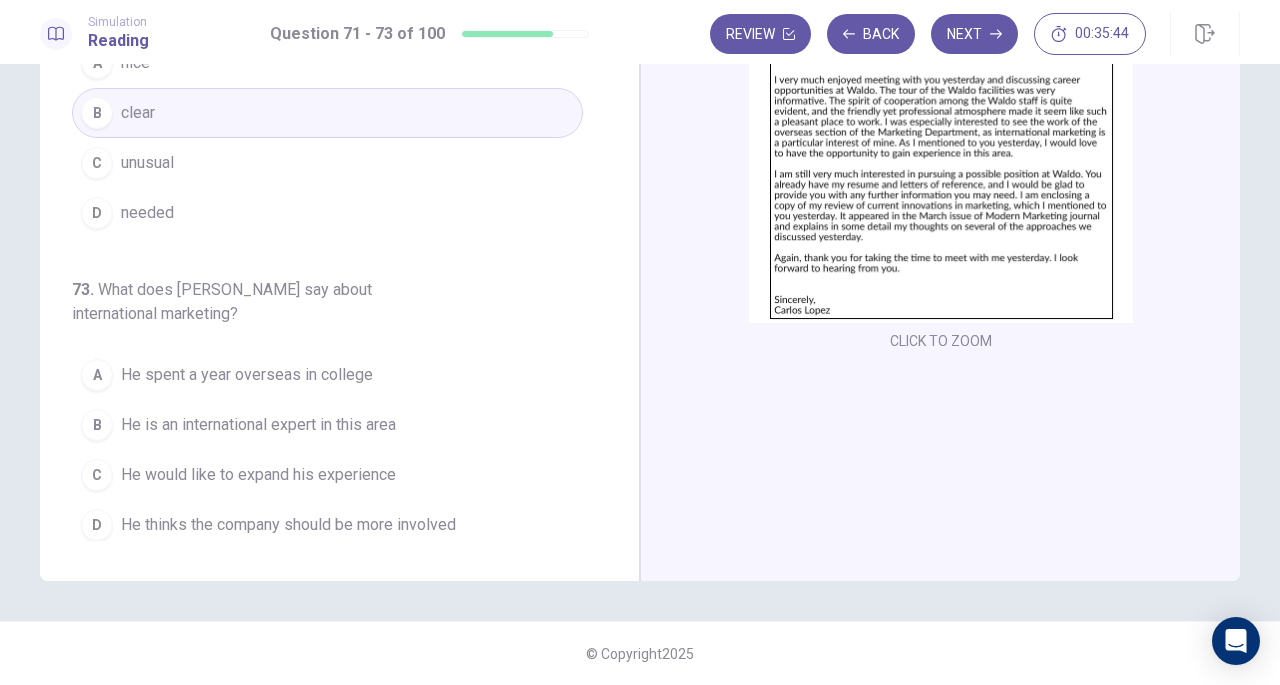 click on "He would like to expand his experience" at bounding box center [258, 475] 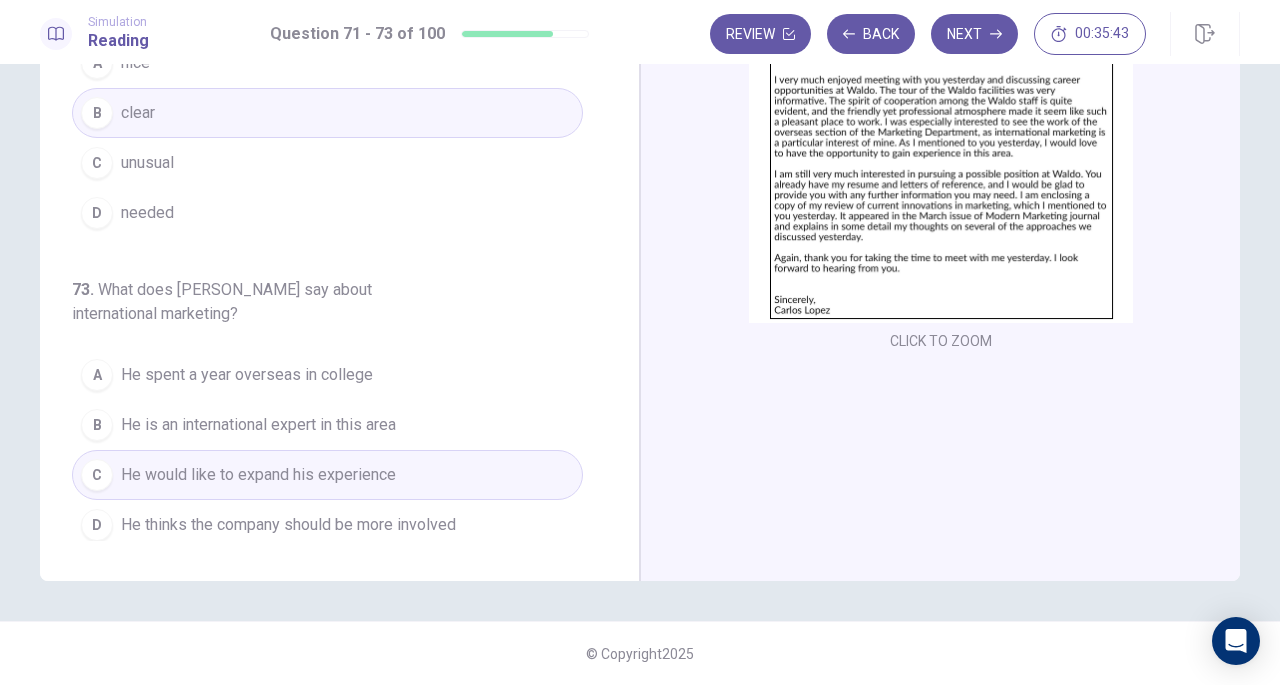 scroll, scrollTop: 0, scrollLeft: 0, axis: both 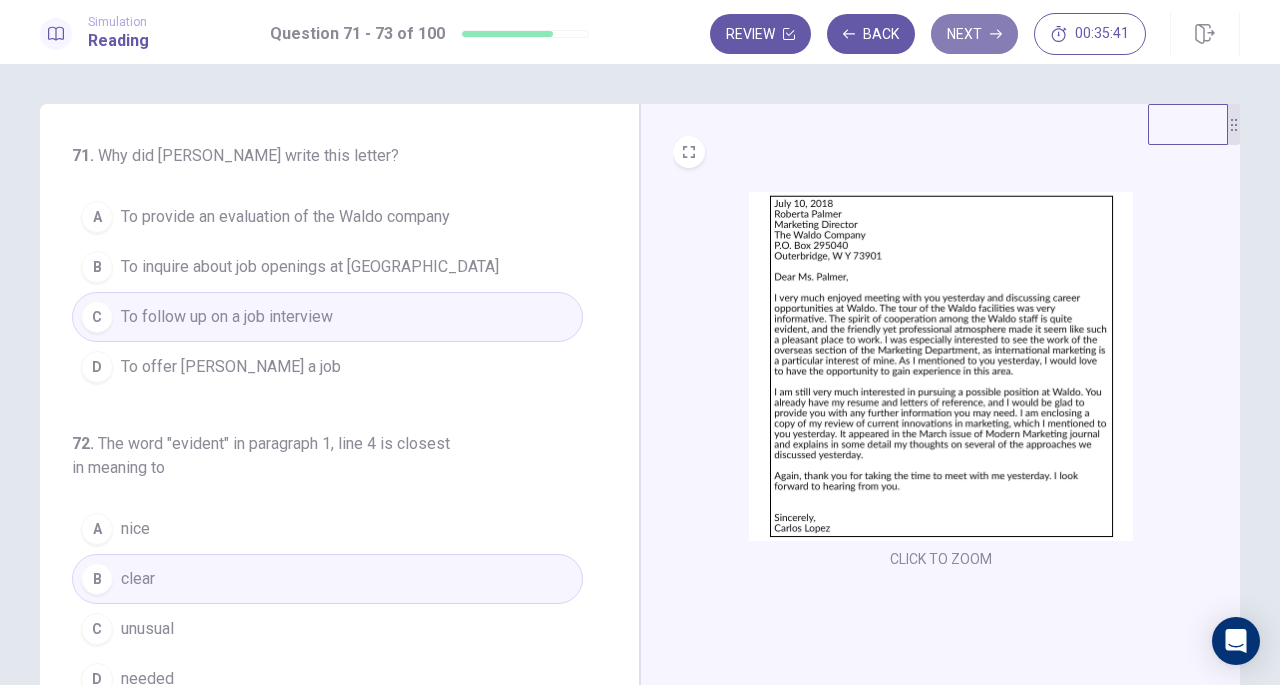 click 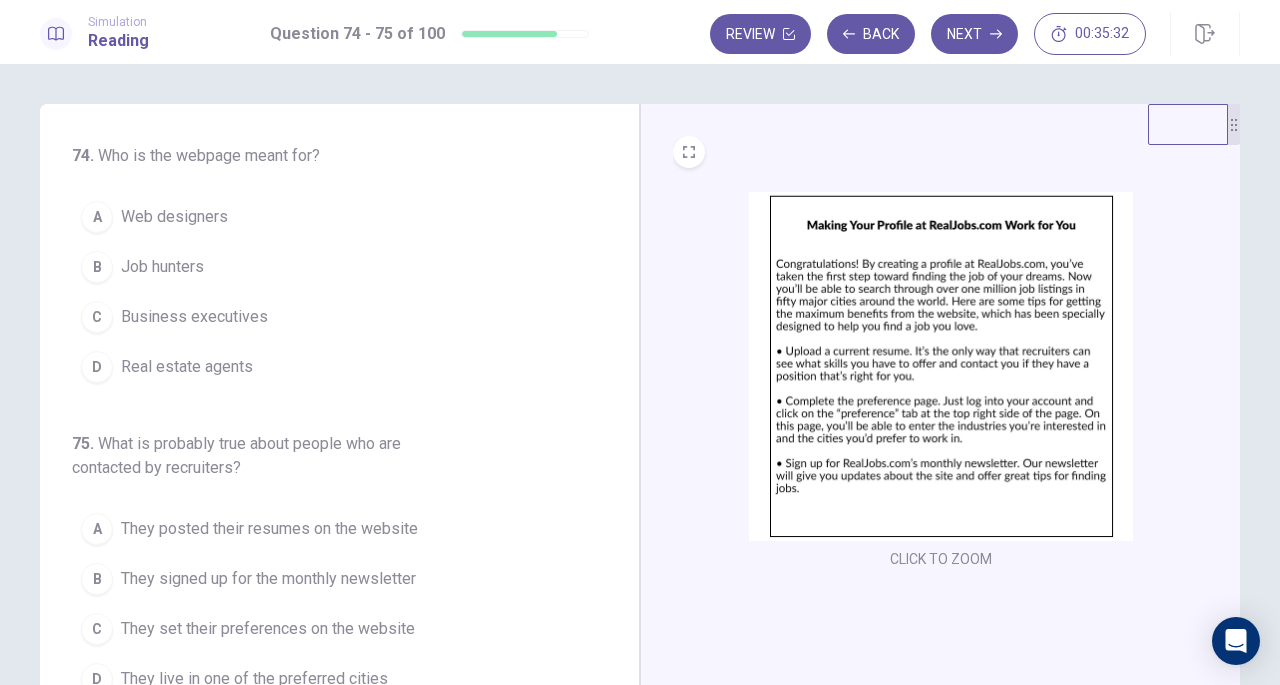 click at bounding box center [941, 366] 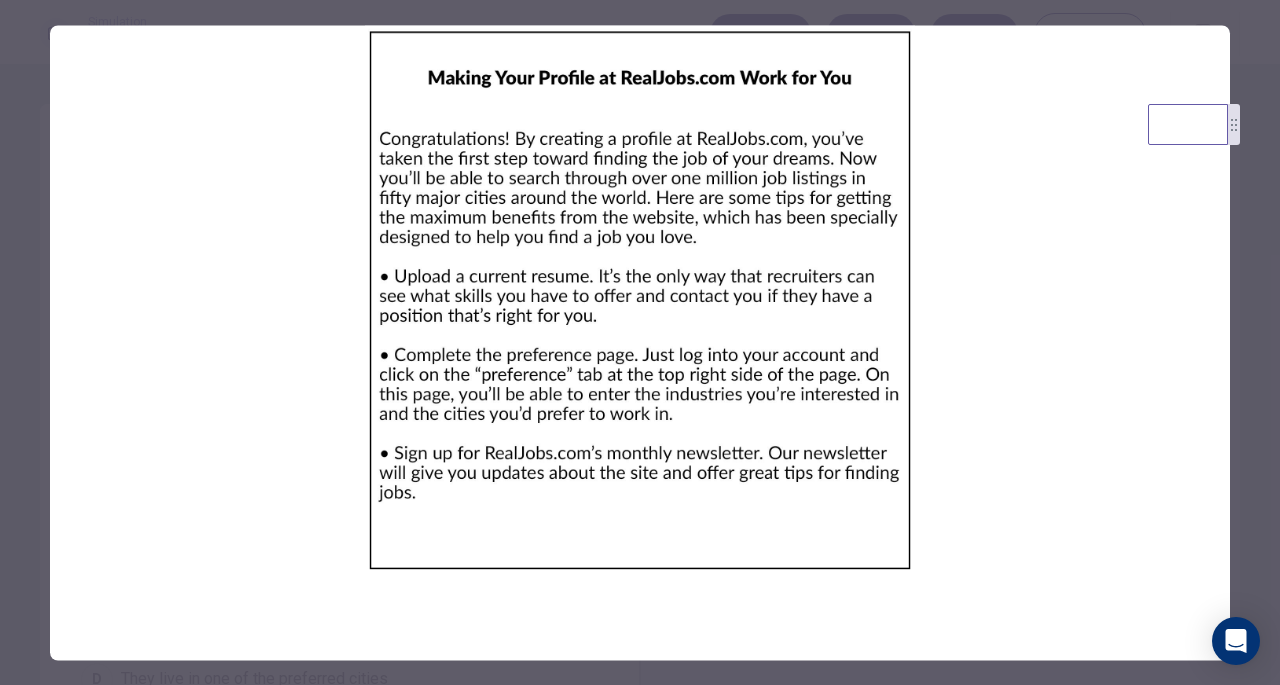 click at bounding box center (640, 342) 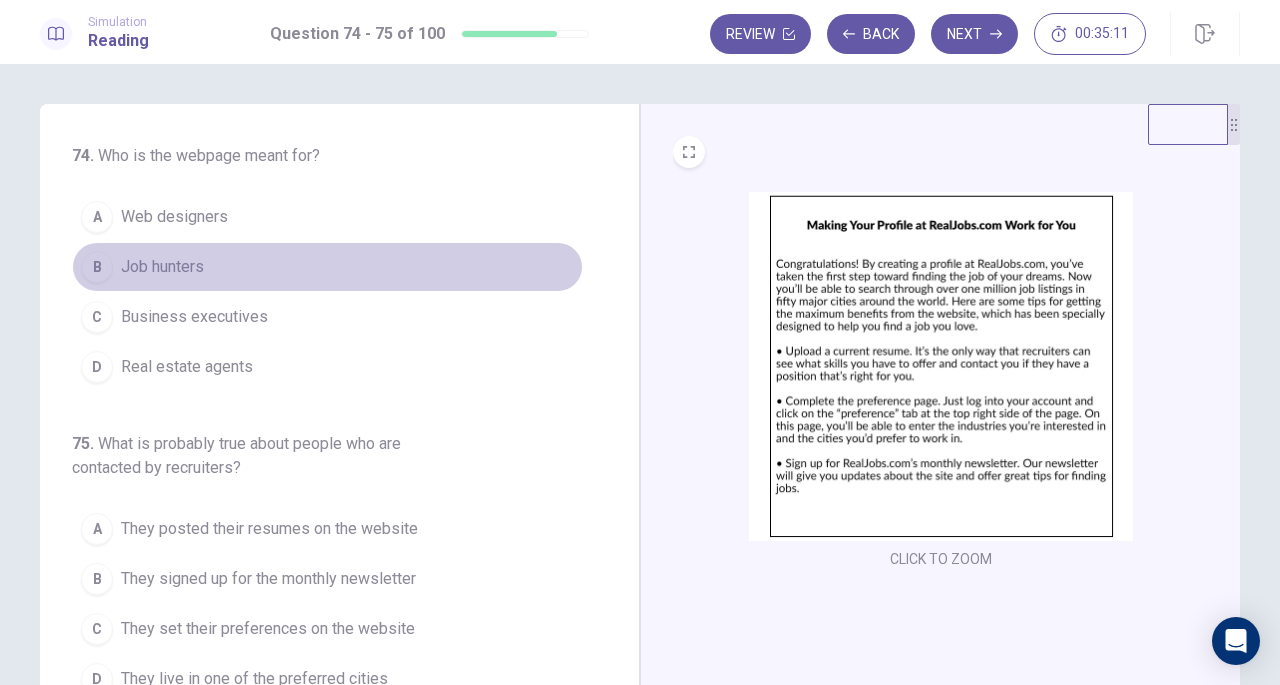 click on "Job hunters" at bounding box center [162, 267] 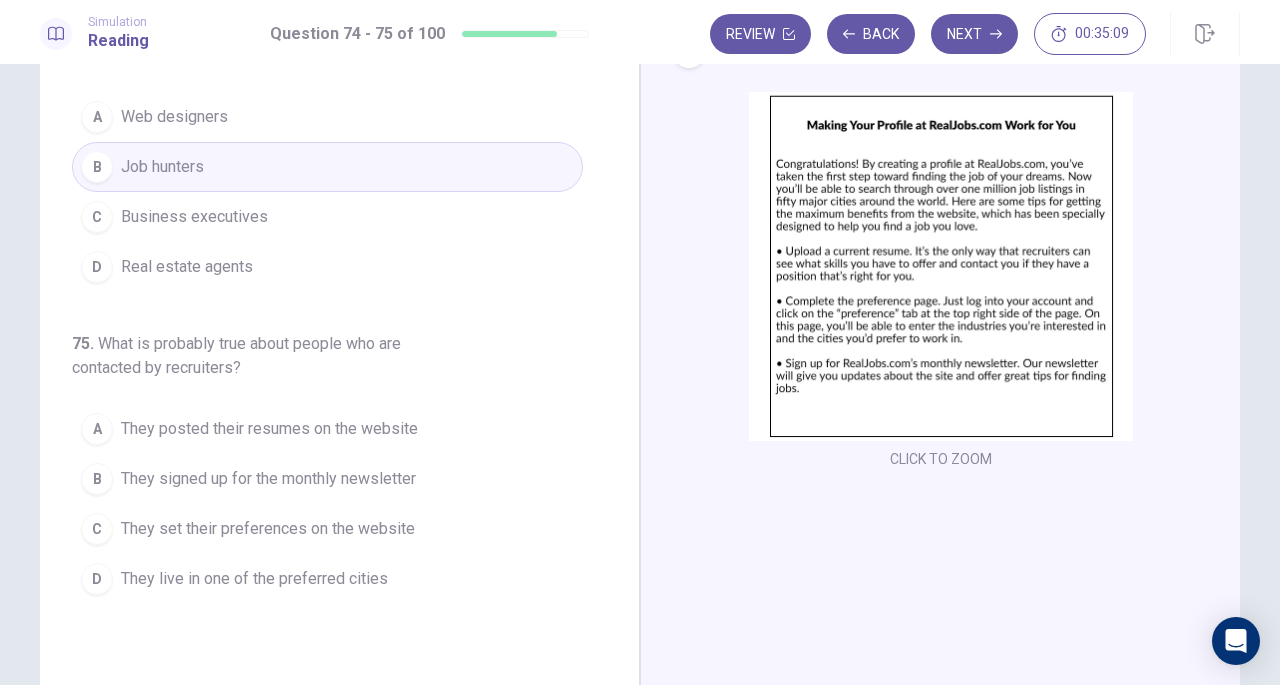 scroll, scrollTop: 175, scrollLeft: 0, axis: vertical 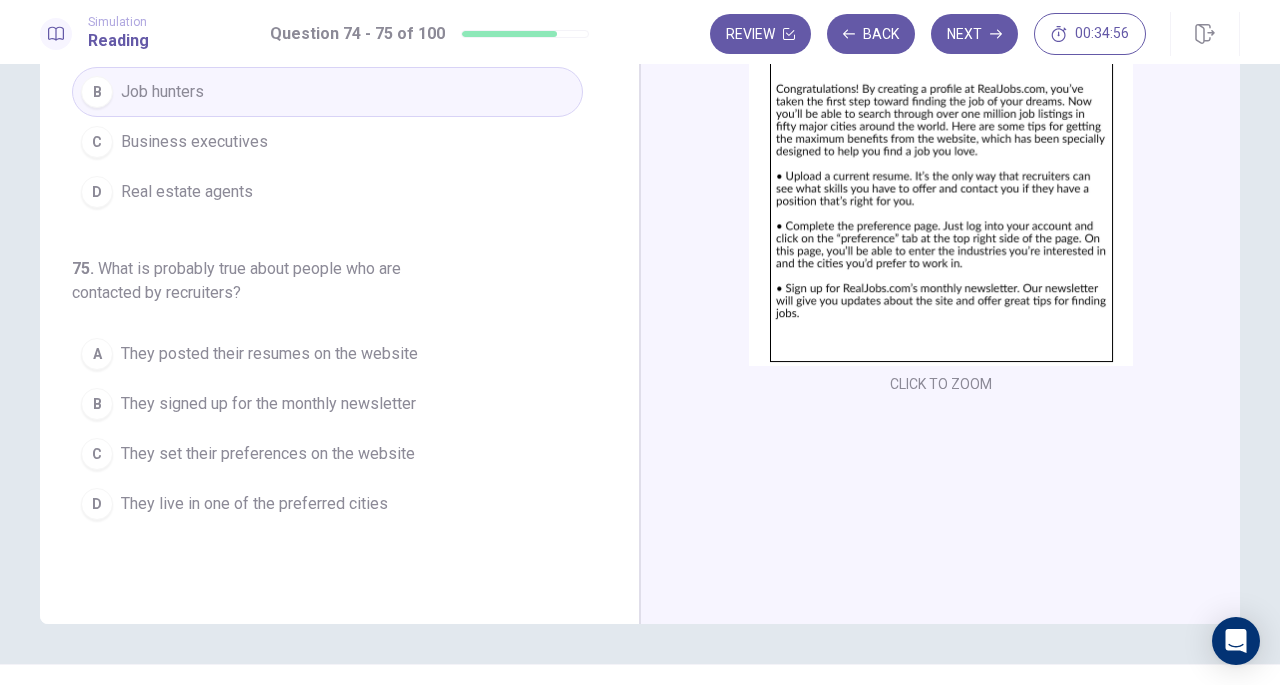 click on "They posted their resumes on the website" at bounding box center (269, 354) 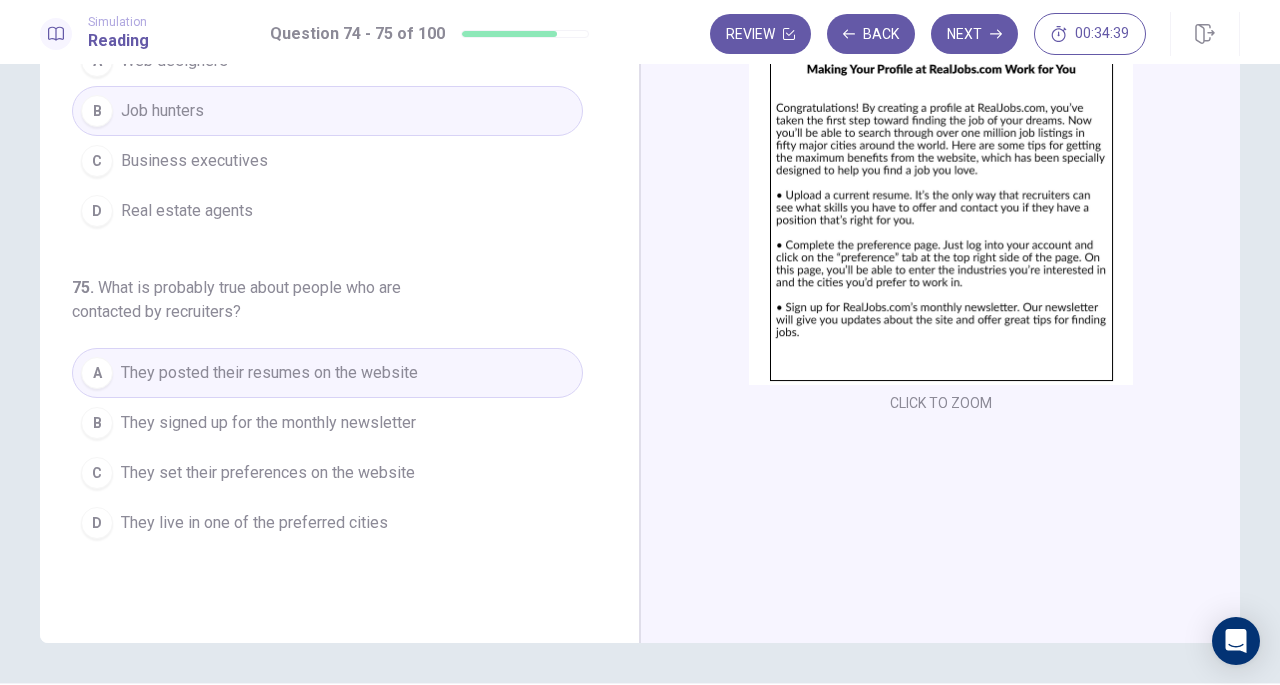 scroll, scrollTop: 164, scrollLeft: 0, axis: vertical 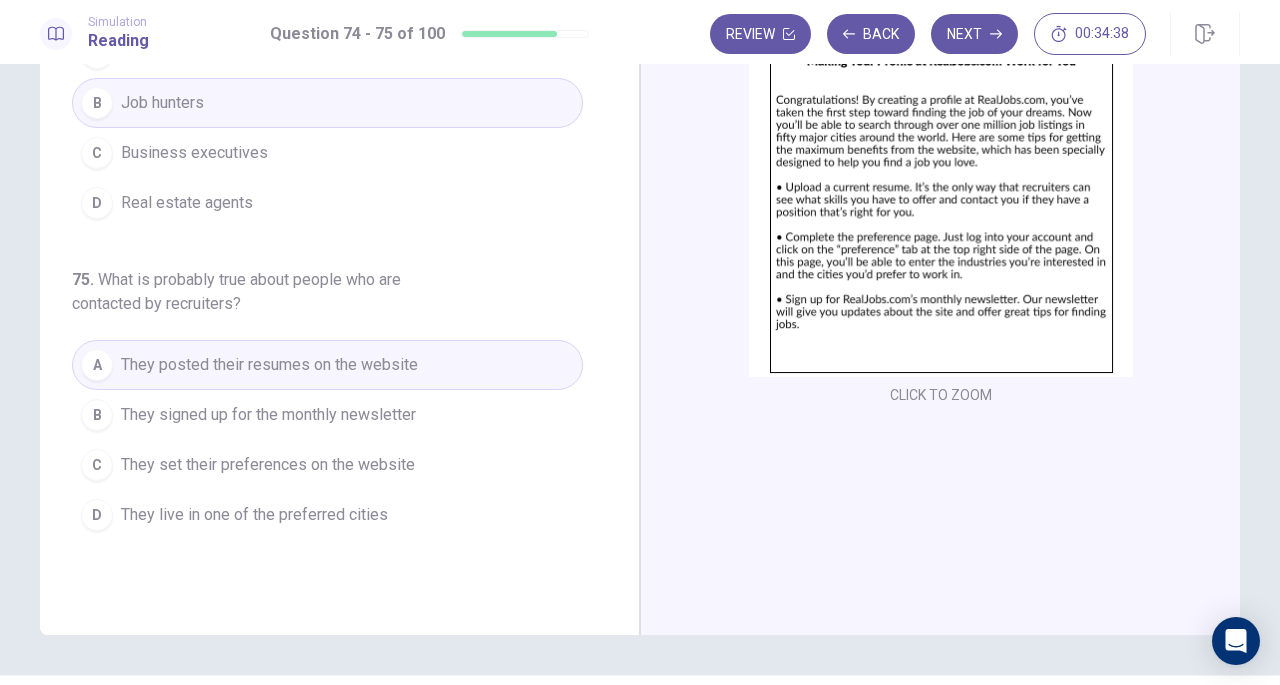click on "C They set their preferences on the website" at bounding box center (327, 465) 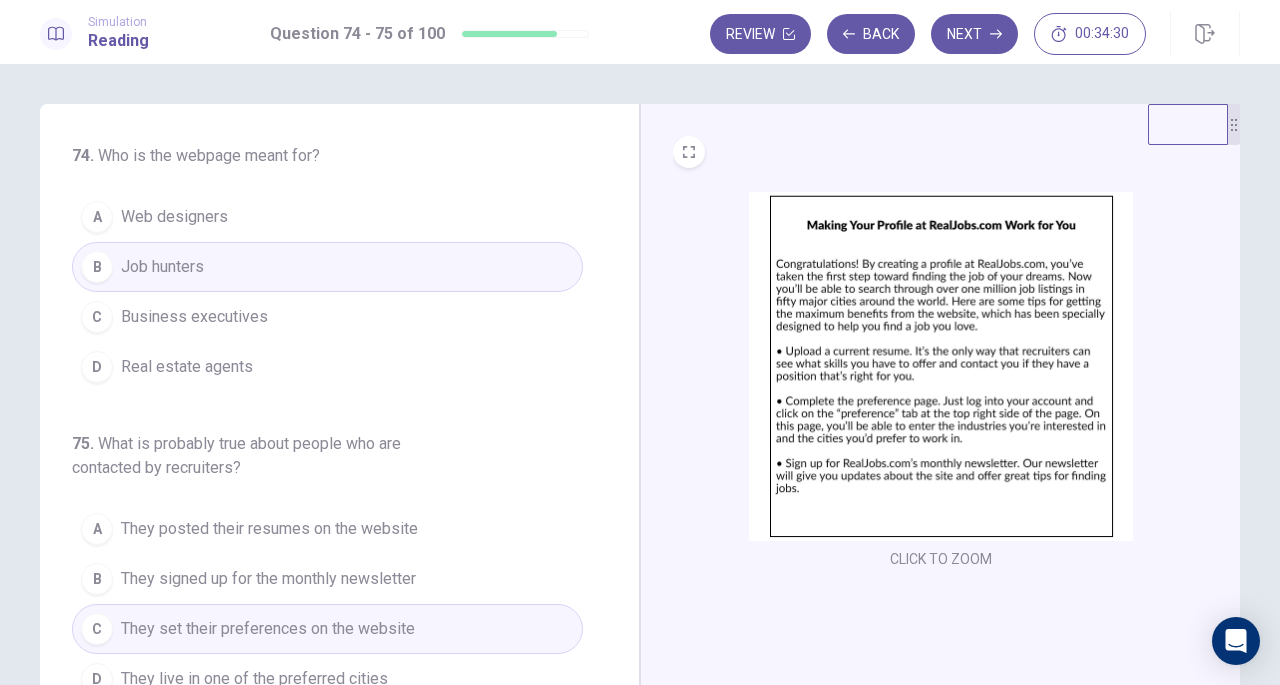 scroll, scrollTop: 218, scrollLeft: 0, axis: vertical 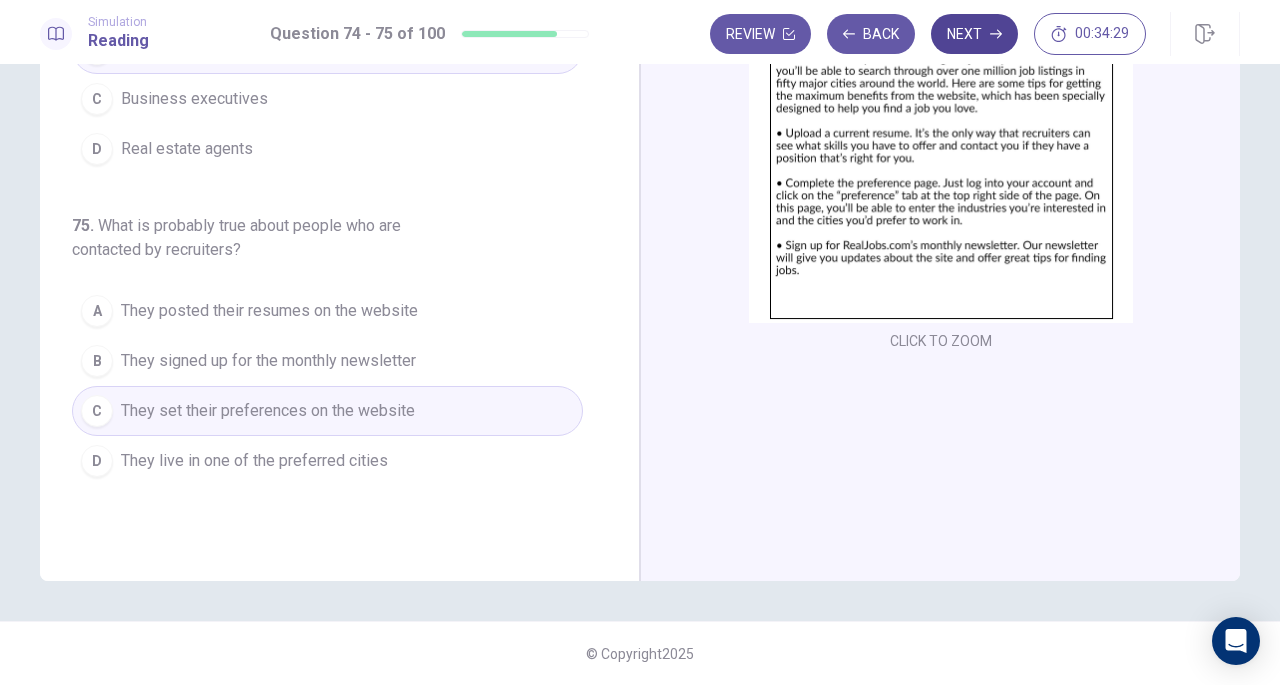 click on "Next" at bounding box center (974, 34) 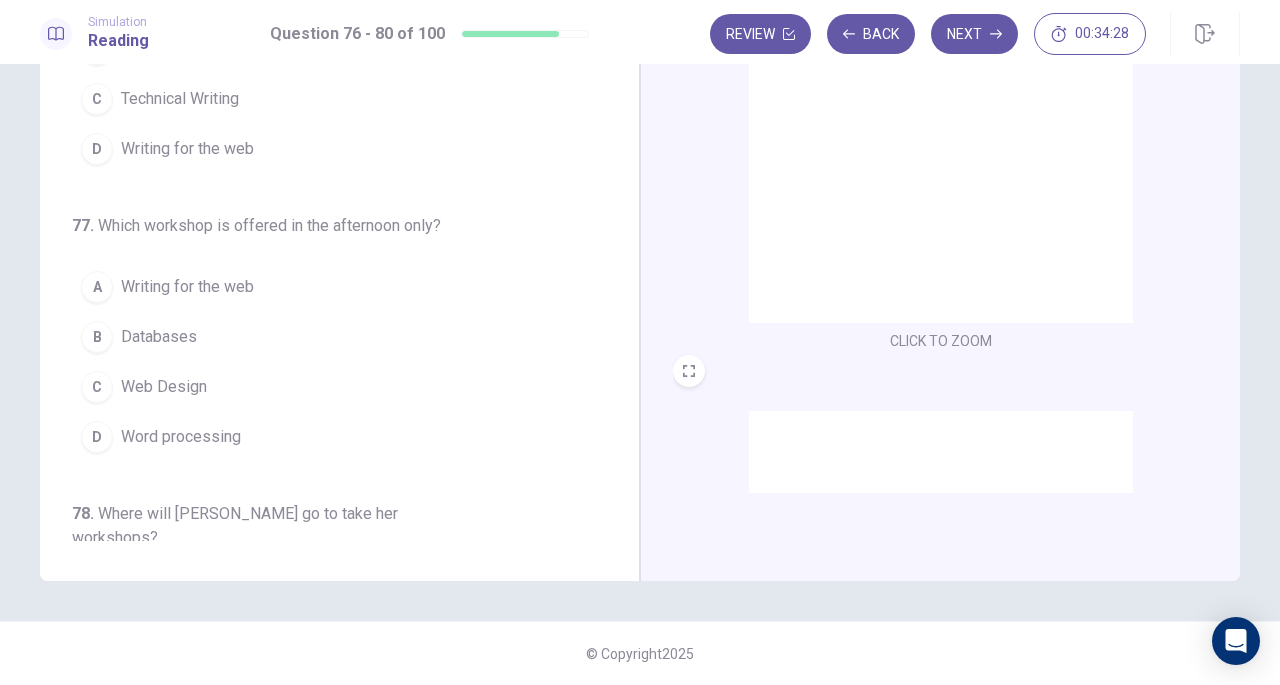 scroll, scrollTop: 0, scrollLeft: 0, axis: both 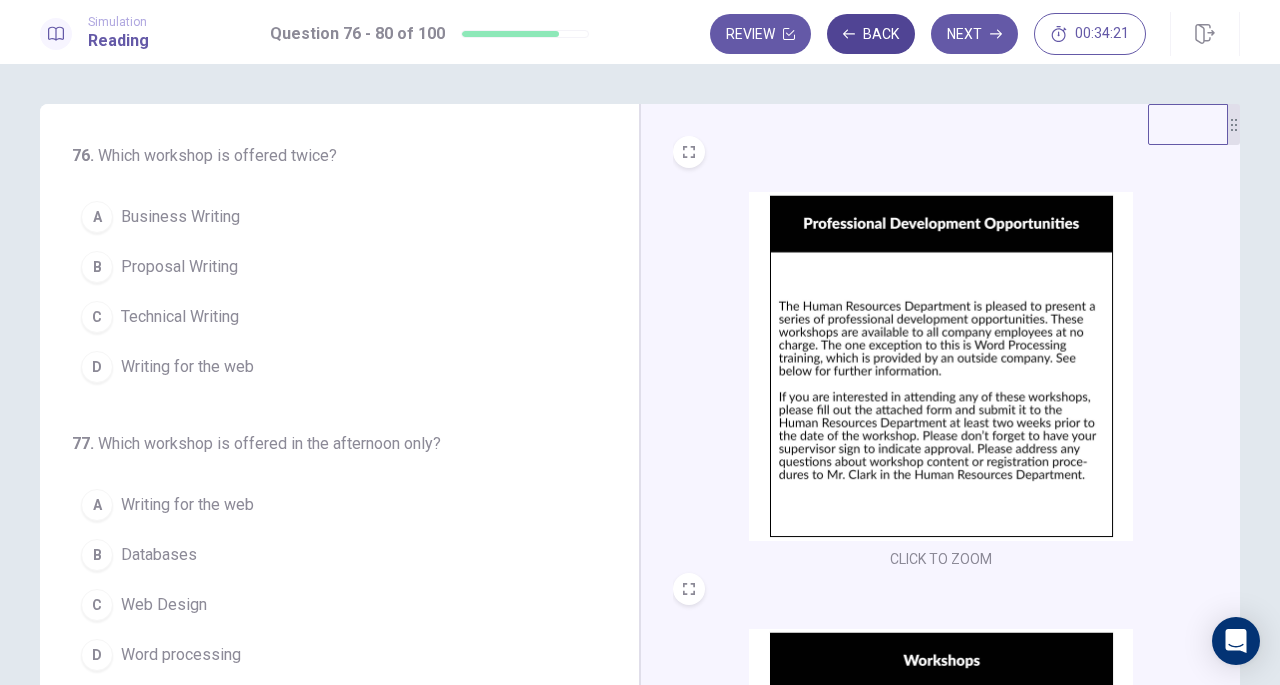 click on "Back" at bounding box center (871, 34) 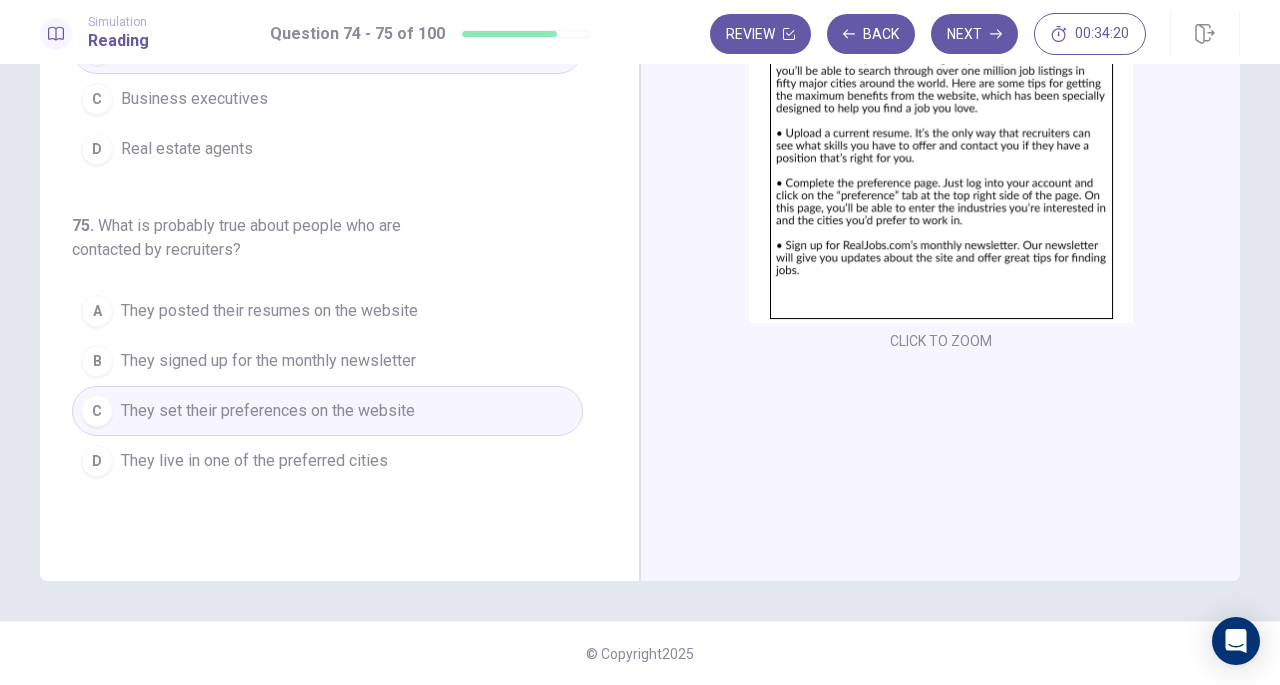 scroll, scrollTop: 0, scrollLeft: 0, axis: both 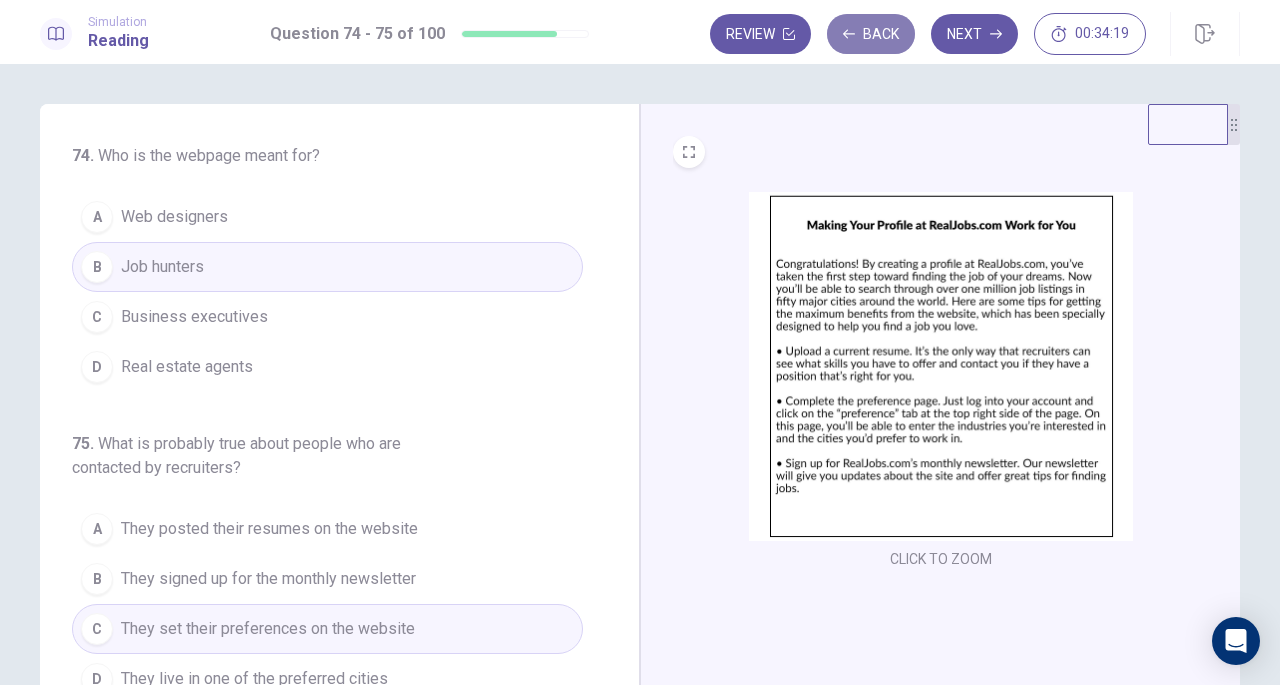 click on "Back" at bounding box center (871, 34) 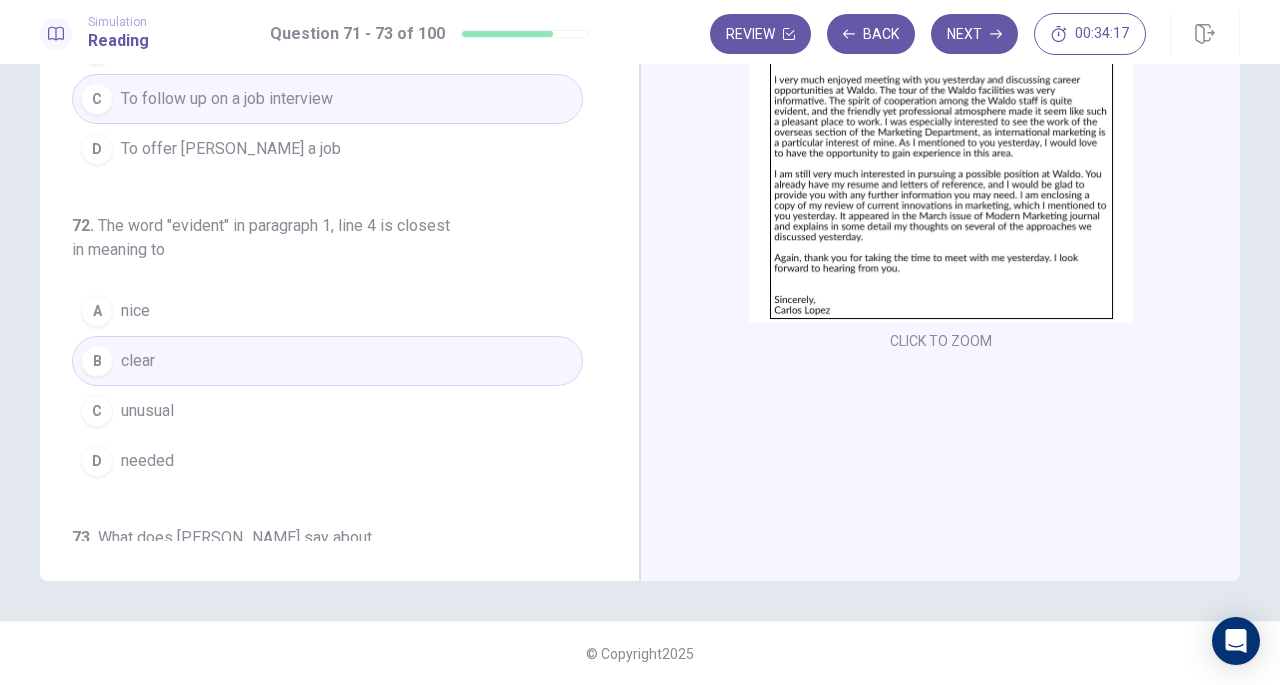 scroll, scrollTop: 0, scrollLeft: 0, axis: both 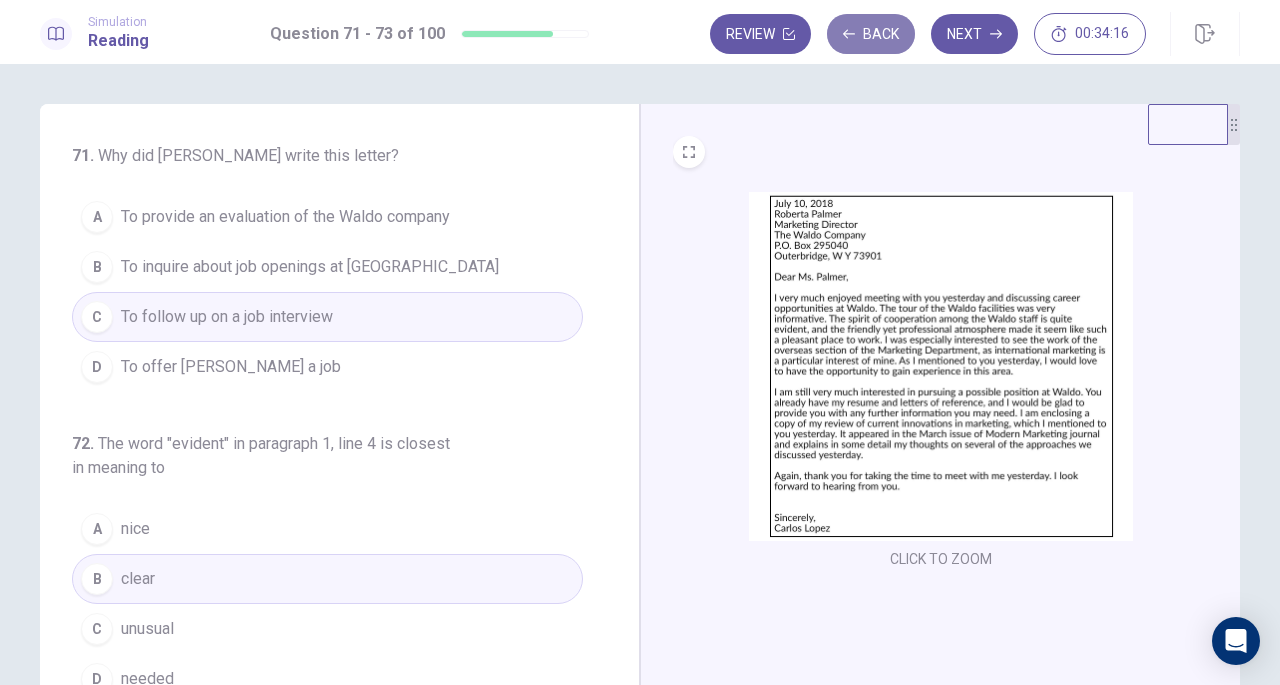 click on "Back" at bounding box center [871, 34] 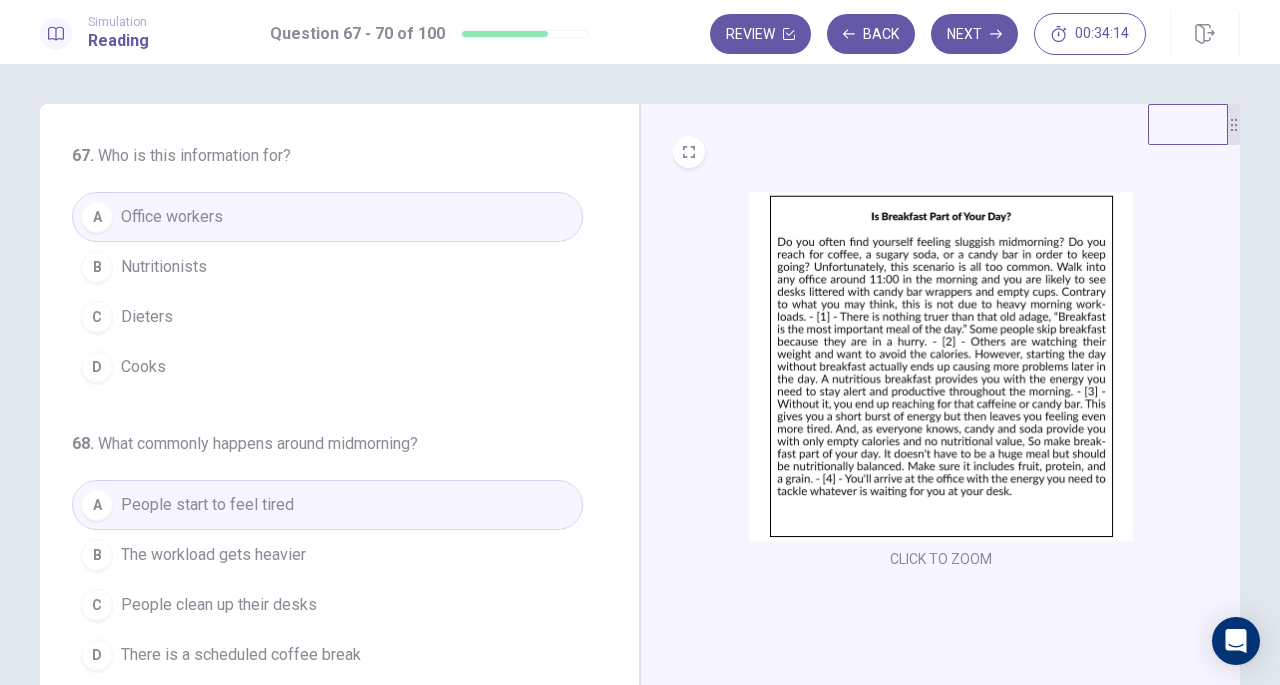 scroll, scrollTop: 1, scrollLeft: 0, axis: vertical 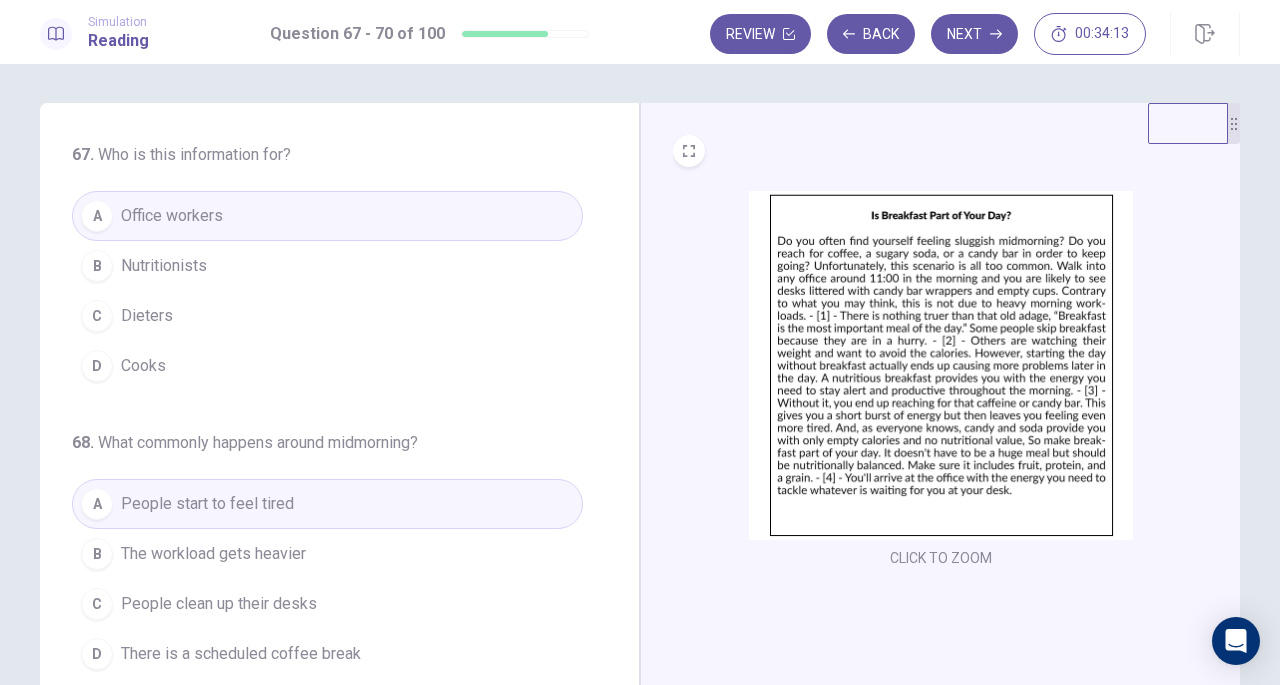 click on "CLICK TO ZOOM" at bounding box center (941, 353) 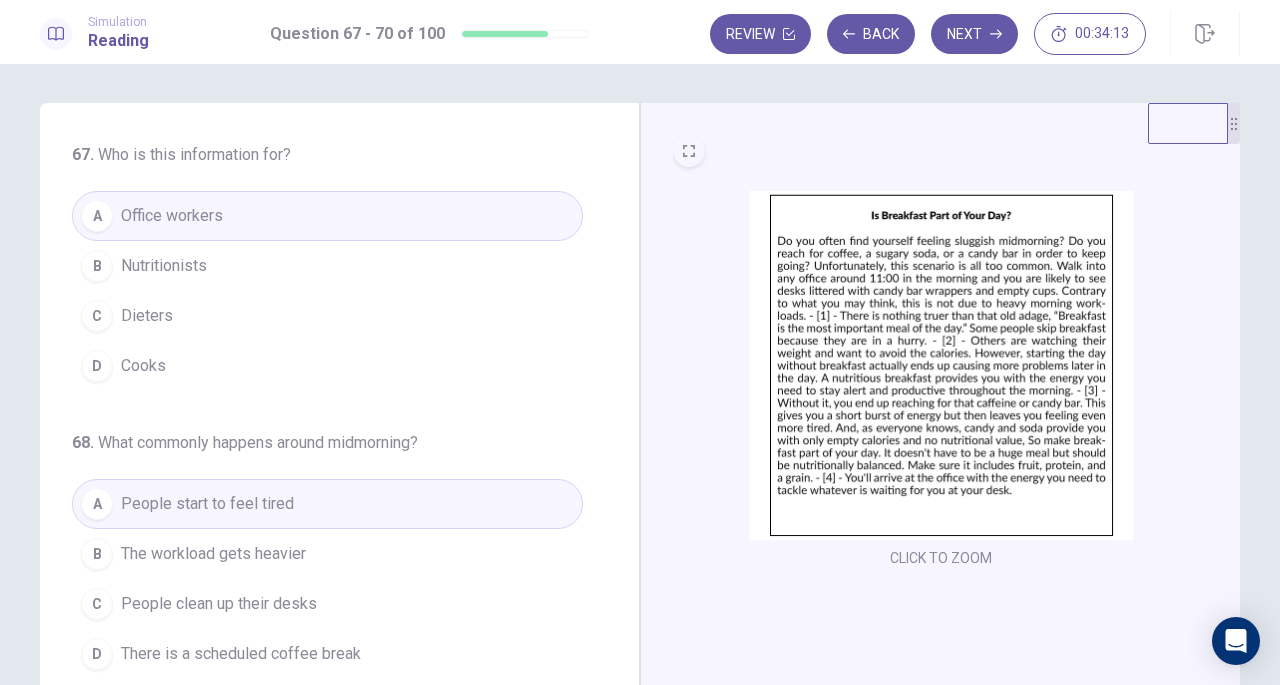 click at bounding box center [689, 151] 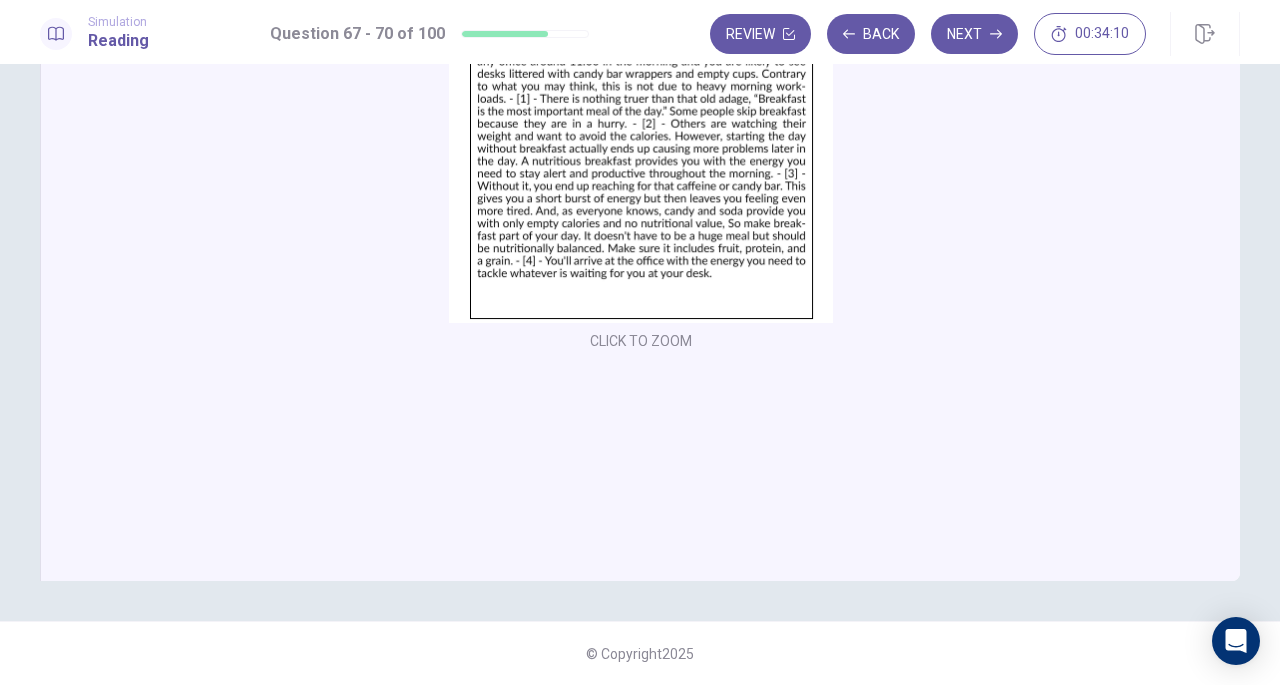 scroll, scrollTop: 0, scrollLeft: 0, axis: both 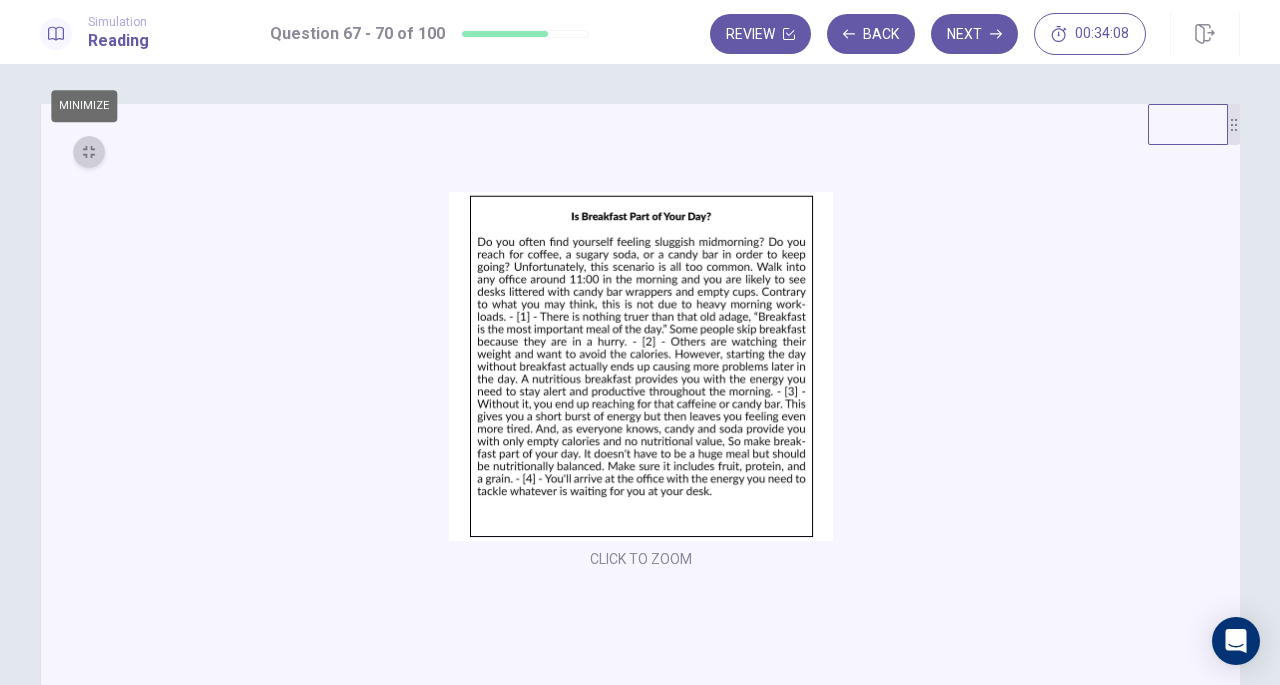 click 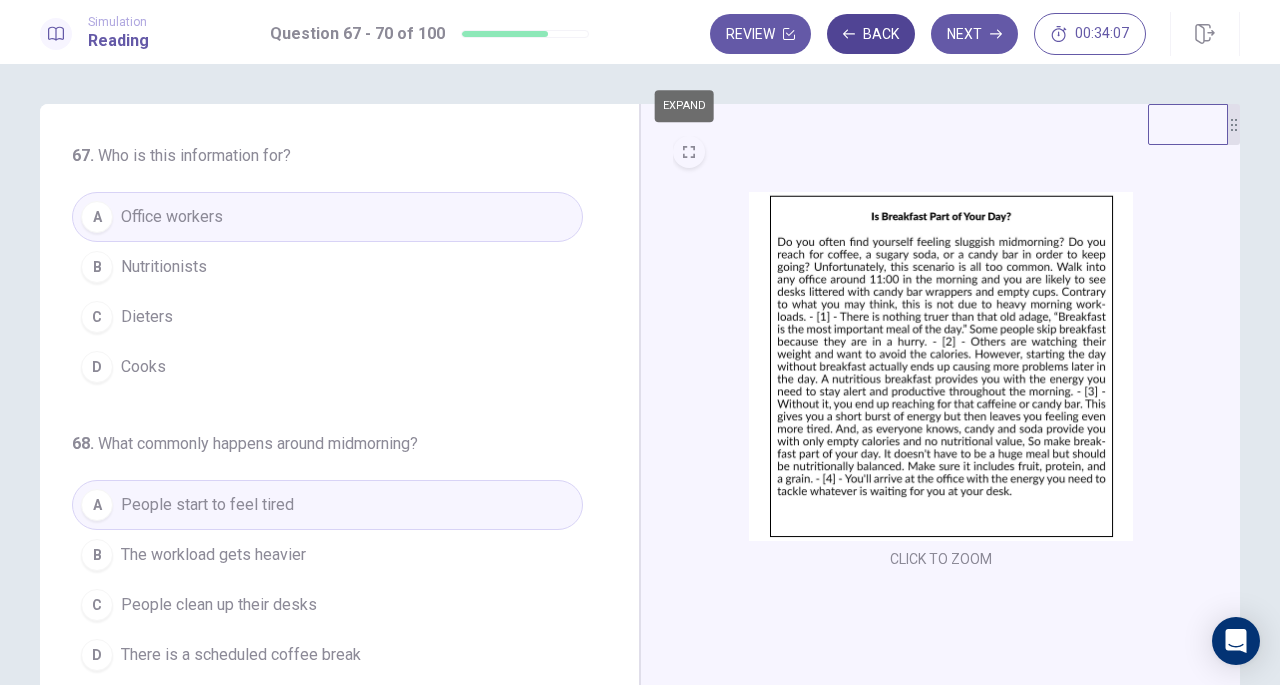 click on "Back" at bounding box center [871, 34] 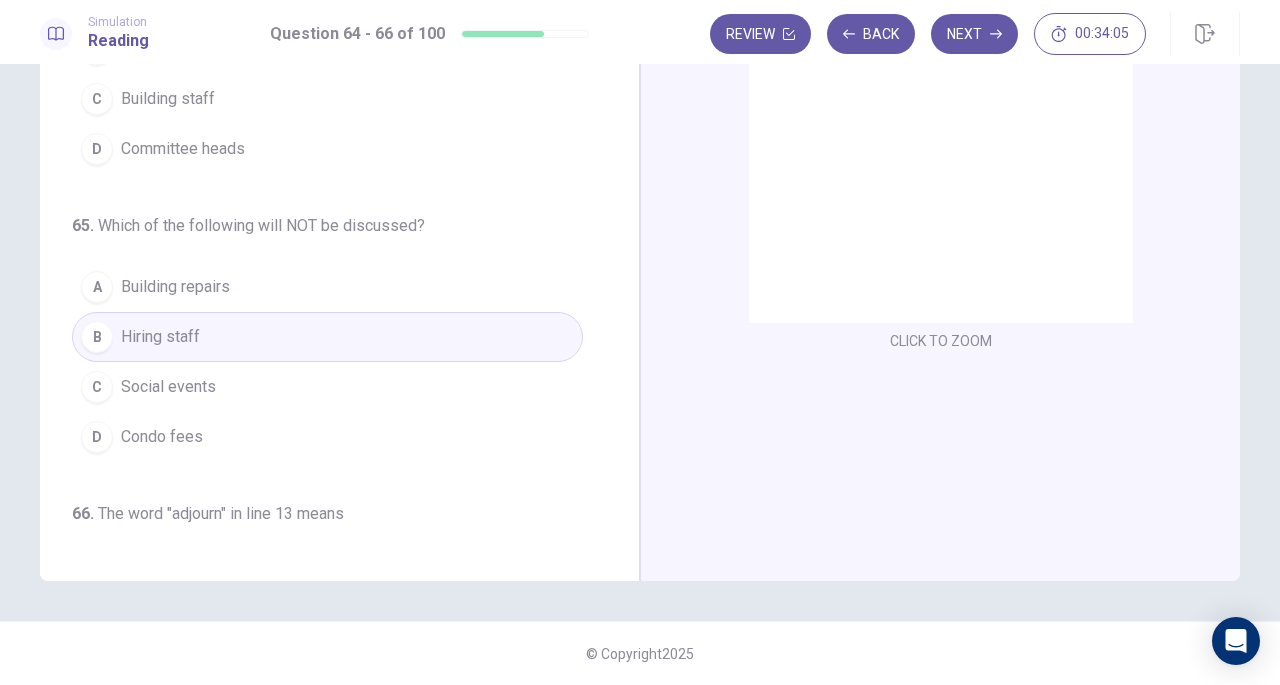 scroll, scrollTop: 0, scrollLeft: 0, axis: both 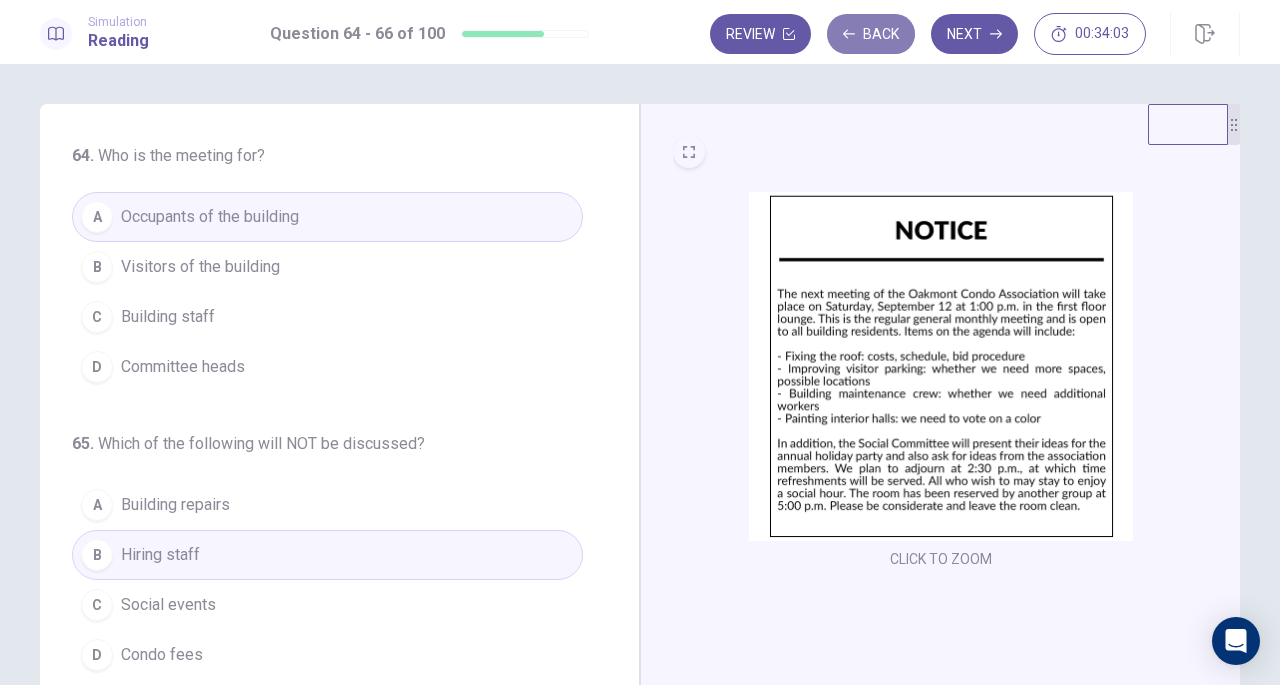 click on "Back" at bounding box center [871, 34] 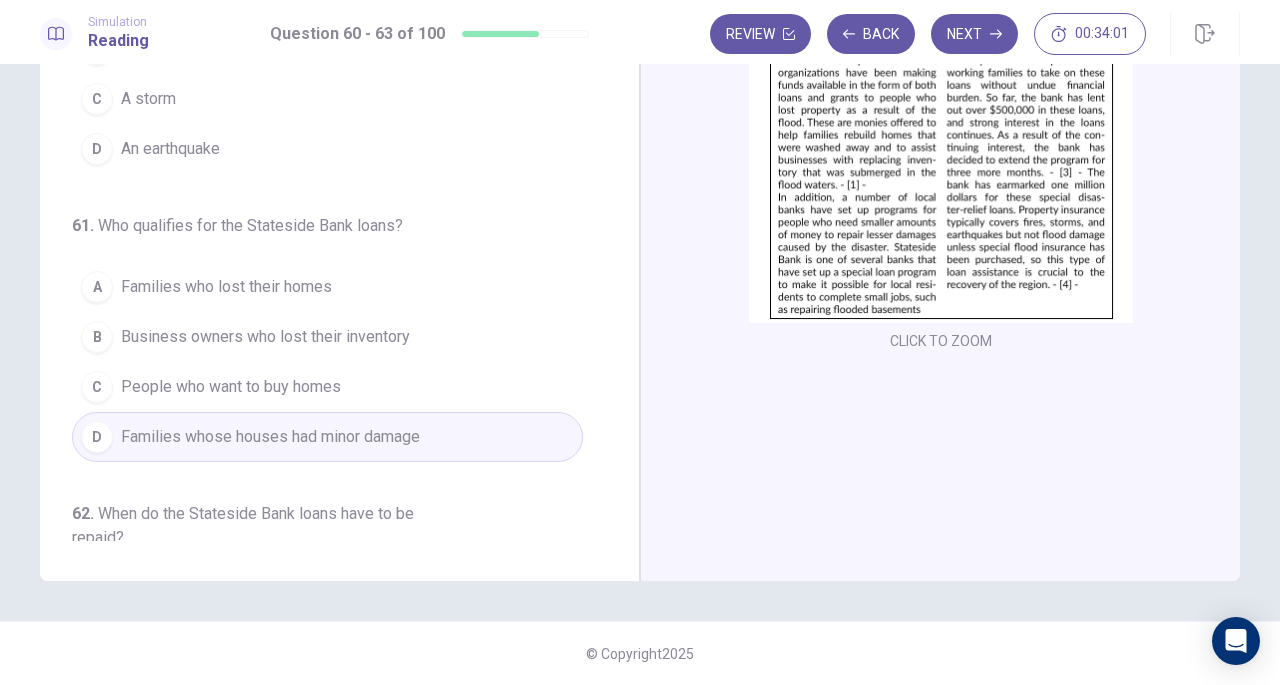 scroll, scrollTop: 0, scrollLeft: 0, axis: both 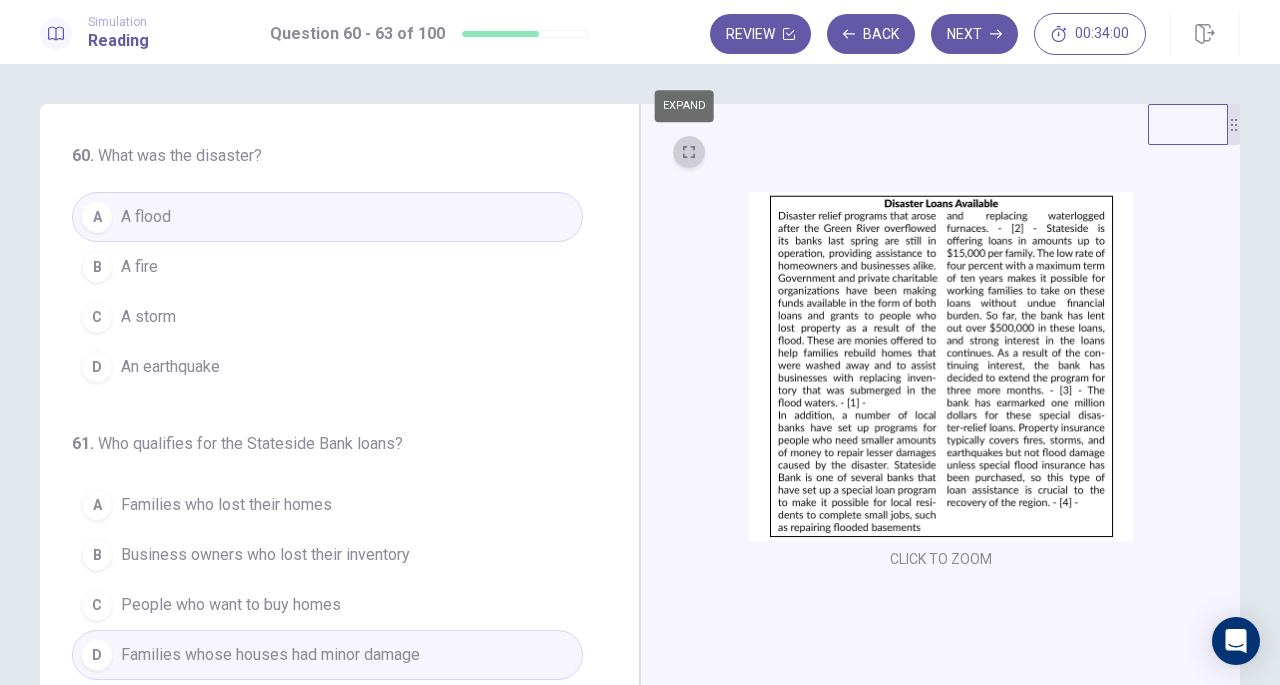 click 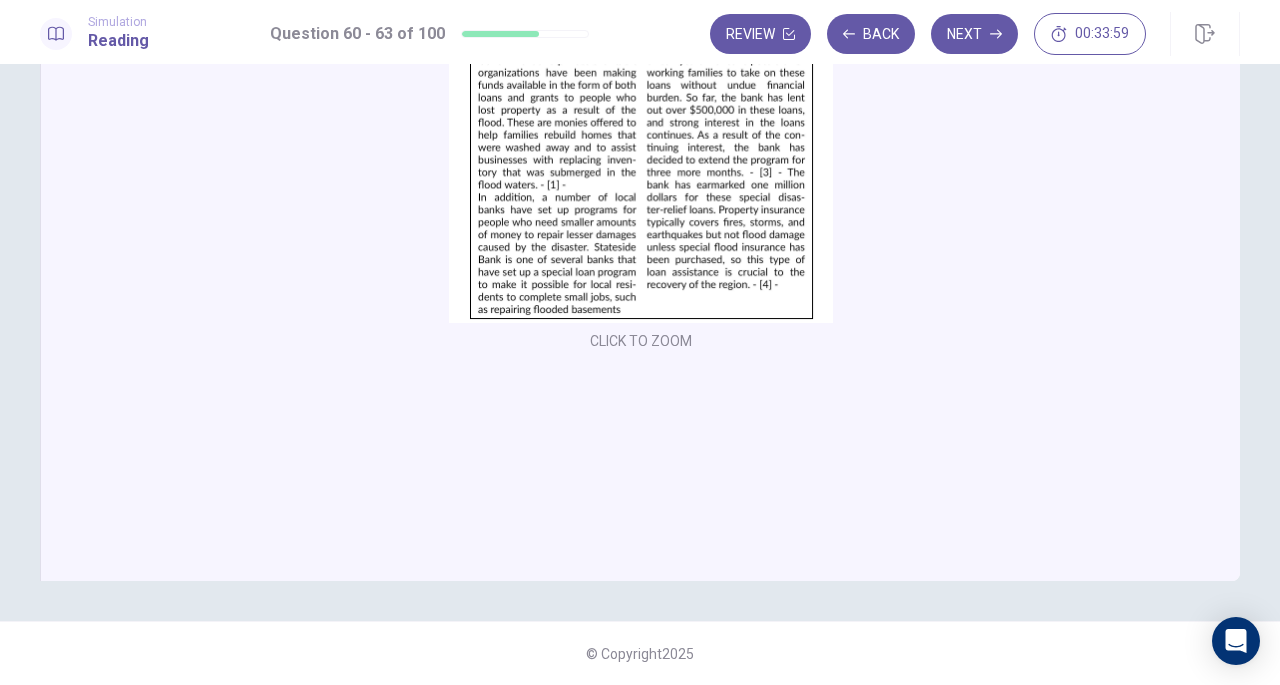 scroll, scrollTop: 0, scrollLeft: 0, axis: both 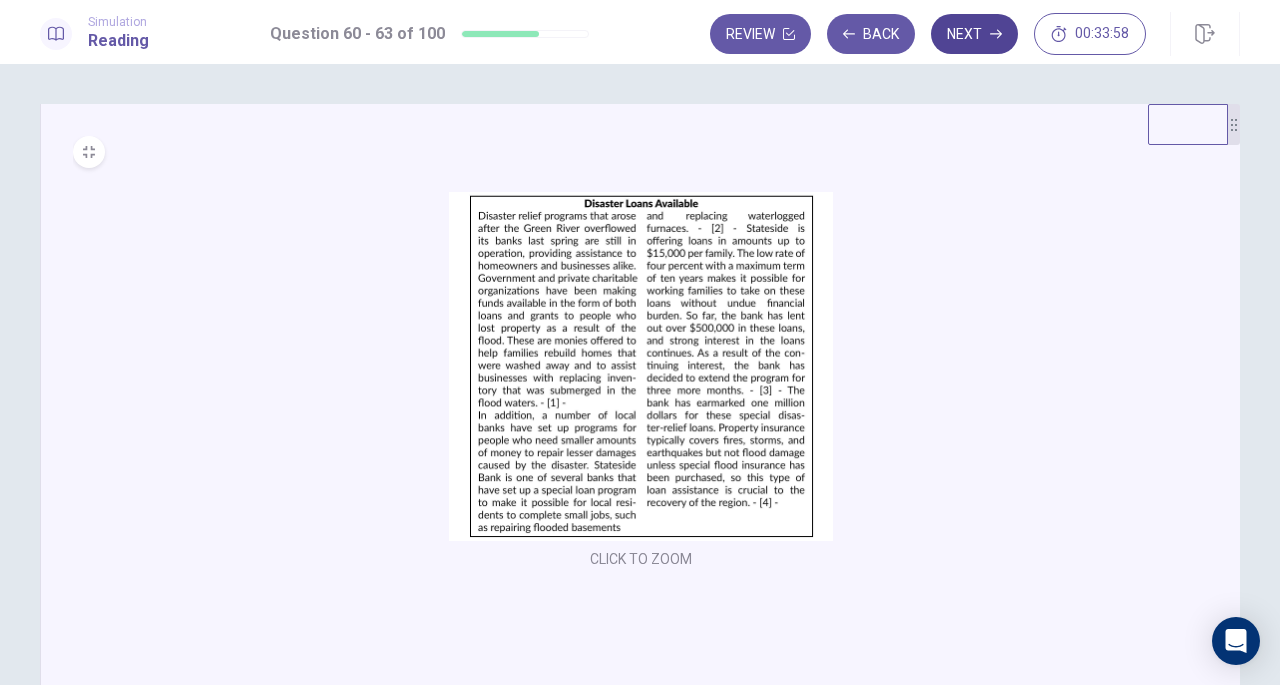 click on "Next" at bounding box center [974, 34] 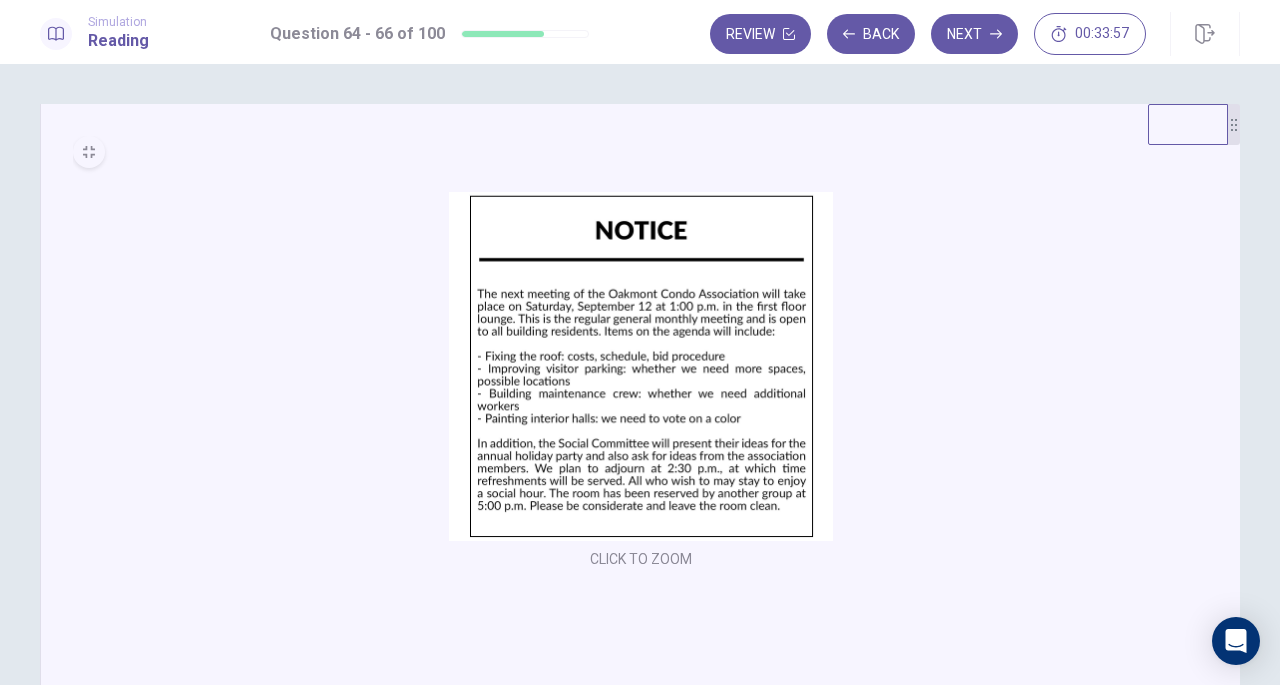 click at bounding box center [89, 152] 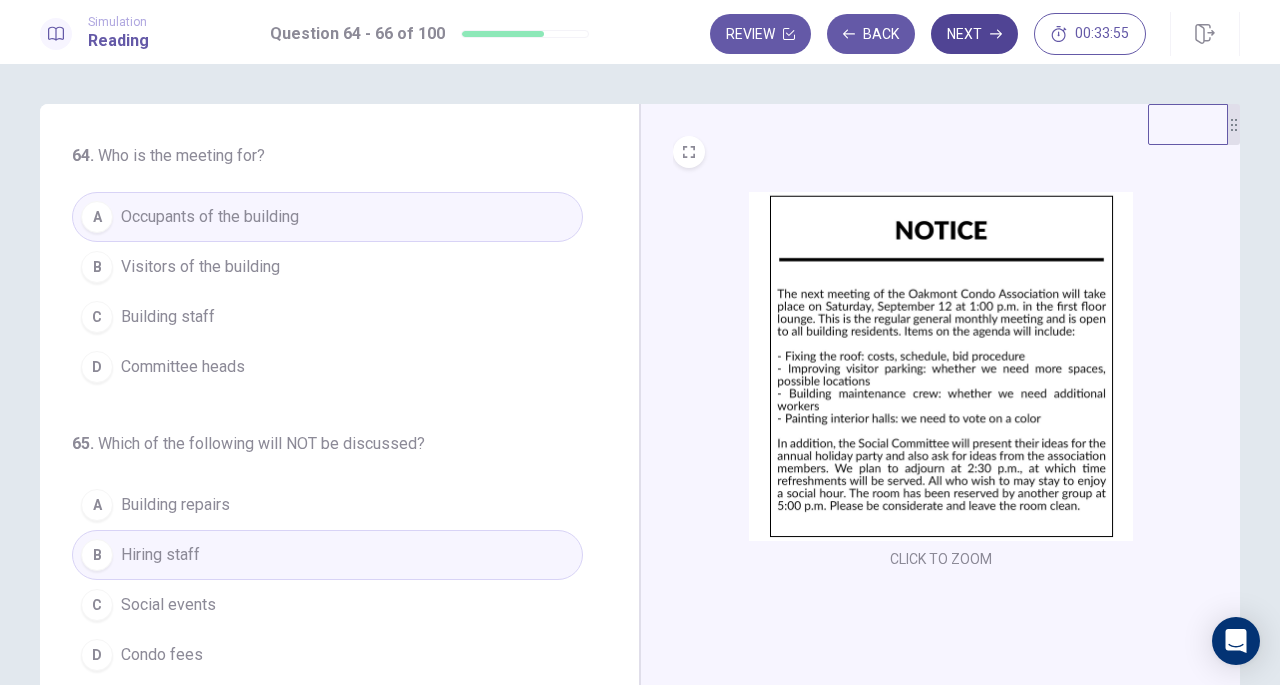 click on "Next" at bounding box center [974, 34] 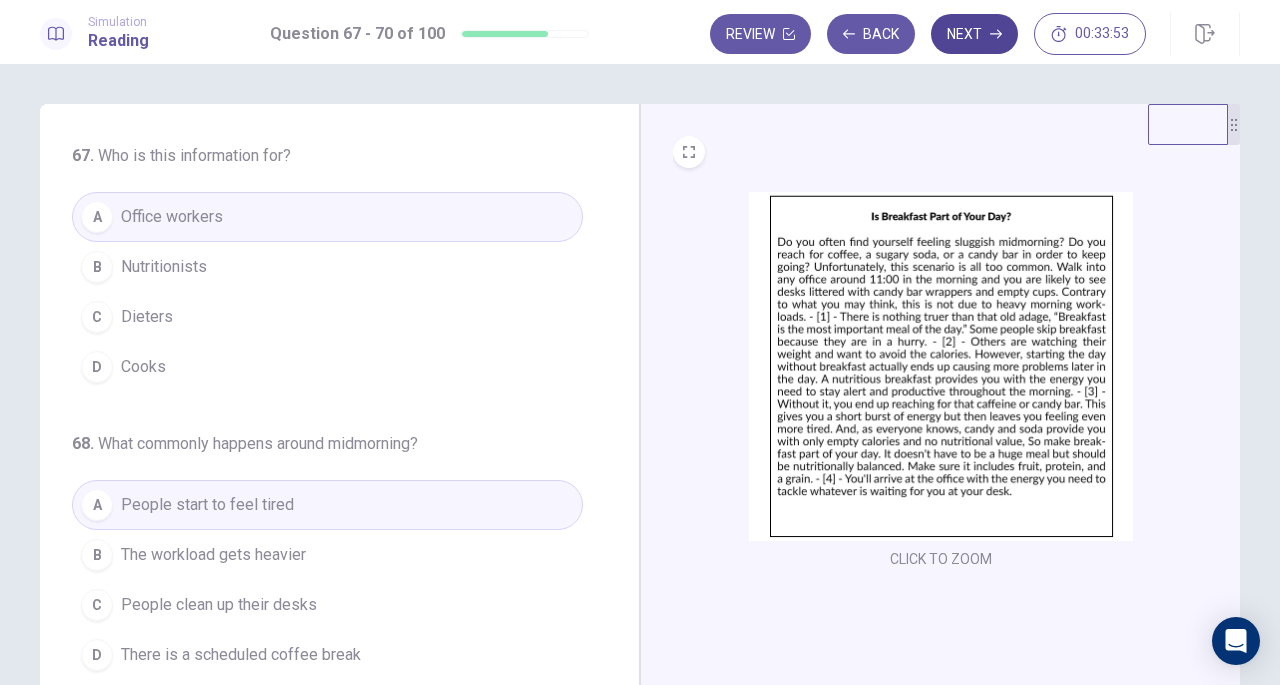 click on "Next" at bounding box center (974, 34) 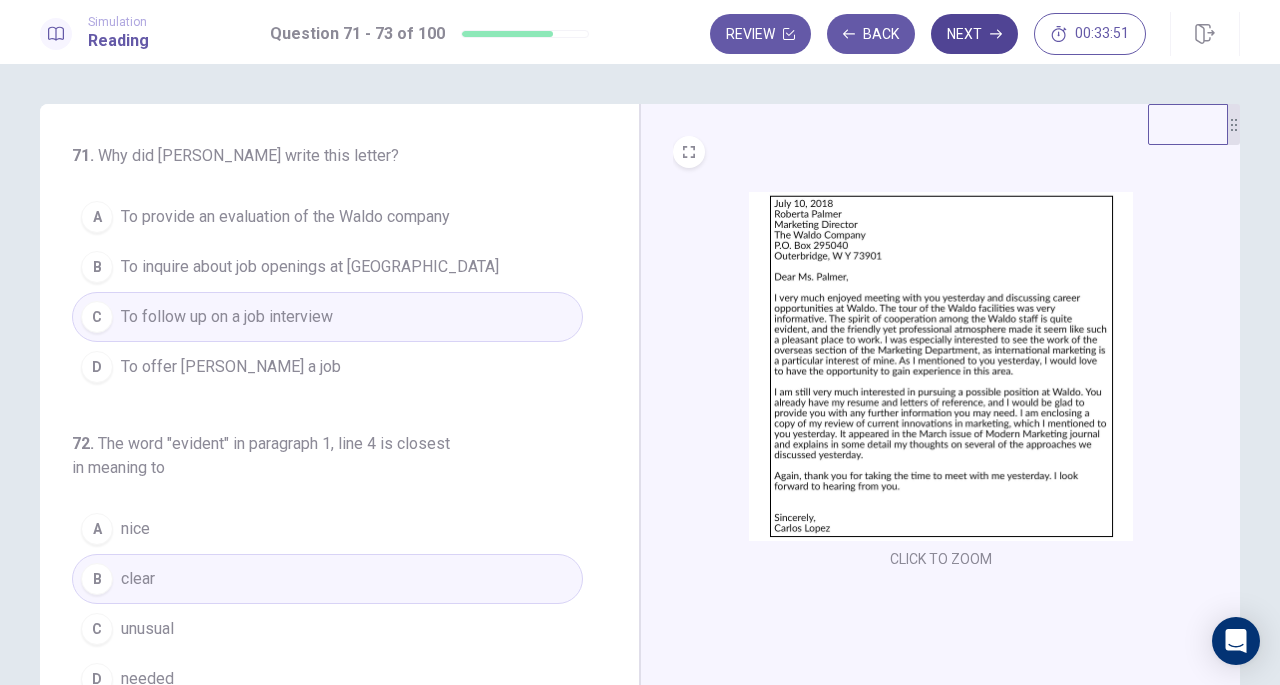 click on "Next" at bounding box center [974, 34] 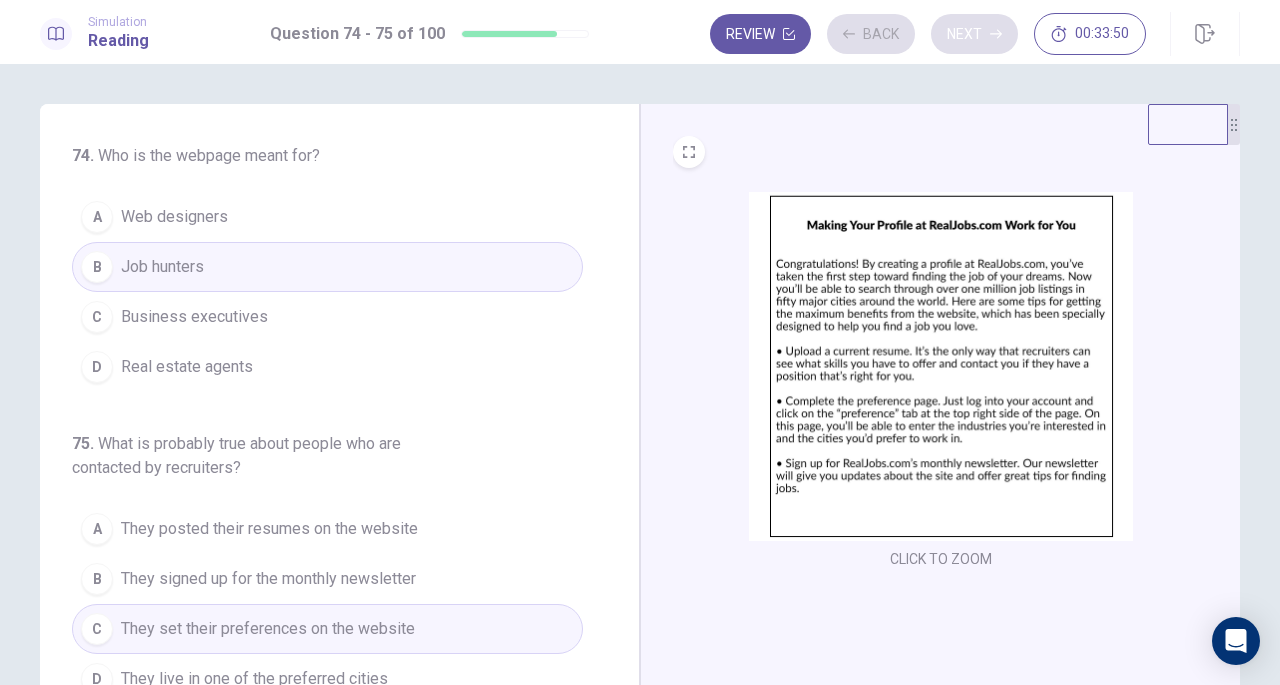 click on "Review Back Next 00:33:50" at bounding box center (928, 34) 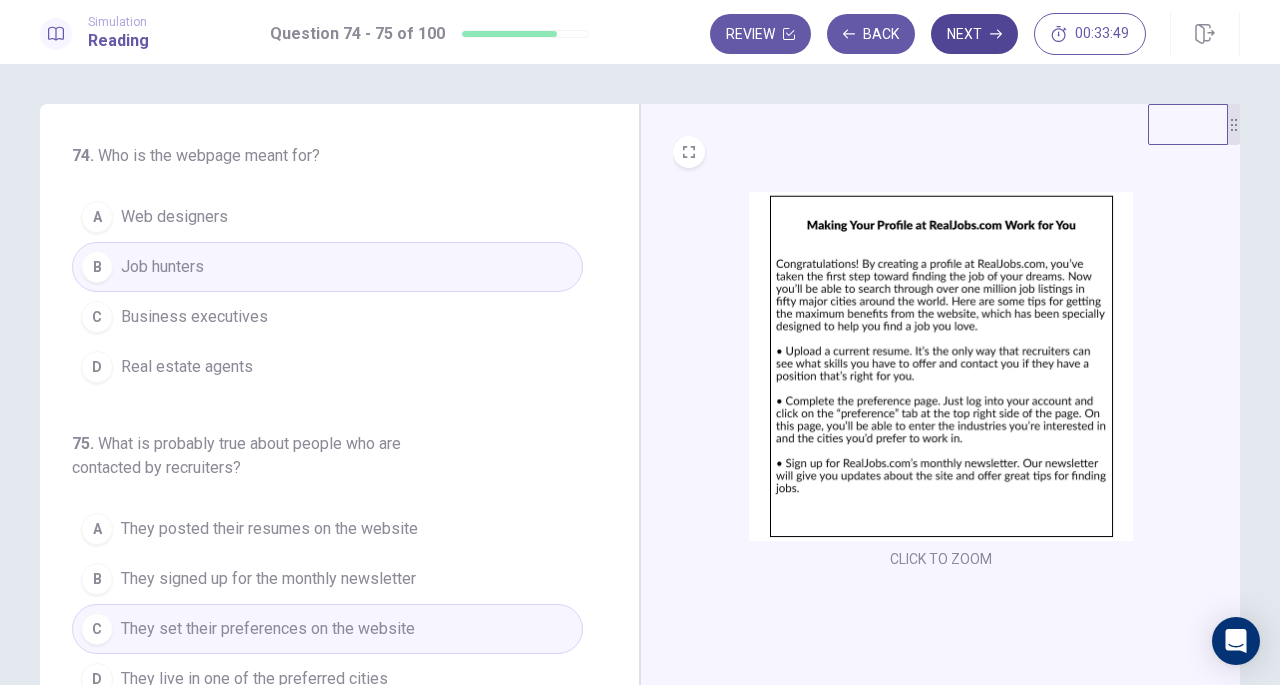 click on "Next" at bounding box center [974, 34] 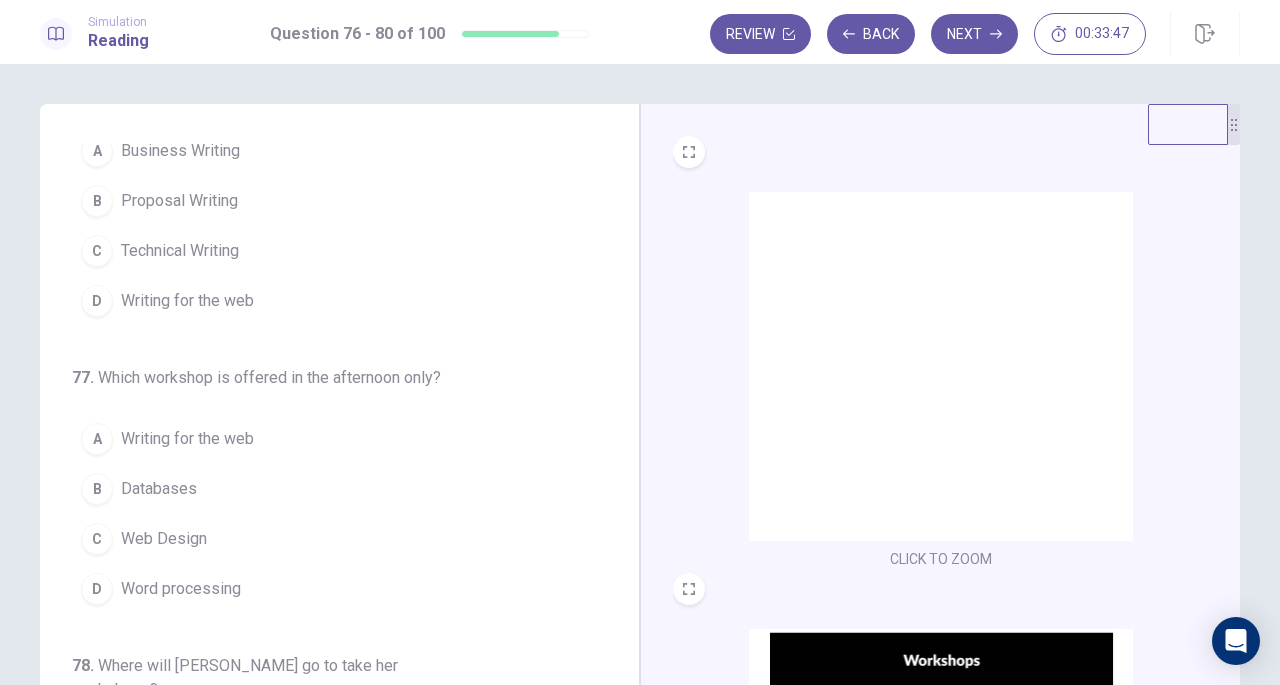 scroll, scrollTop: 0, scrollLeft: 0, axis: both 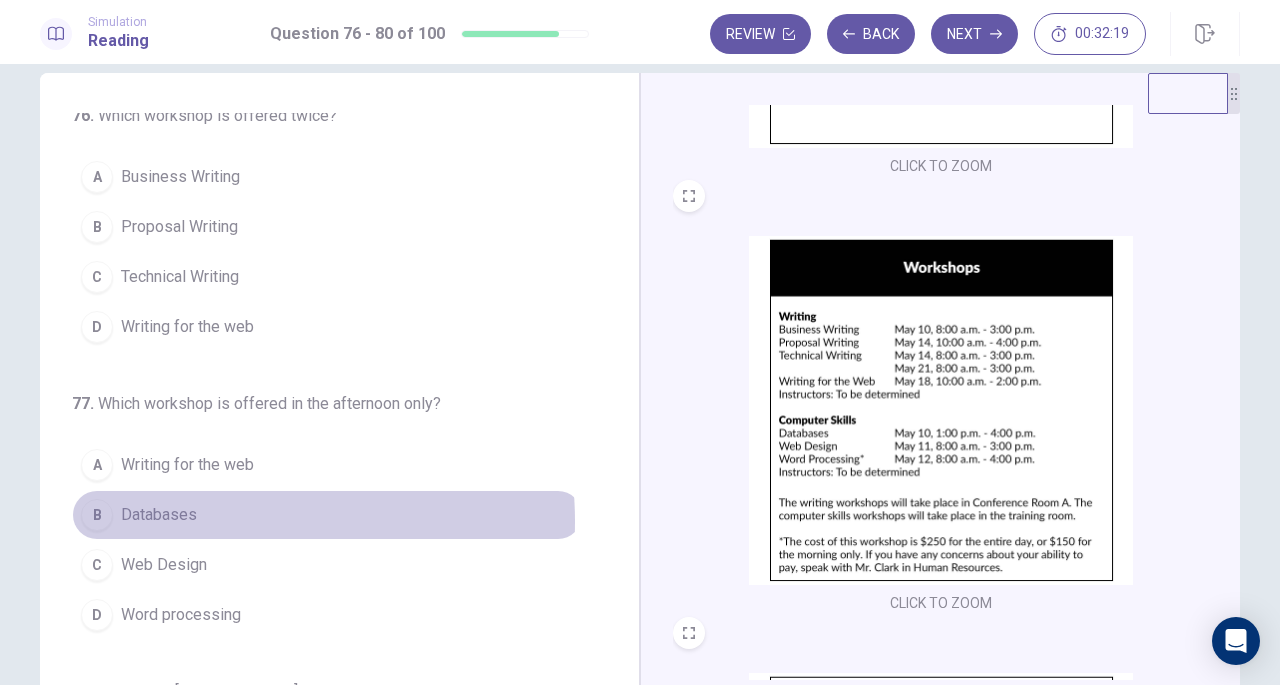 click on "Databases" at bounding box center [159, 515] 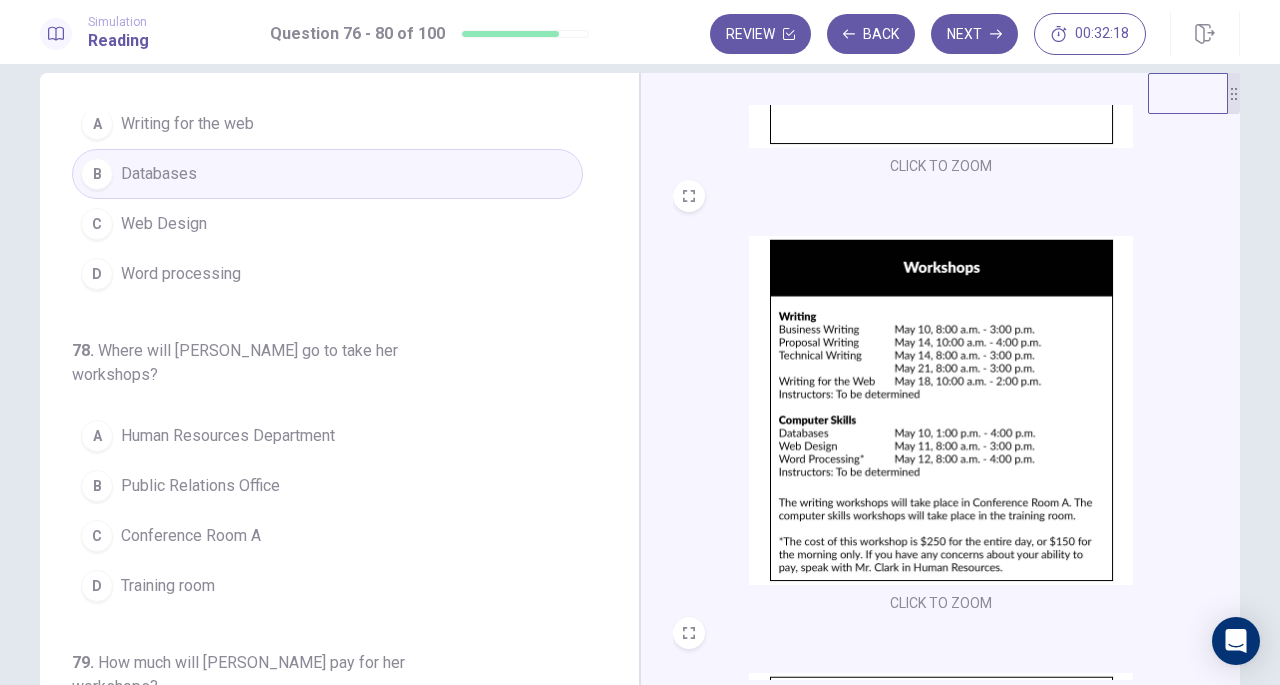 scroll, scrollTop: 416, scrollLeft: 0, axis: vertical 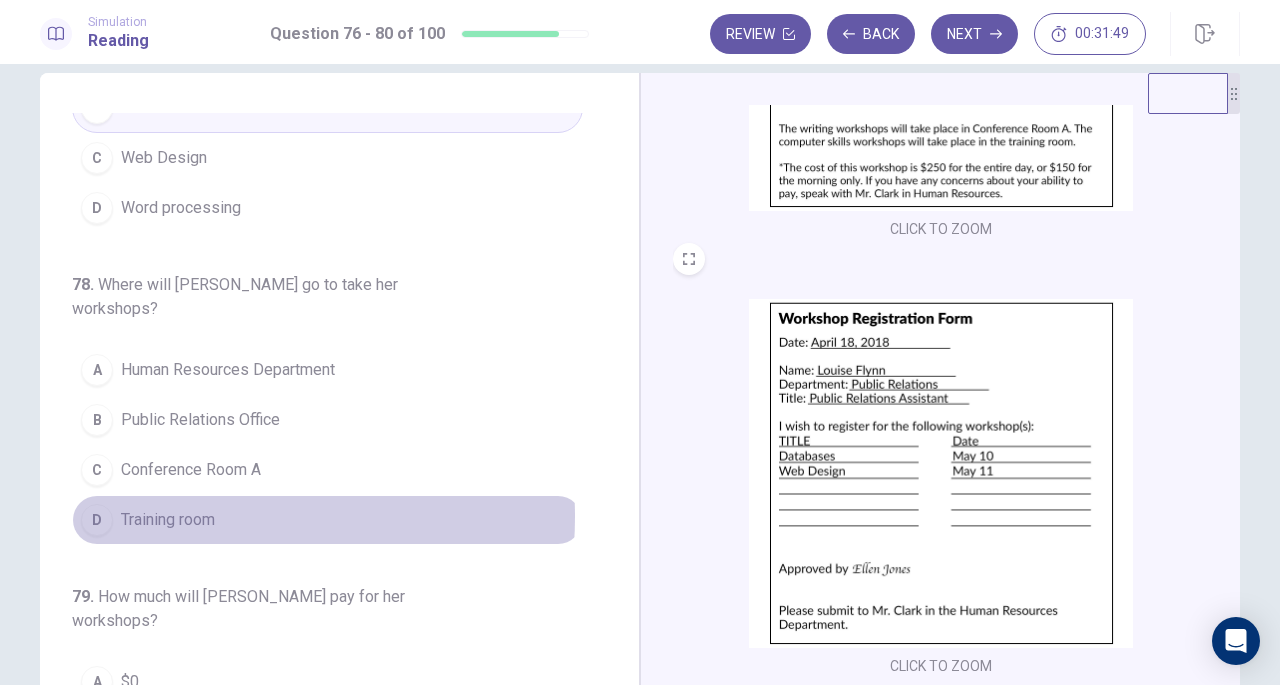 click on "Training room" at bounding box center [168, 520] 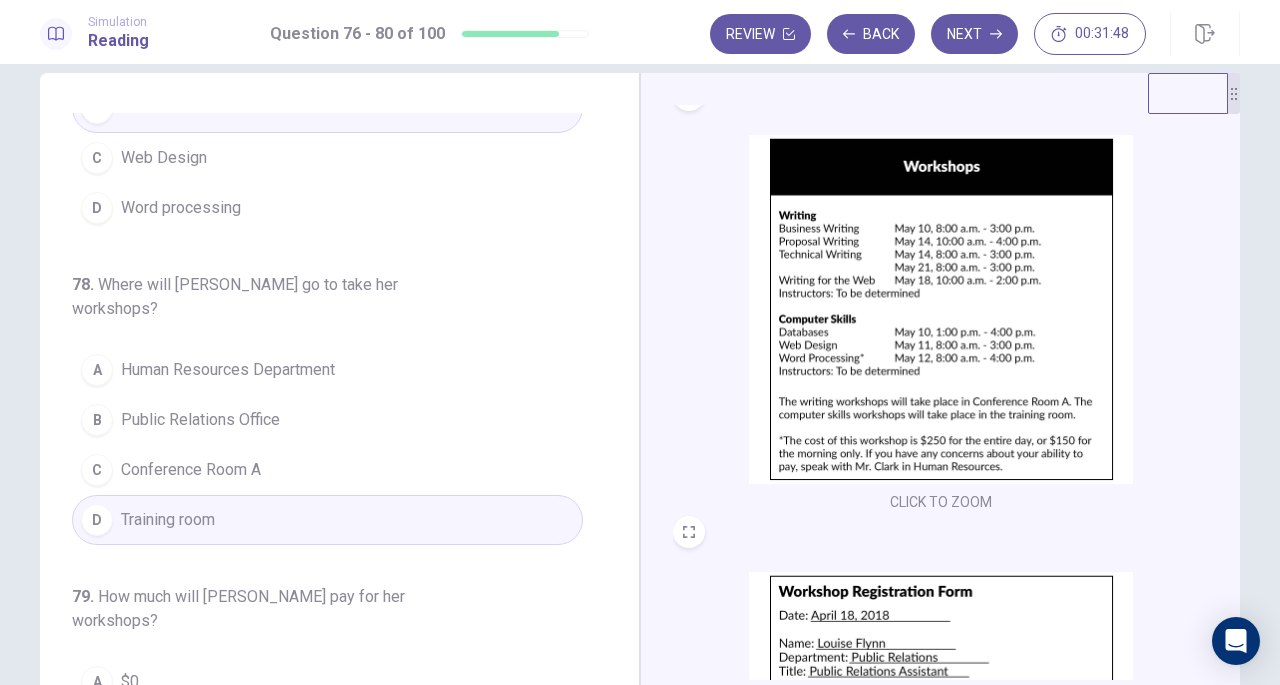 scroll, scrollTop: 445, scrollLeft: 0, axis: vertical 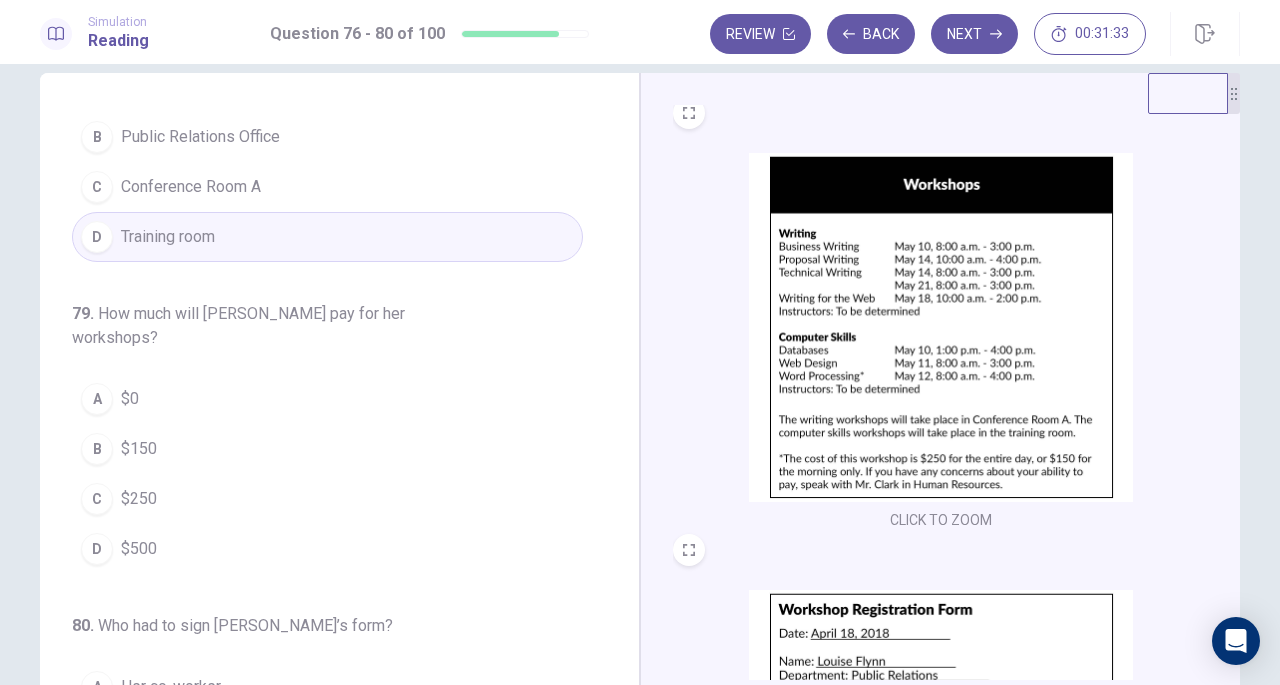 click on "C $250" at bounding box center [327, 499] 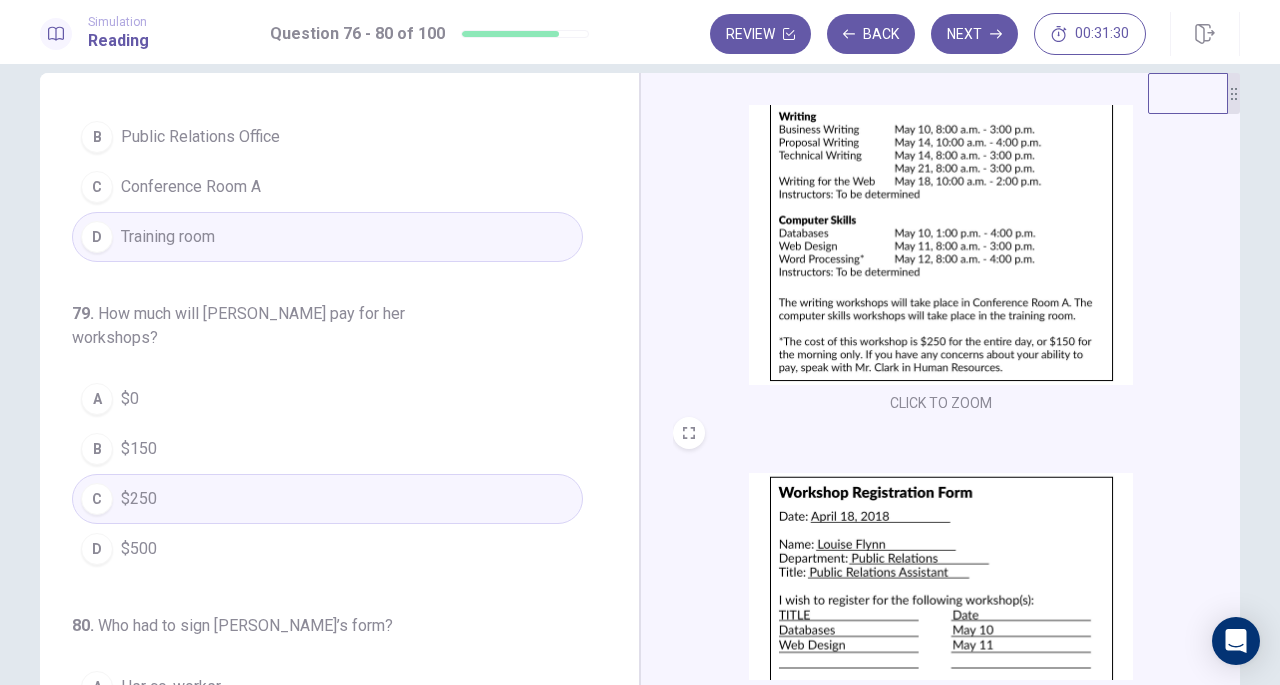 scroll, scrollTop: 553, scrollLeft: 0, axis: vertical 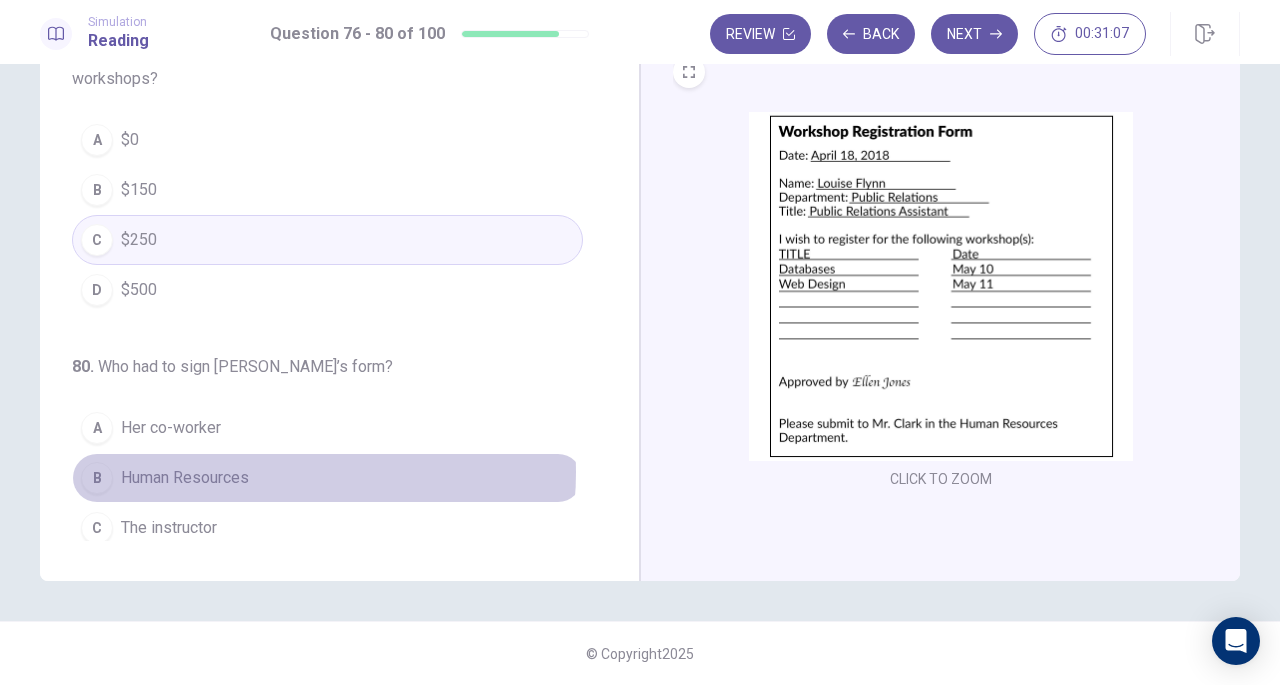 click on "B Human Resources" at bounding box center [327, 478] 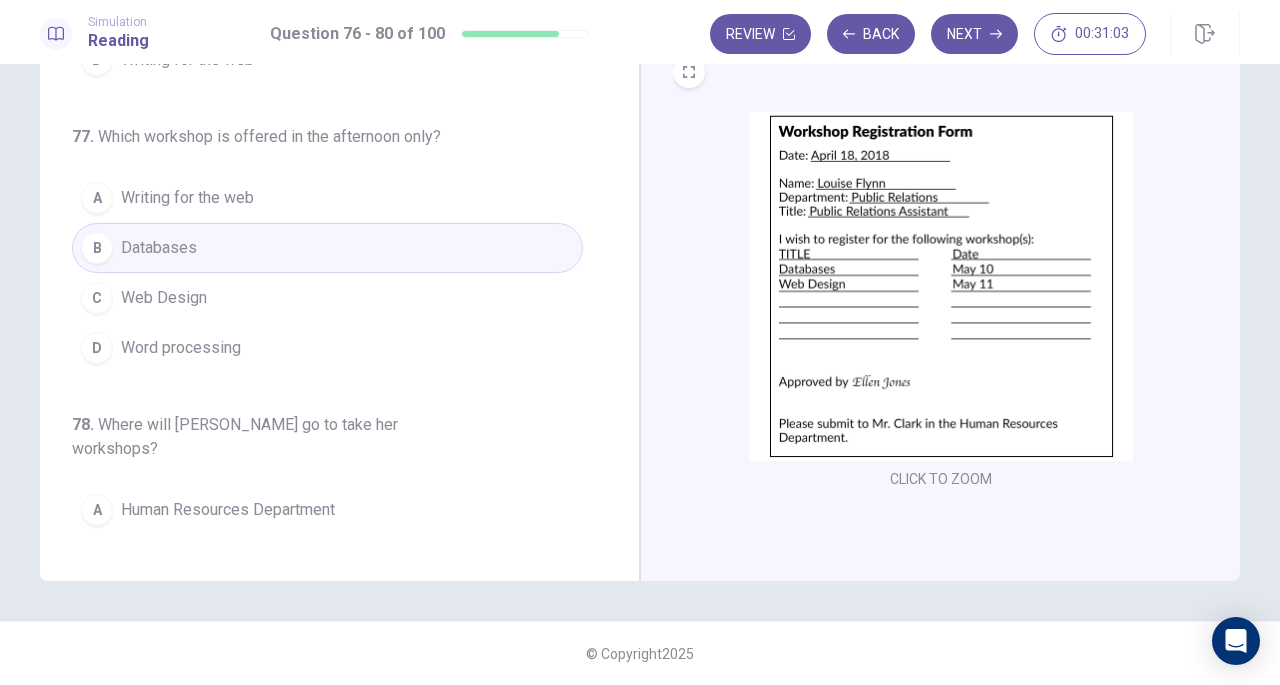 scroll, scrollTop: 87, scrollLeft: 0, axis: vertical 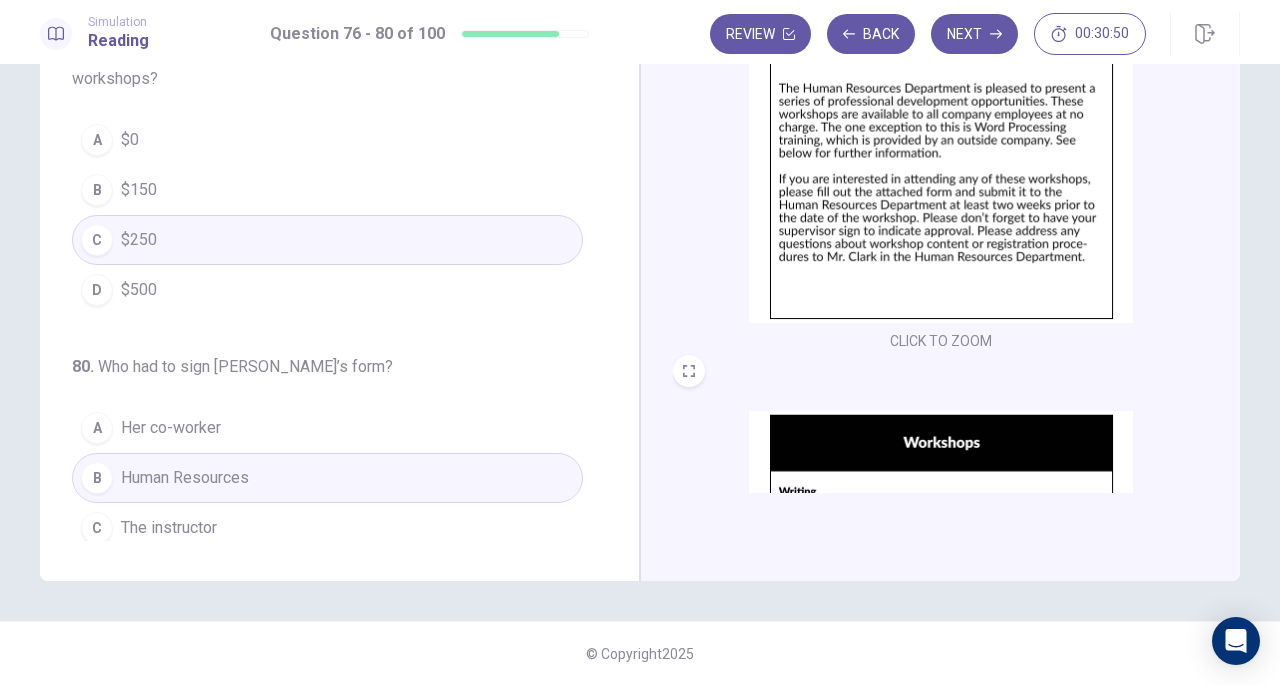click on "D Her supervisor" at bounding box center (327, 578) 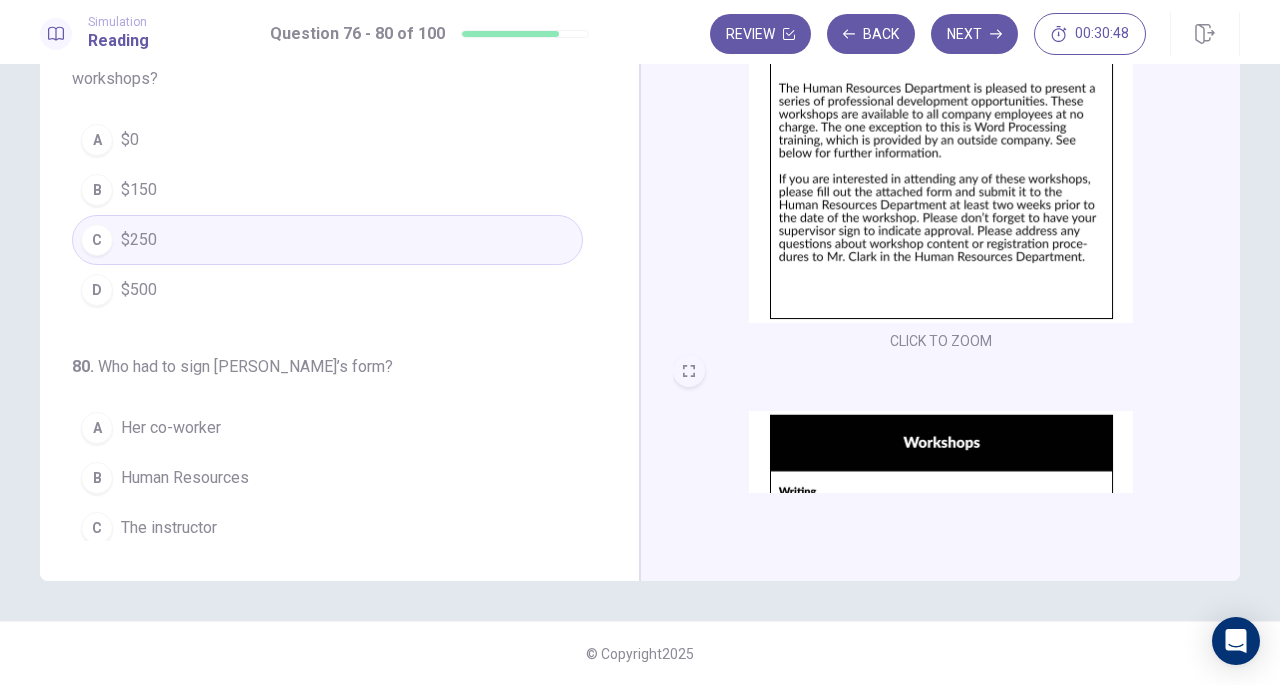 scroll, scrollTop: 0, scrollLeft: 0, axis: both 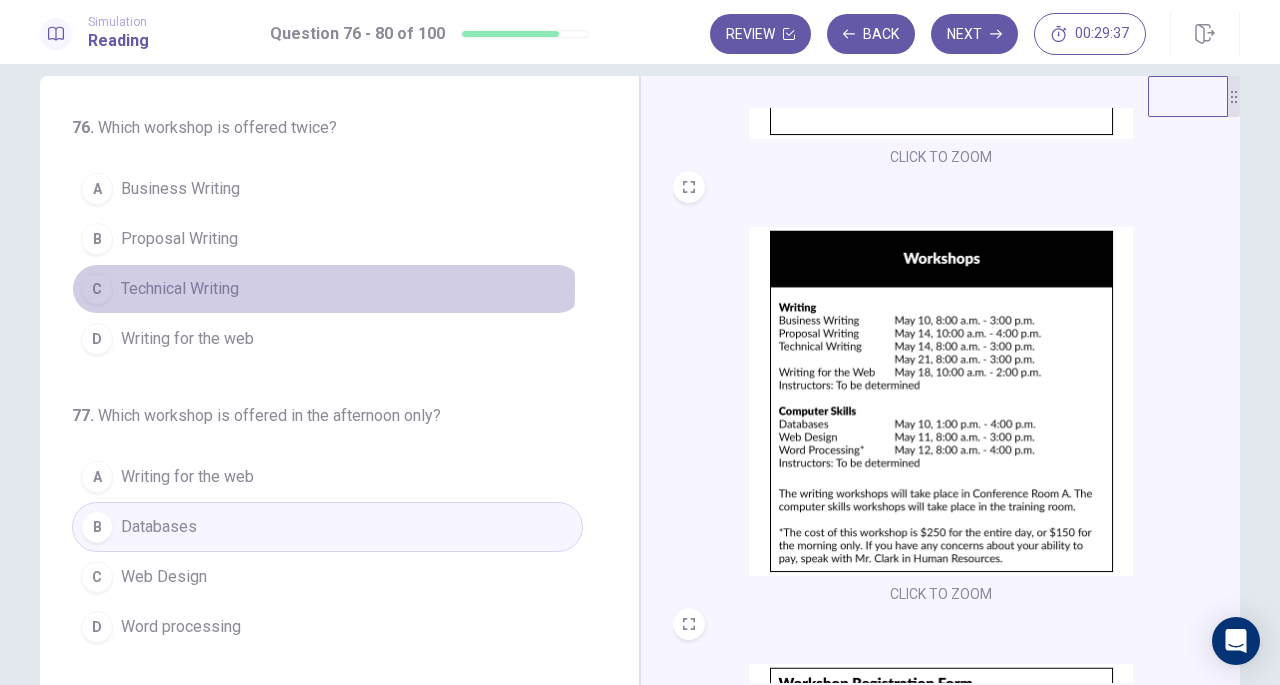 click on "C Technical Writing" at bounding box center [327, 289] 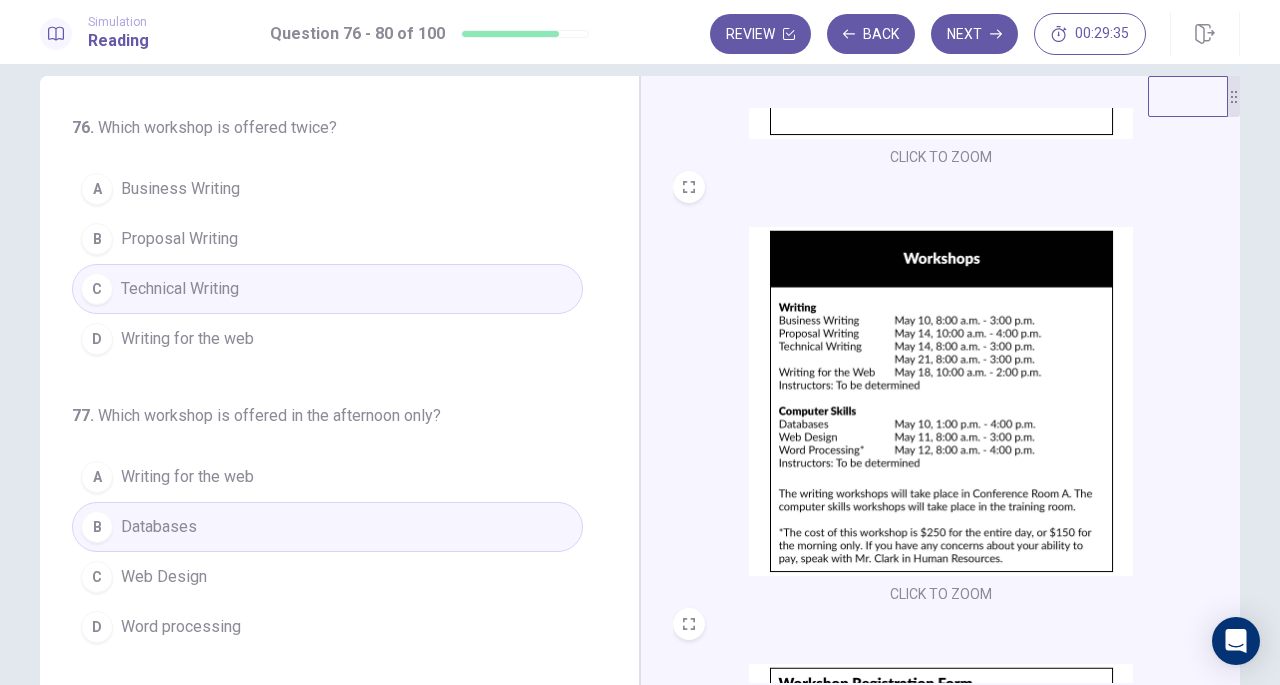 scroll, scrollTop: 771, scrollLeft: 0, axis: vertical 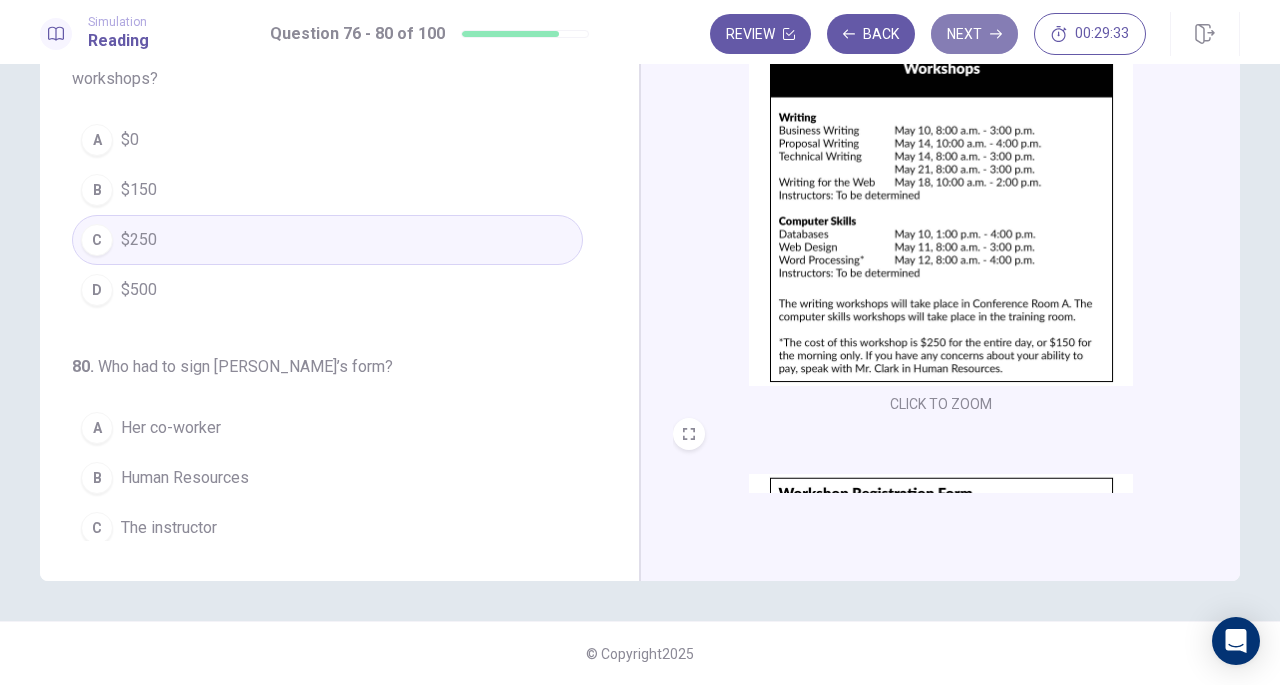 click on "Next" at bounding box center [974, 34] 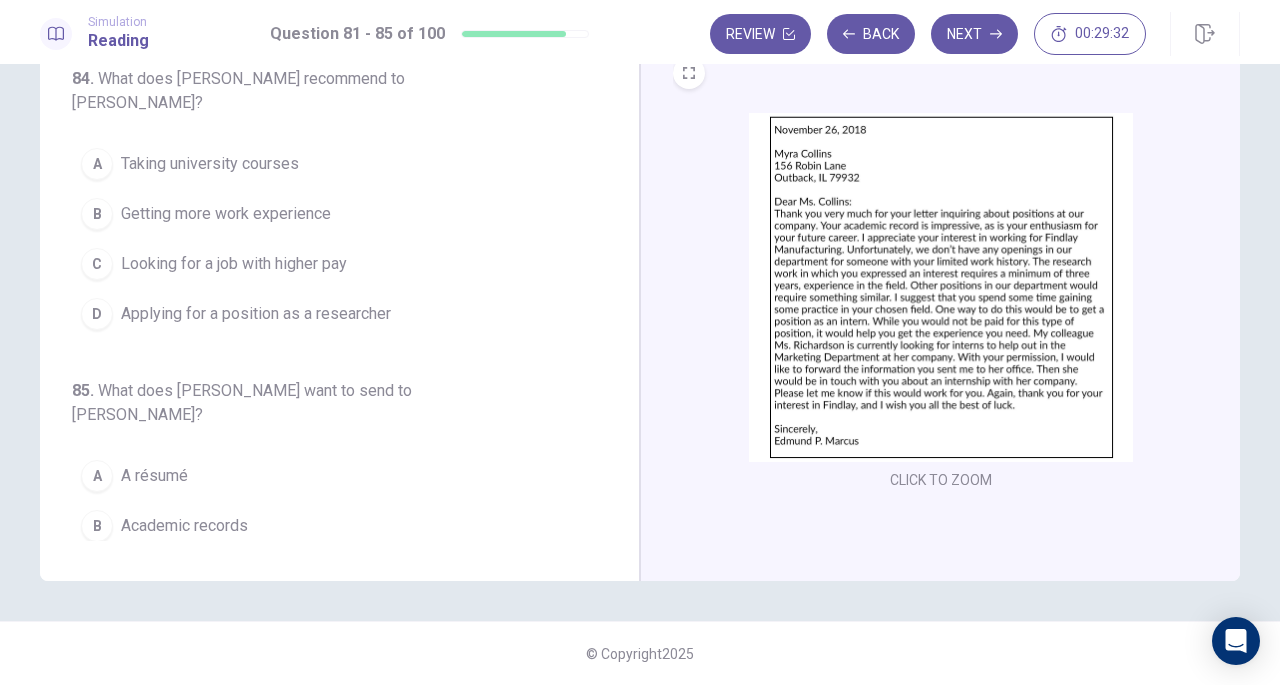 scroll, scrollTop: 0, scrollLeft: 0, axis: both 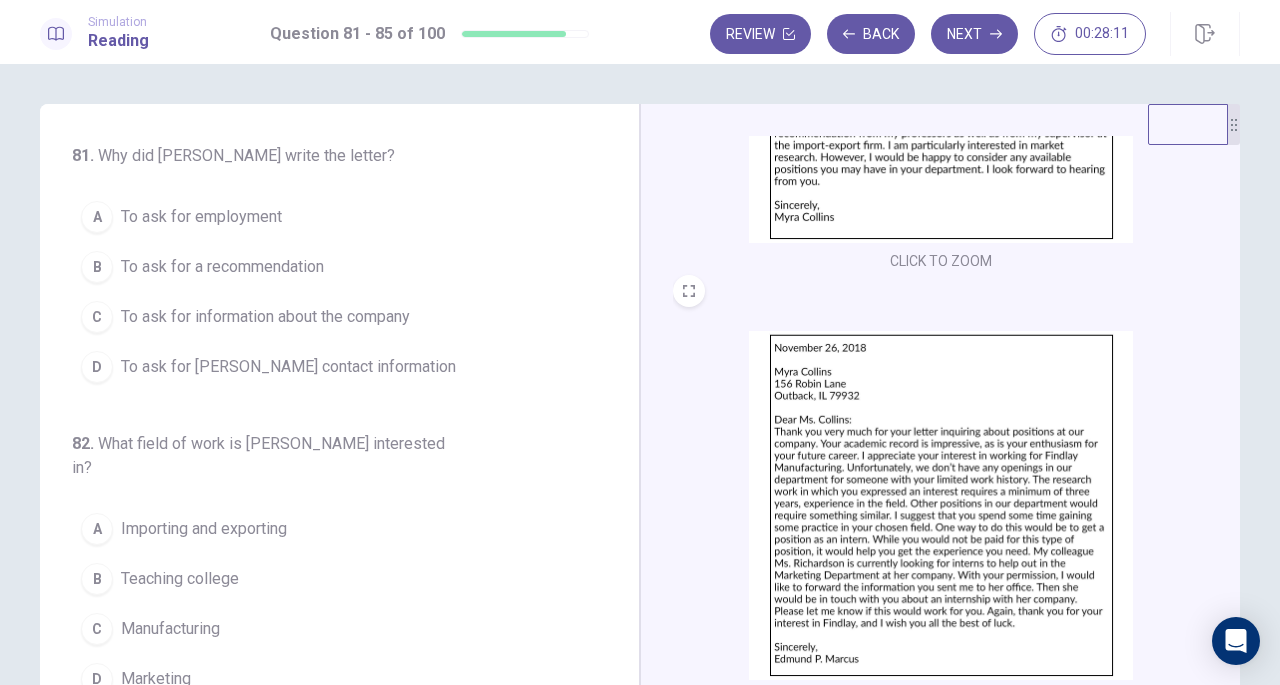 click on "To ask for employment" at bounding box center (201, 217) 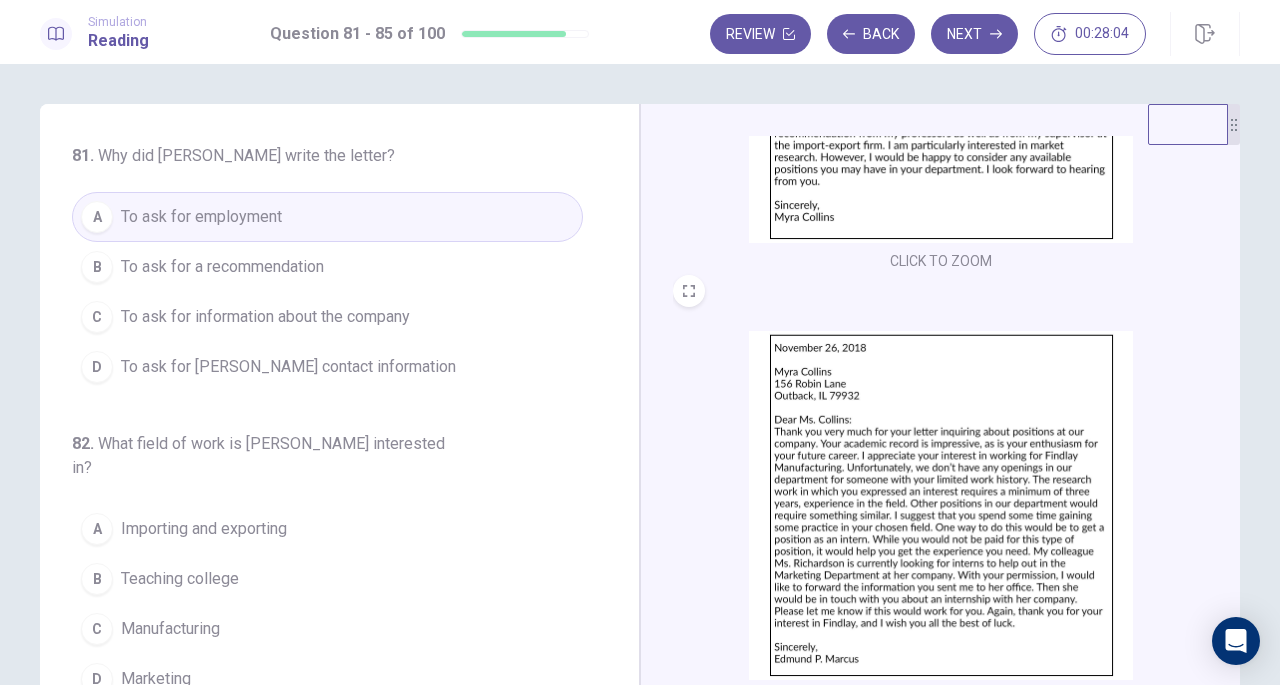 scroll, scrollTop: 298, scrollLeft: 0, axis: vertical 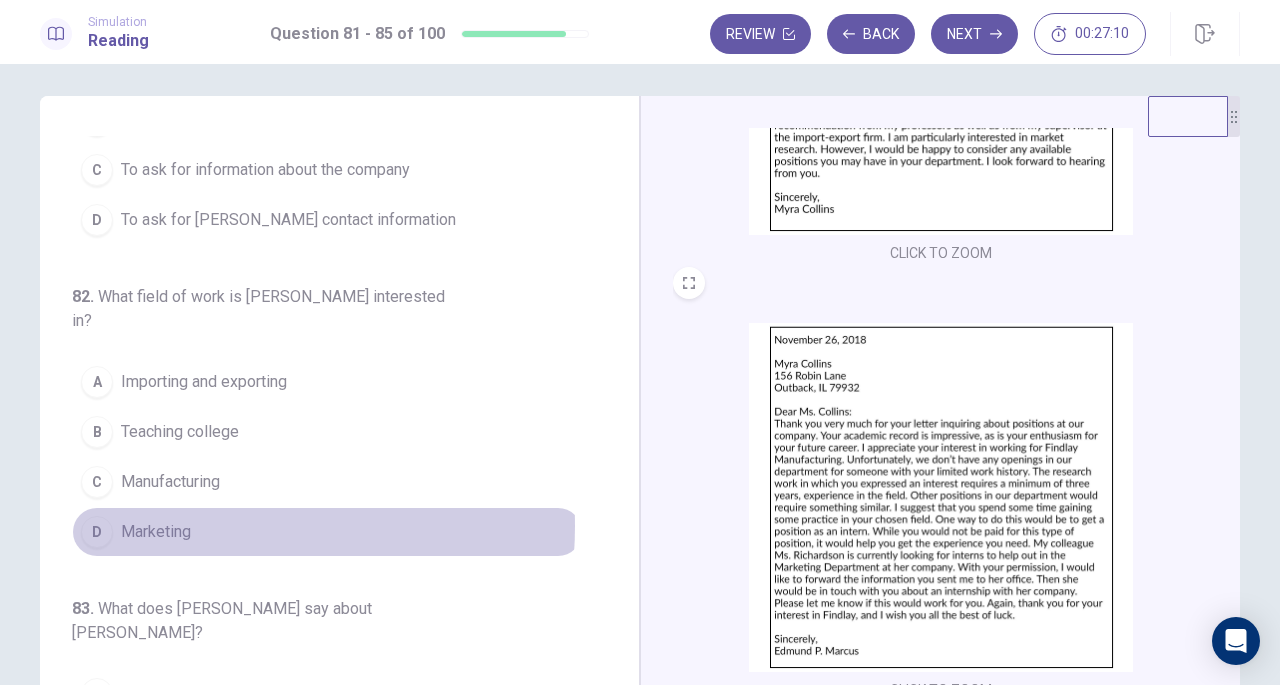 click on "Marketing" at bounding box center (156, 532) 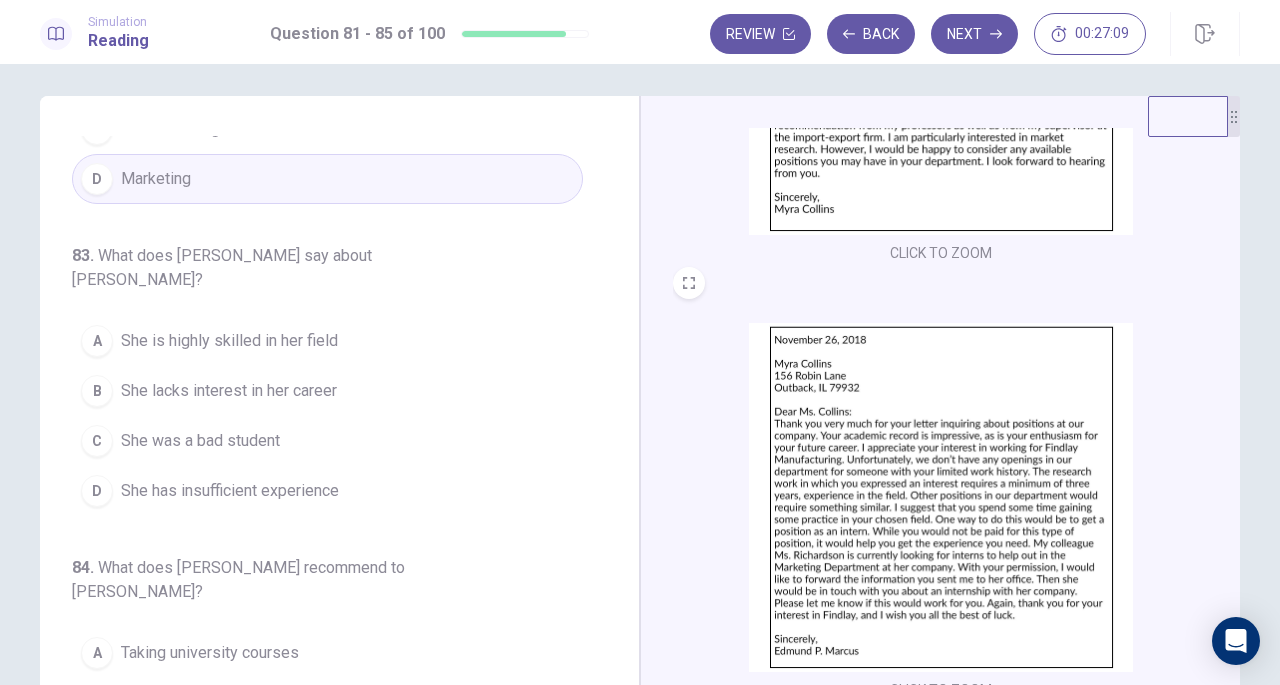 scroll, scrollTop: 505, scrollLeft: 0, axis: vertical 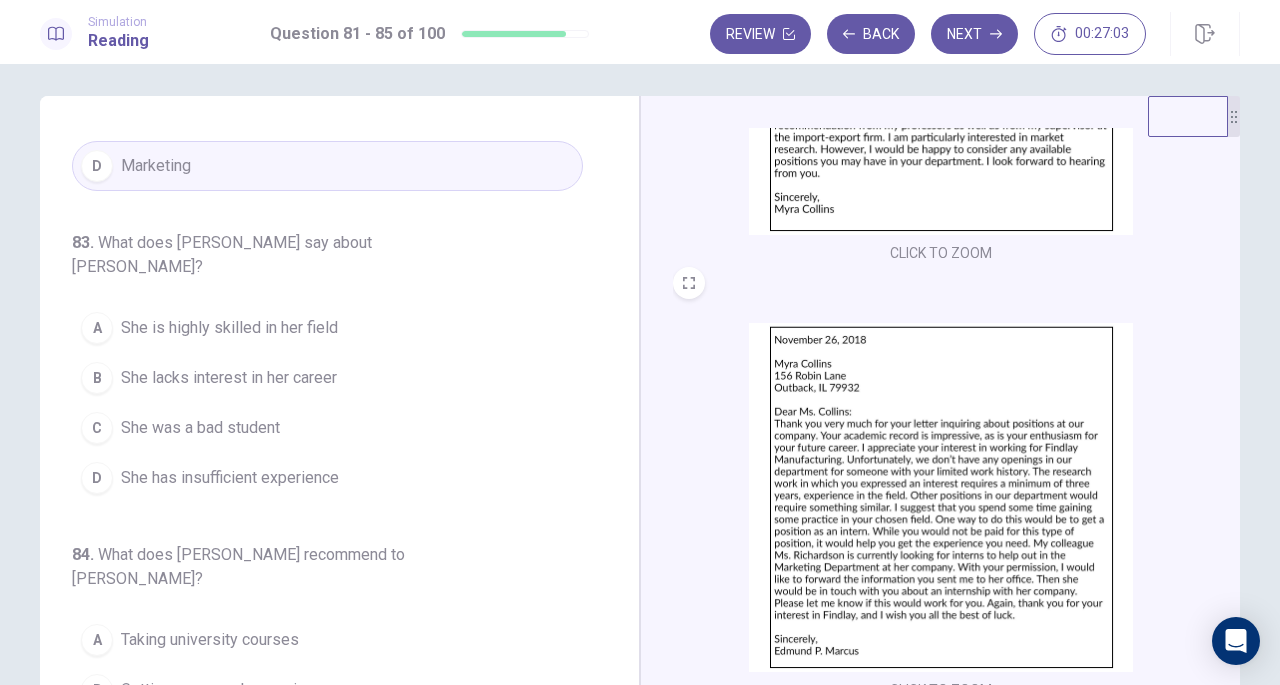 click on "She has insufficient experience" at bounding box center [230, 478] 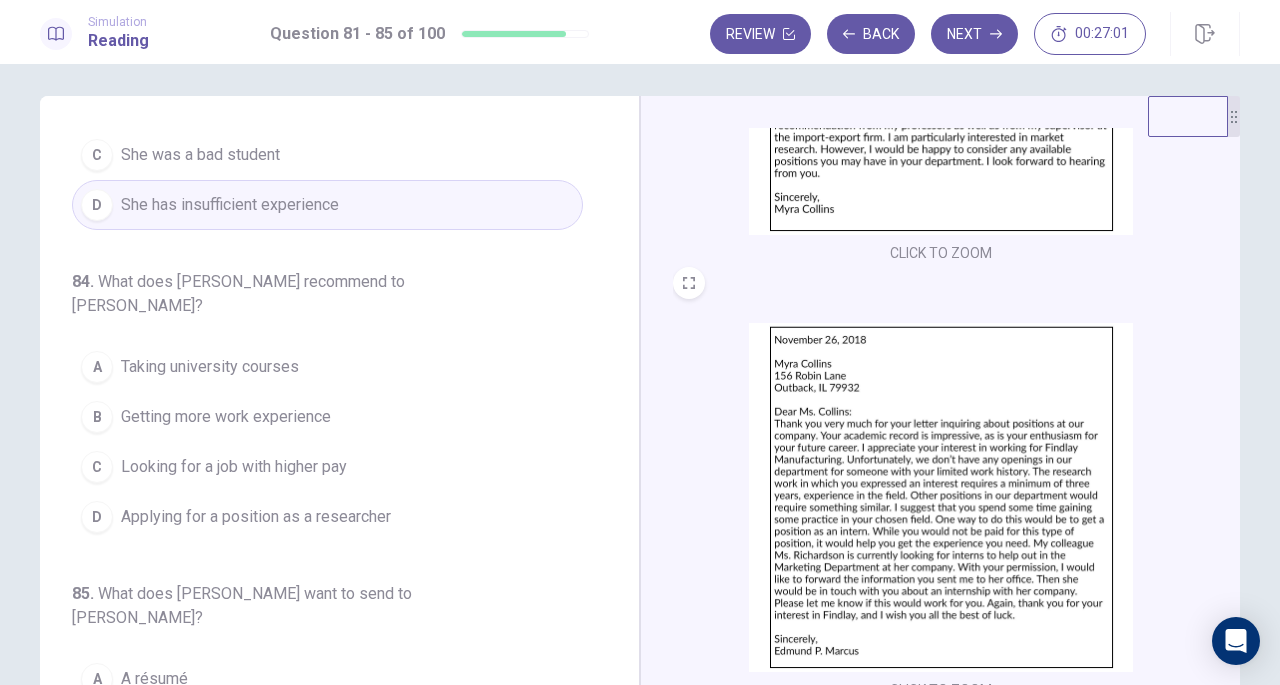 scroll, scrollTop: 819, scrollLeft: 0, axis: vertical 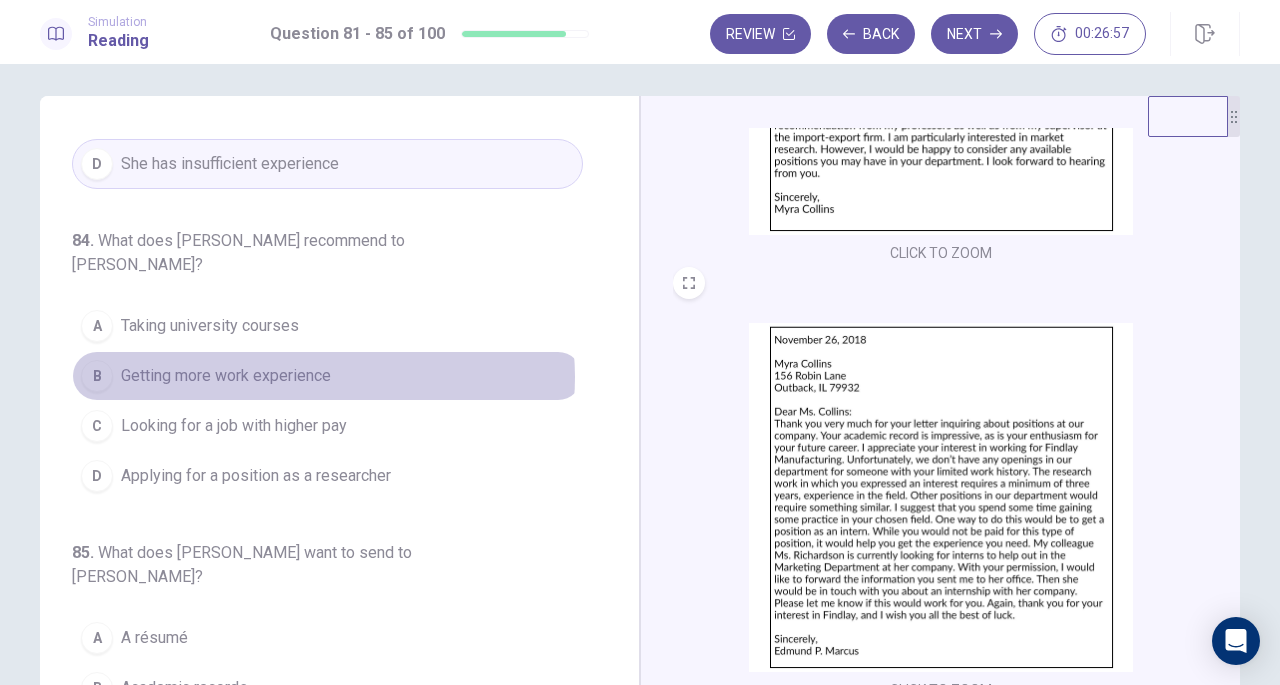 click on "Getting more work experience" at bounding box center [226, 376] 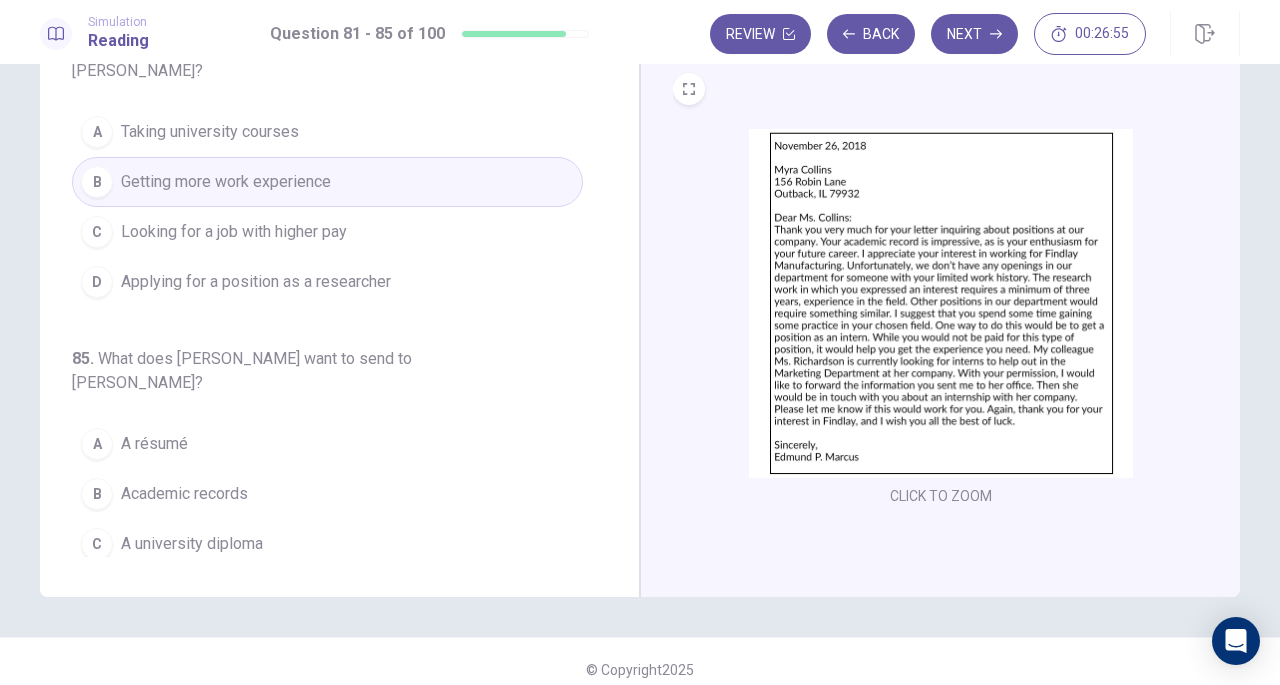 scroll, scrollTop: 214, scrollLeft: 0, axis: vertical 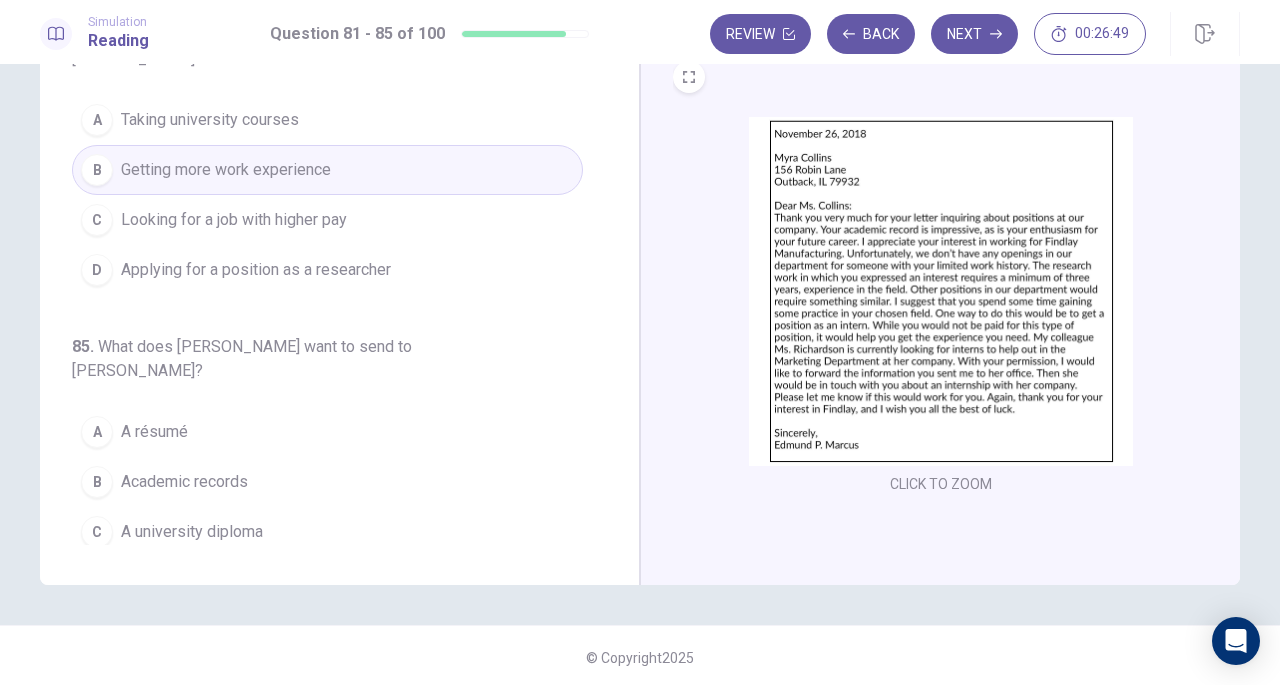 click on "A A résumé" at bounding box center [327, 432] 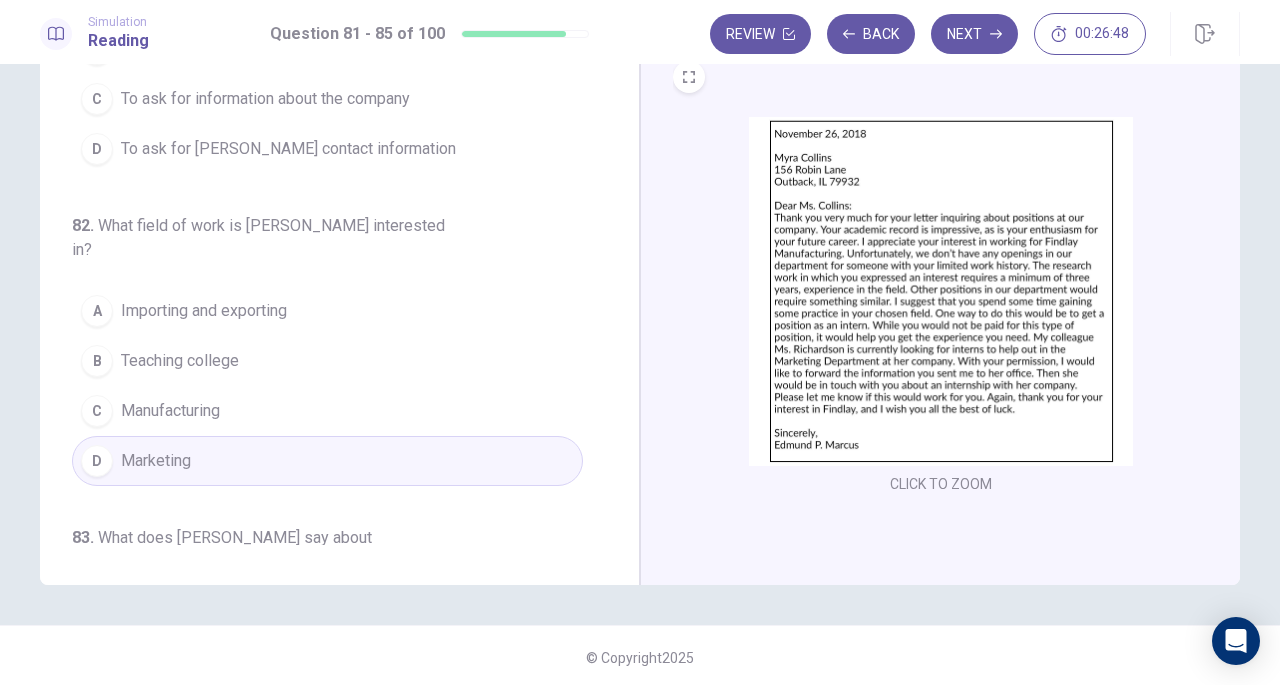 scroll, scrollTop: 0, scrollLeft: 0, axis: both 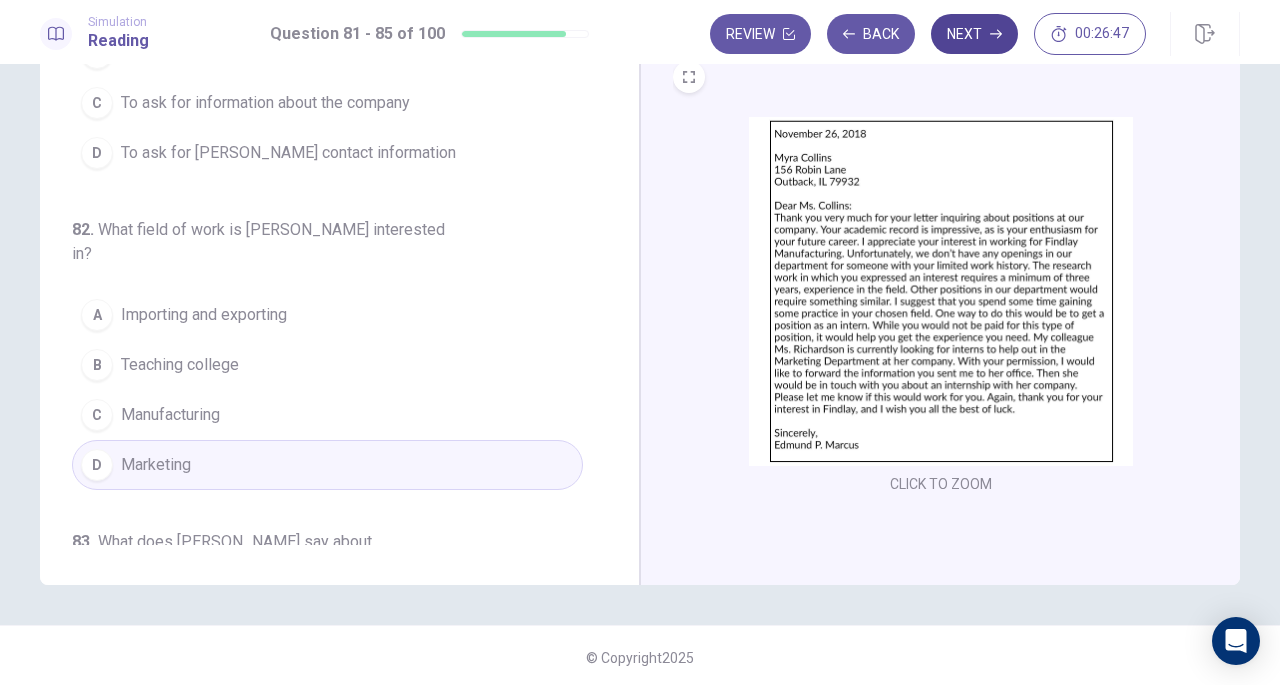 click on "Next" at bounding box center [974, 34] 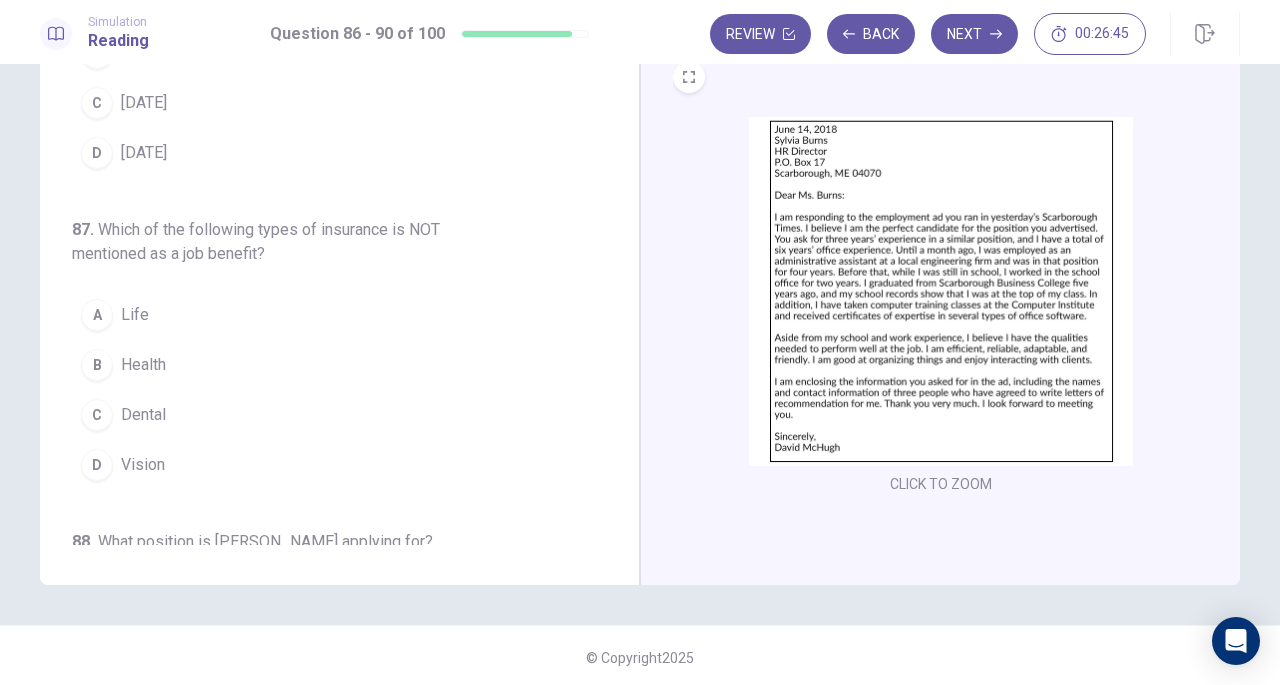 scroll, scrollTop: 0, scrollLeft: 0, axis: both 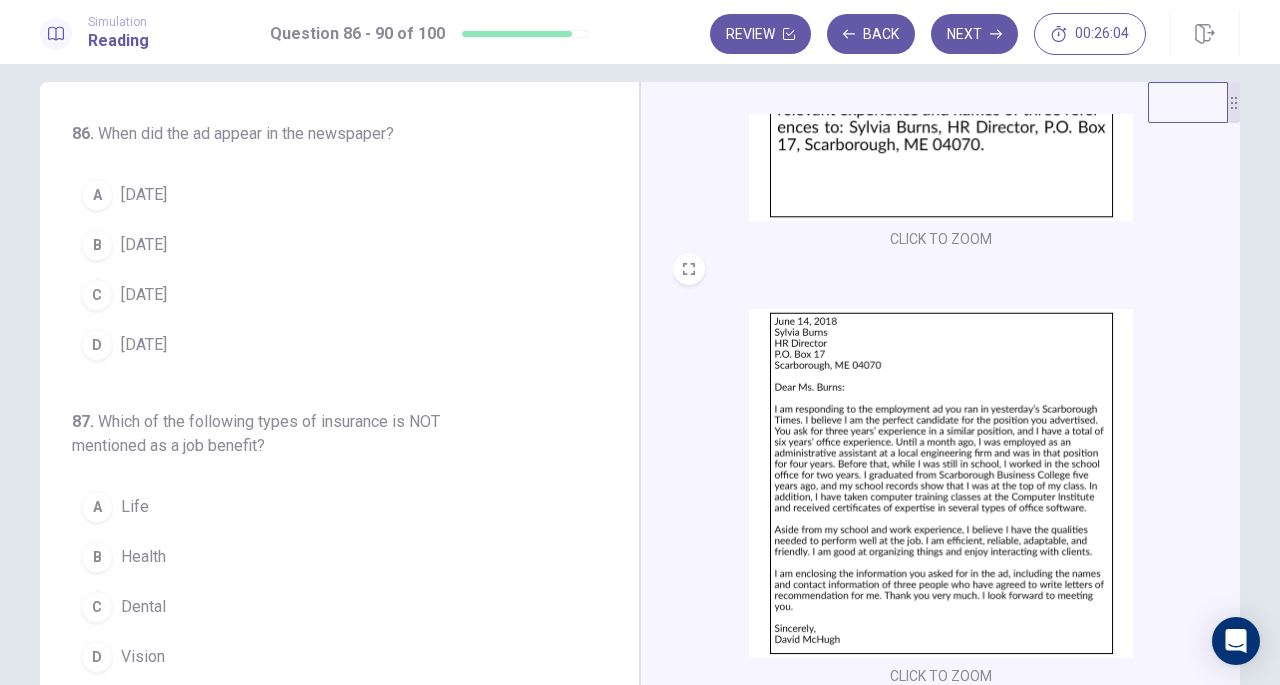 click on "[DATE]" at bounding box center (144, 195) 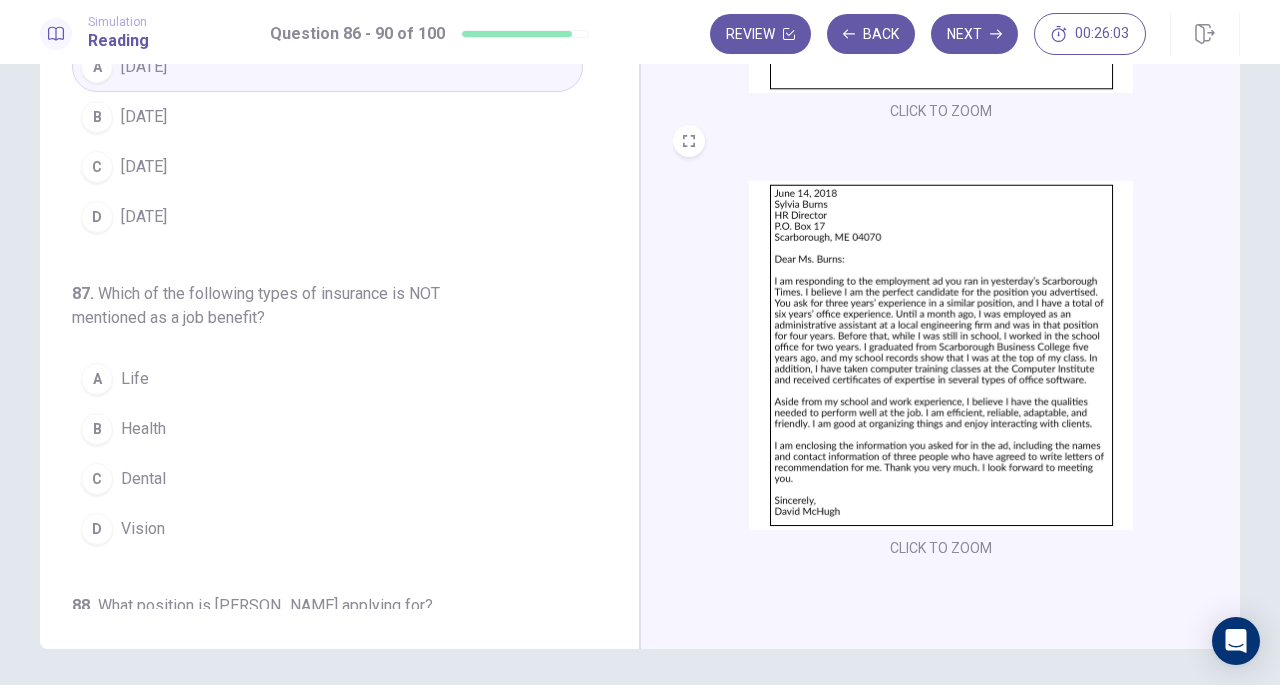 scroll, scrollTop: 151, scrollLeft: 0, axis: vertical 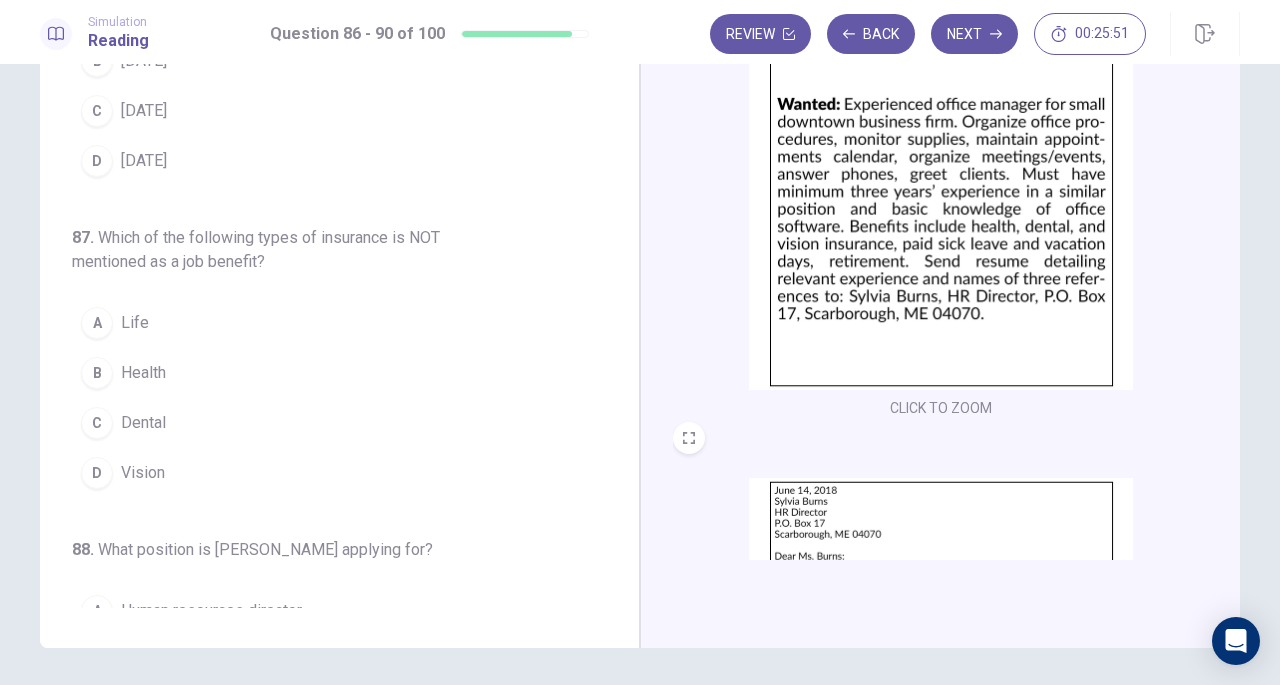 click on "A Life" at bounding box center (327, 323) 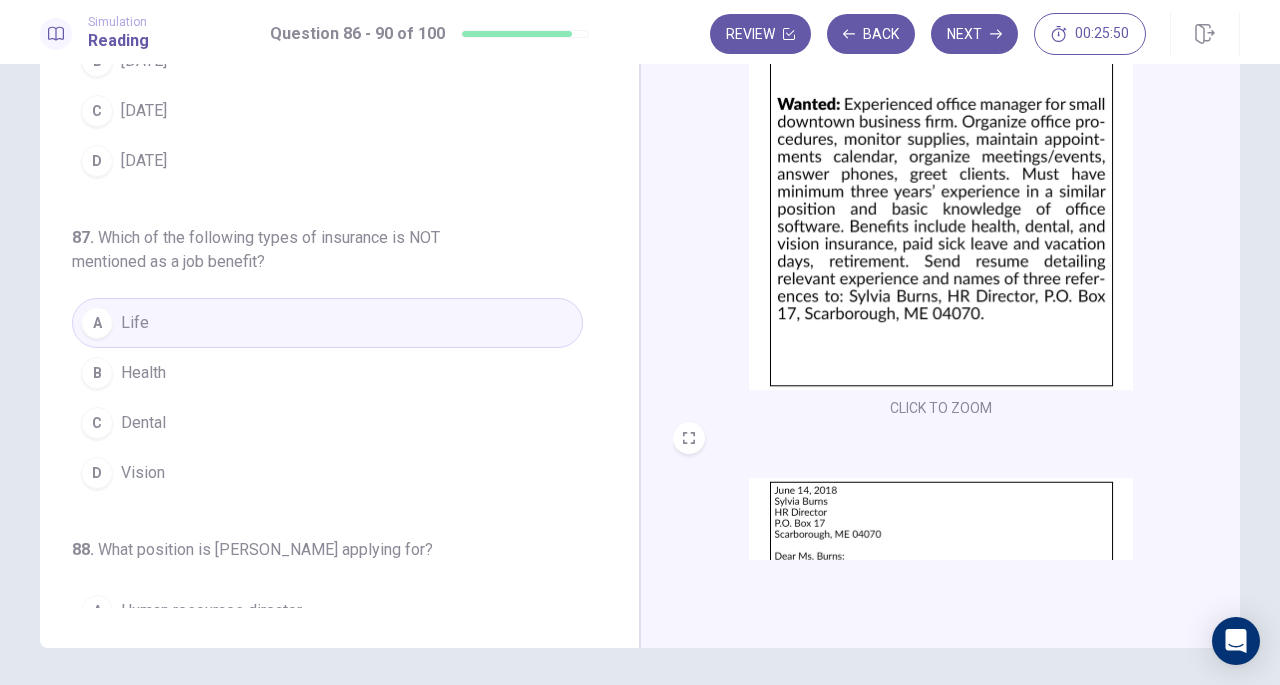 scroll, scrollTop: 126, scrollLeft: 0, axis: vertical 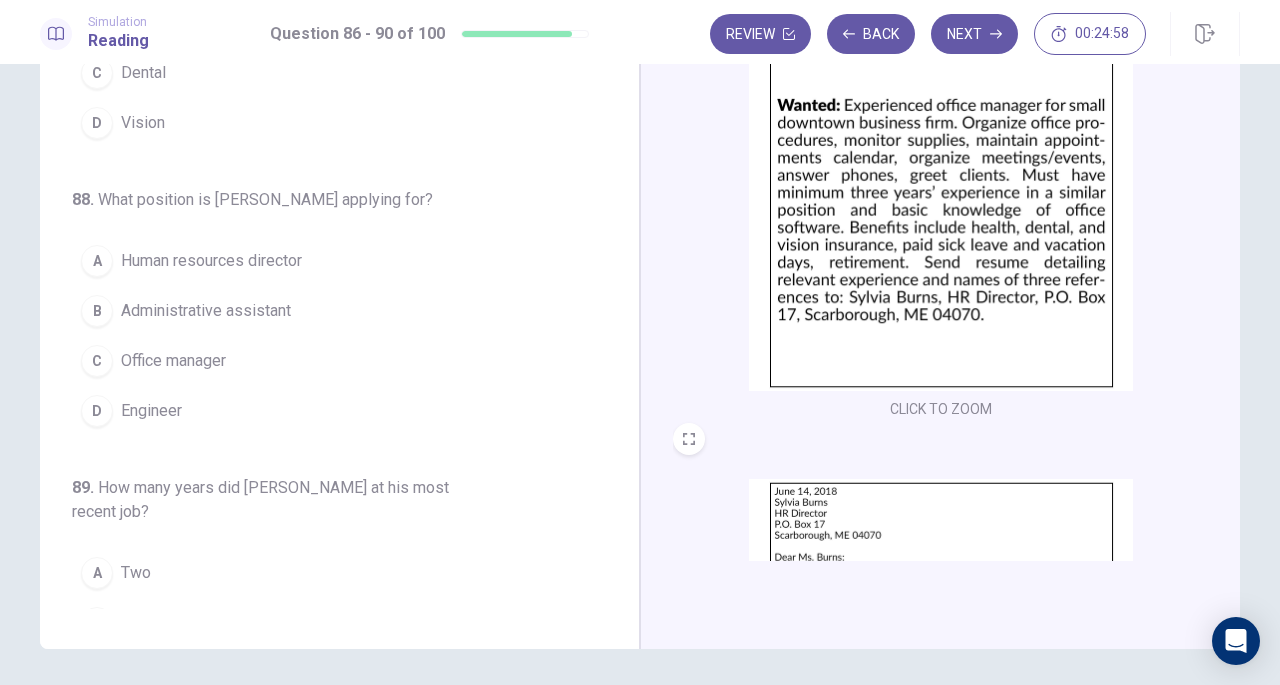click on "Office manager" at bounding box center [173, 361] 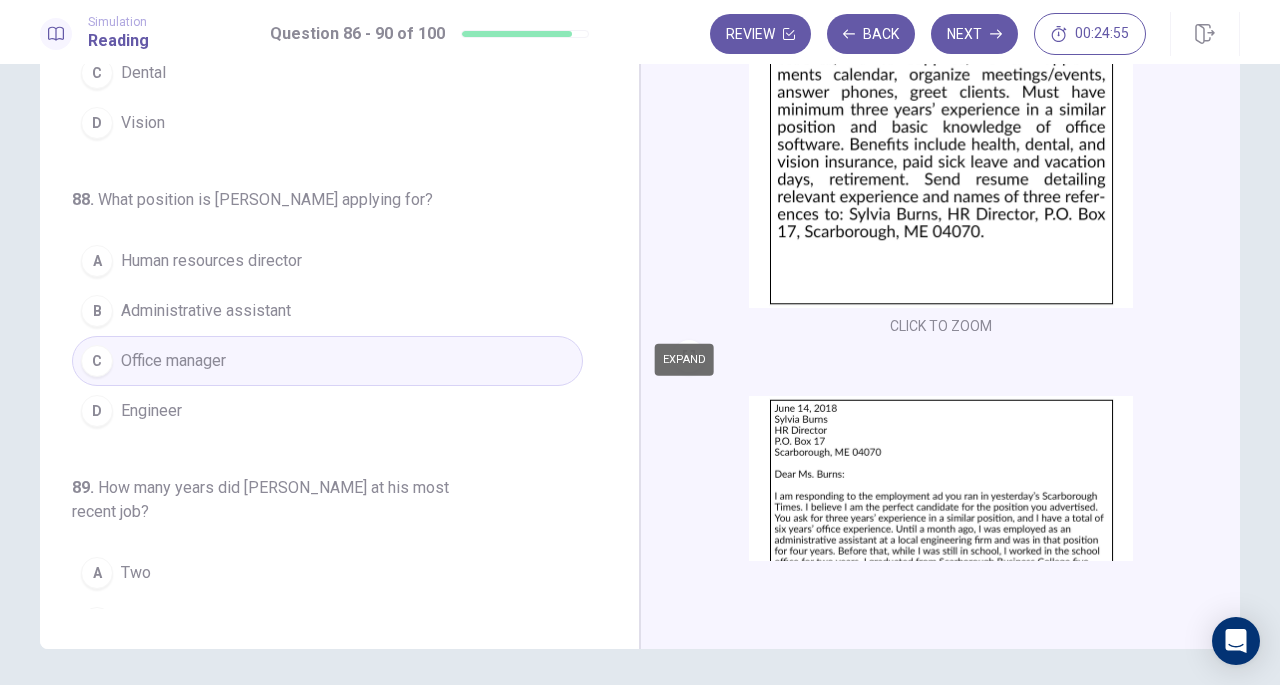 scroll, scrollTop: 0, scrollLeft: 0, axis: both 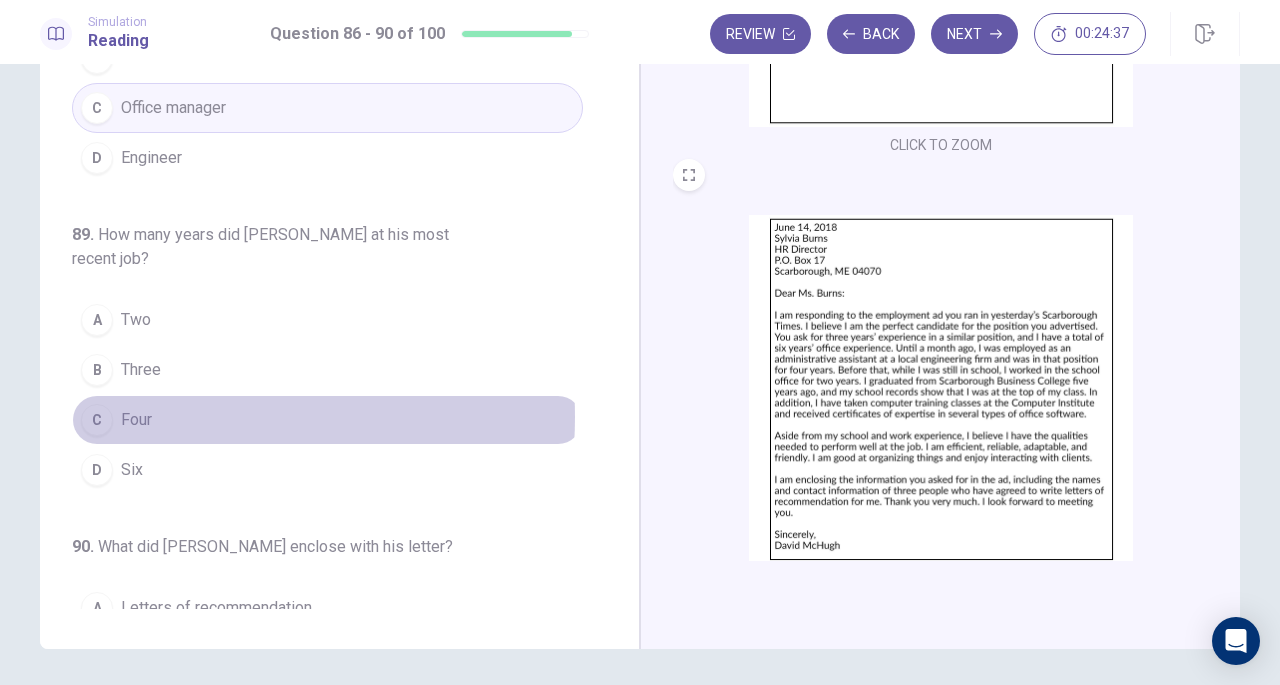 click on "C Four" at bounding box center (327, 420) 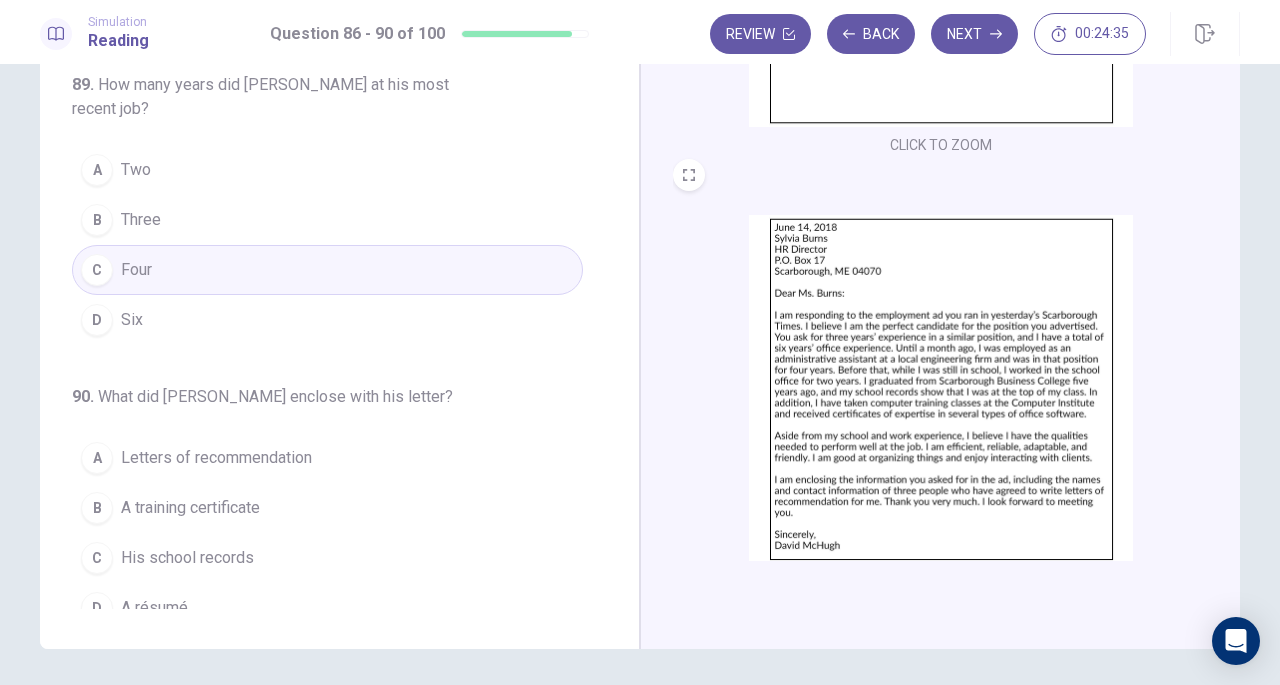 scroll, scrollTop: 819, scrollLeft: 0, axis: vertical 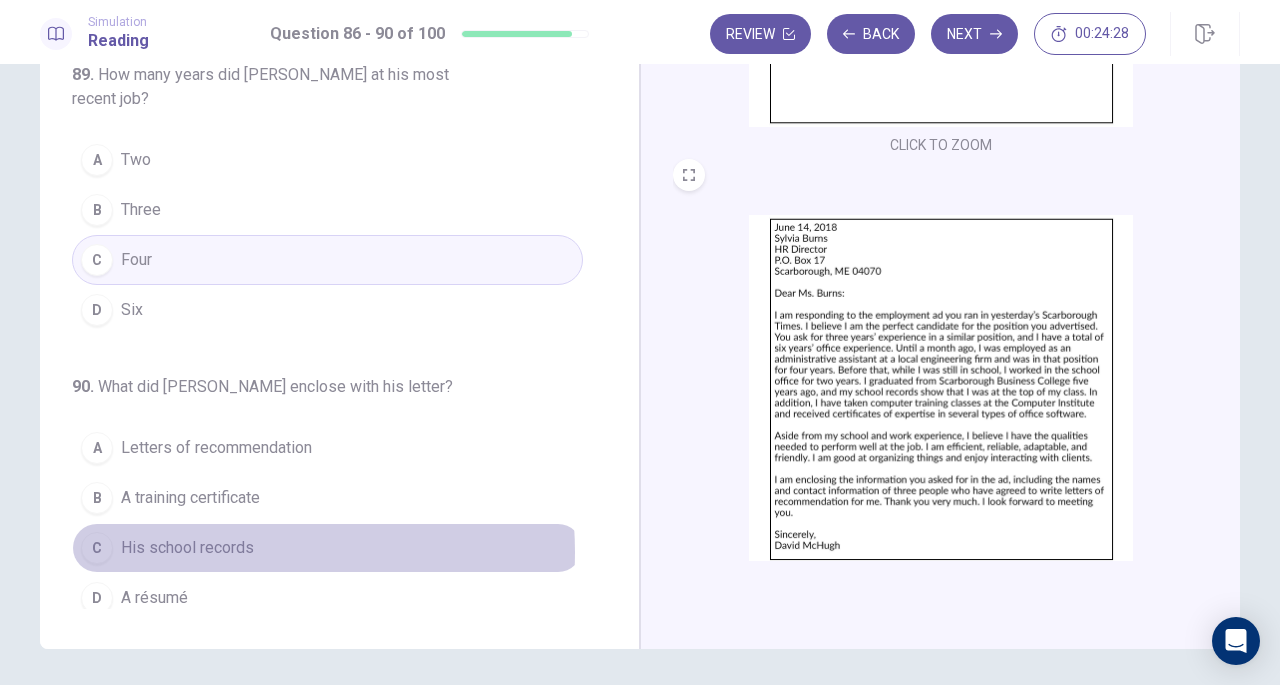 click on "His school records" at bounding box center (187, 548) 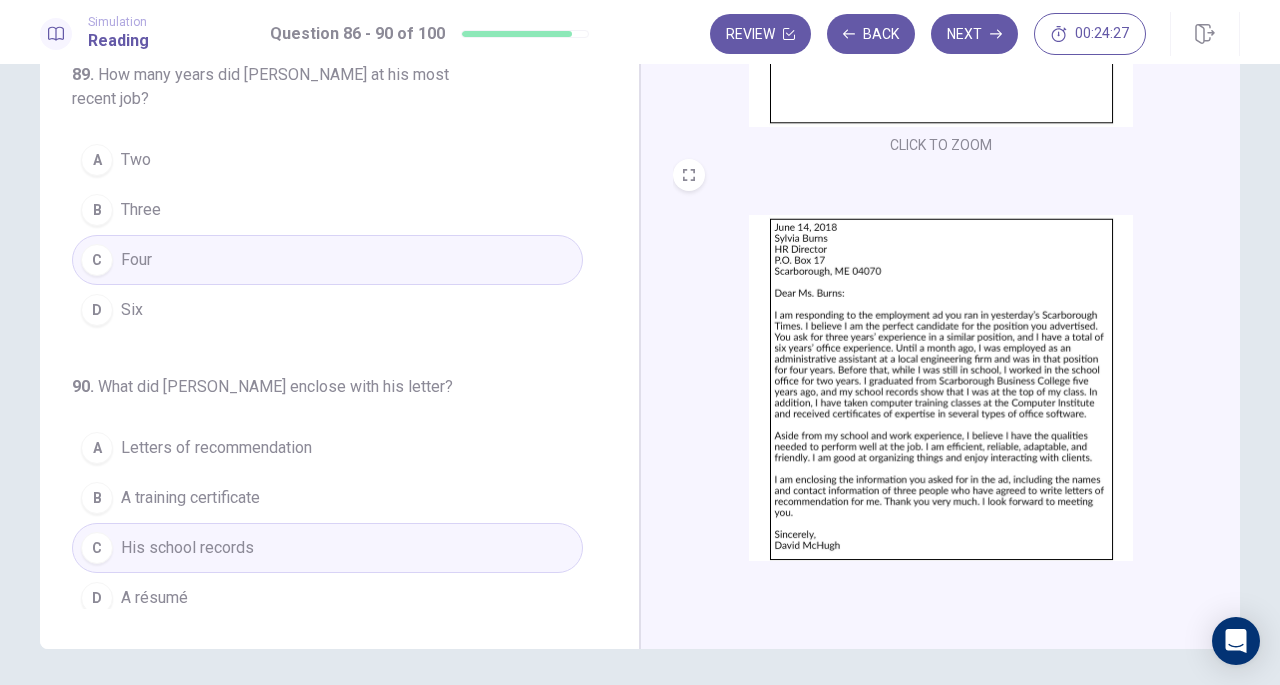 scroll, scrollTop: 218, scrollLeft: 0, axis: vertical 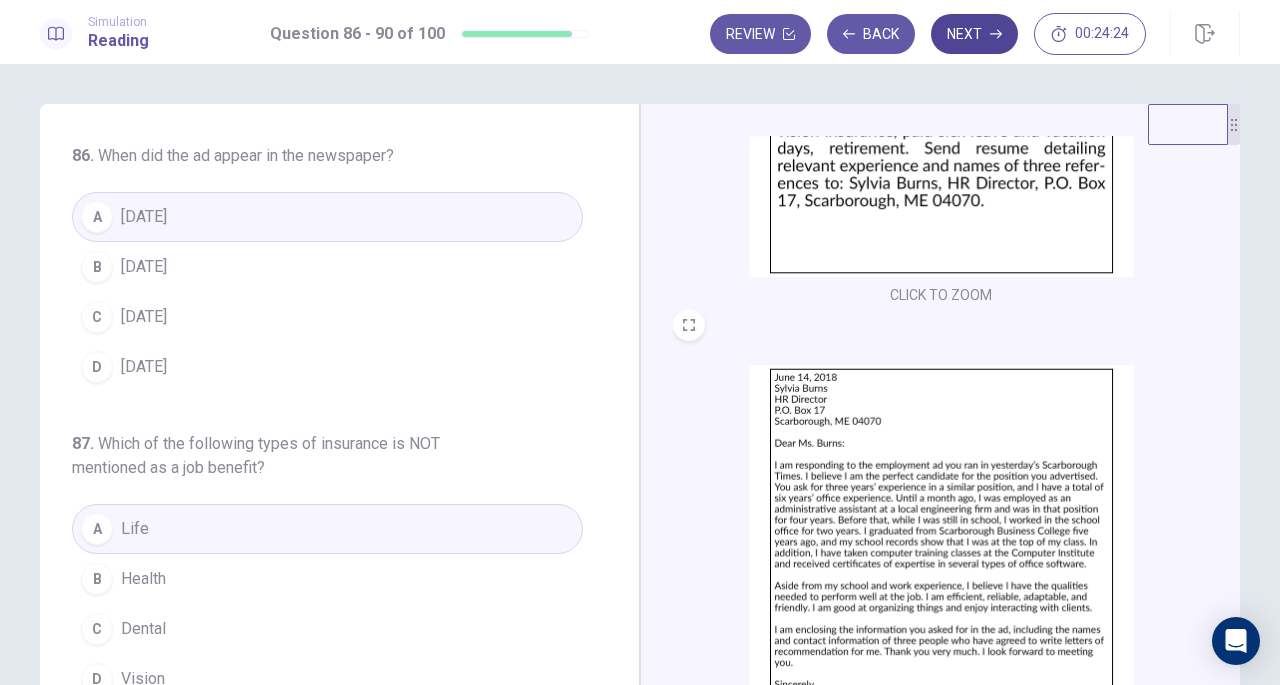 click on "Next" at bounding box center (974, 34) 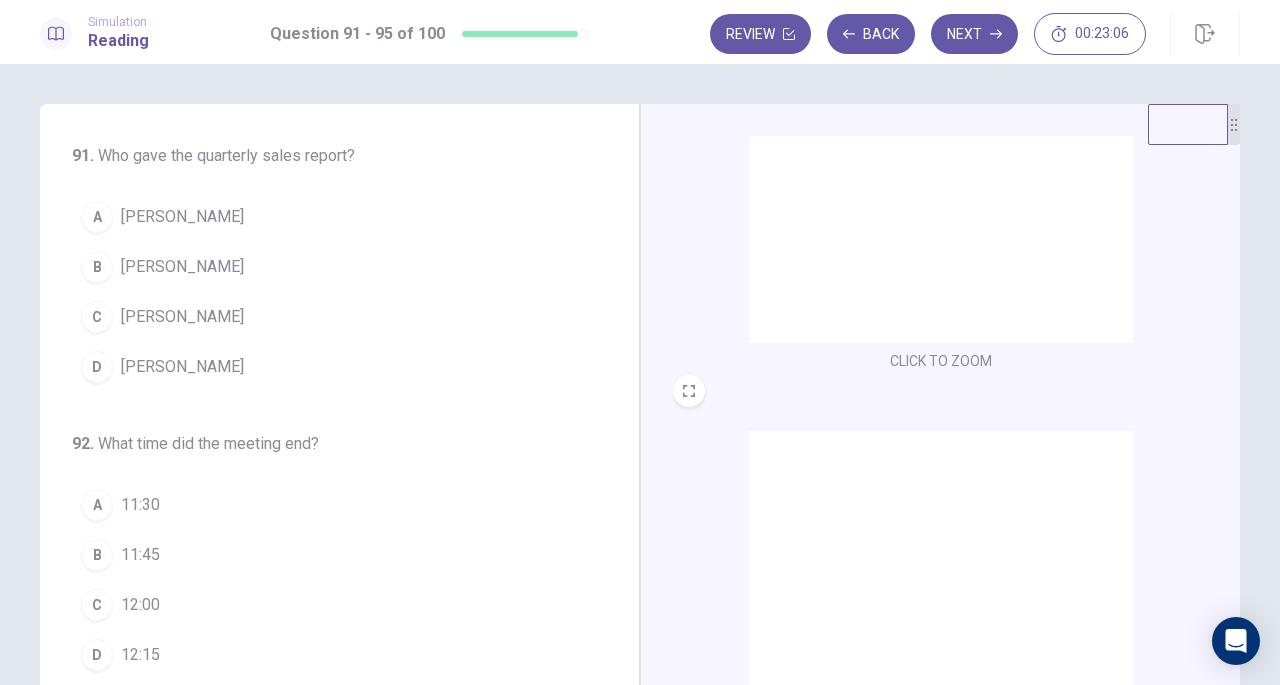 scroll, scrollTop: 298, scrollLeft: 0, axis: vertical 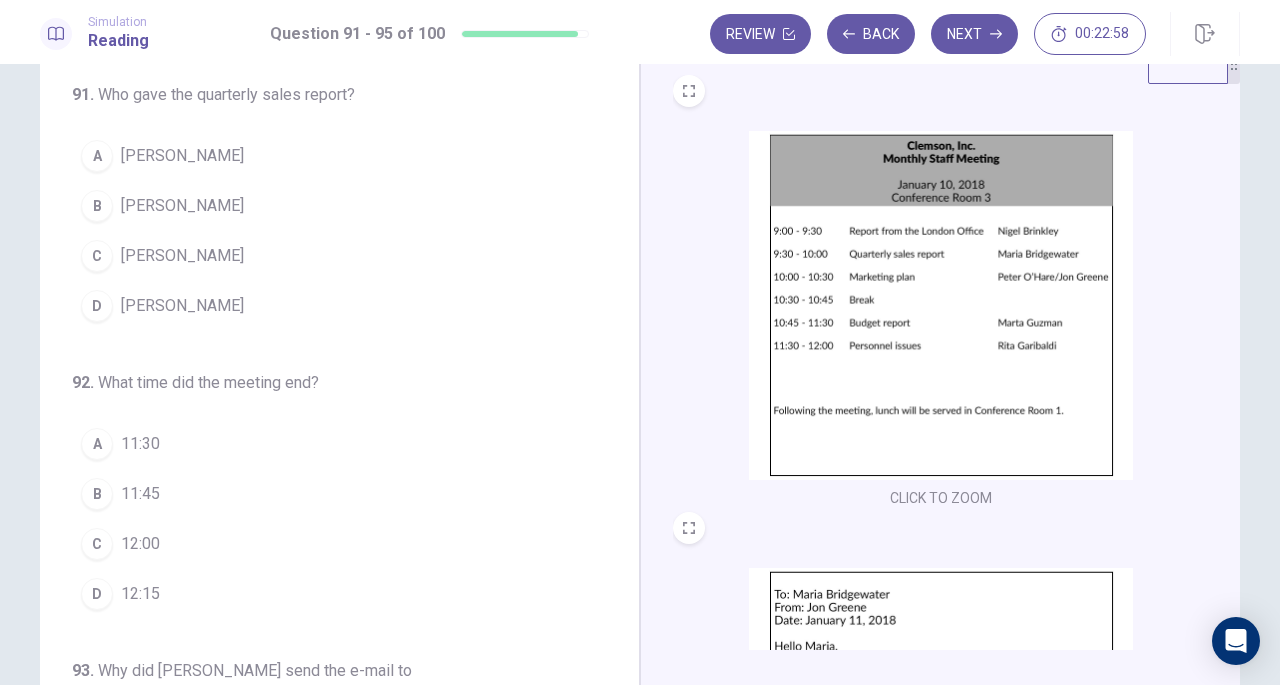 click on "[PERSON_NAME]" at bounding box center (182, 156) 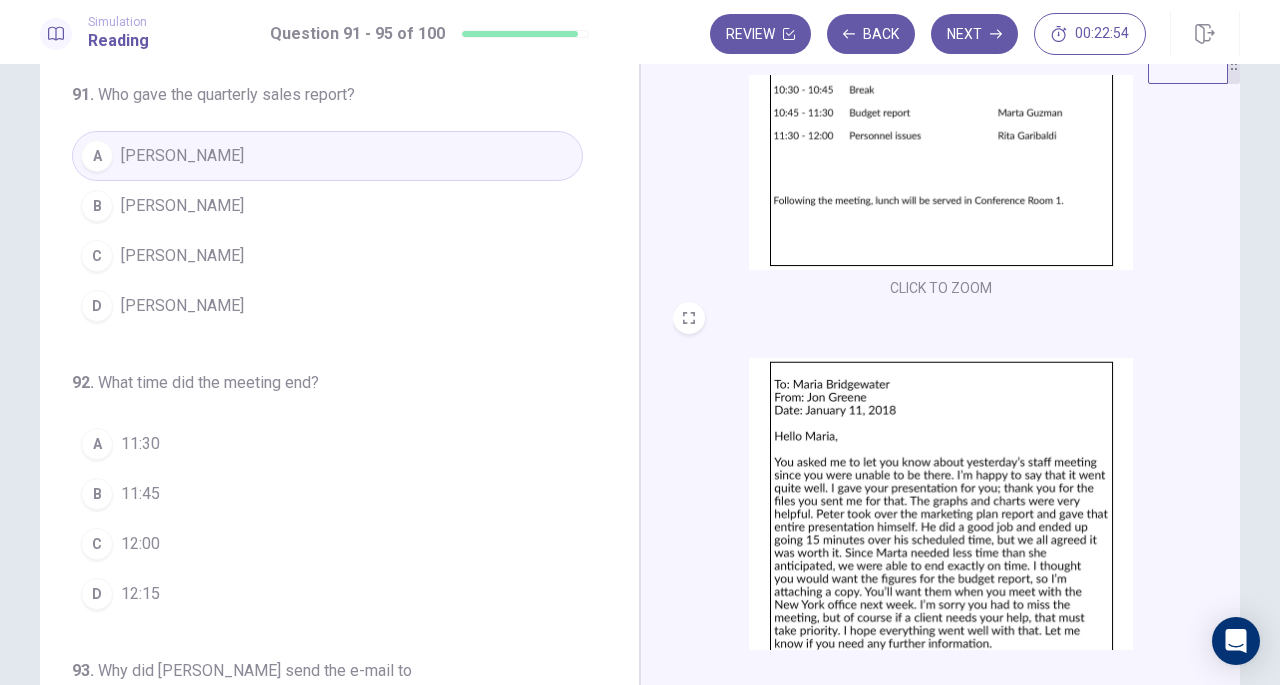 scroll, scrollTop: 211, scrollLeft: 0, axis: vertical 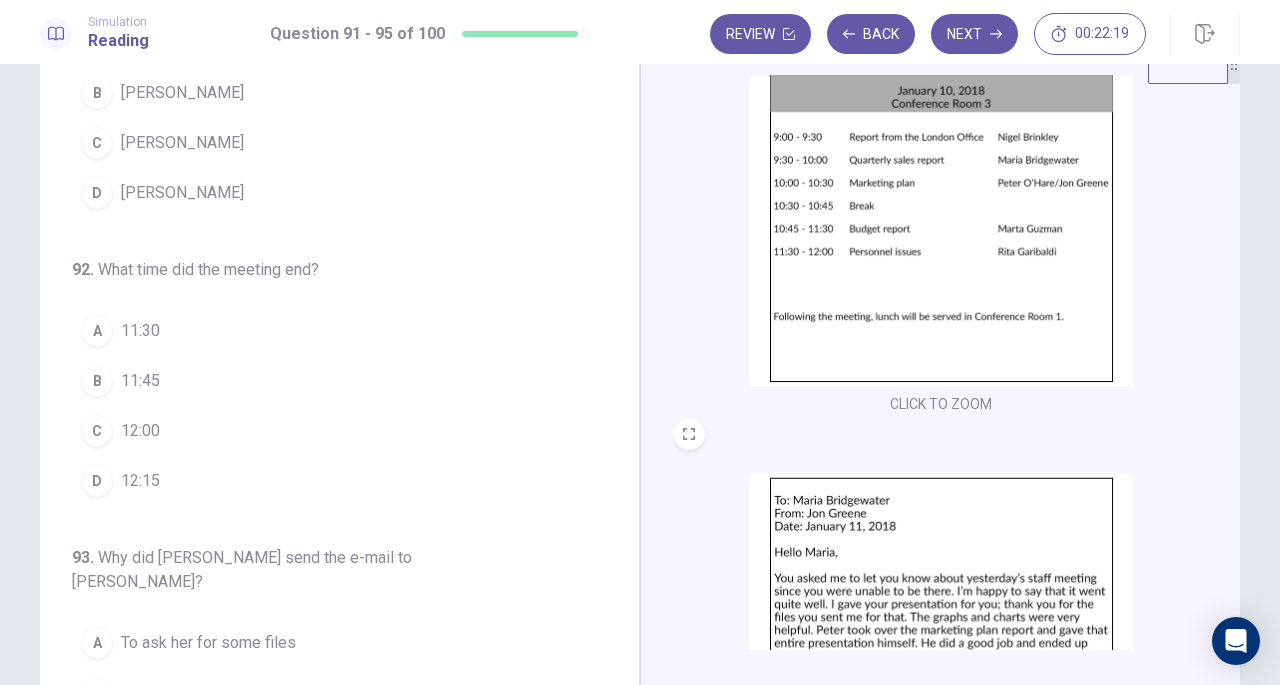 click on "C 12:00" at bounding box center (327, 431) 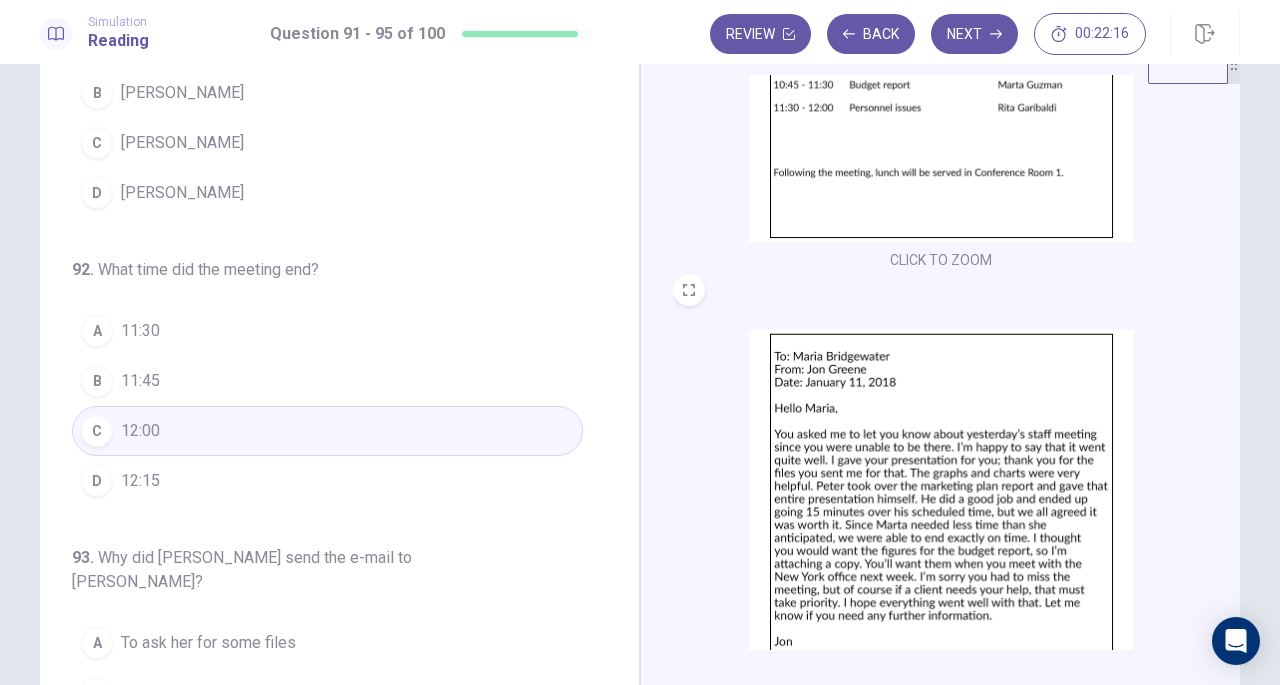 scroll, scrollTop: 298, scrollLeft: 0, axis: vertical 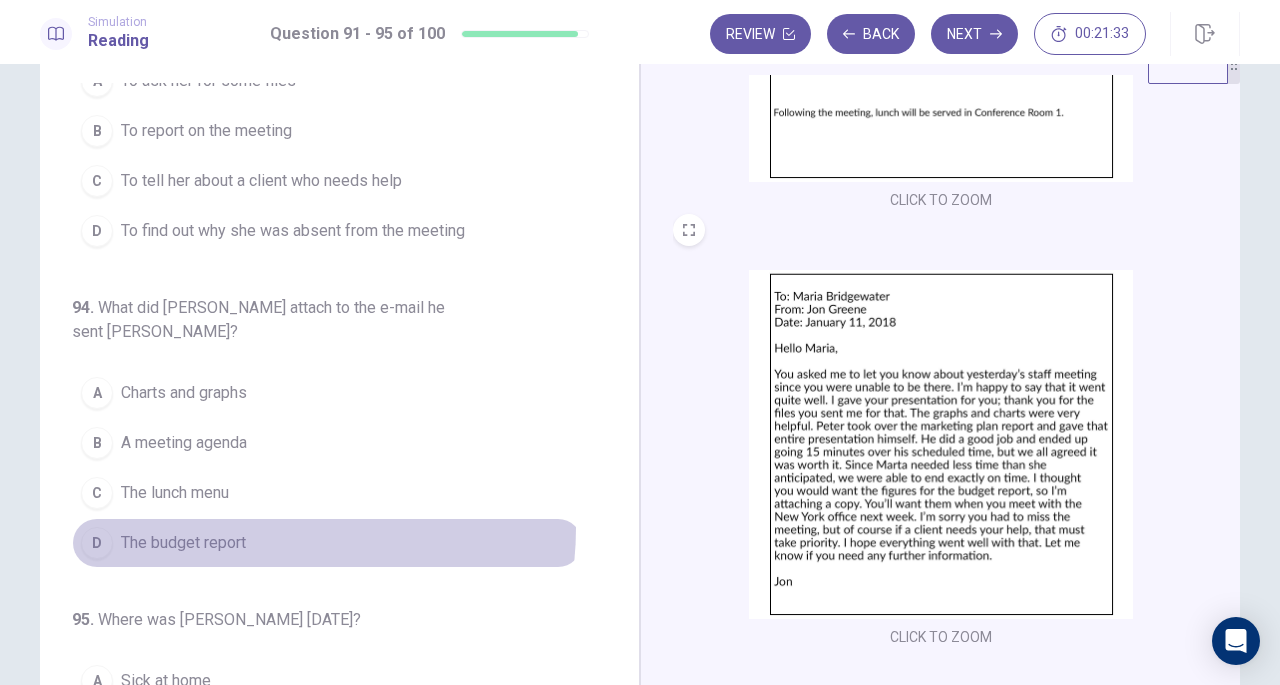 click on "D The budget report" at bounding box center (327, 543) 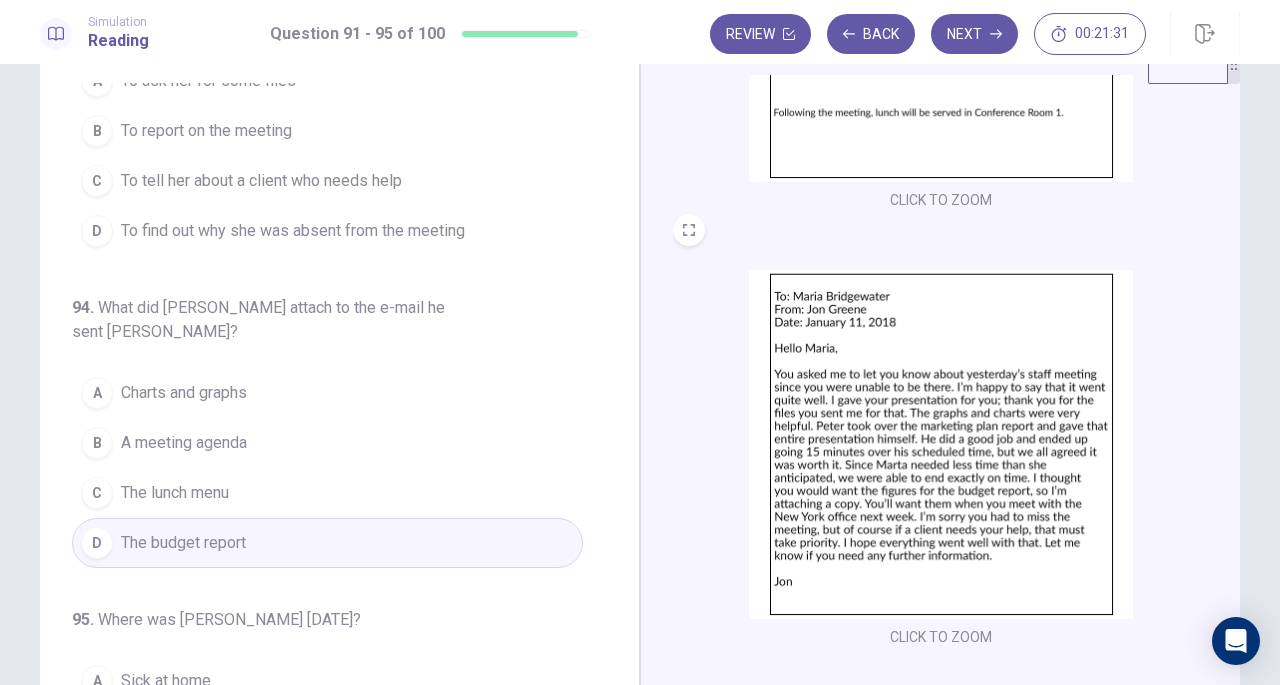 scroll, scrollTop: 771, scrollLeft: 0, axis: vertical 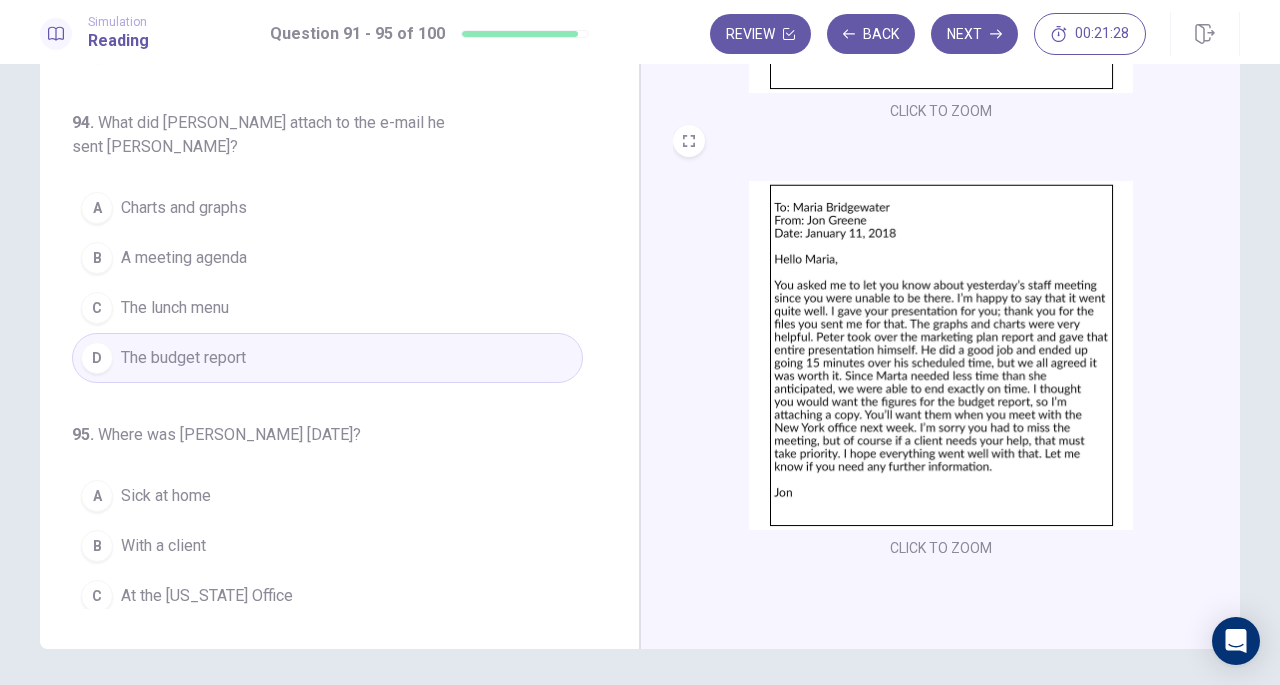 click on "B With a client" at bounding box center [327, 546] 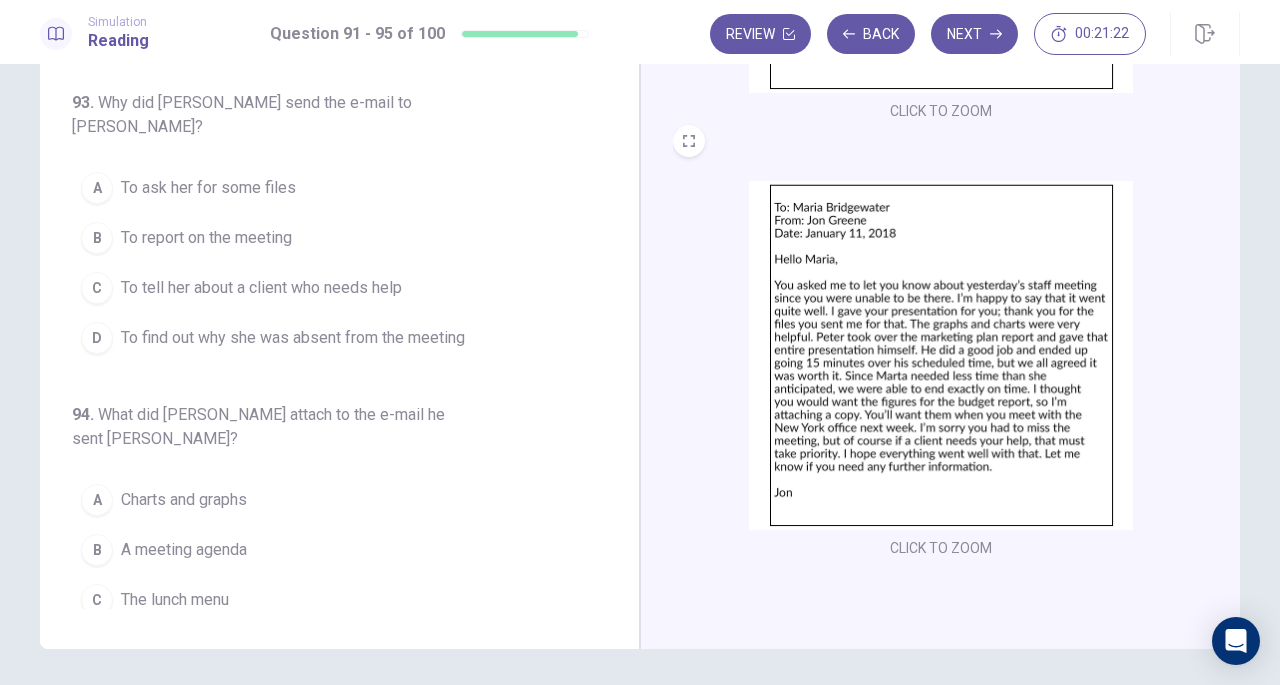 scroll, scrollTop: 380, scrollLeft: 0, axis: vertical 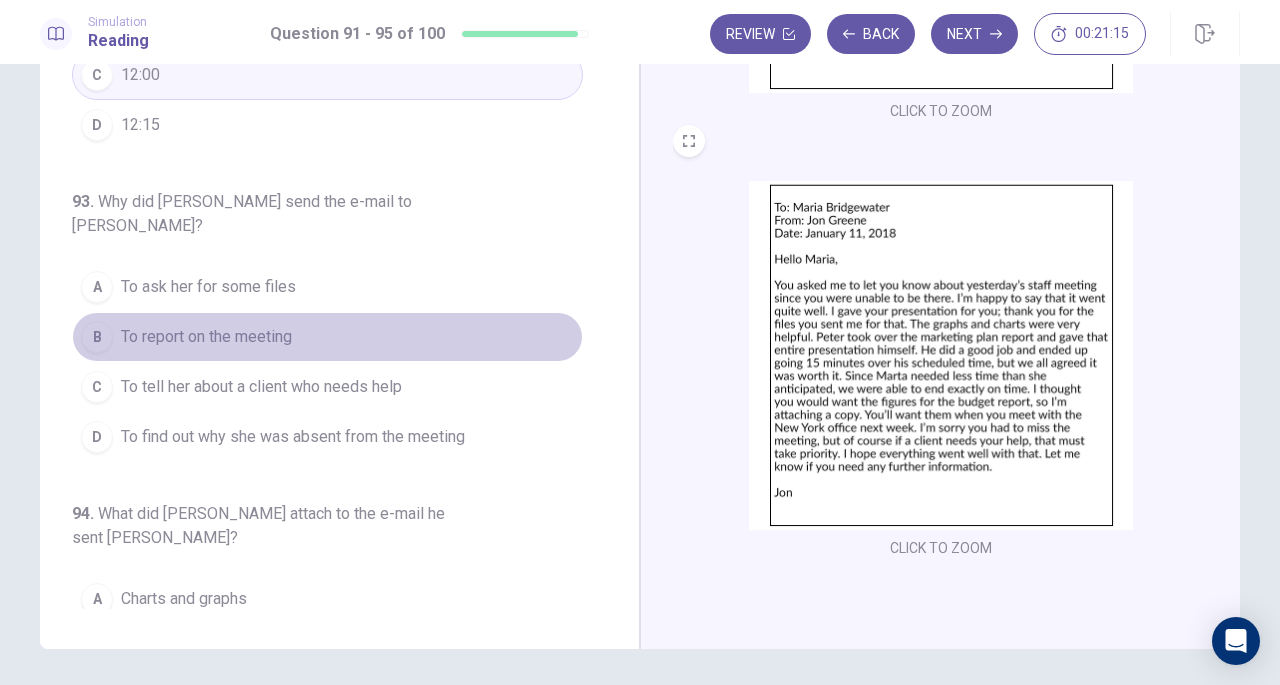click on "B To report on the meeting" at bounding box center (327, 337) 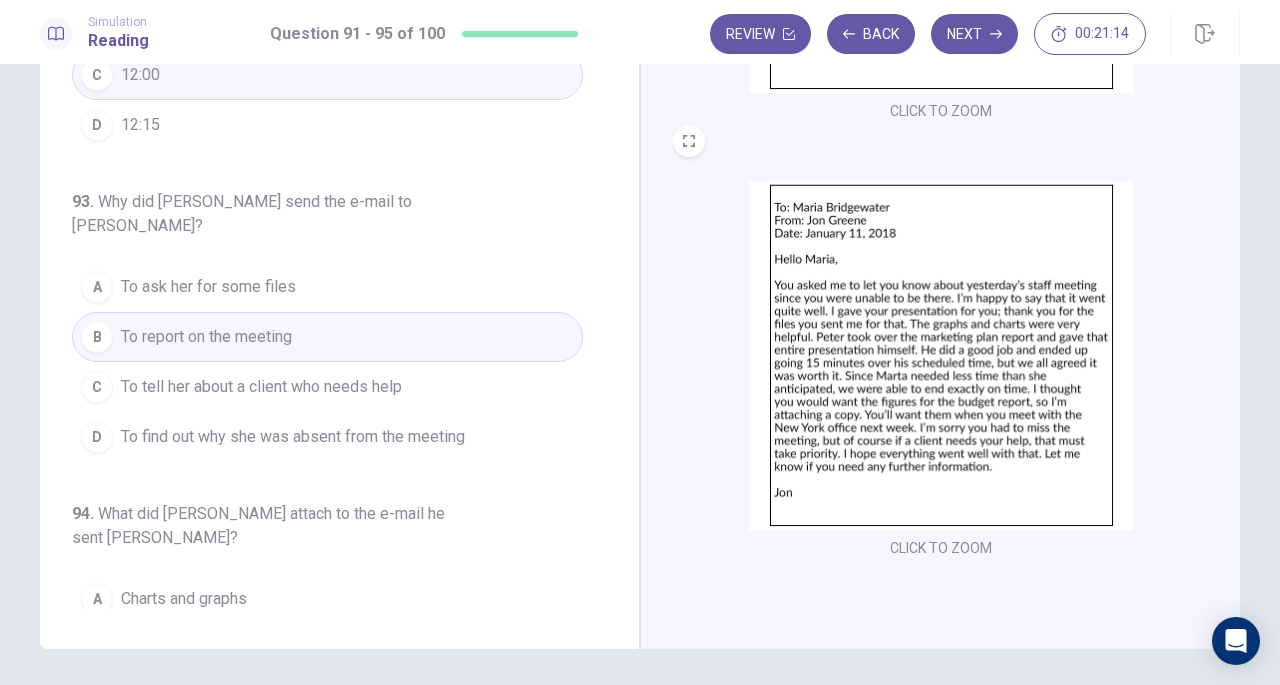scroll, scrollTop: 0, scrollLeft: 0, axis: both 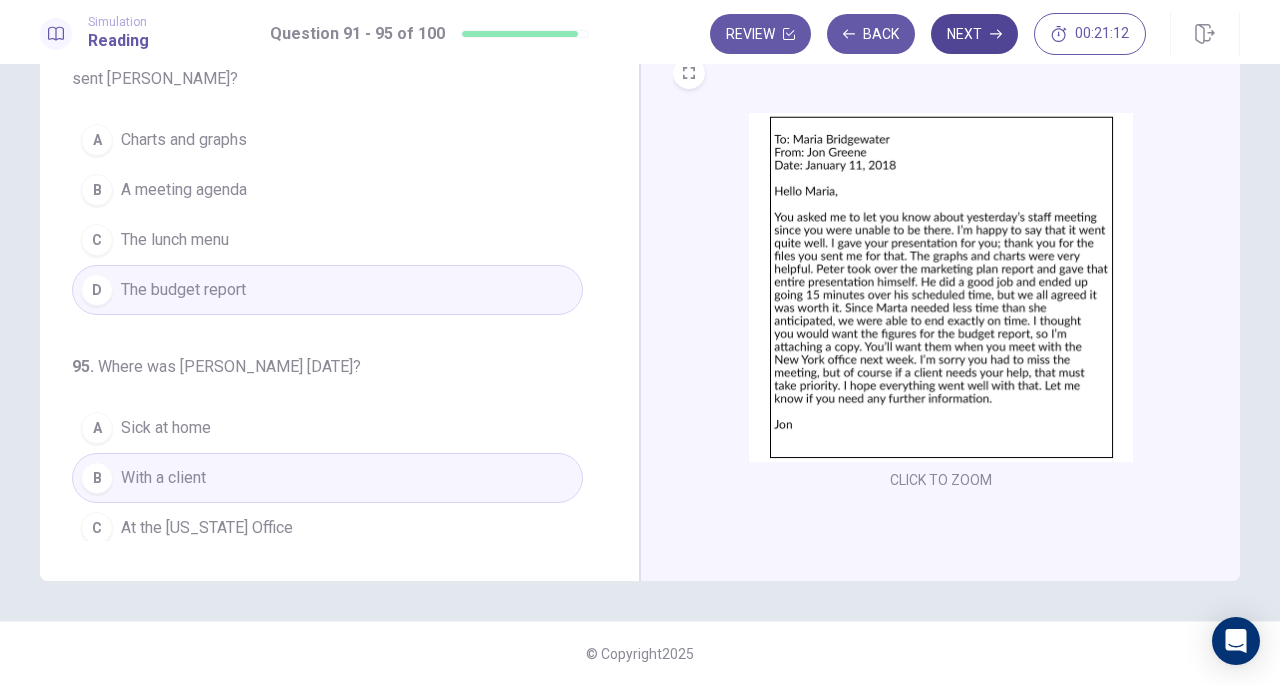 click on "Next" at bounding box center (974, 34) 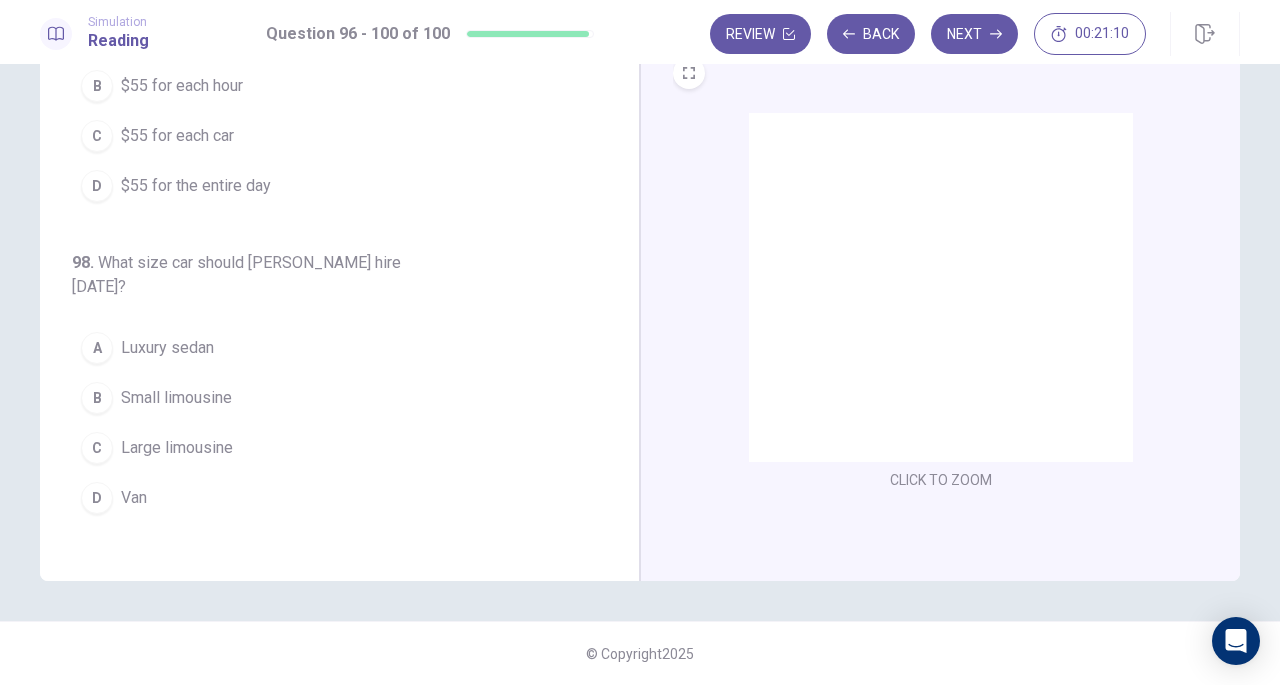scroll, scrollTop: 0, scrollLeft: 0, axis: both 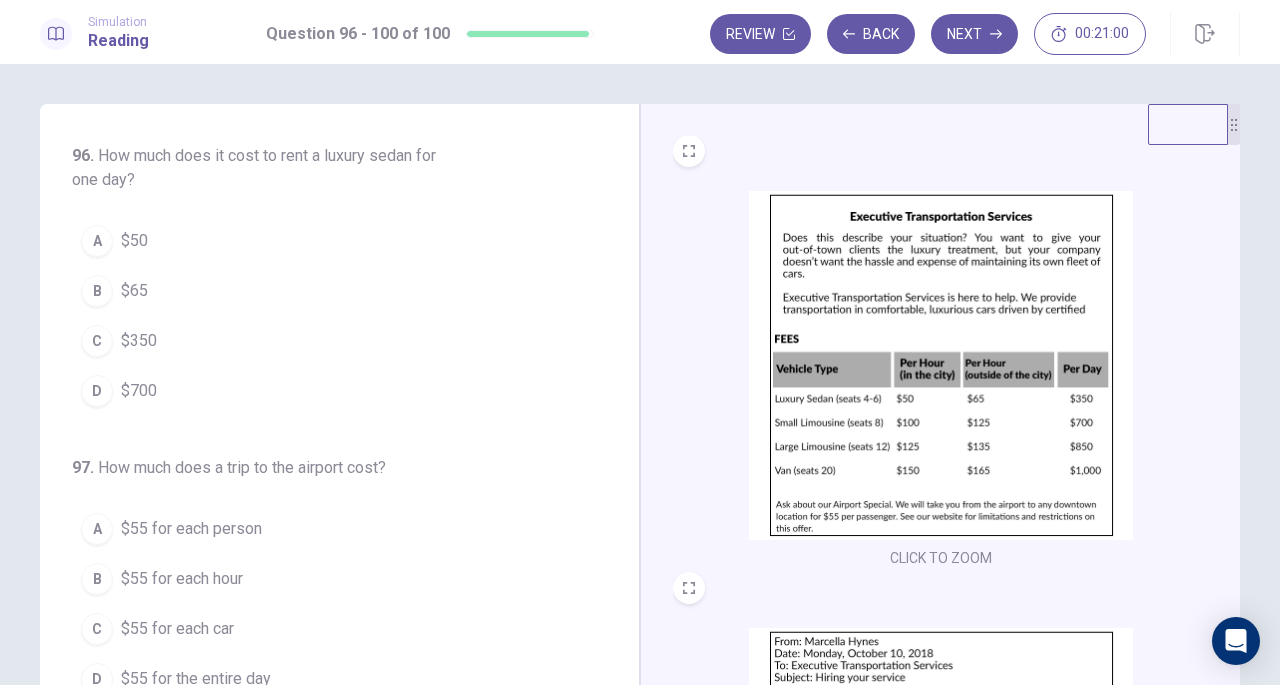 click on "$350" at bounding box center (139, 341) 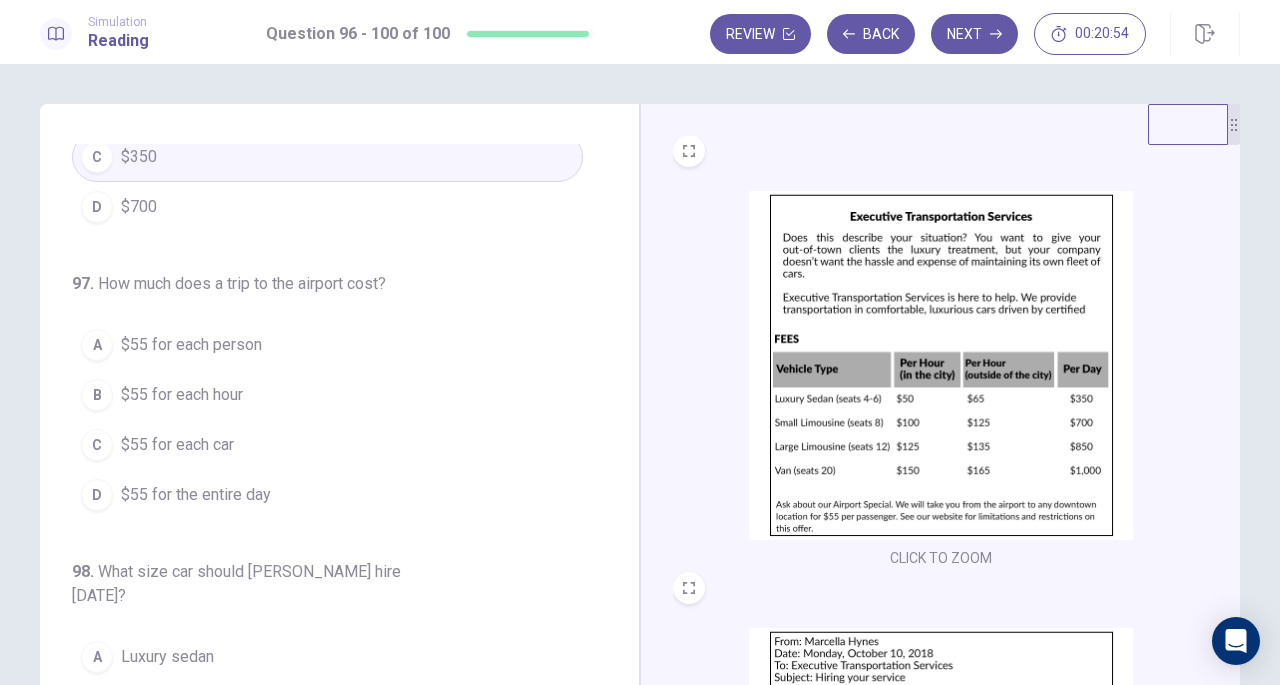 scroll, scrollTop: 194, scrollLeft: 0, axis: vertical 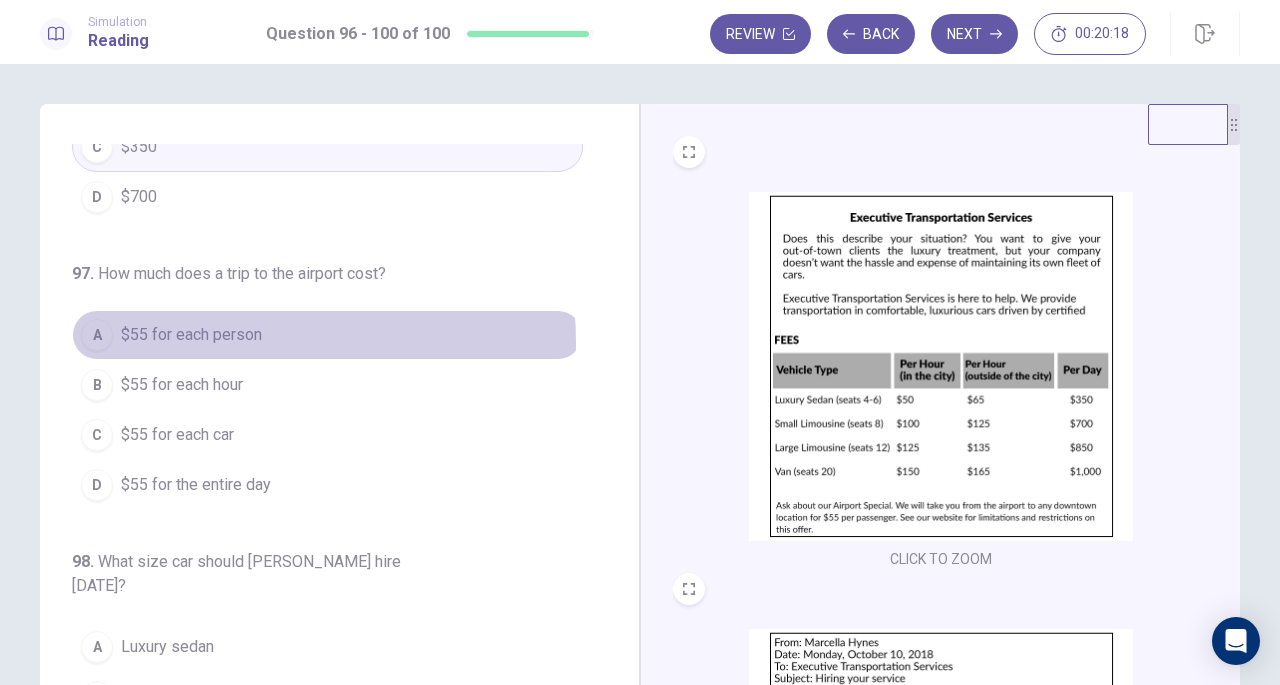 click on "$55 for each person" at bounding box center [191, 335] 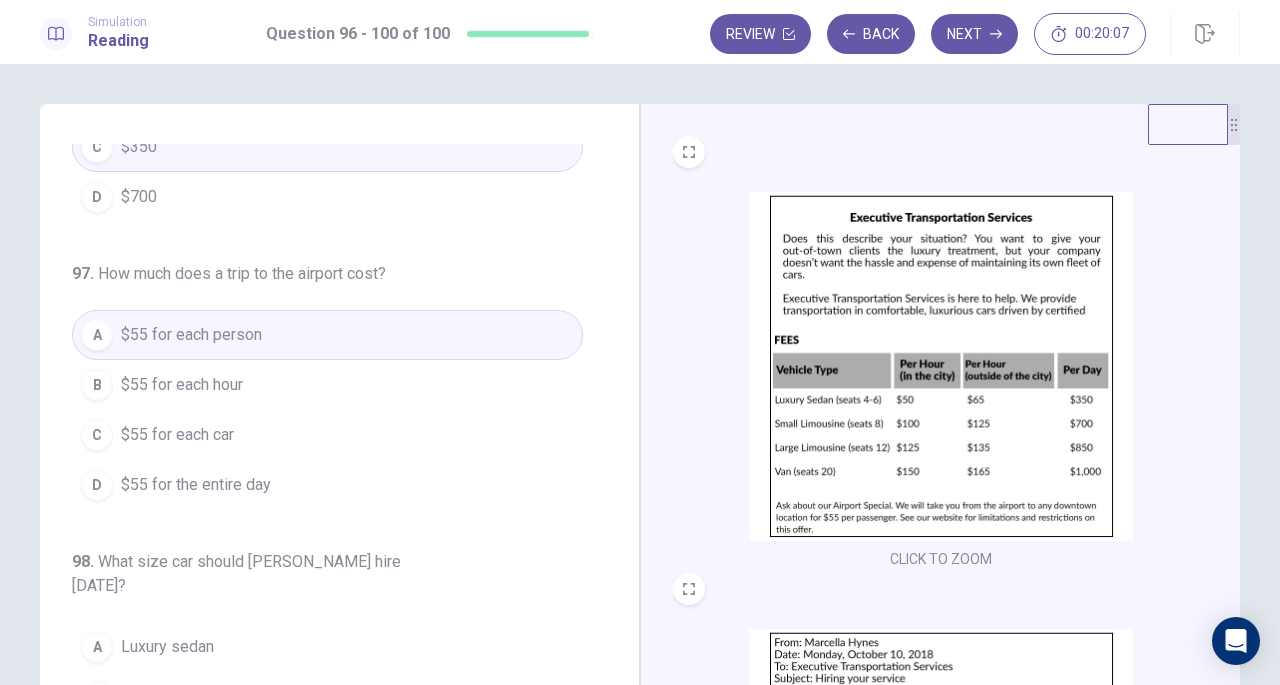 scroll, scrollTop: 298, scrollLeft: 0, axis: vertical 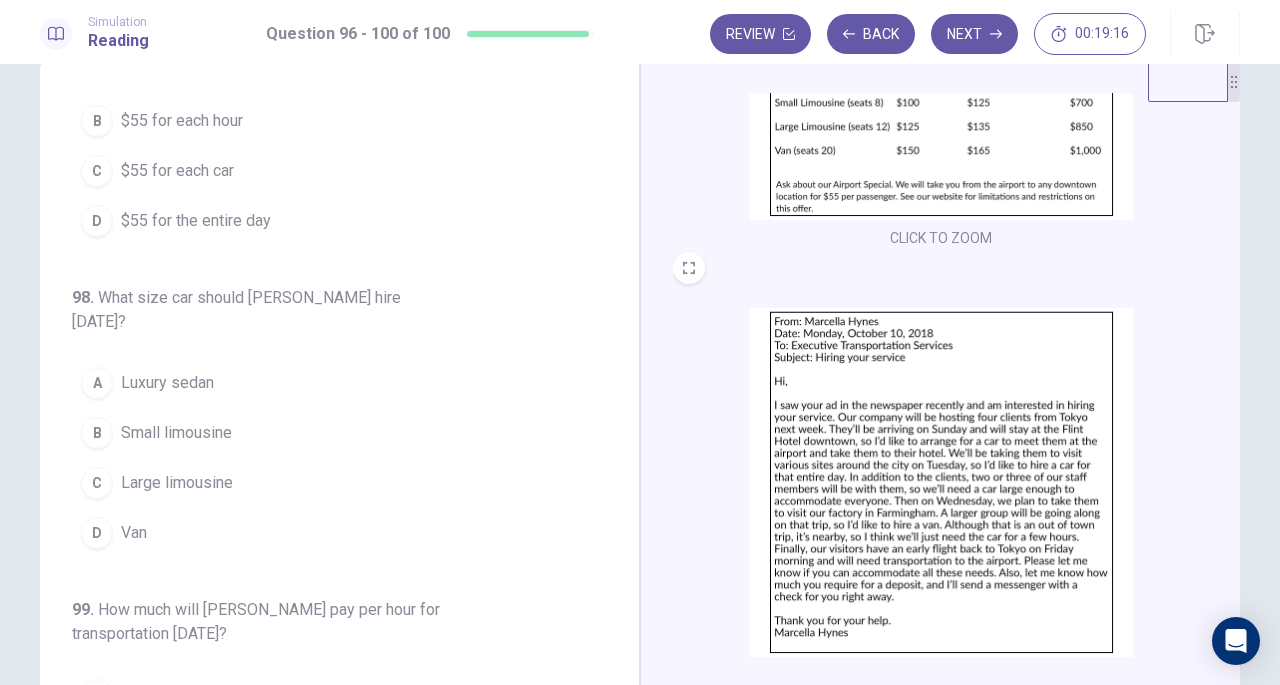 click on "A Luxury sedan" at bounding box center [327, 383] 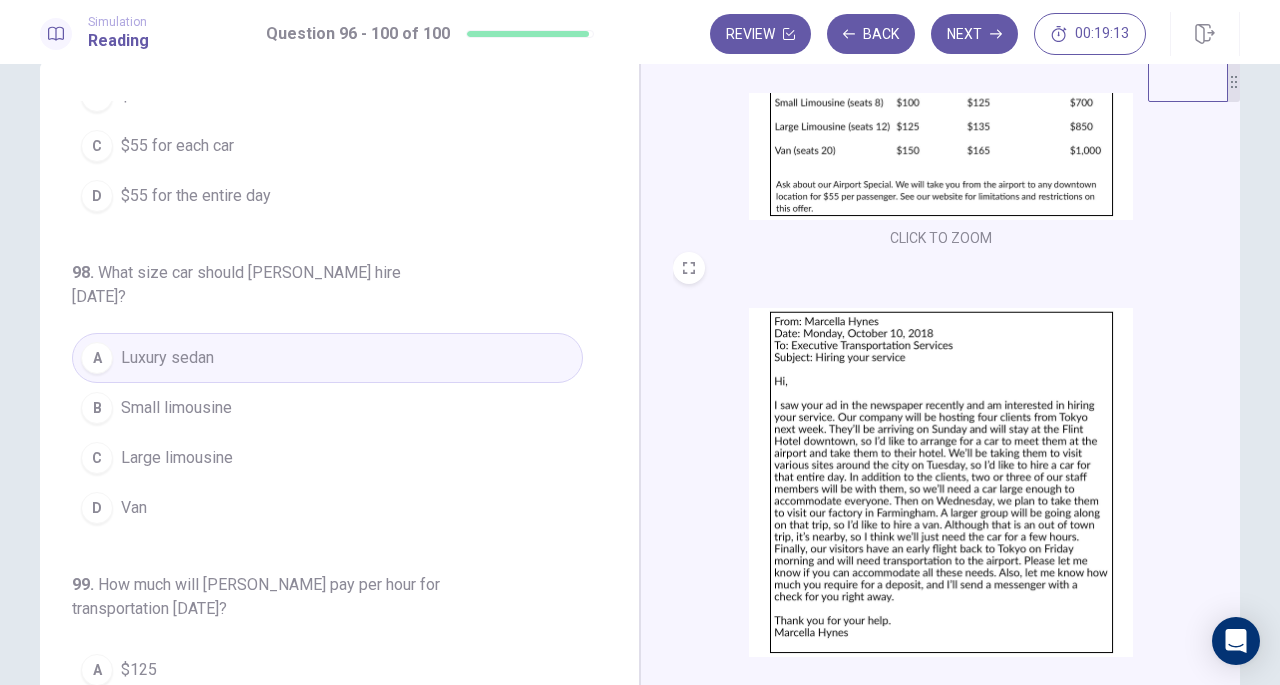 scroll, scrollTop: 443, scrollLeft: 0, axis: vertical 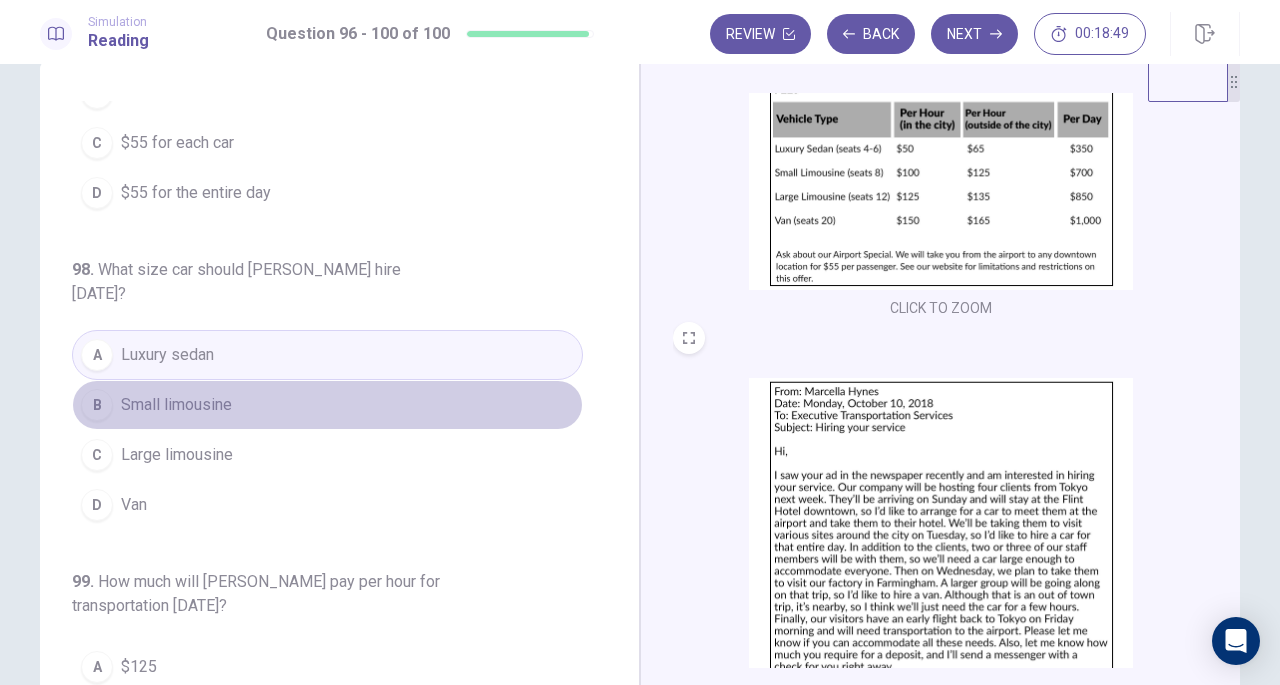 click on "B Small limousine" at bounding box center (327, 405) 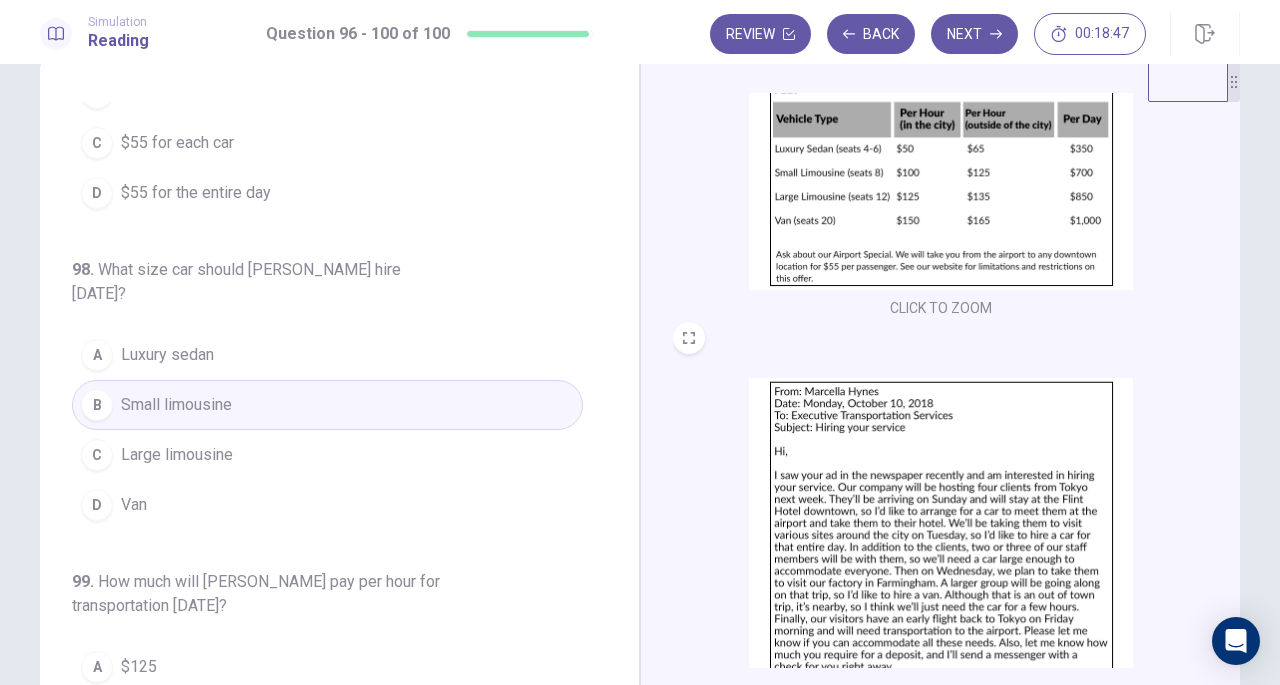 scroll, scrollTop: 298, scrollLeft: 0, axis: vertical 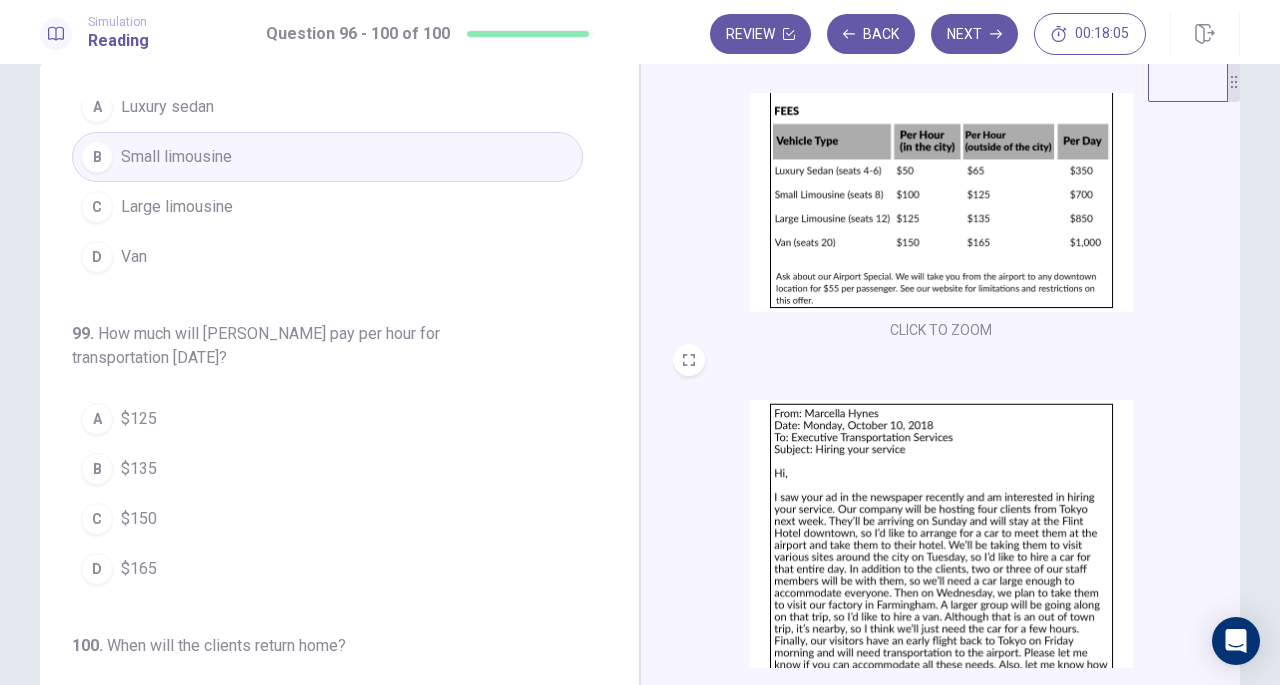 click on "D $165" at bounding box center [327, 569] 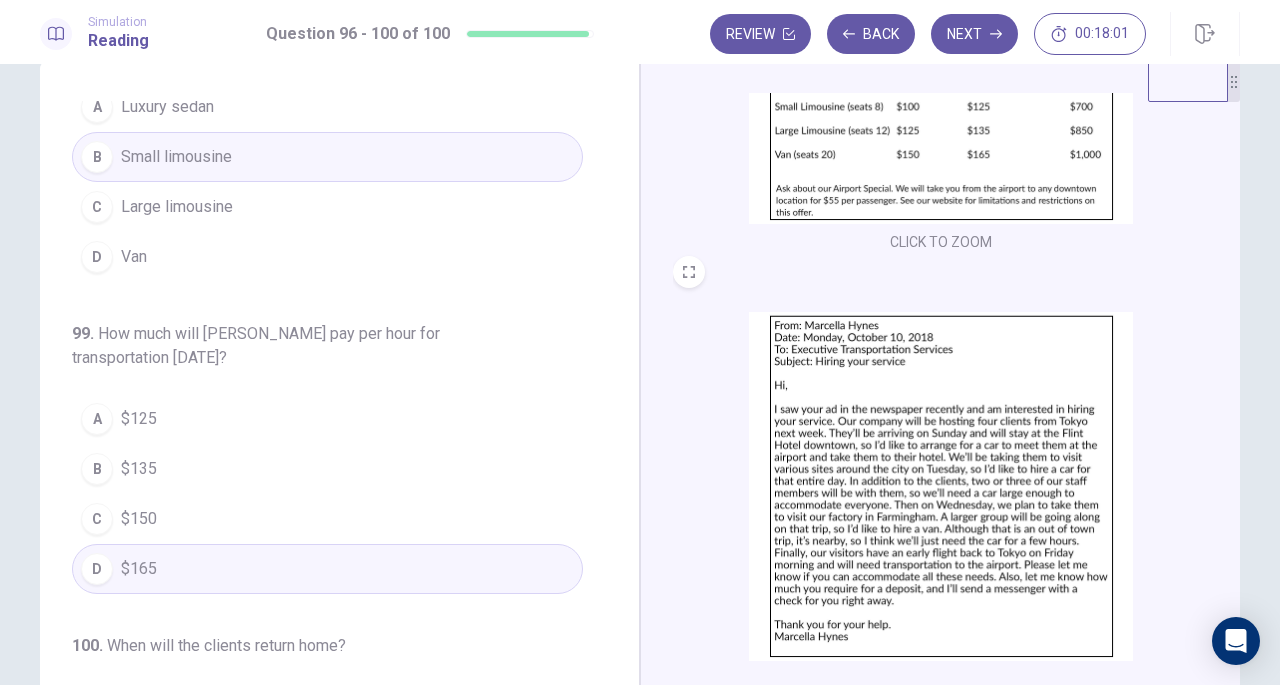 scroll, scrollTop: 298, scrollLeft: 0, axis: vertical 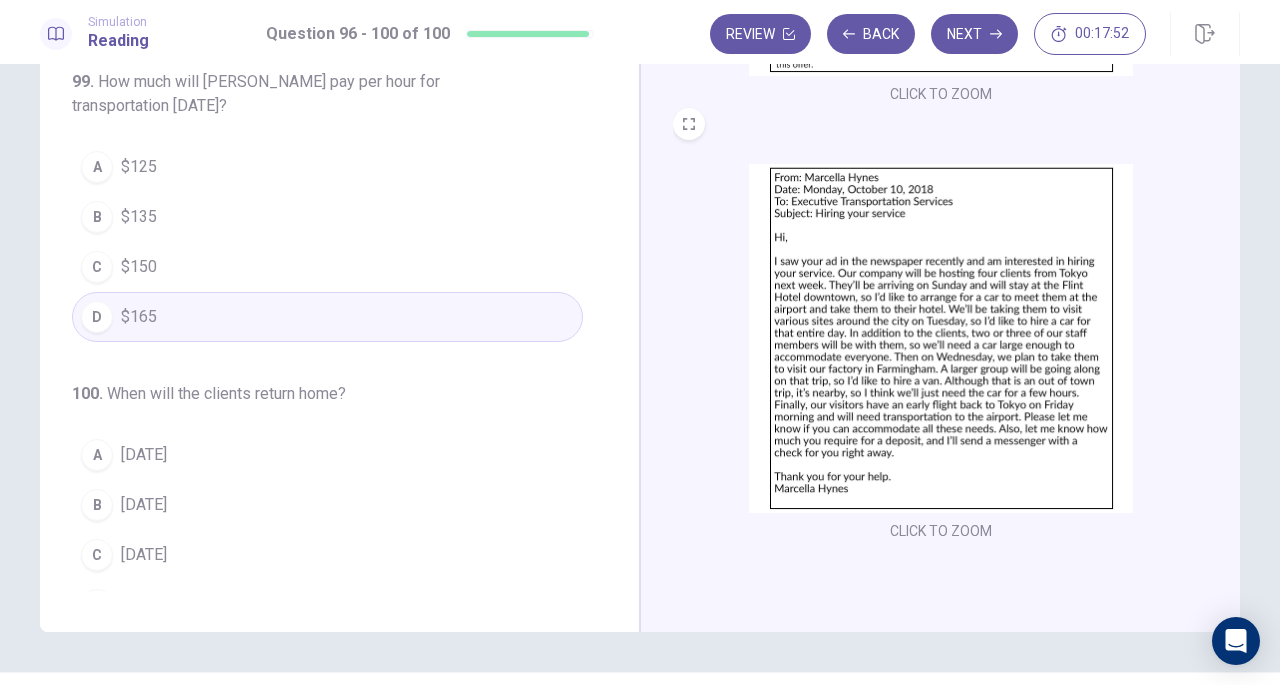click on "D [DATE]" at bounding box center (327, 605) 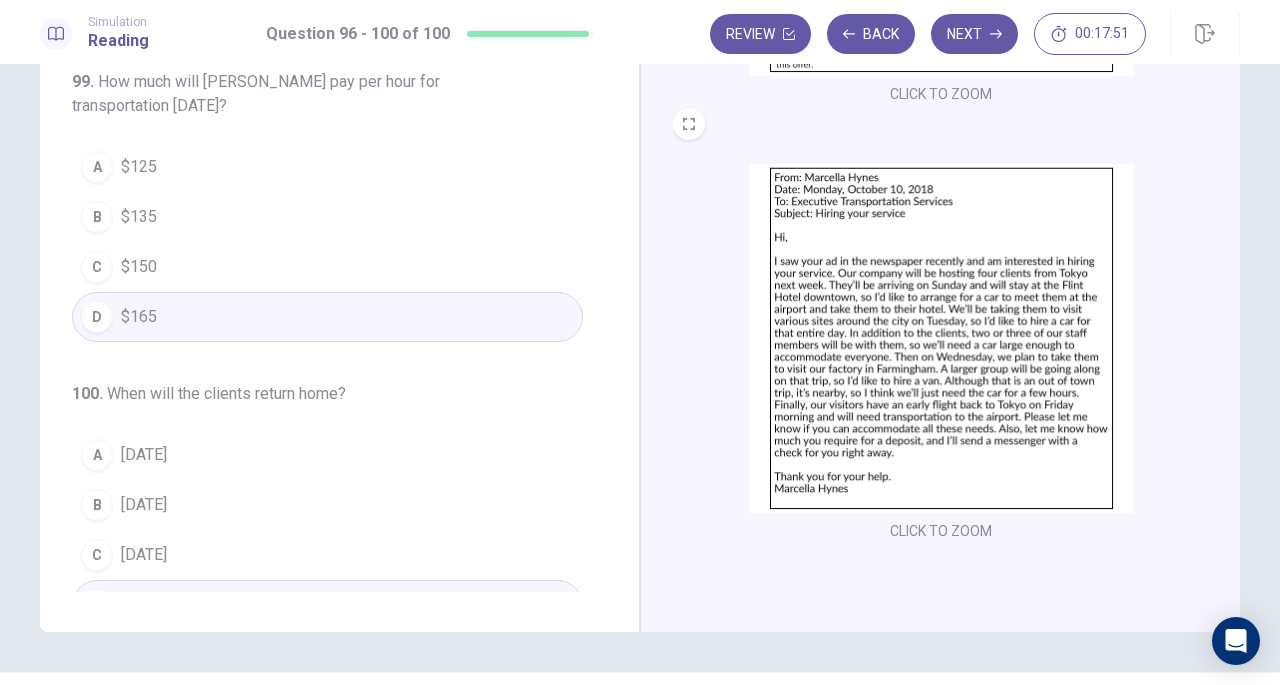 scroll, scrollTop: 0, scrollLeft: 0, axis: both 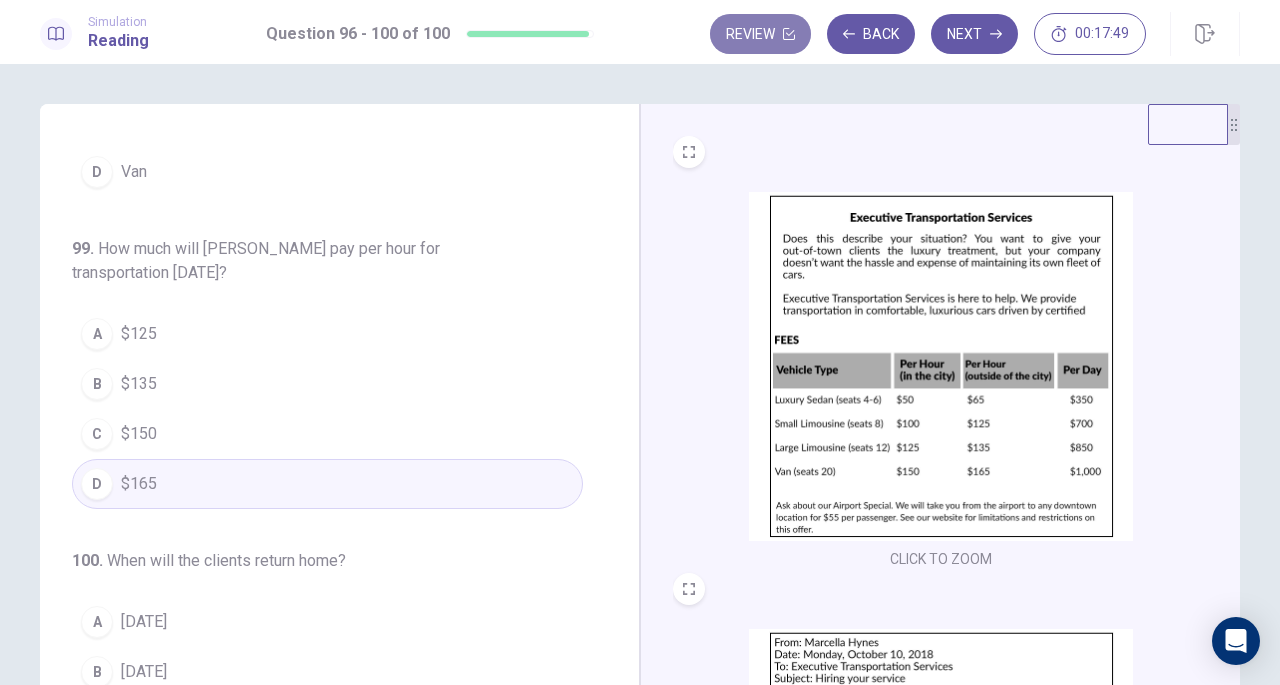 click on "Review" at bounding box center (760, 34) 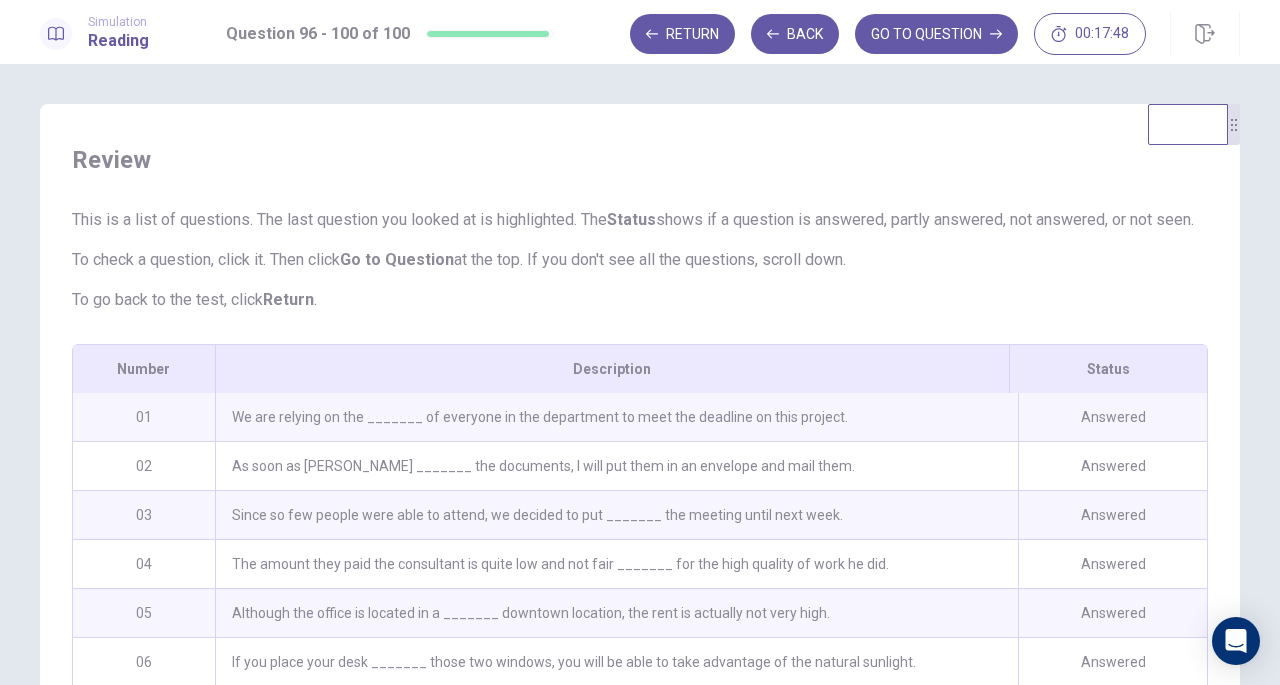 scroll, scrollTop: 302, scrollLeft: 0, axis: vertical 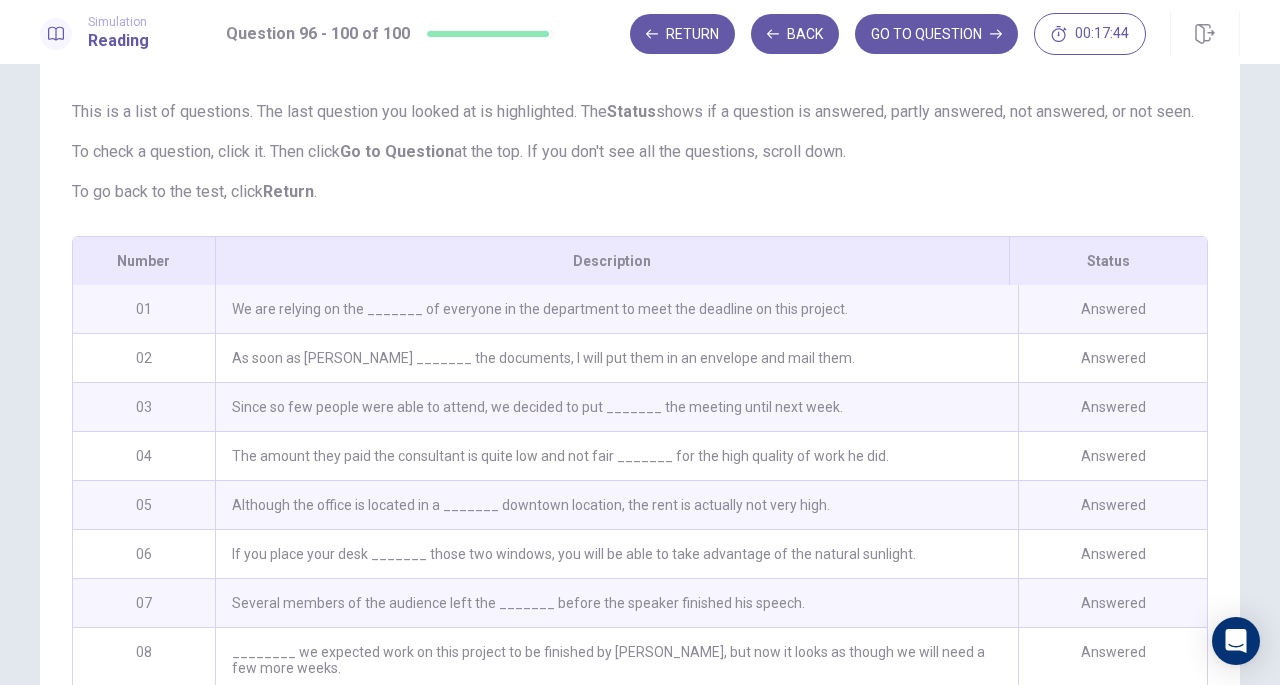 click on "We are relying on the _______ of everyone in the department to meet the deadline on this project." at bounding box center [616, 309] 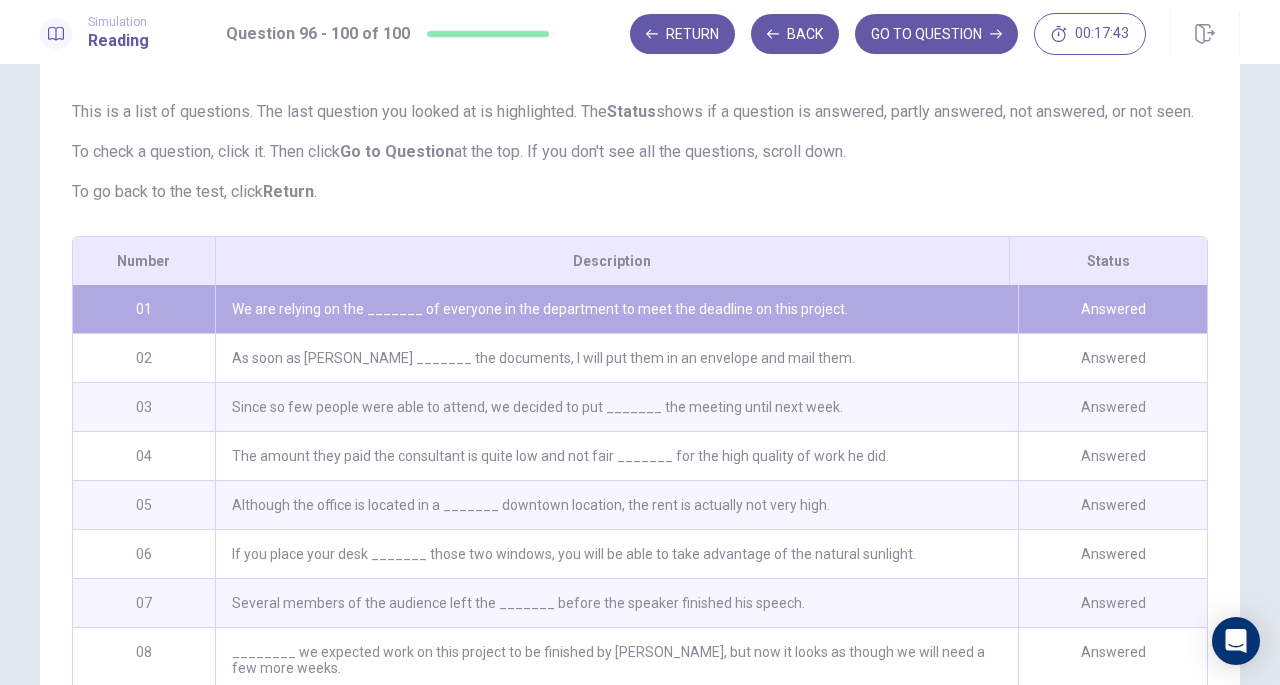 click on "We are relying on the _______ of everyone in the department to meet the deadline on this project." at bounding box center [616, 309] 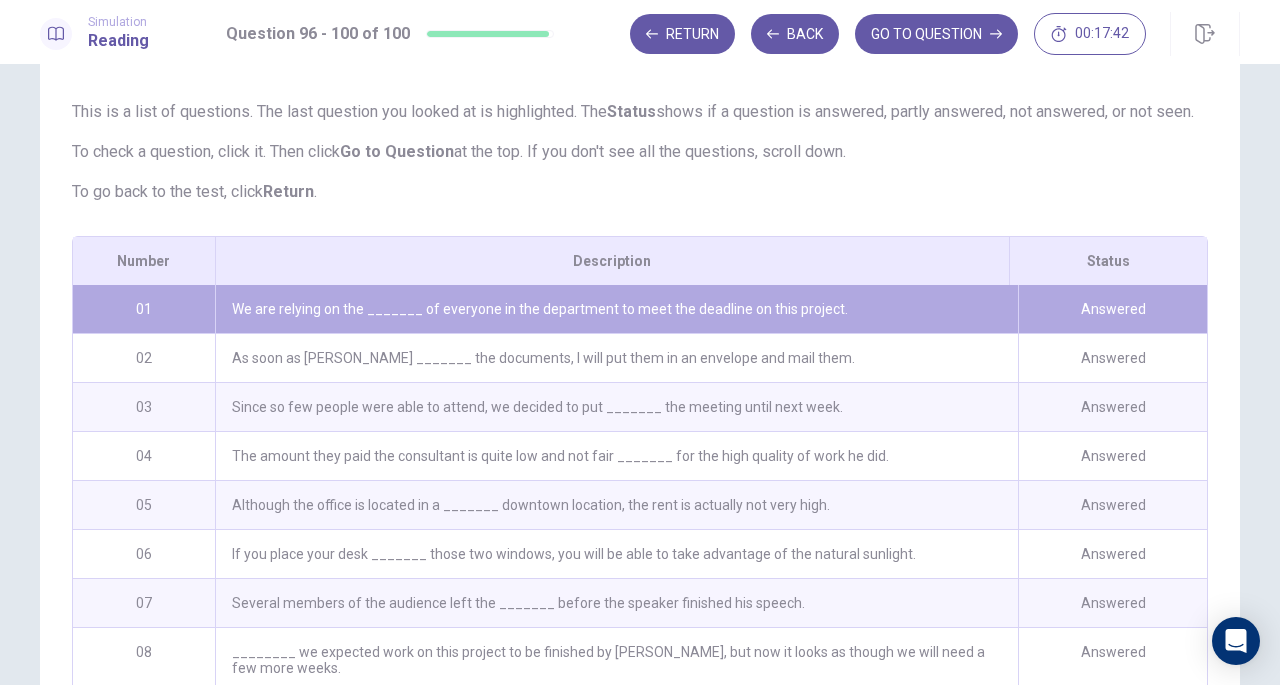 click on "We are relying on the _______ of everyone in the department to meet the deadline on this project." at bounding box center (616, 309) 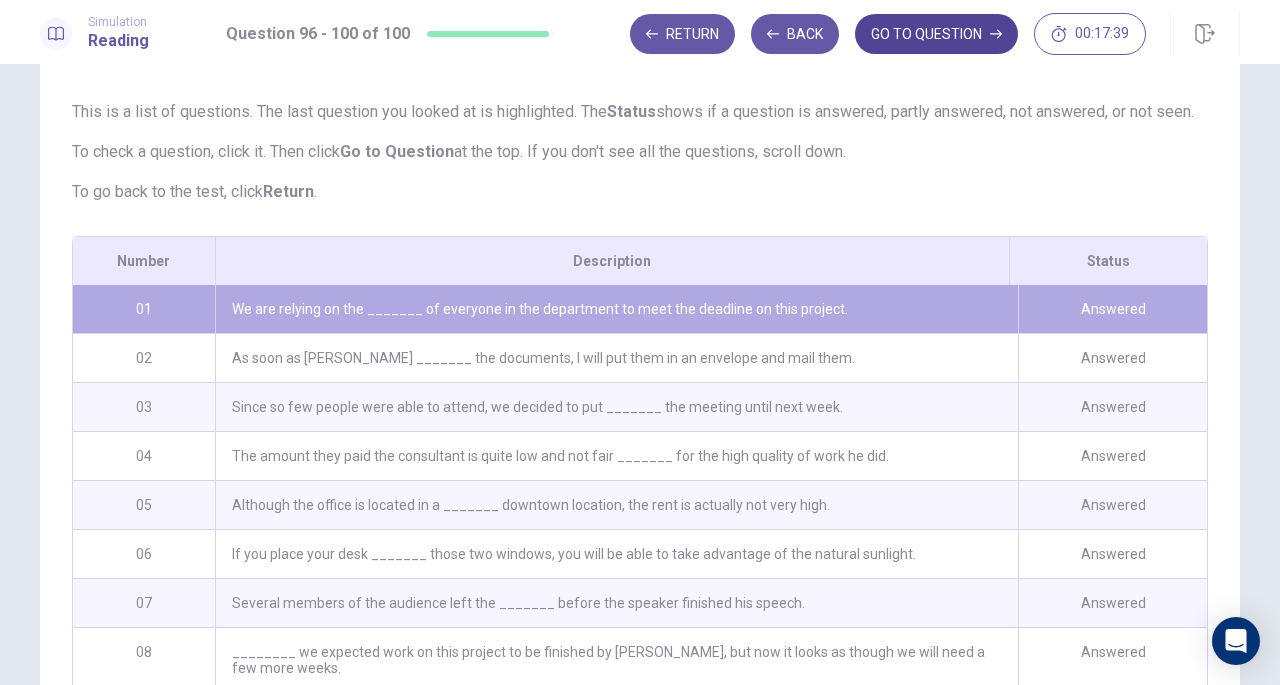 click on "GO TO QUESTION" at bounding box center [936, 34] 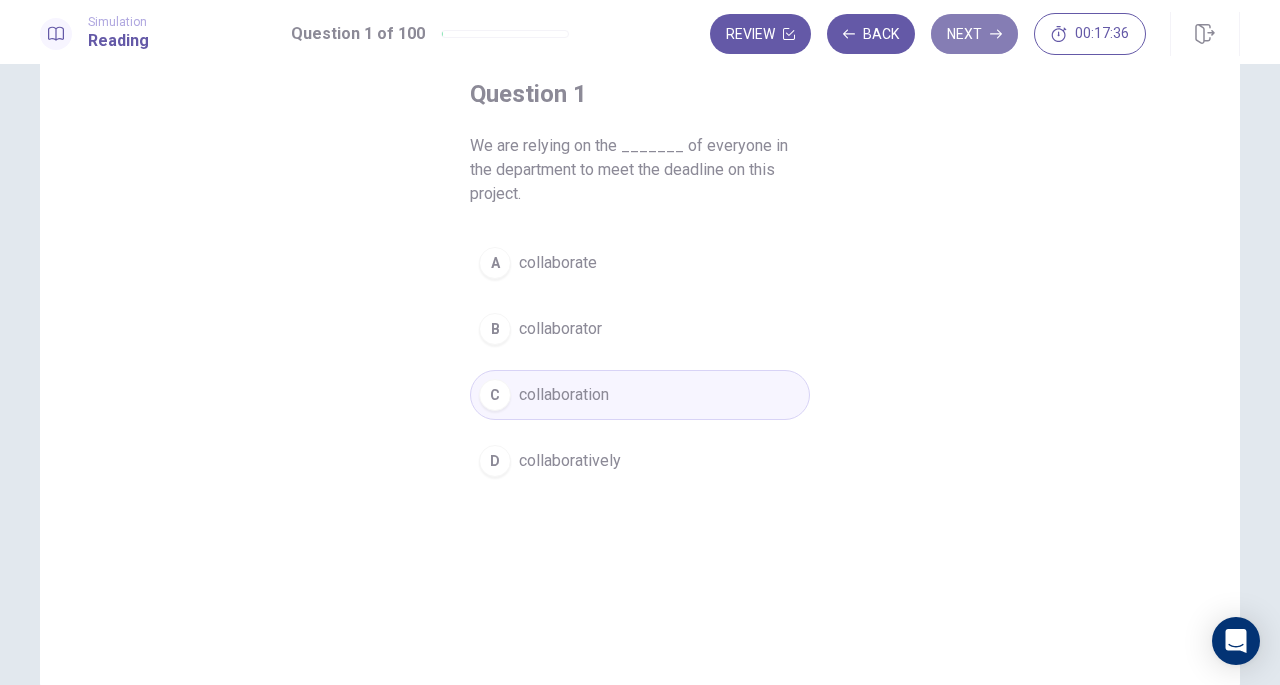 click on "Next" at bounding box center [974, 34] 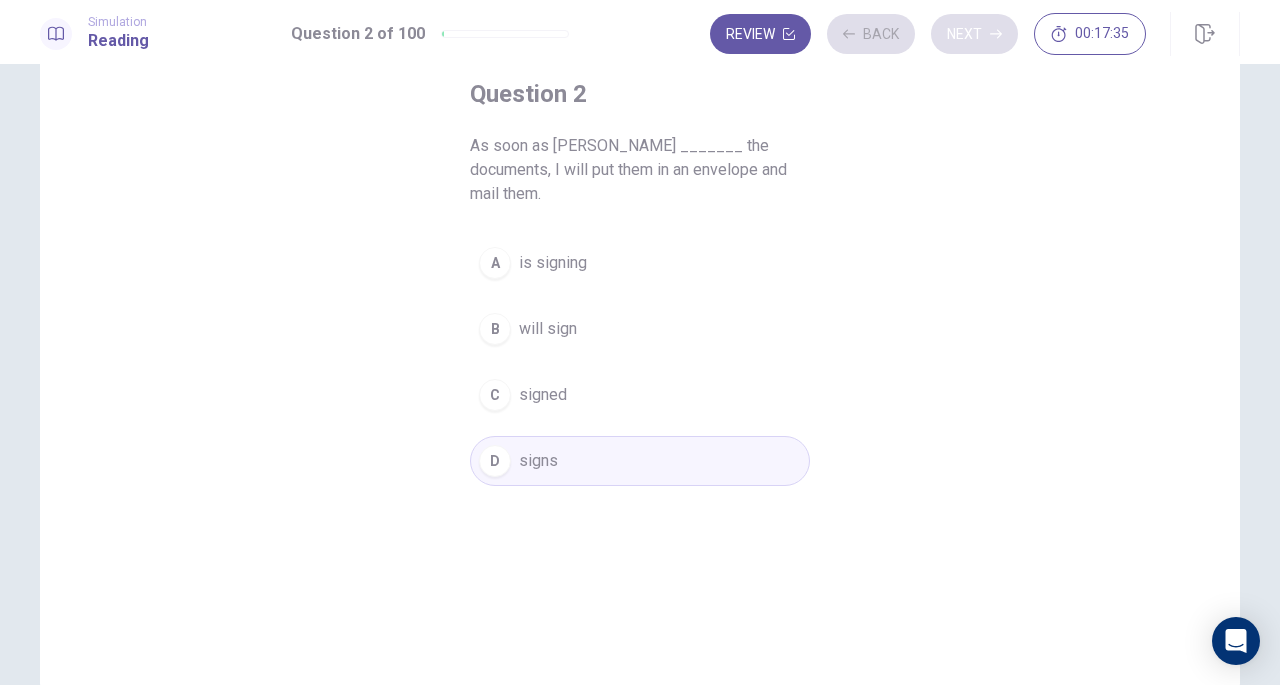 click on "Review Back Next 00:17:35" at bounding box center [928, 34] 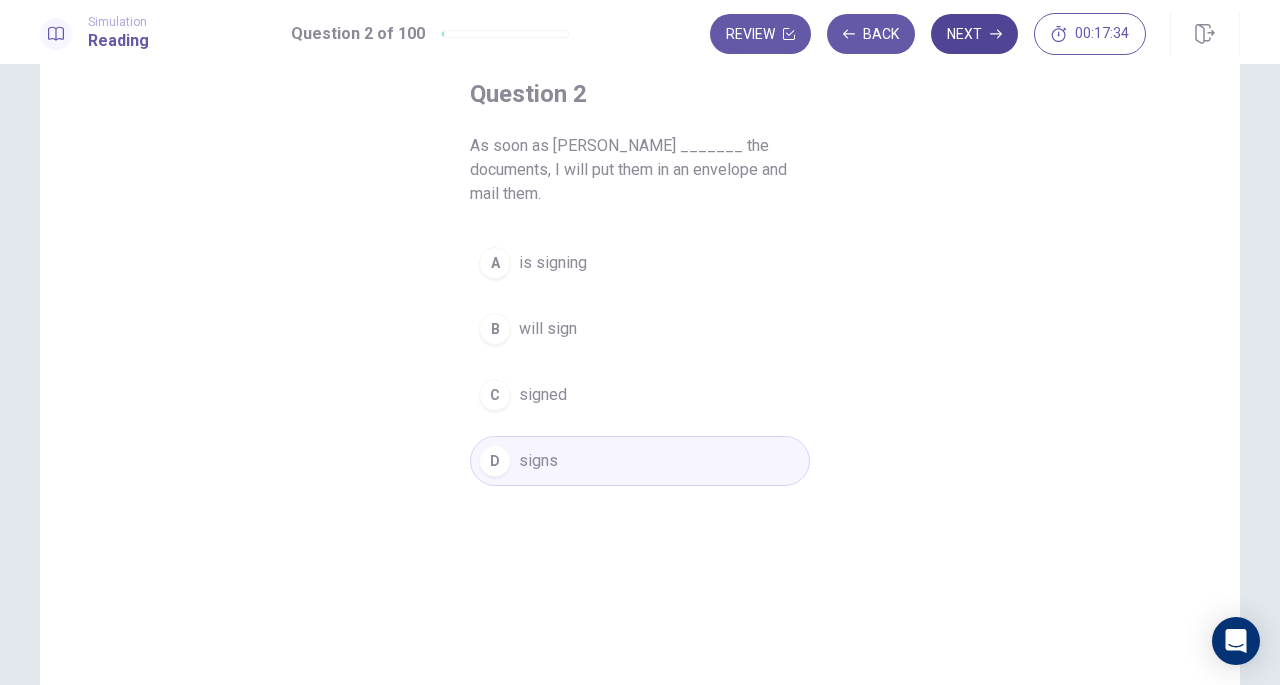 click on "Next" at bounding box center [974, 34] 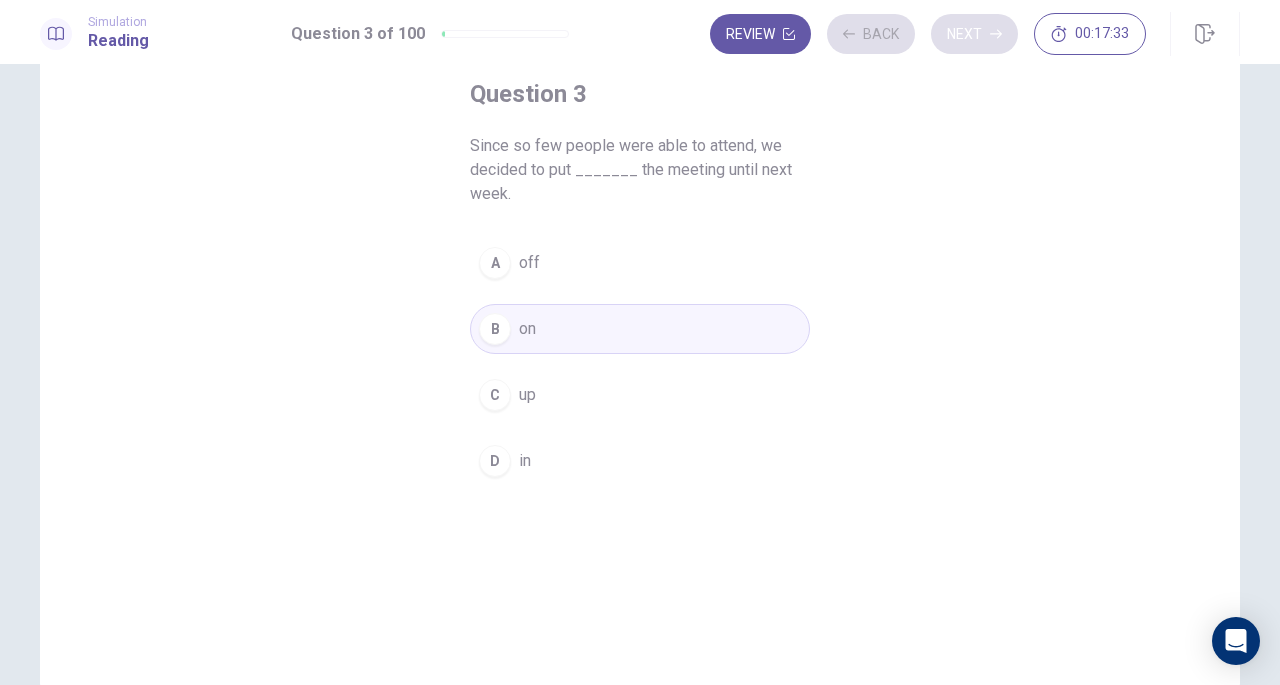click on "Review Back Next 00:17:33" at bounding box center (928, 34) 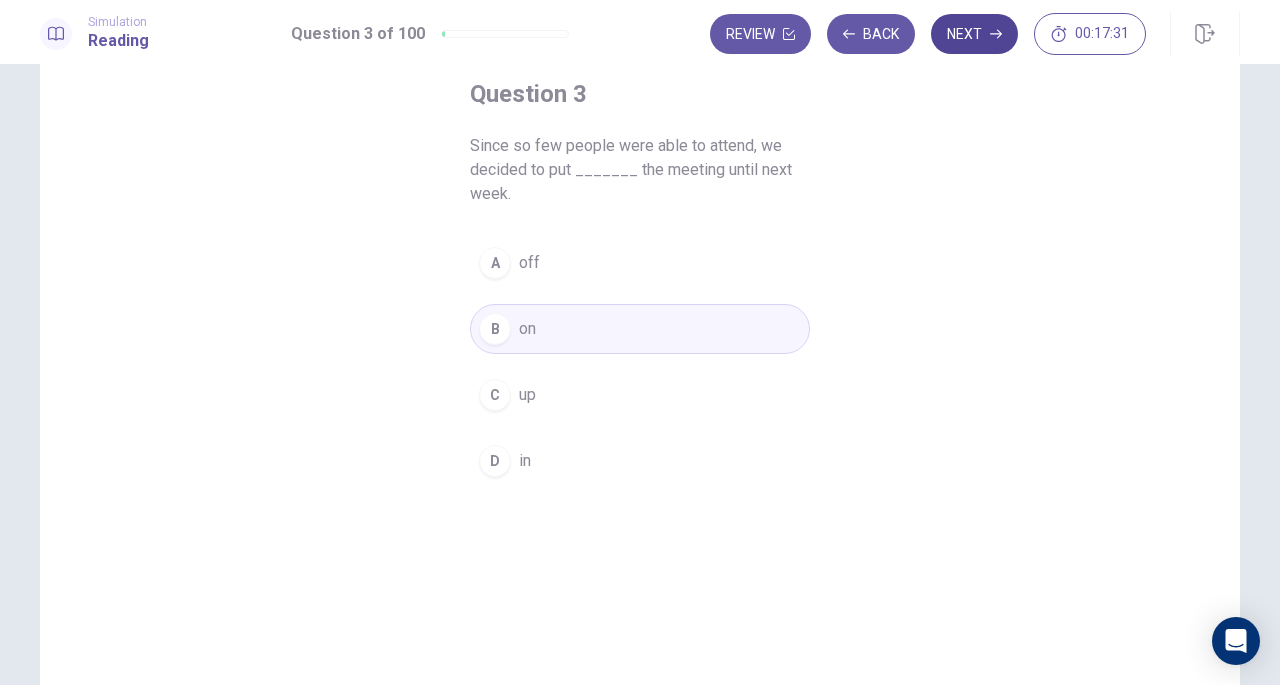 click on "Next" at bounding box center [974, 34] 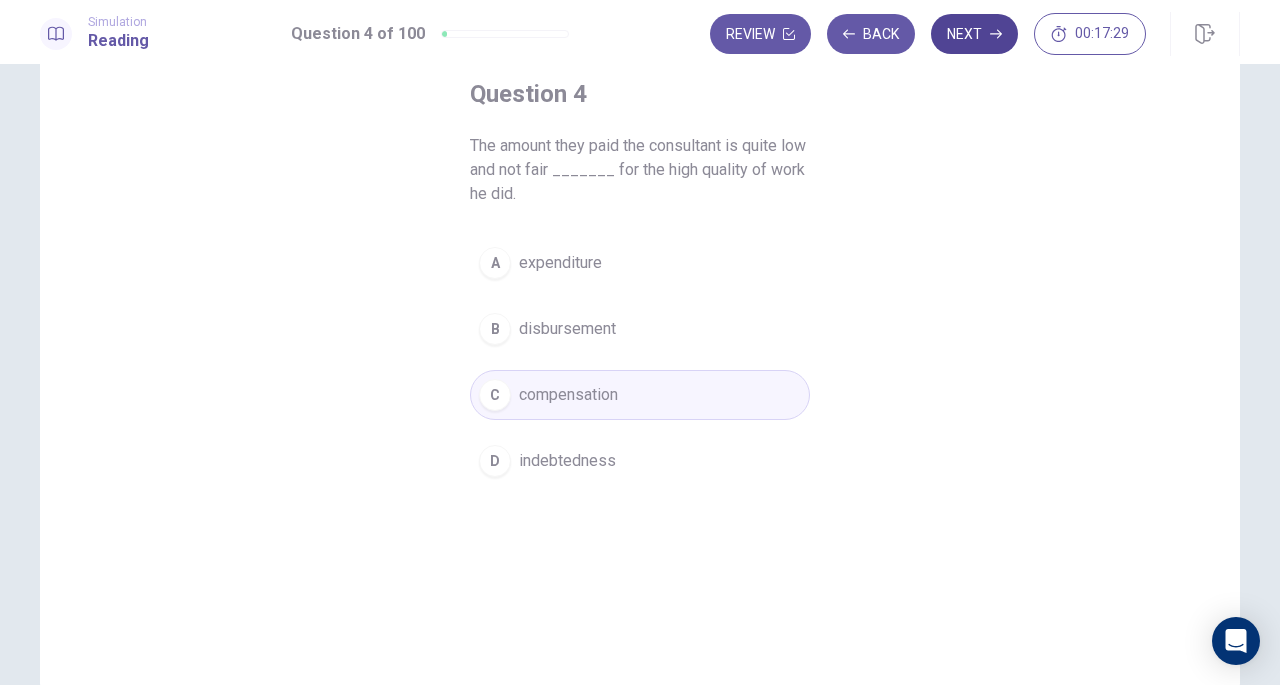click on "Next" at bounding box center [974, 34] 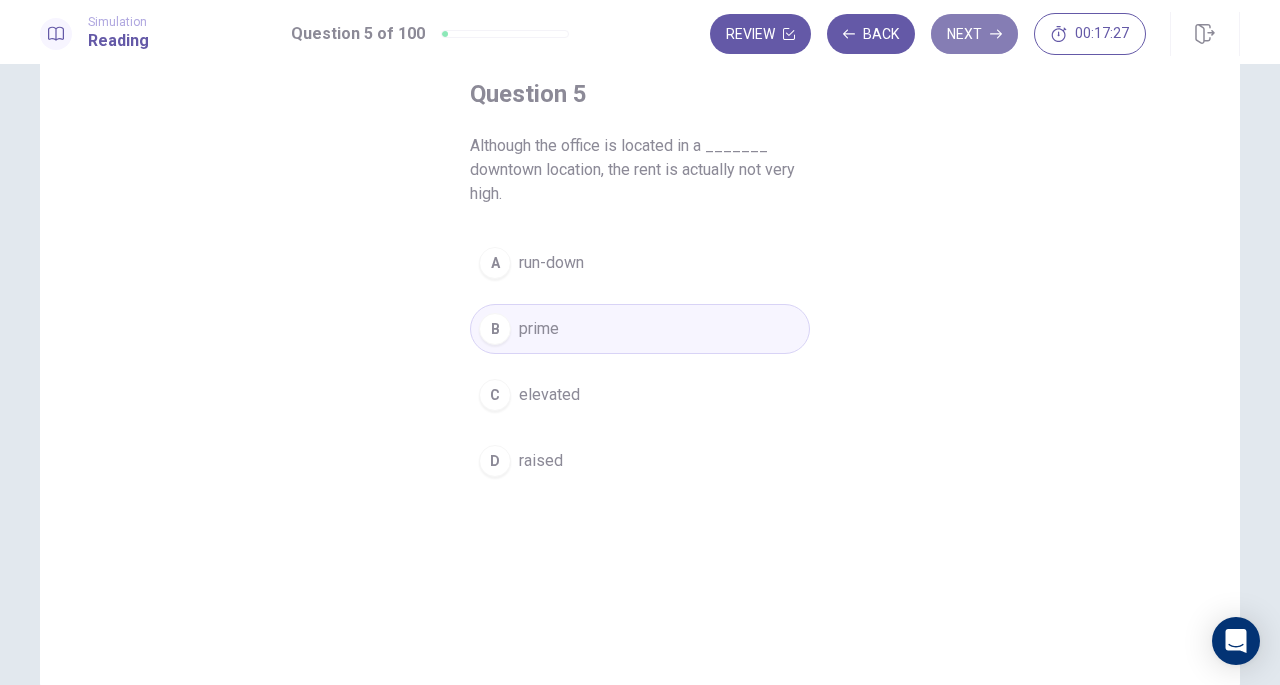 click on "Next" at bounding box center [974, 34] 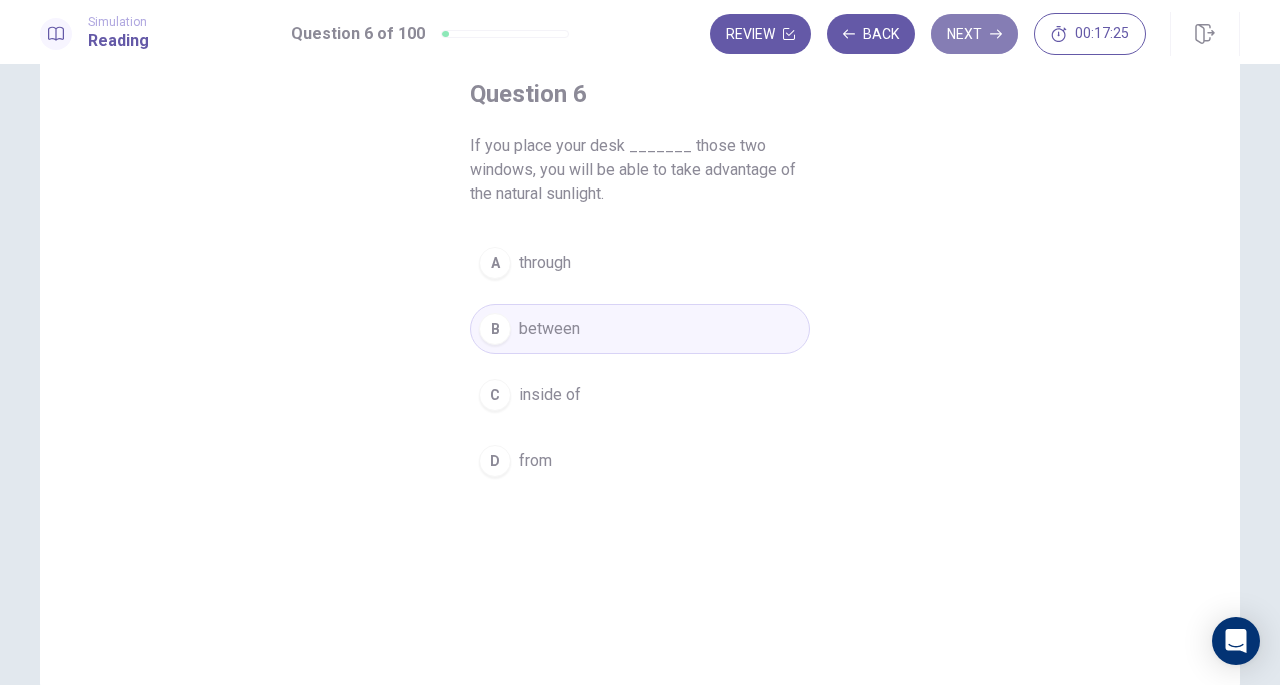click on "Next" at bounding box center [974, 34] 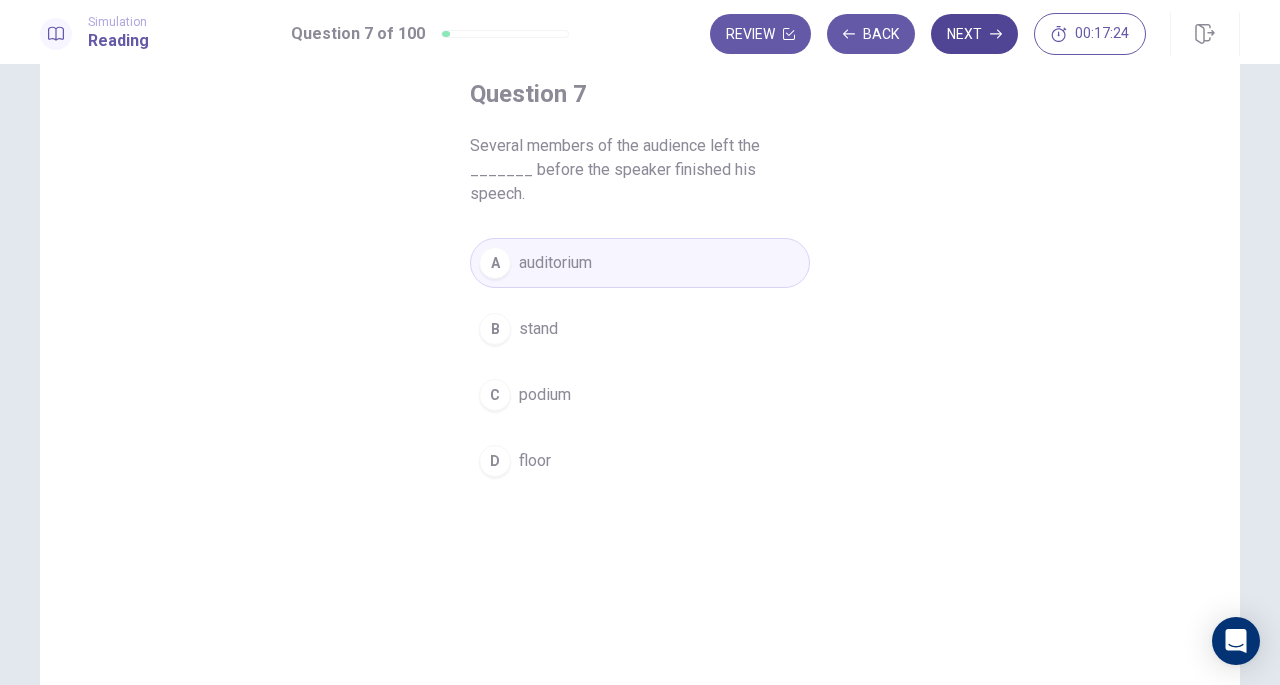 click on "Next" at bounding box center [974, 34] 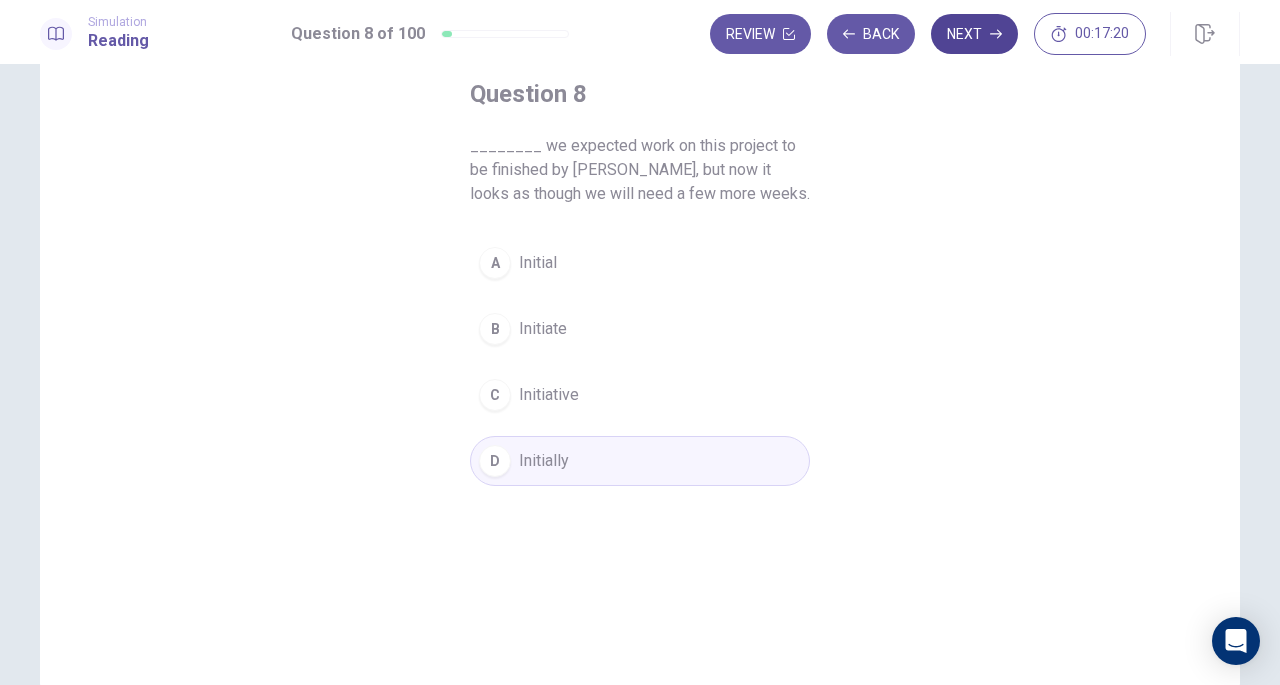 click on "Next" at bounding box center [974, 34] 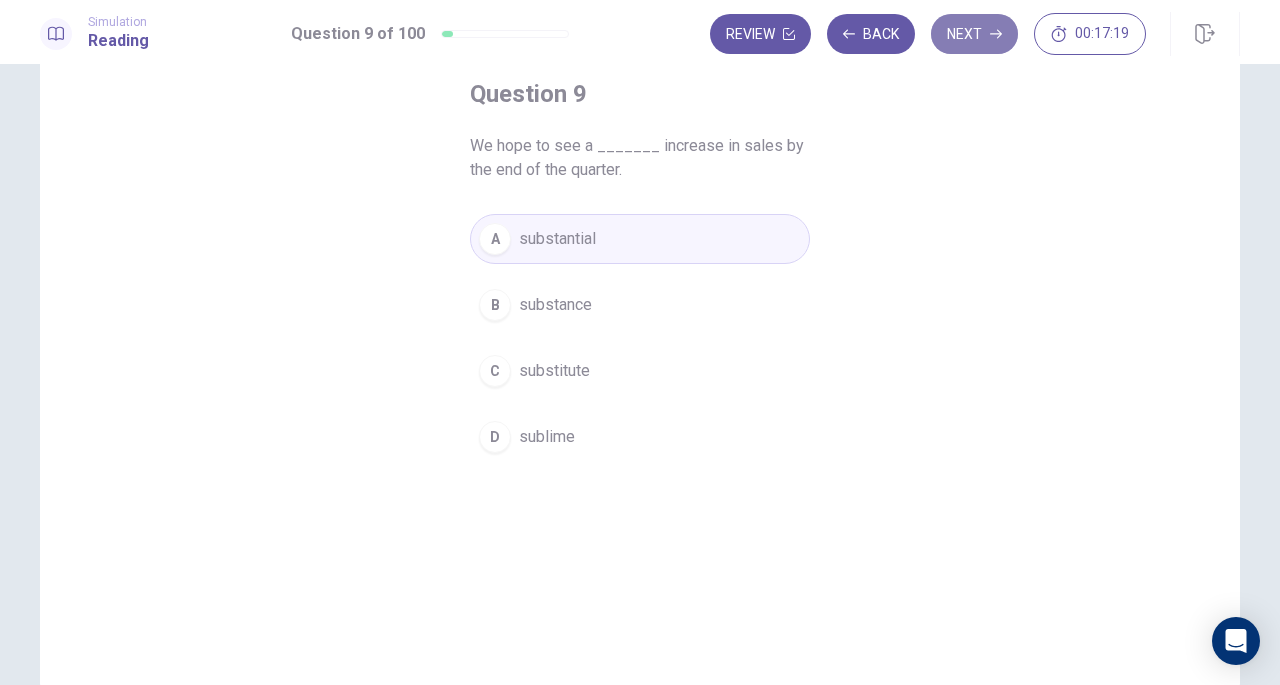 click on "Next" at bounding box center [974, 34] 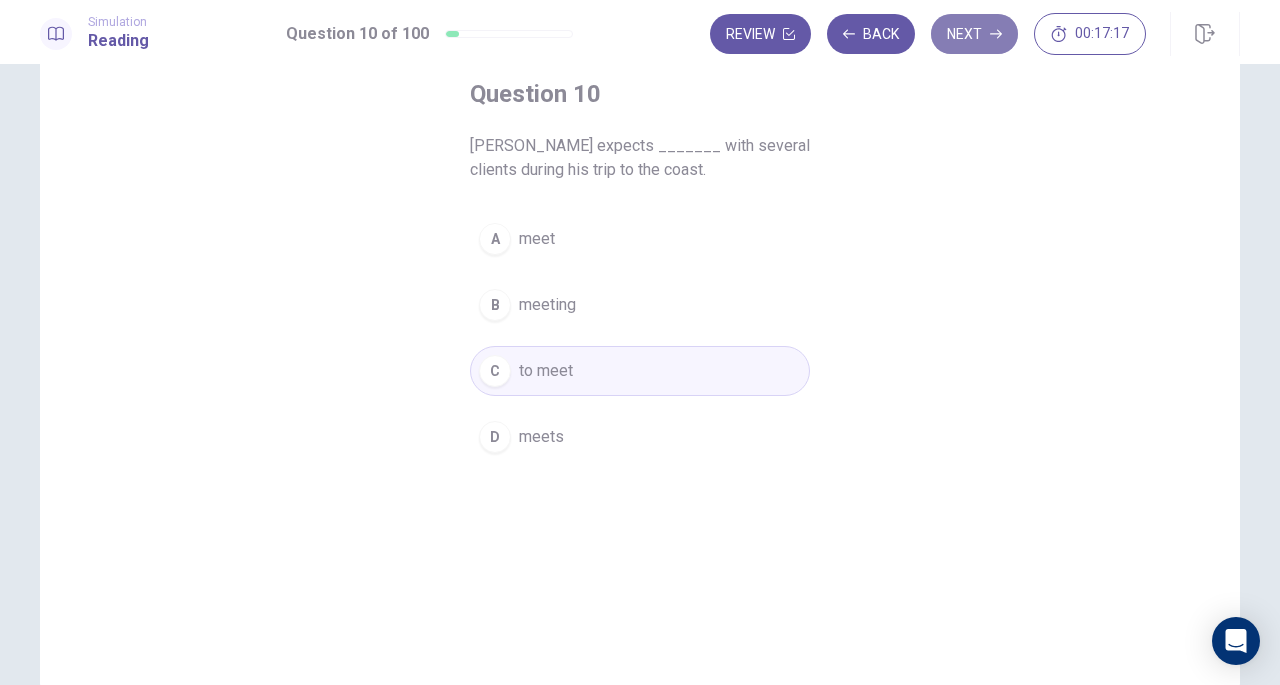 click on "Next" at bounding box center [974, 34] 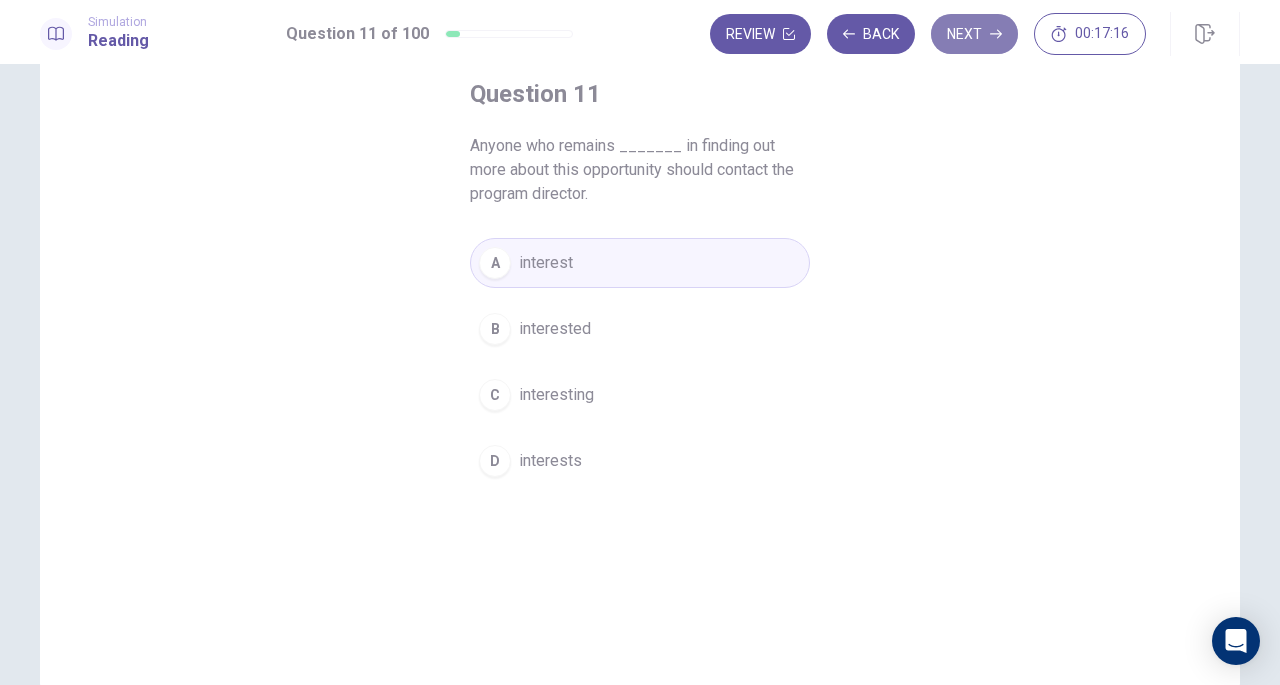 click on "Next" at bounding box center (974, 34) 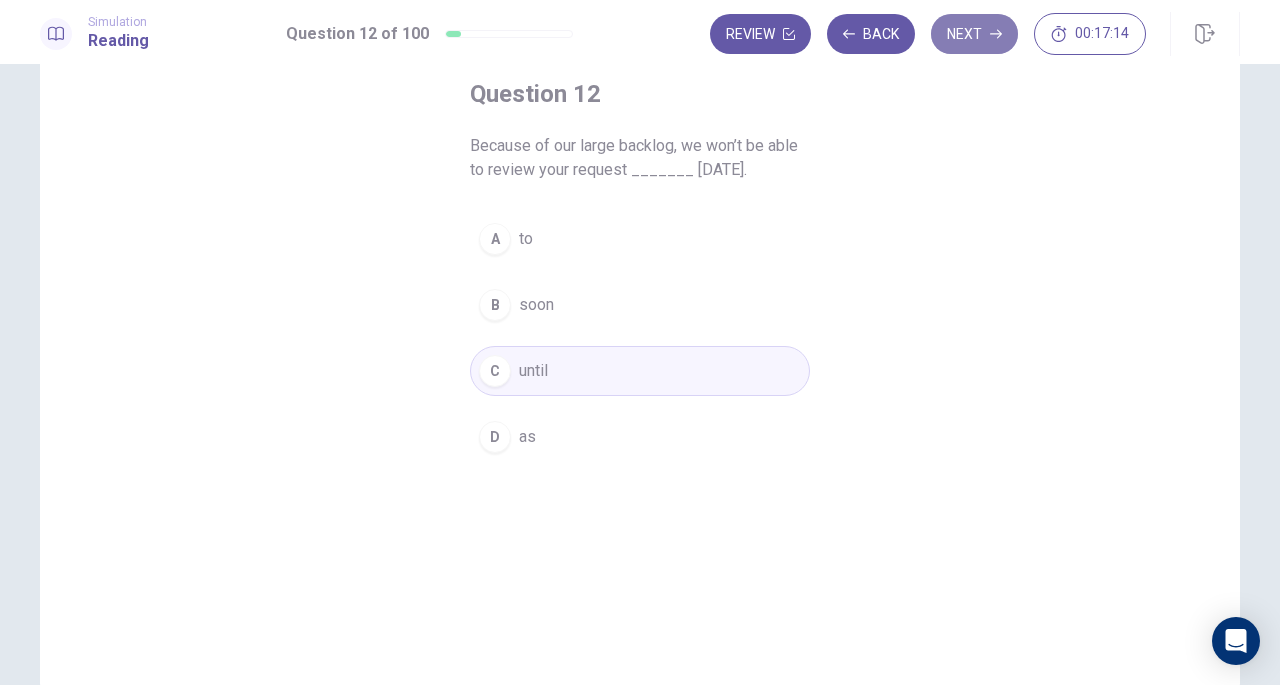 click on "Next" at bounding box center [974, 34] 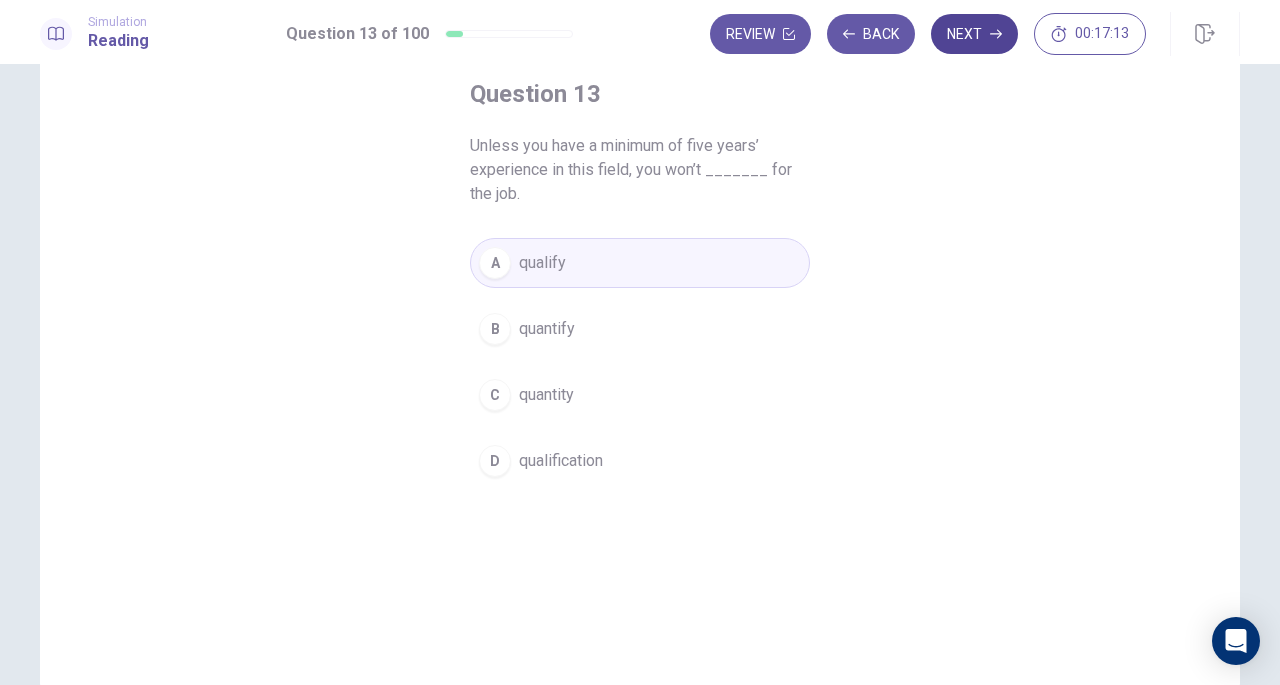 click on "Next" at bounding box center (974, 34) 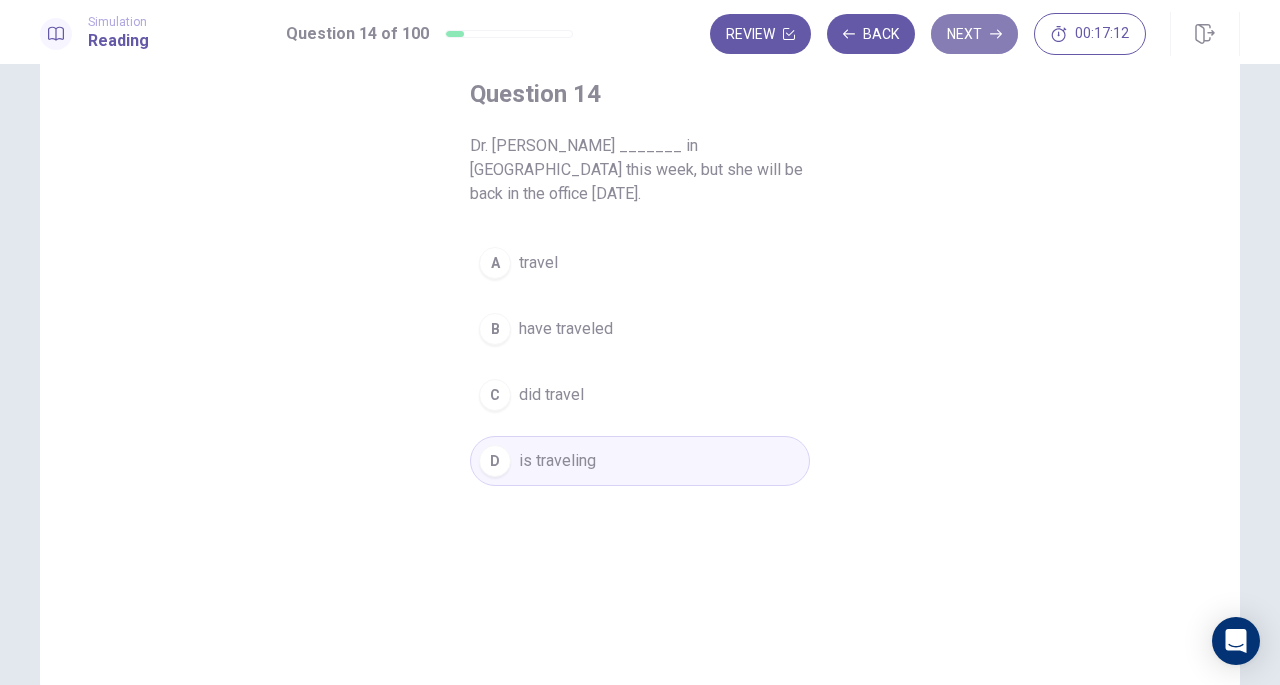click on "Next" at bounding box center (974, 34) 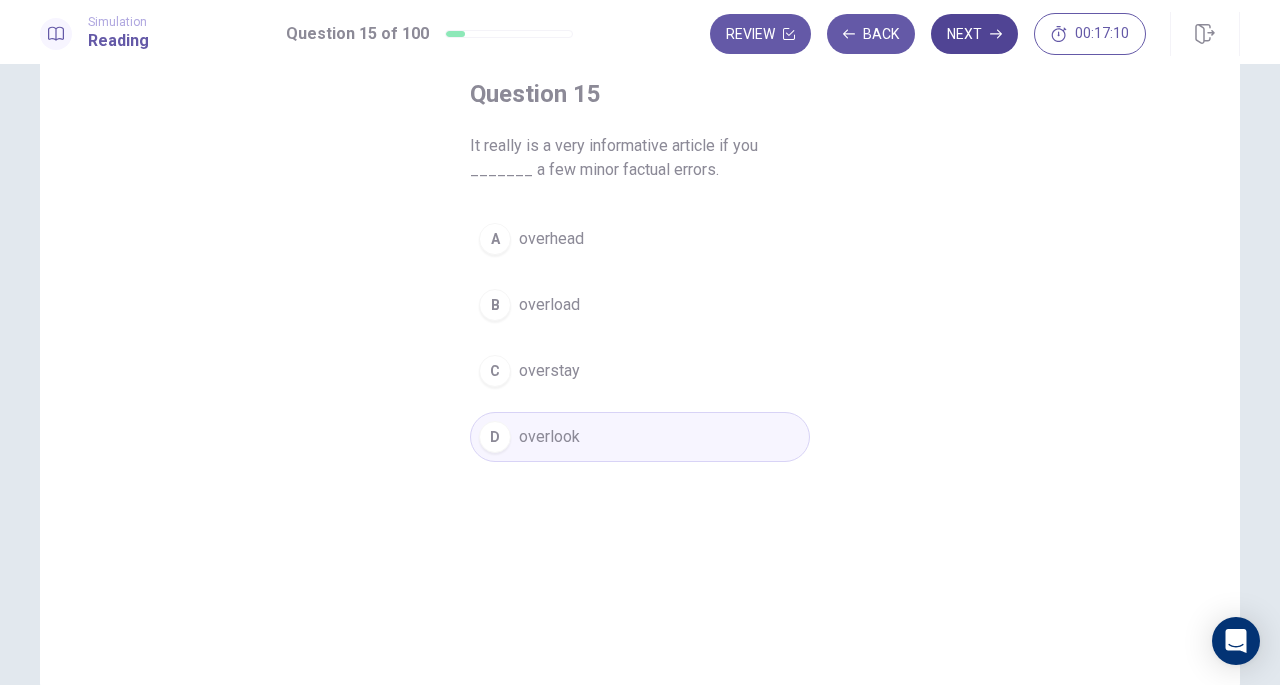 click on "Next" at bounding box center [974, 34] 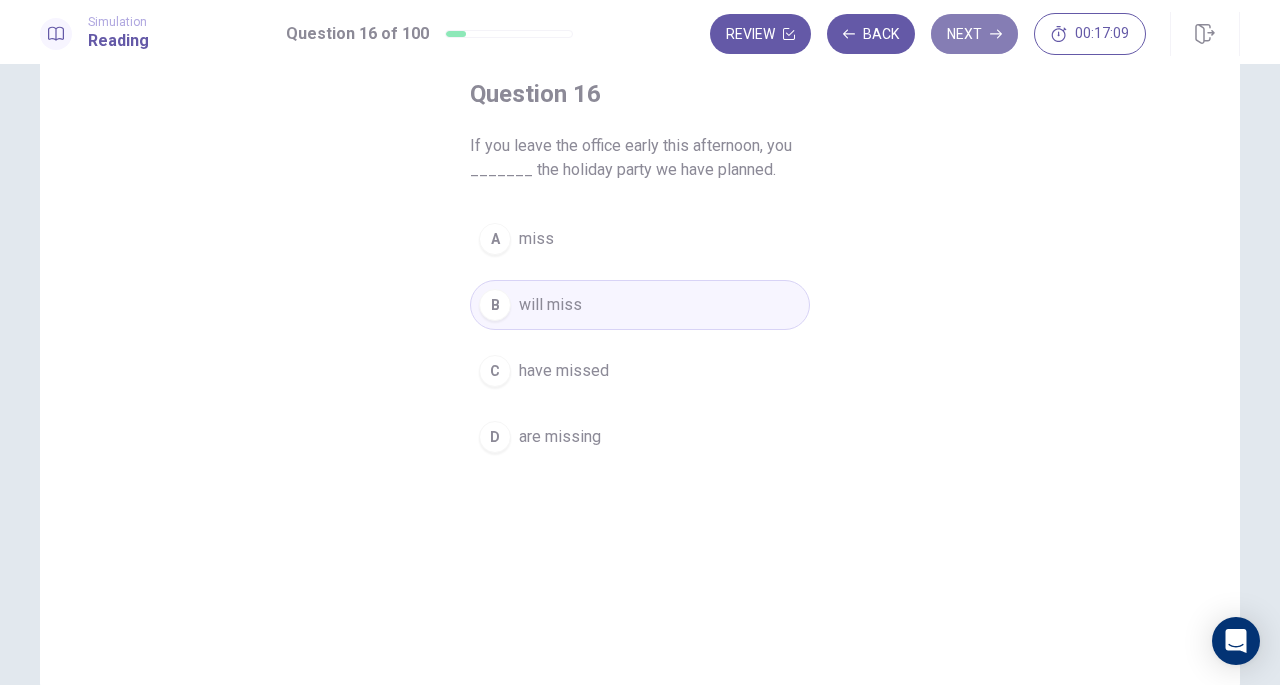click on "Next" at bounding box center (974, 34) 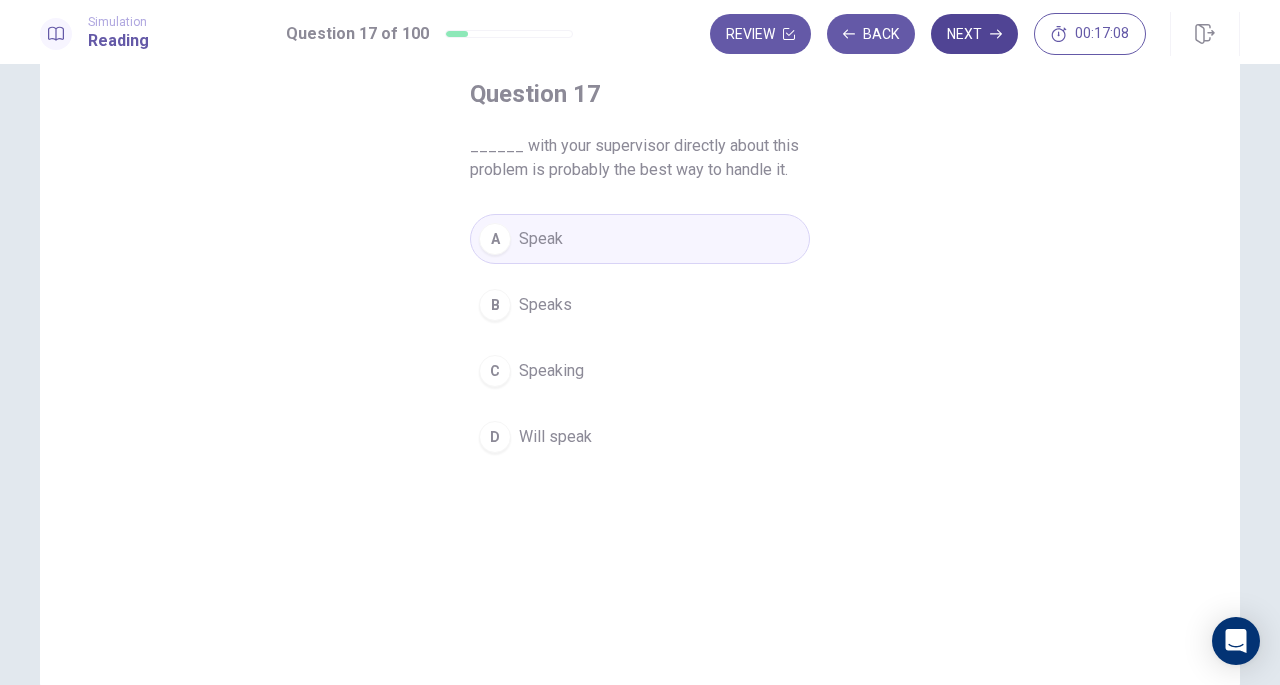 click on "Next" at bounding box center [974, 34] 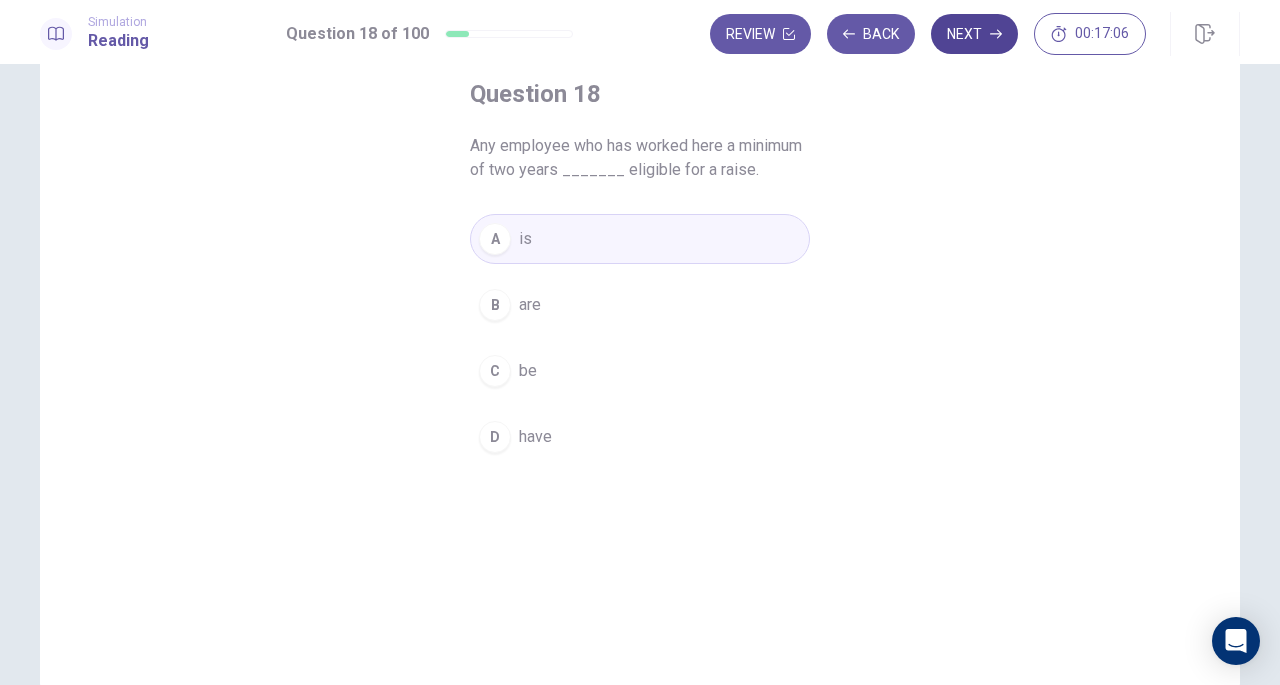click on "Next" at bounding box center [974, 34] 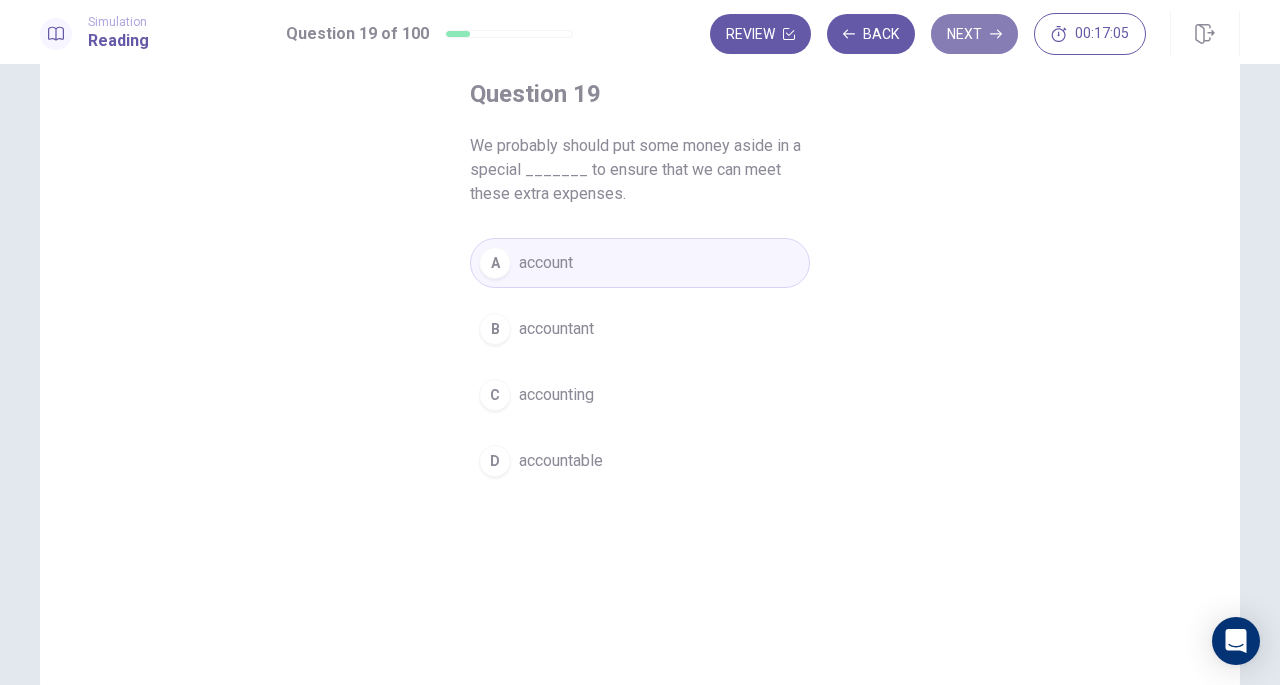 click on "Next" at bounding box center [974, 34] 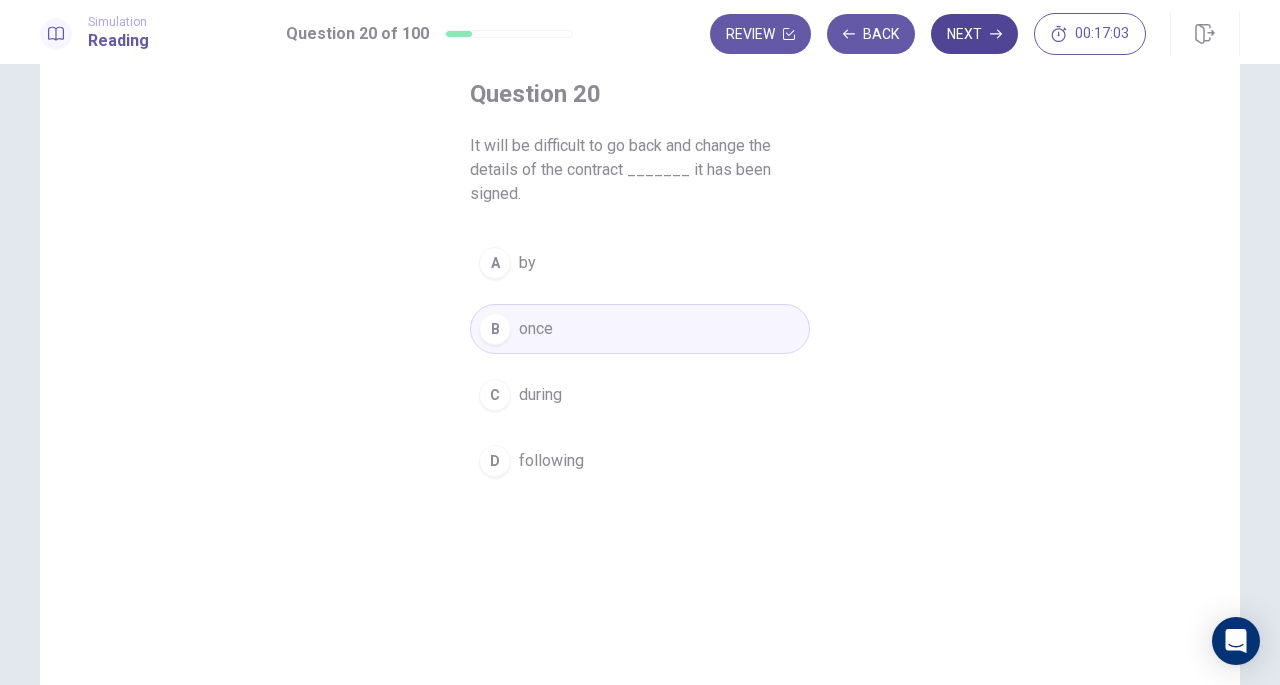 click on "Next" at bounding box center [974, 34] 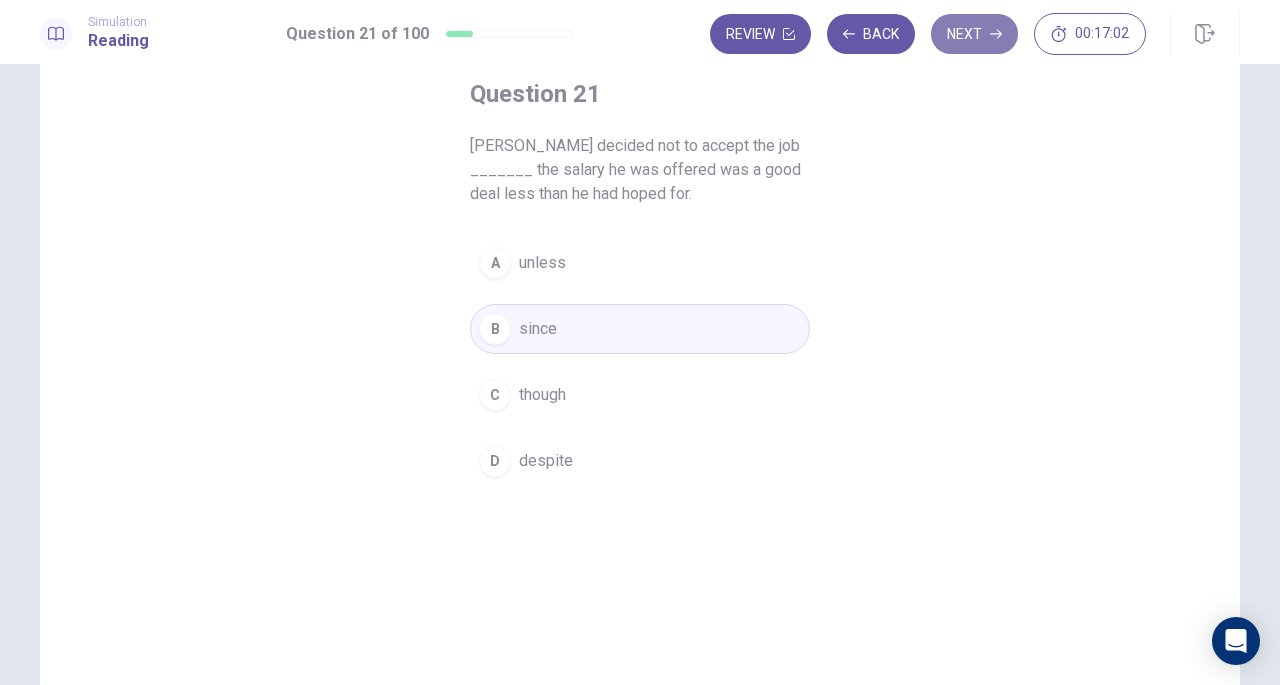 click on "Next" at bounding box center [974, 34] 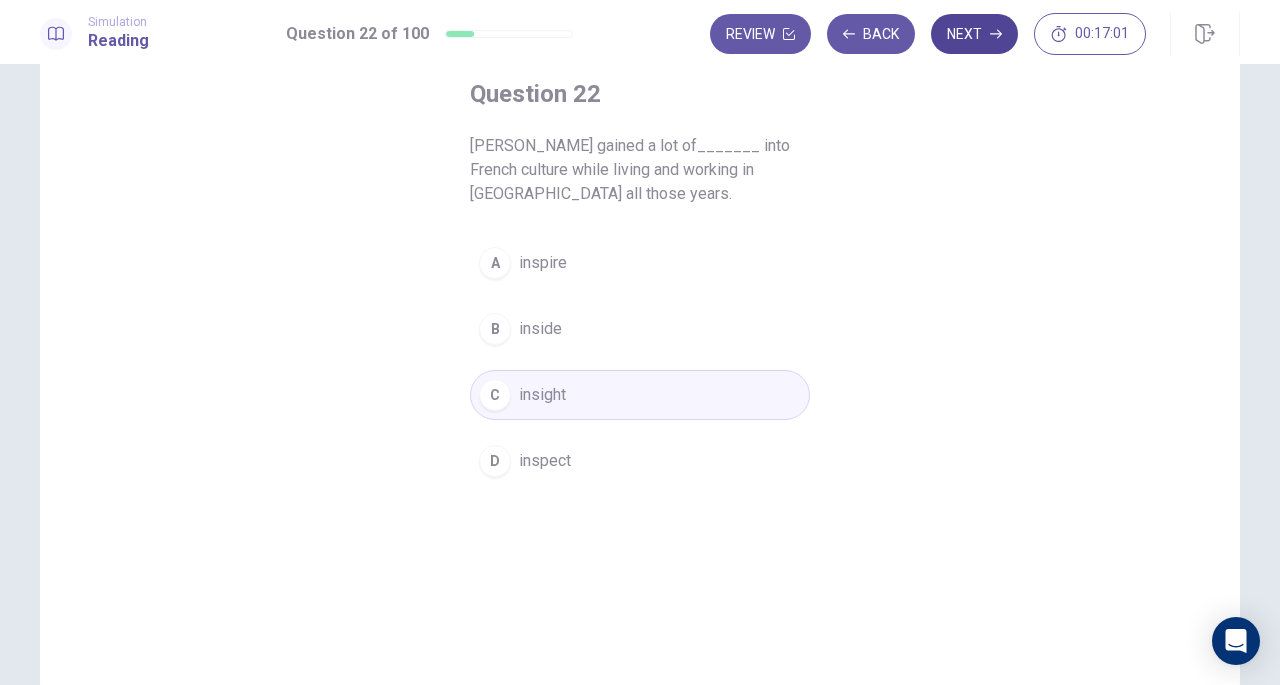 click on "Next" at bounding box center (974, 34) 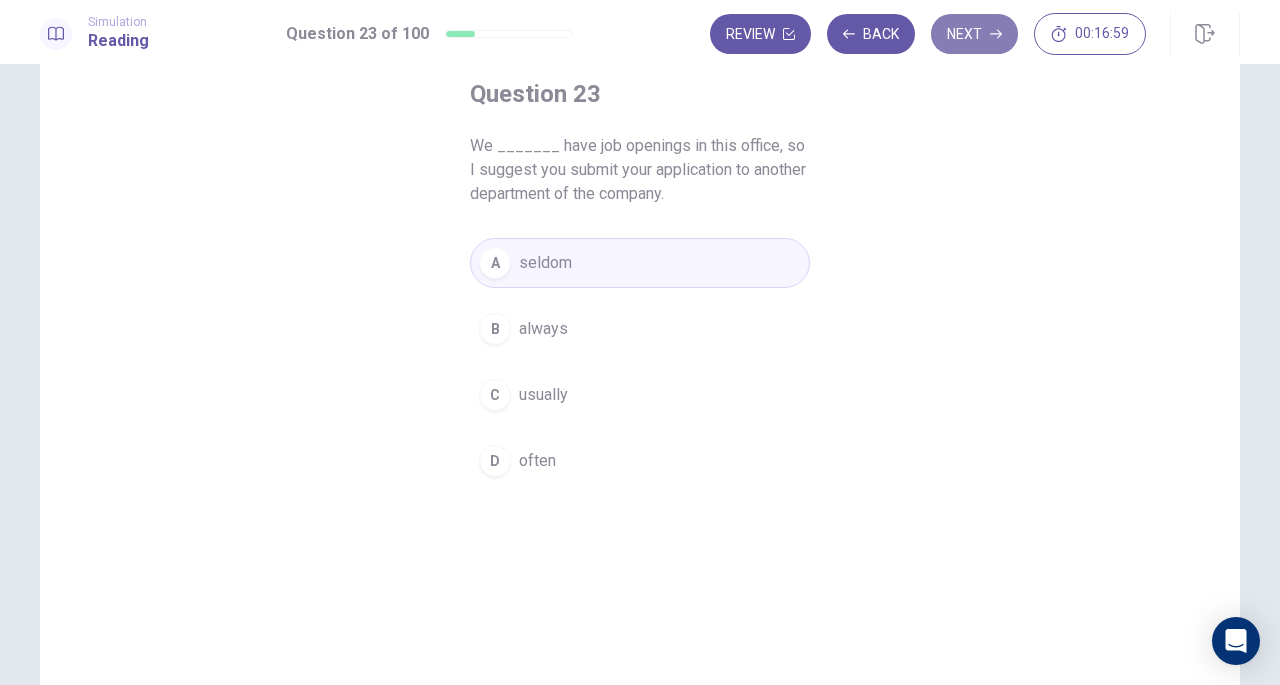 click on "Next" at bounding box center (974, 34) 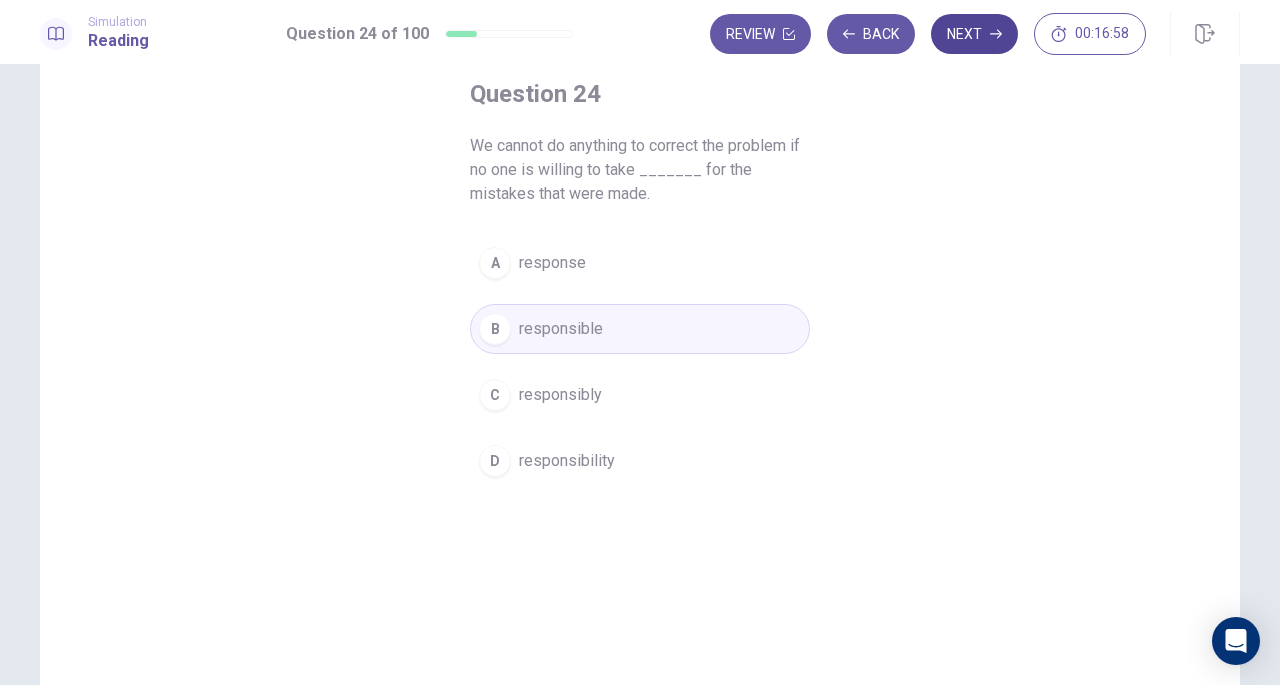 click on "Next" at bounding box center [974, 34] 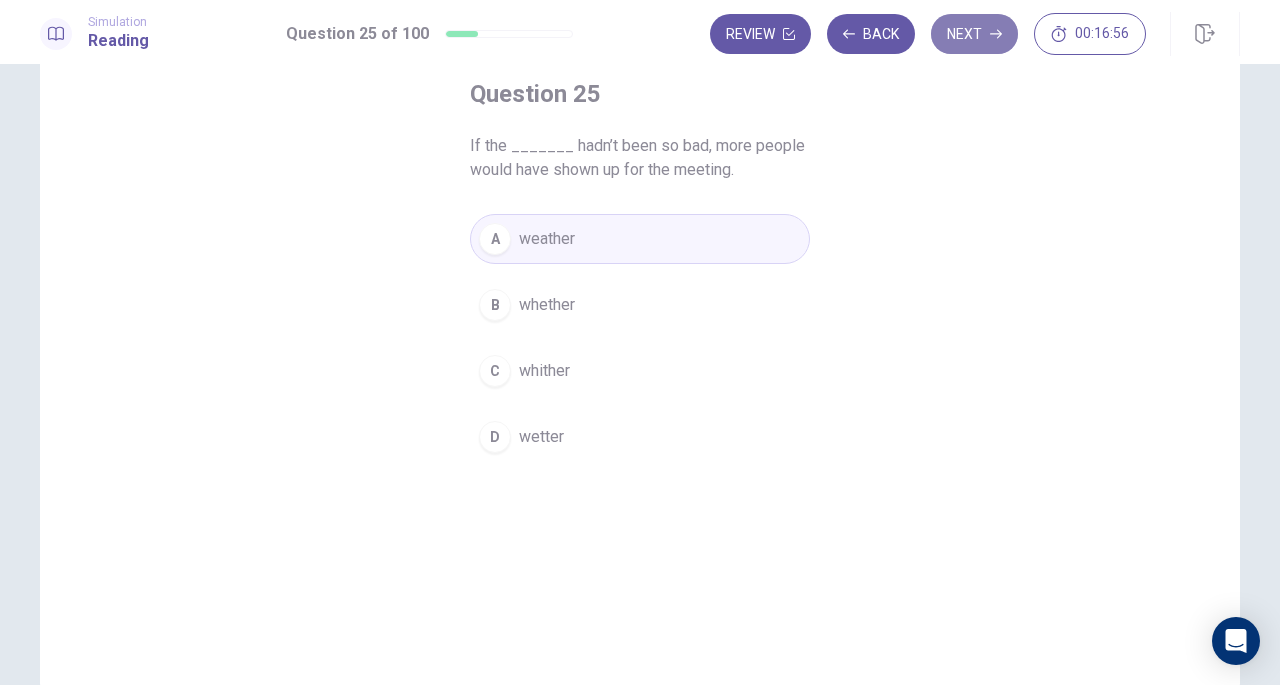 click on "Next" at bounding box center [974, 34] 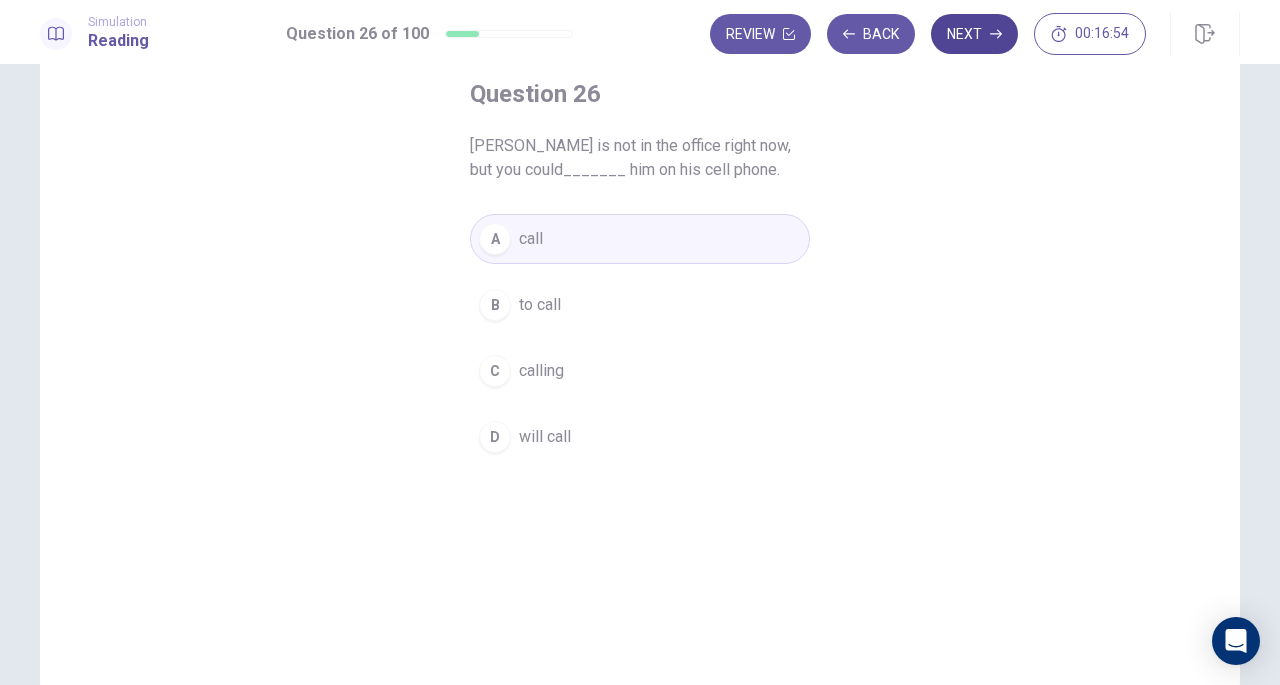 click on "Next" at bounding box center (974, 34) 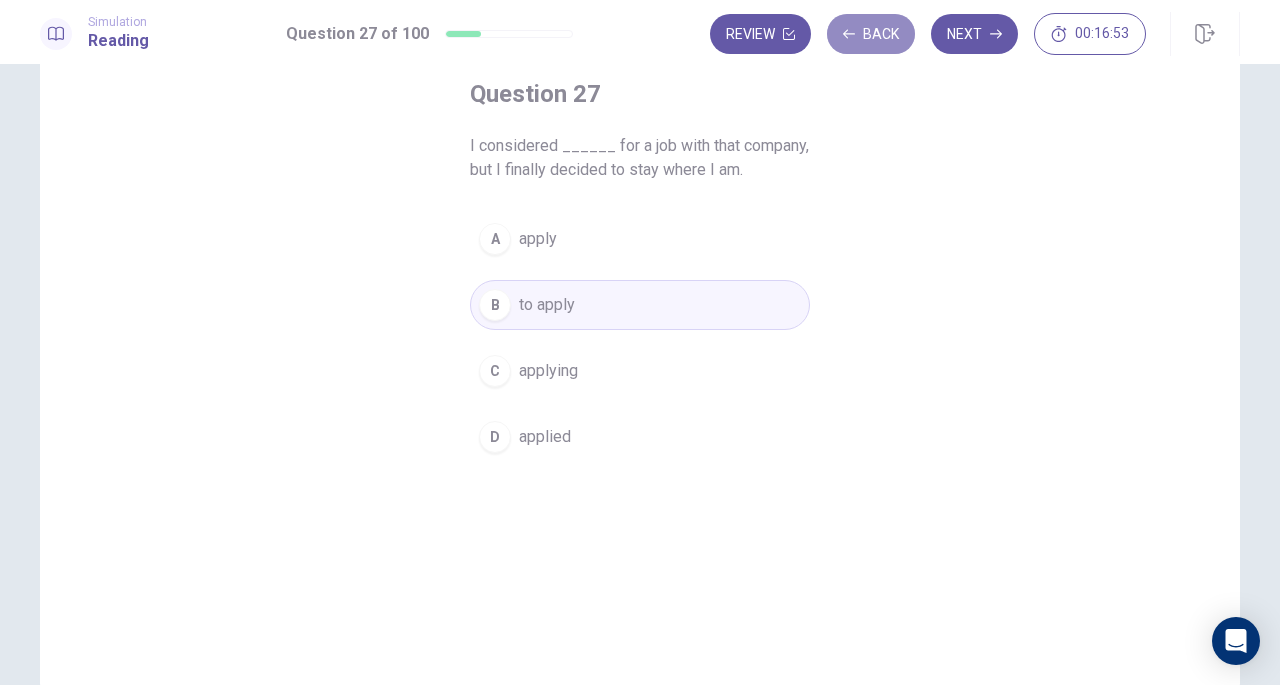 click on "Back" at bounding box center [871, 34] 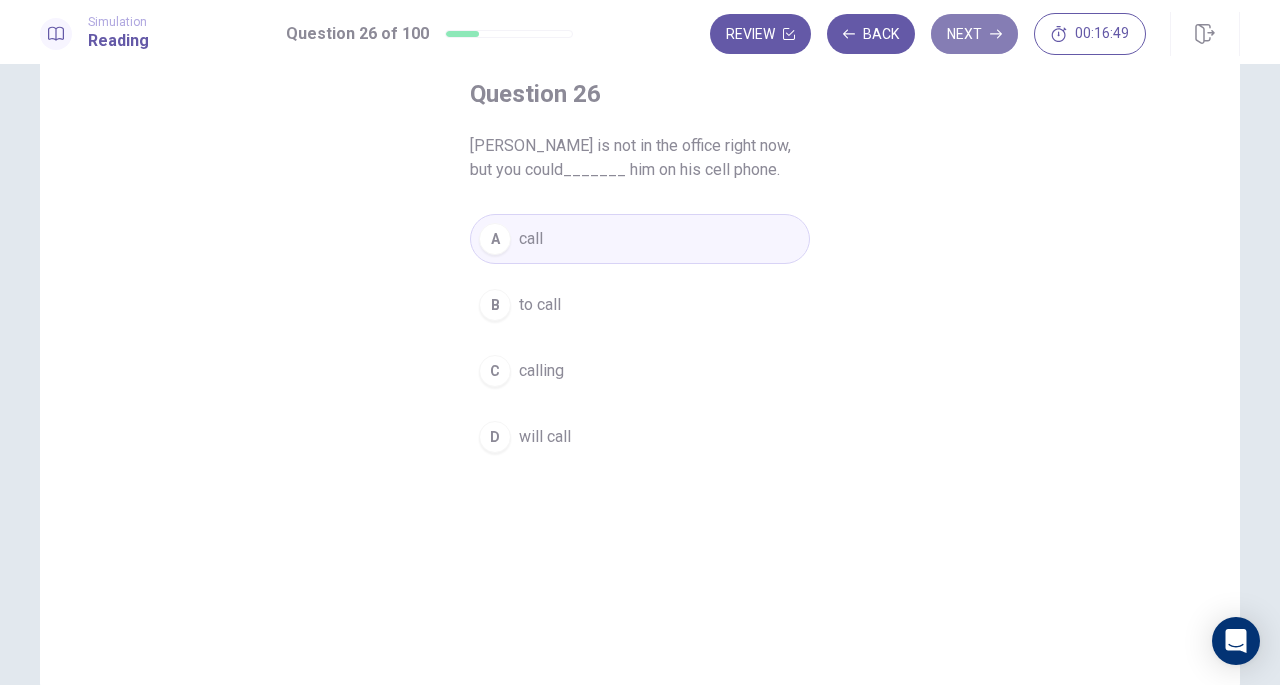 click on "Next" at bounding box center (974, 34) 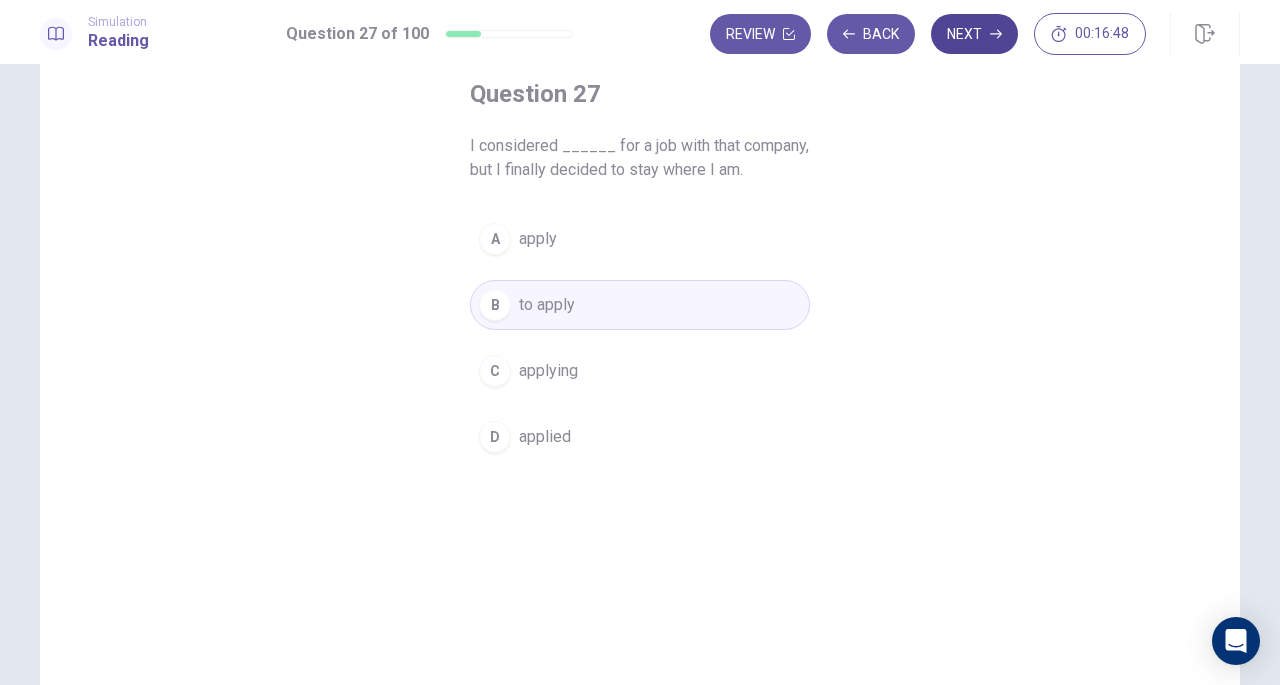 click on "Next" at bounding box center (974, 34) 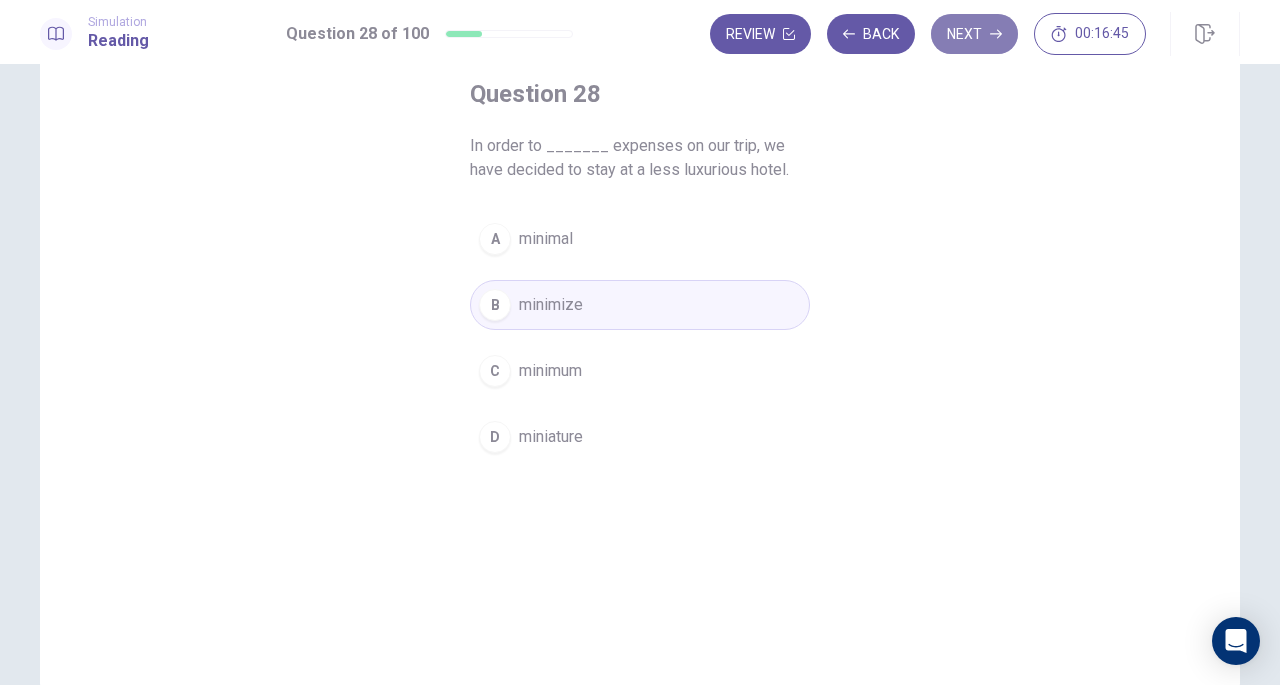 click on "Next" at bounding box center [974, 34] 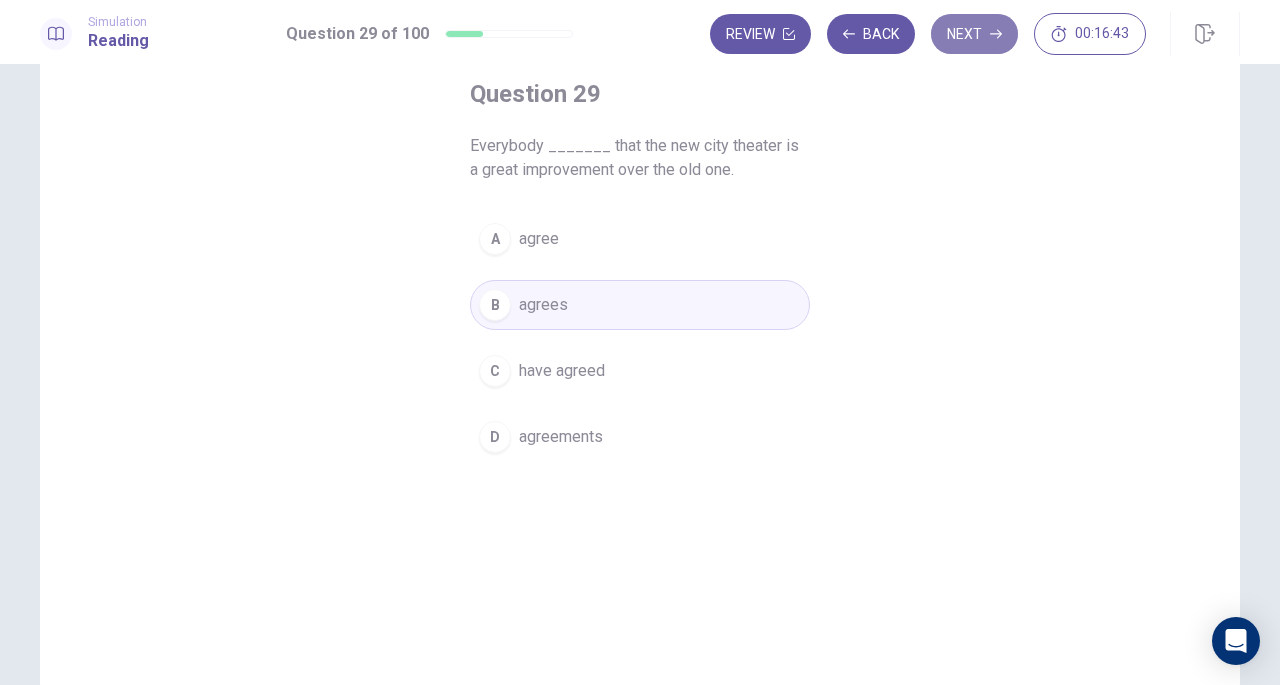 click on "Next" at bounding box center [974, 34] 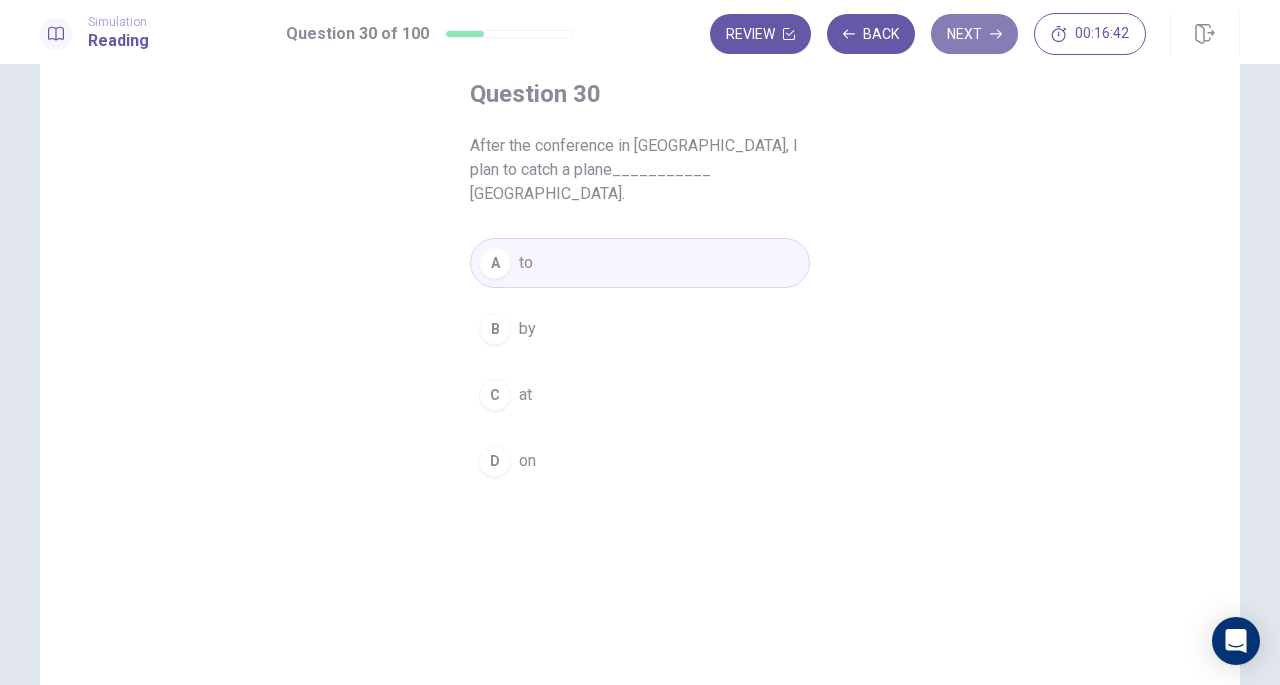 click on "Next" at bounding box center [974, 34] 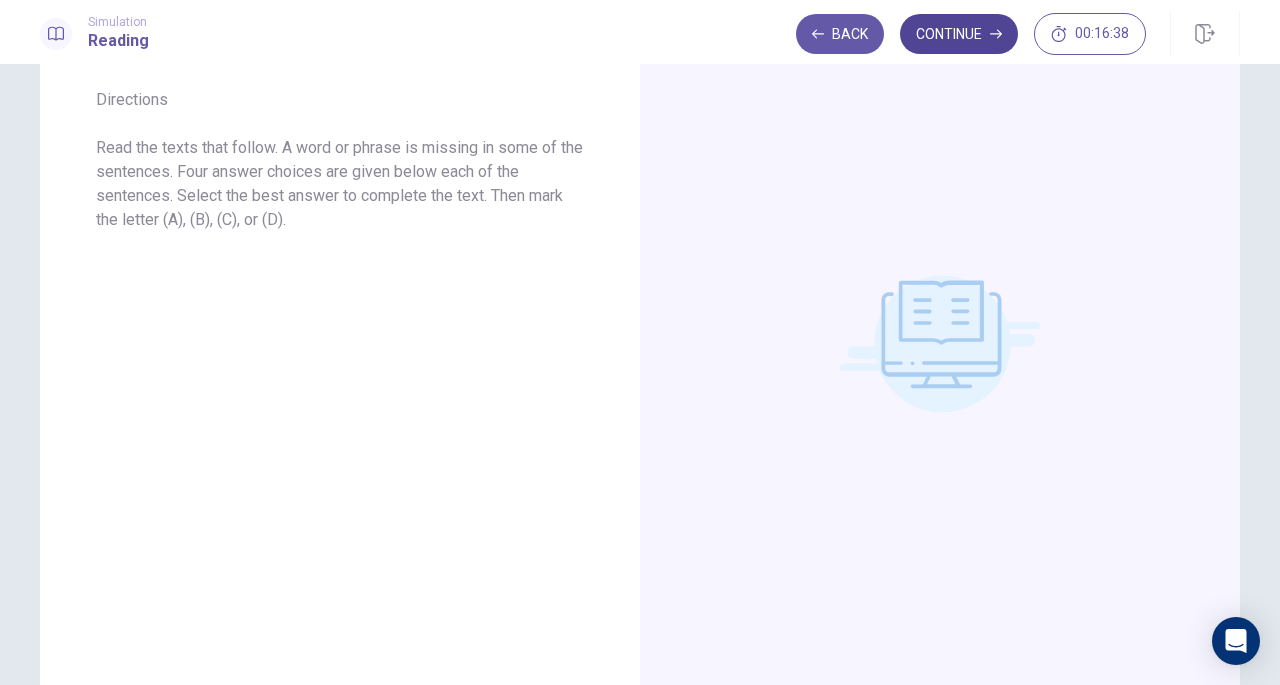 click on "Continue" at bounding box center (959, 34) 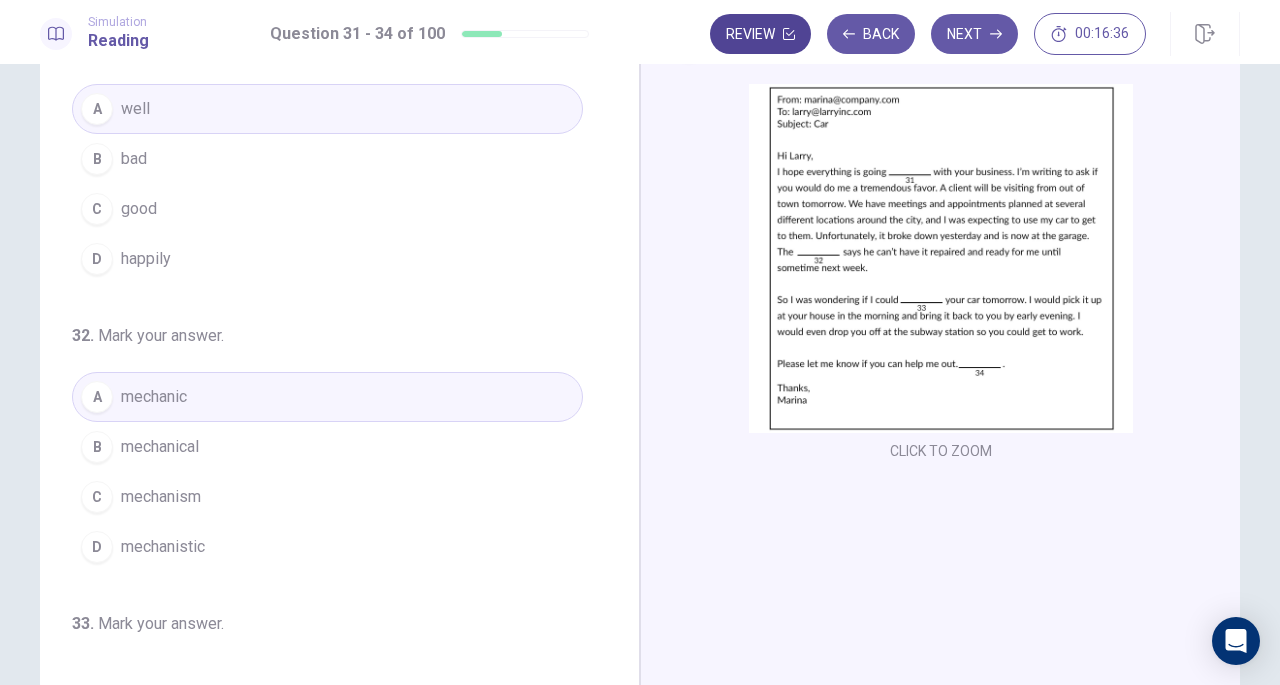 click on "Review" at bounding box center [760, 34] 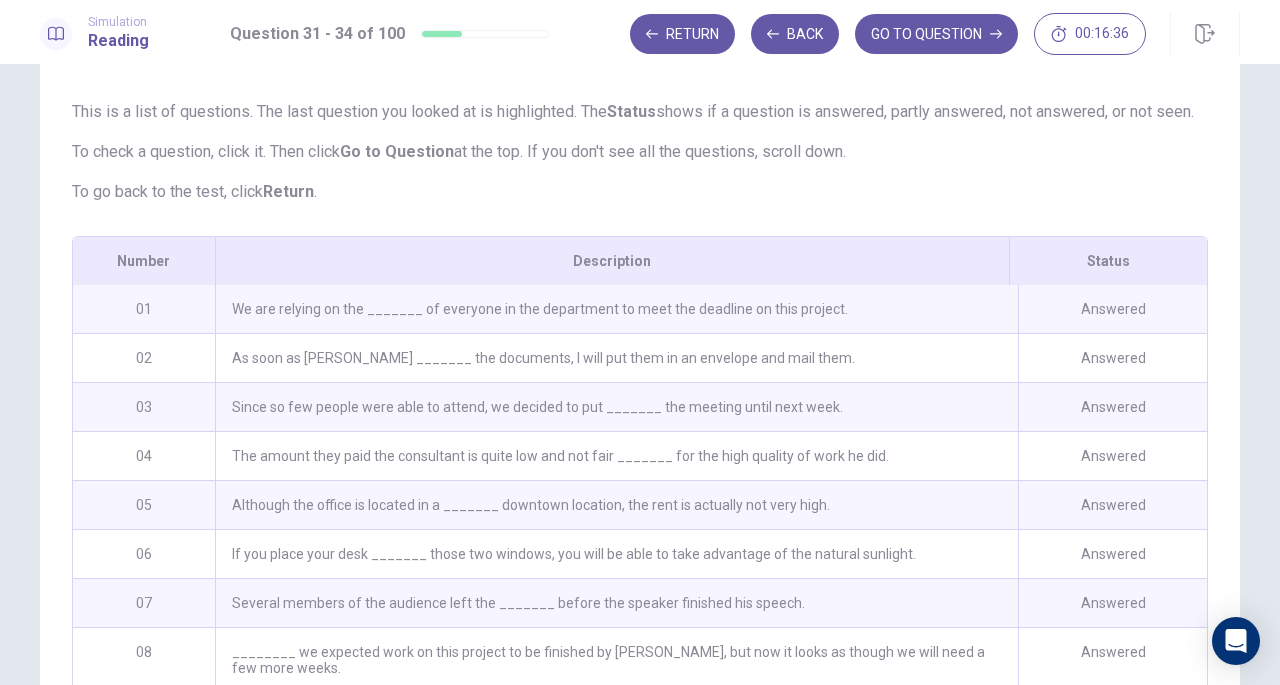scroll, scrollTop: 236, scrollLeft: 0, axis: vertical 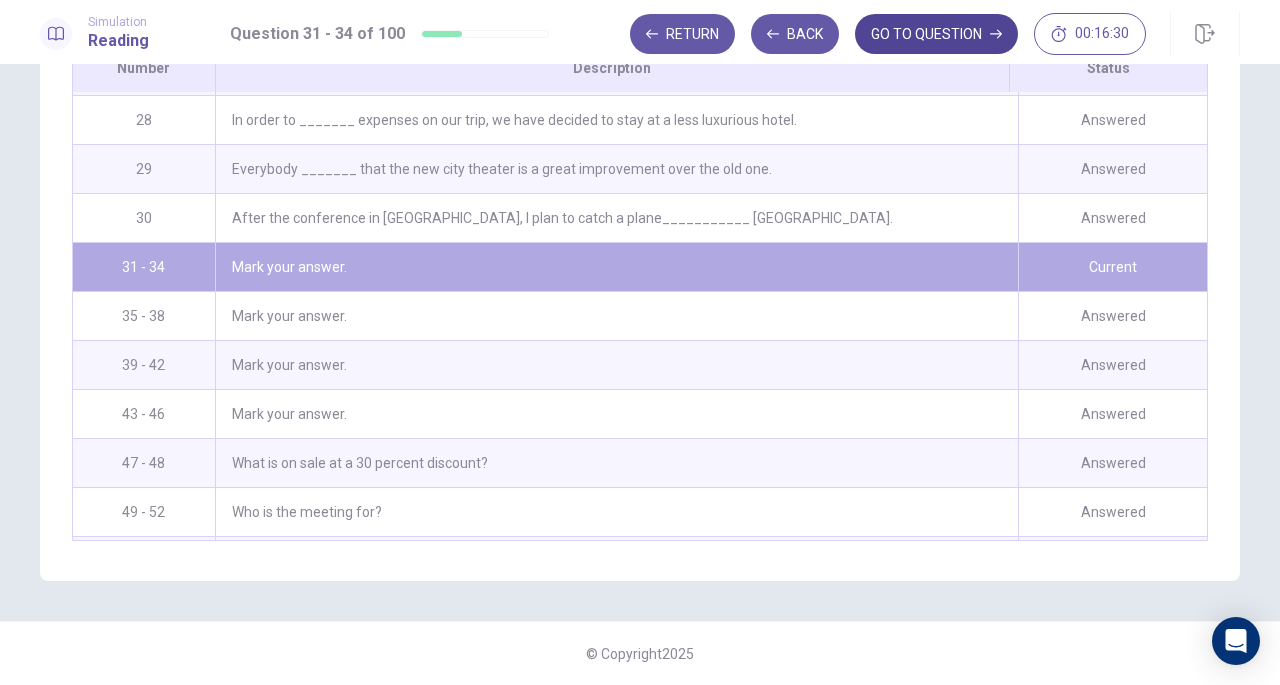 click on "GO TO QUESTION" at bounding box center (936, 34) 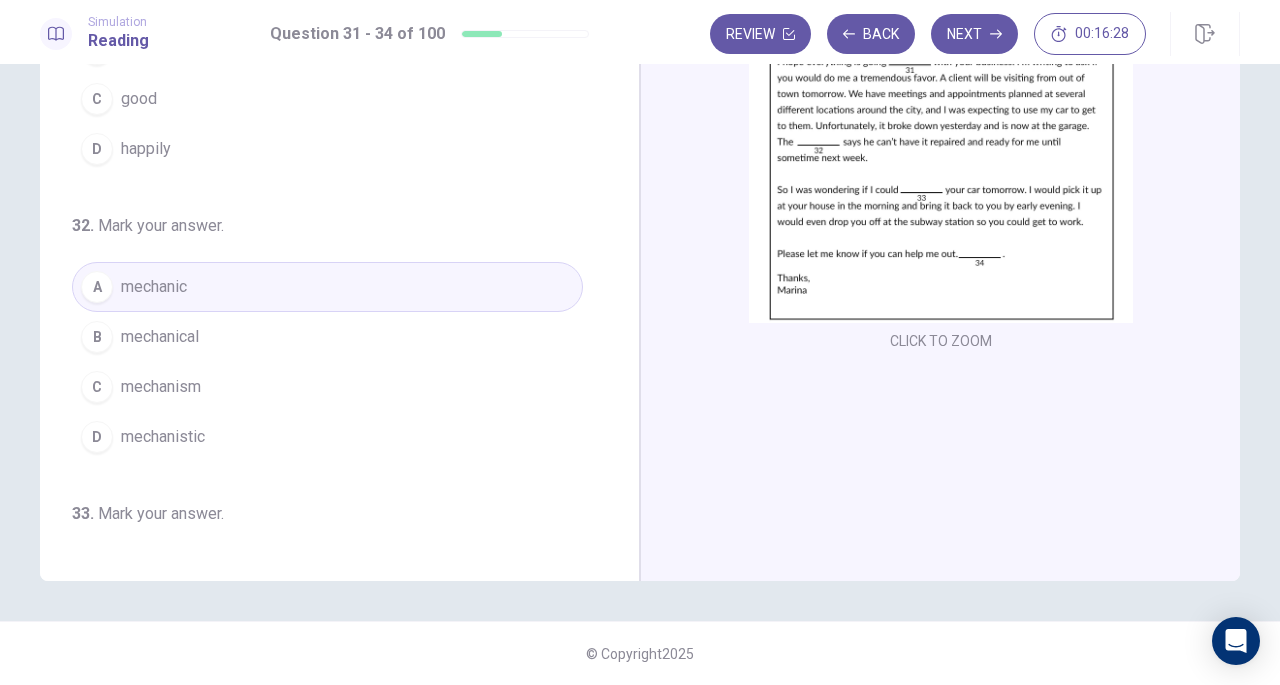 scroll, scrollTop: 0, scrollLeft: 0, axis: both 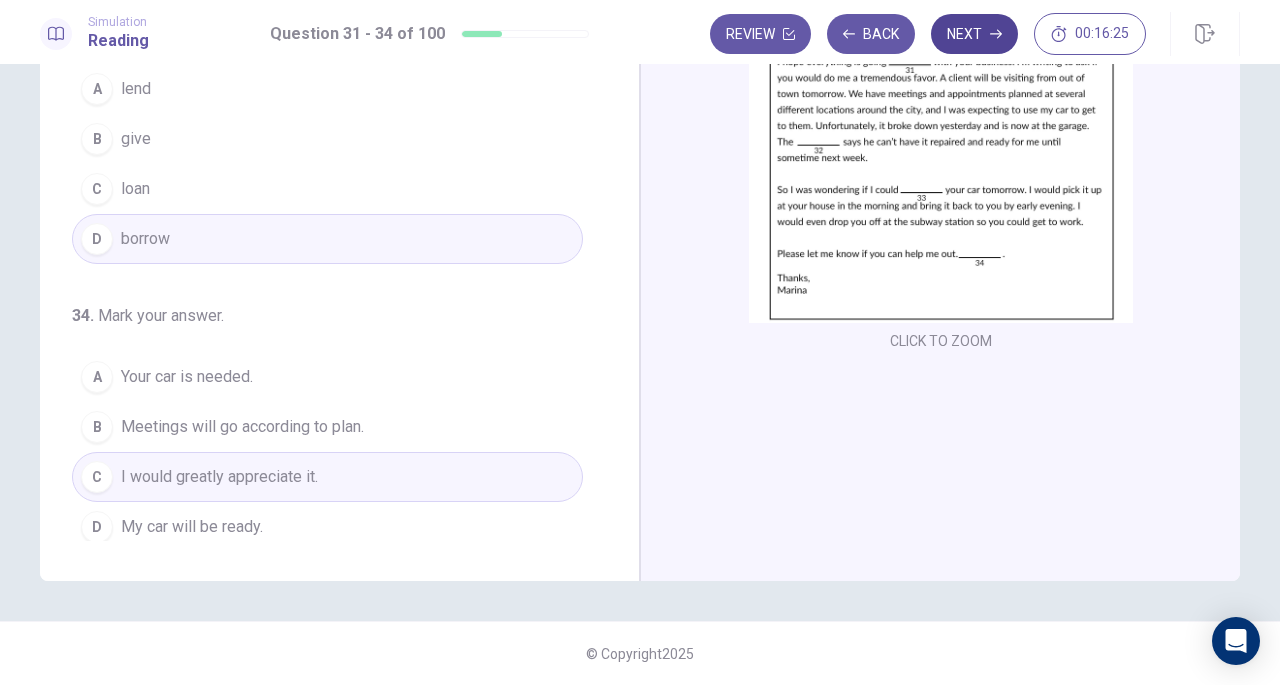 click on "Next" at bounding box center [974, 34] 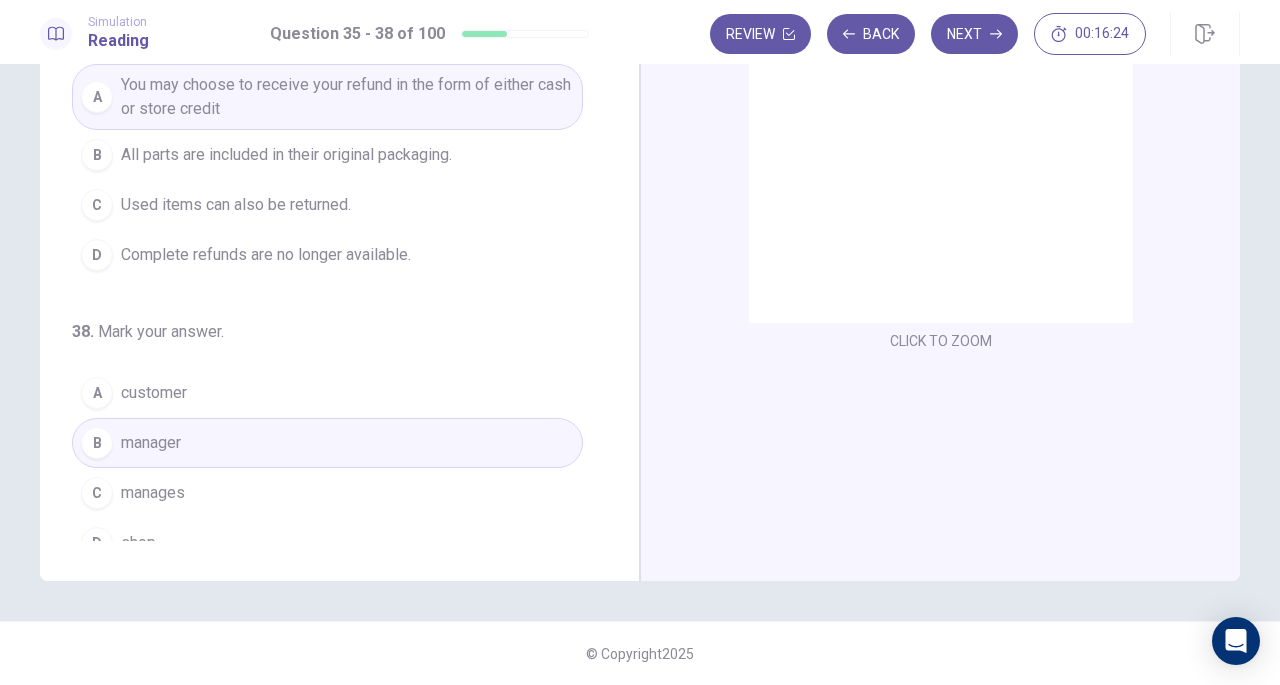 scroll, scrollTop: 0, scrollLeft: 0, axis: both 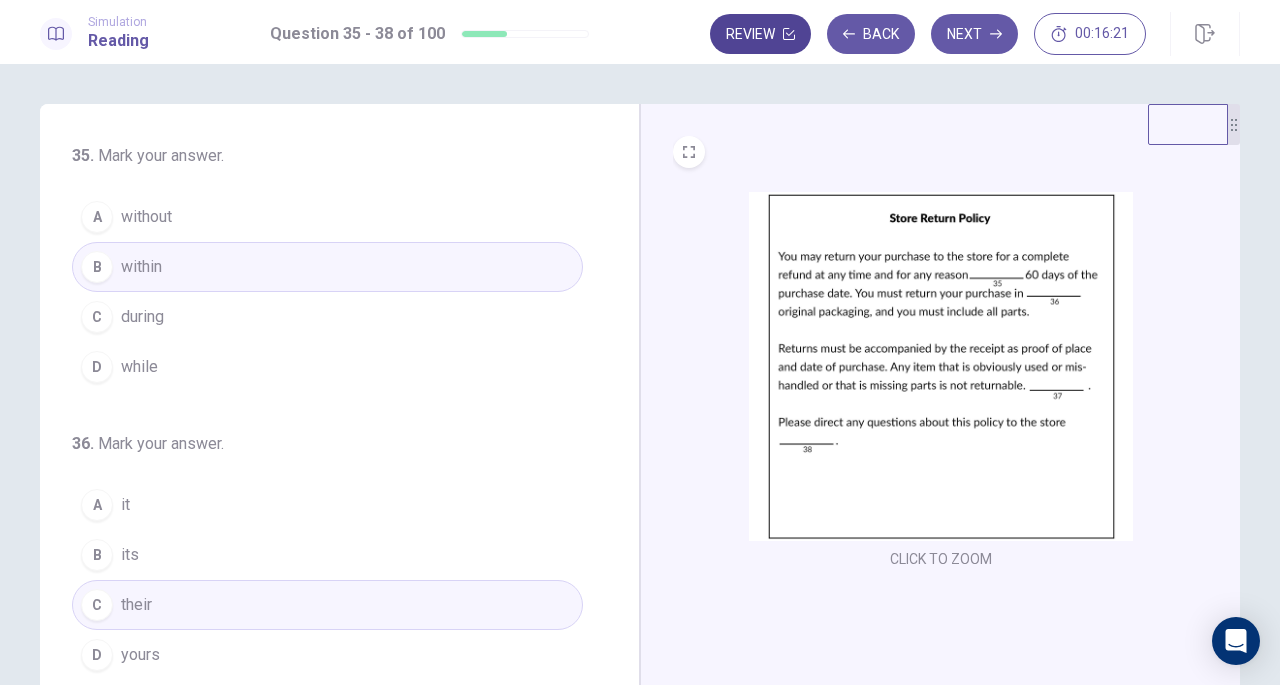 click on "Review" at bounding box center (760, 34) 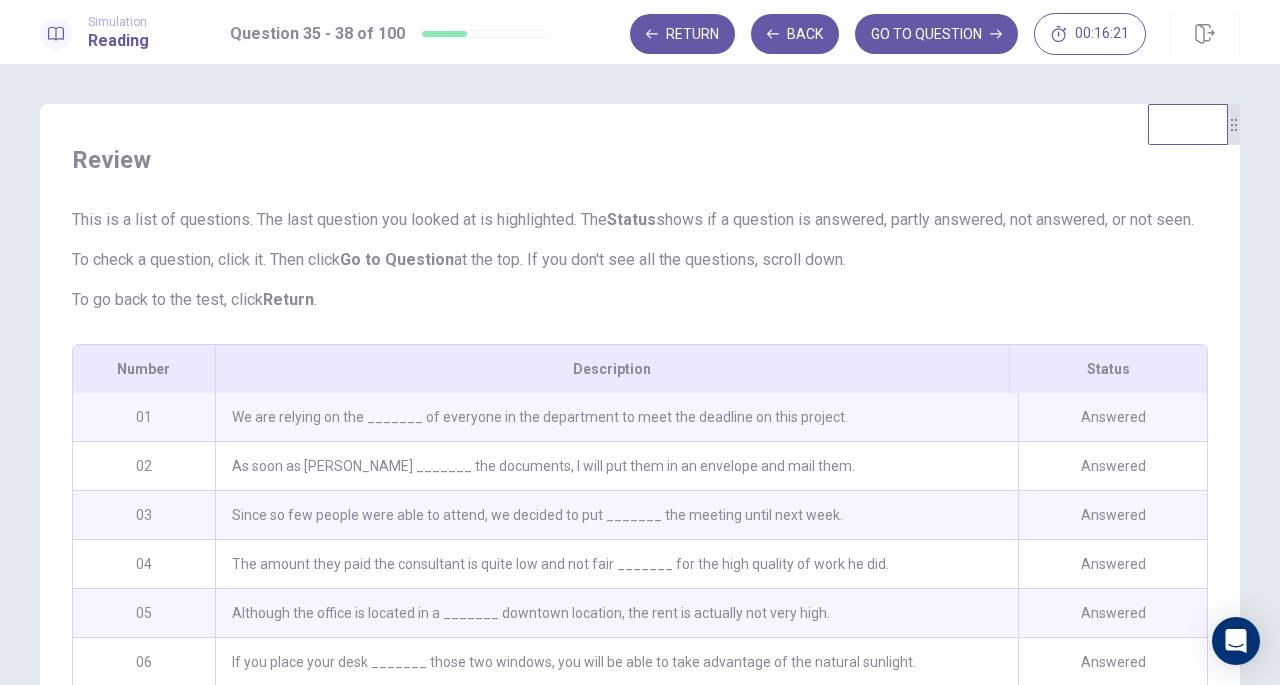 scroll, scrollTop: 161, scrollLeft: 0, axis: vertical 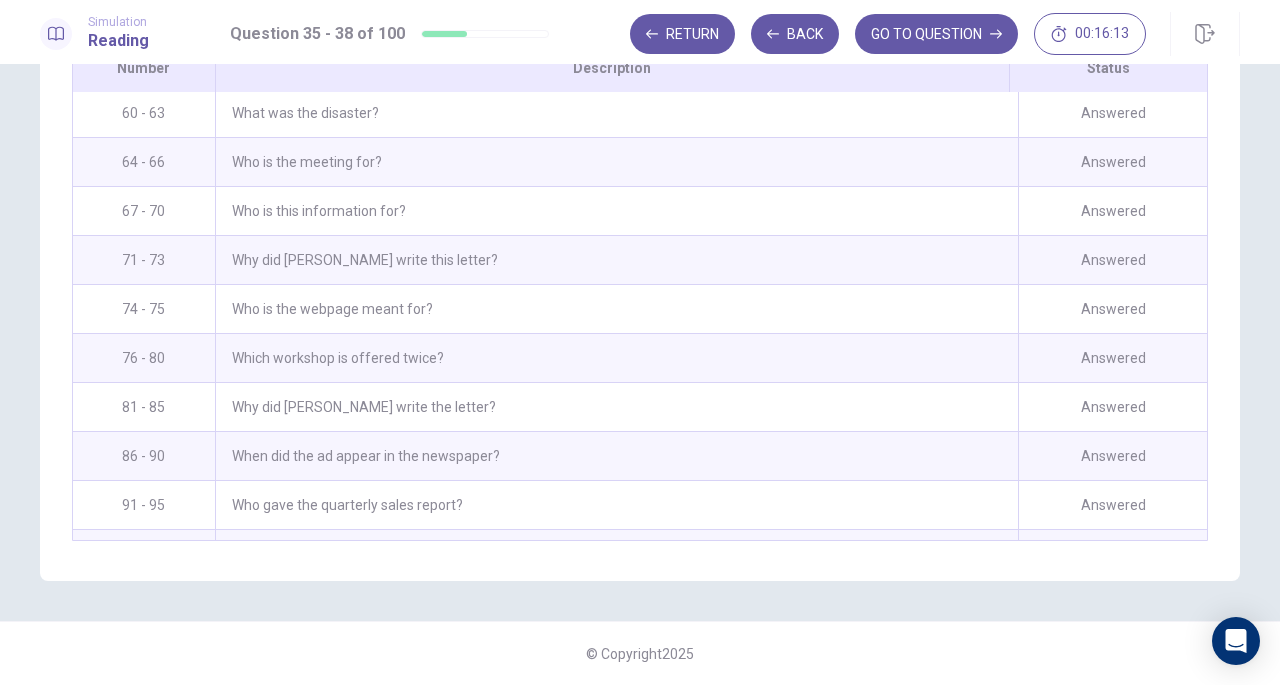 click on "How much does it cost to rent a luxury sedan for one day?" at bounding box center (616, 554) 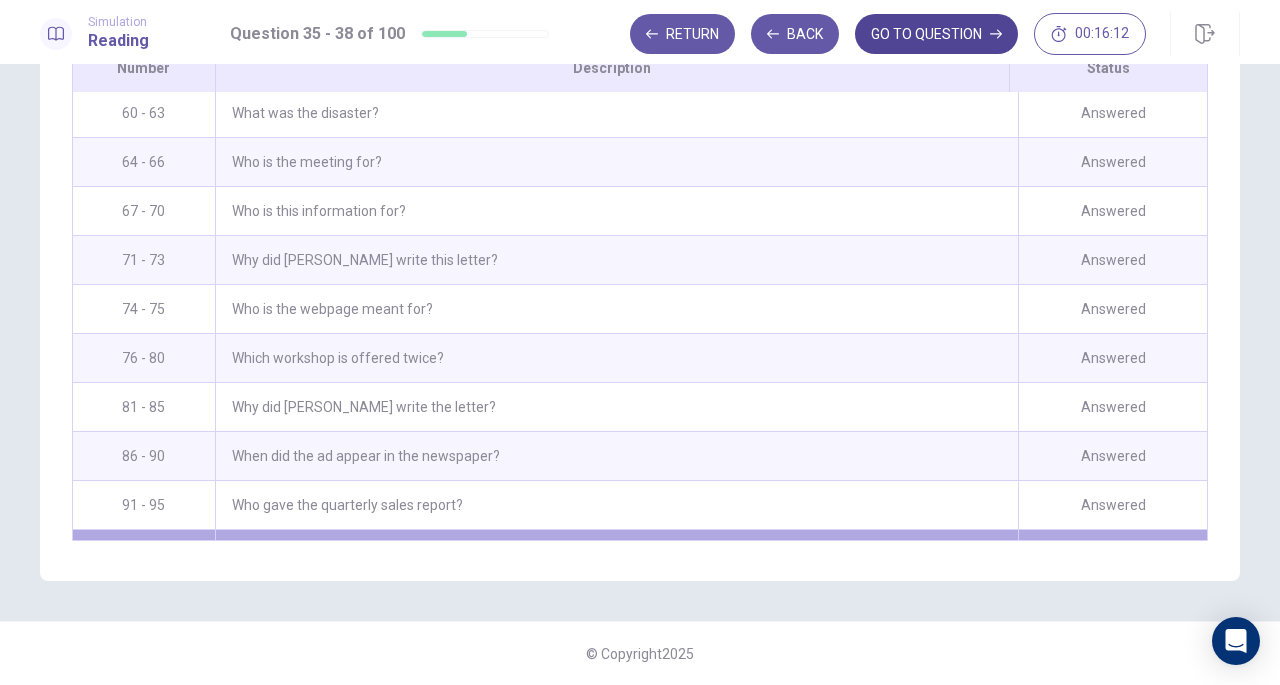 click on "GO TO QUESTION" at bounding box center (936, 34) 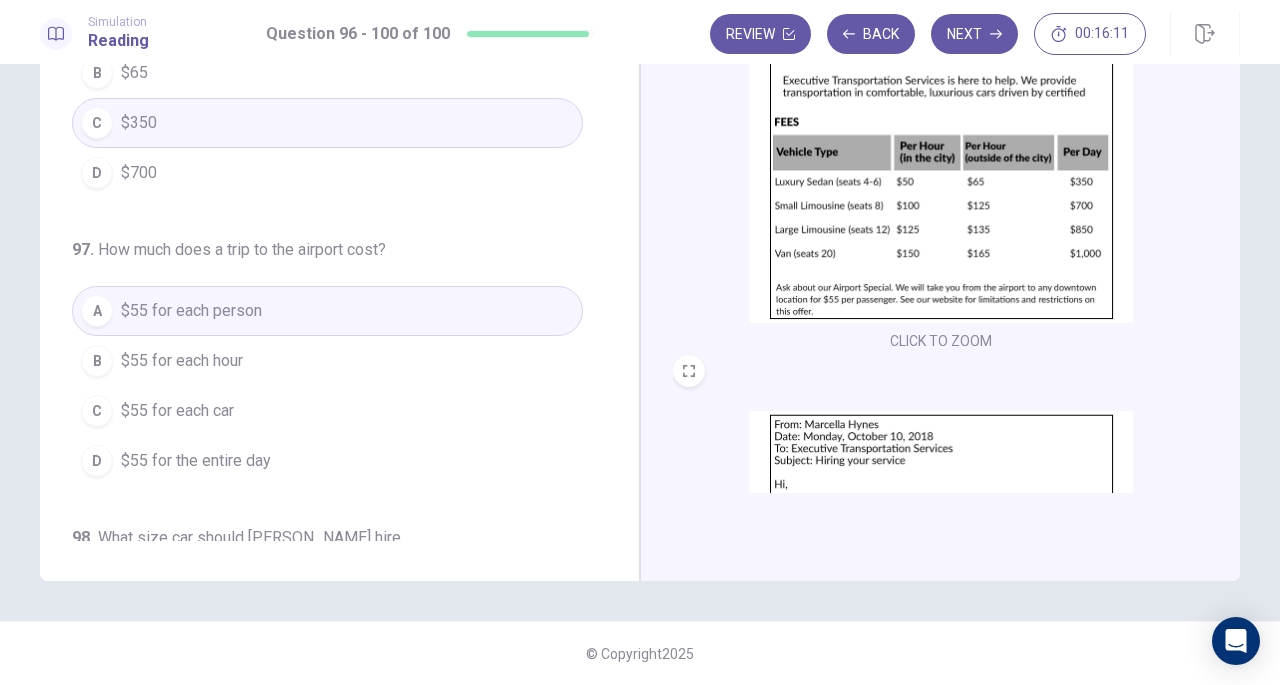 scroll, scrollTop: 218, scrollLeft: 0, axis: vertical 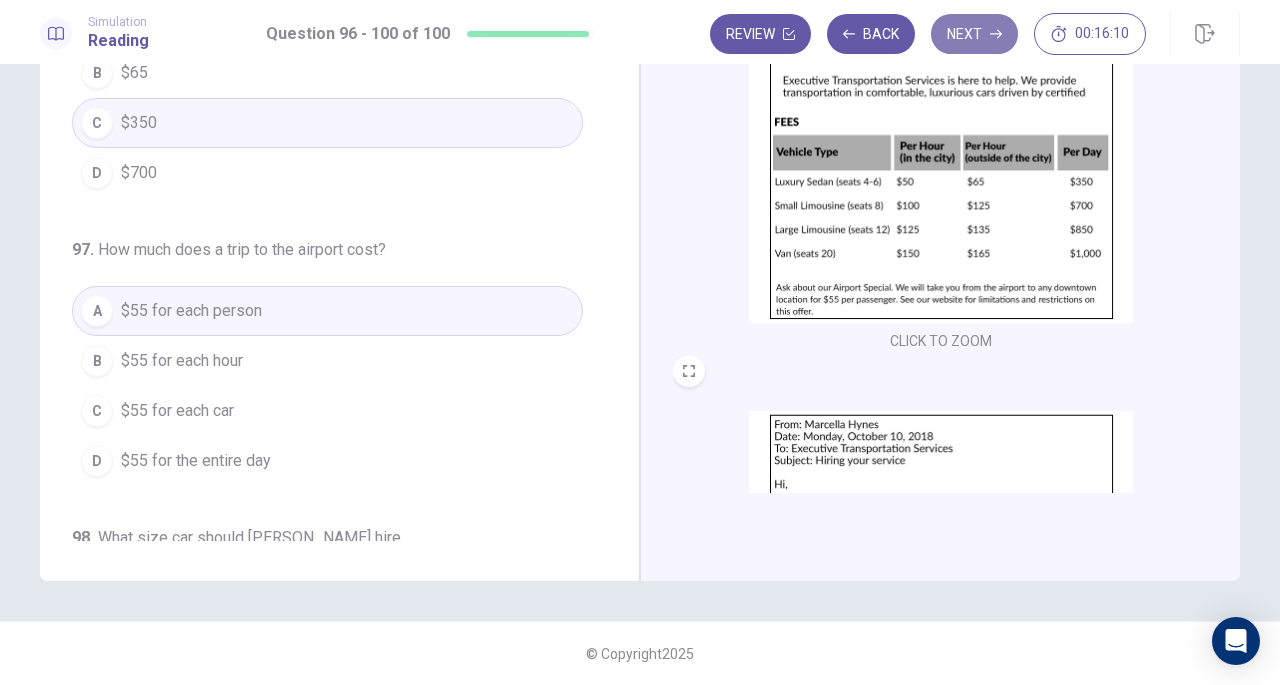 click on "Next" at bounding box center (974, 34) 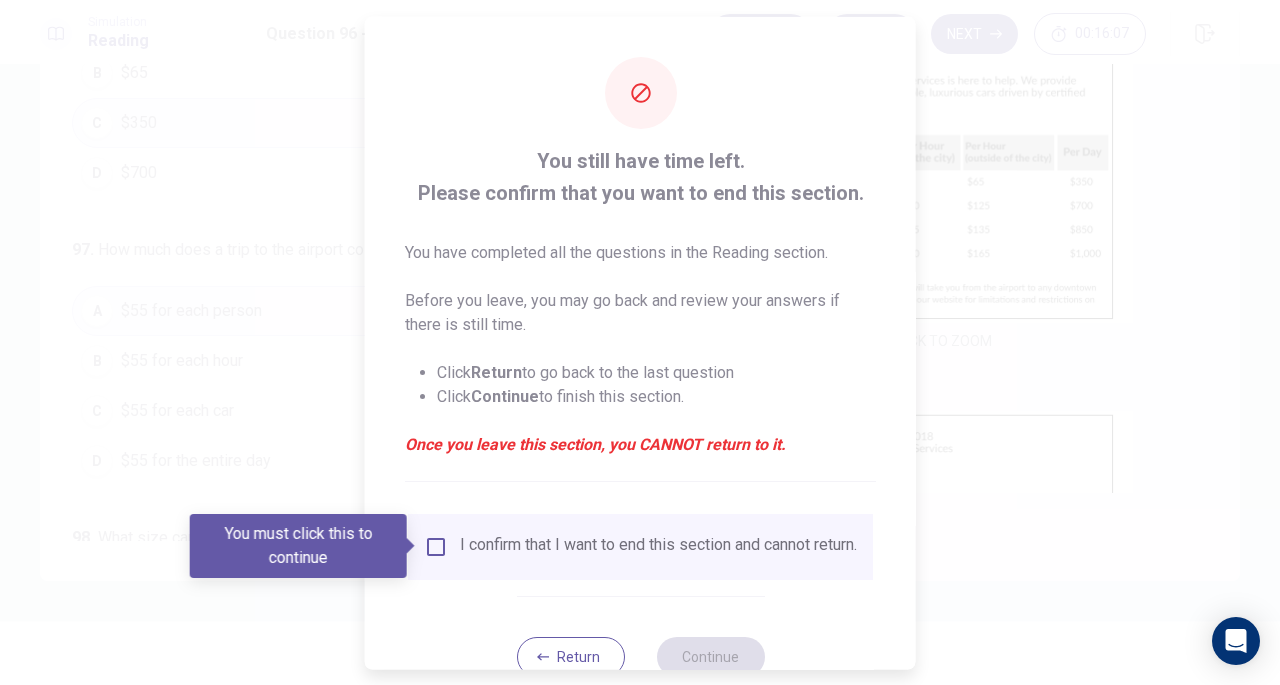 scroll, scrollTop: 60, scrollLeft: 0, axis: vertical 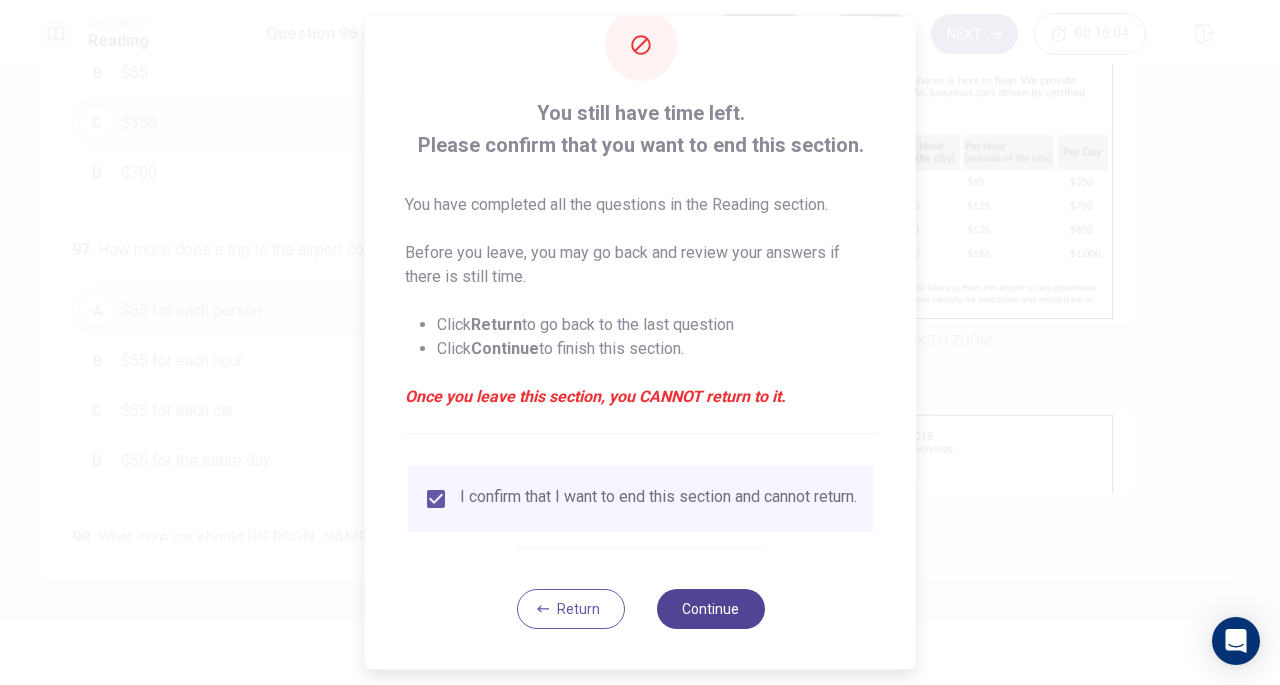 click on "Continue" at bounding box center (710, 609) 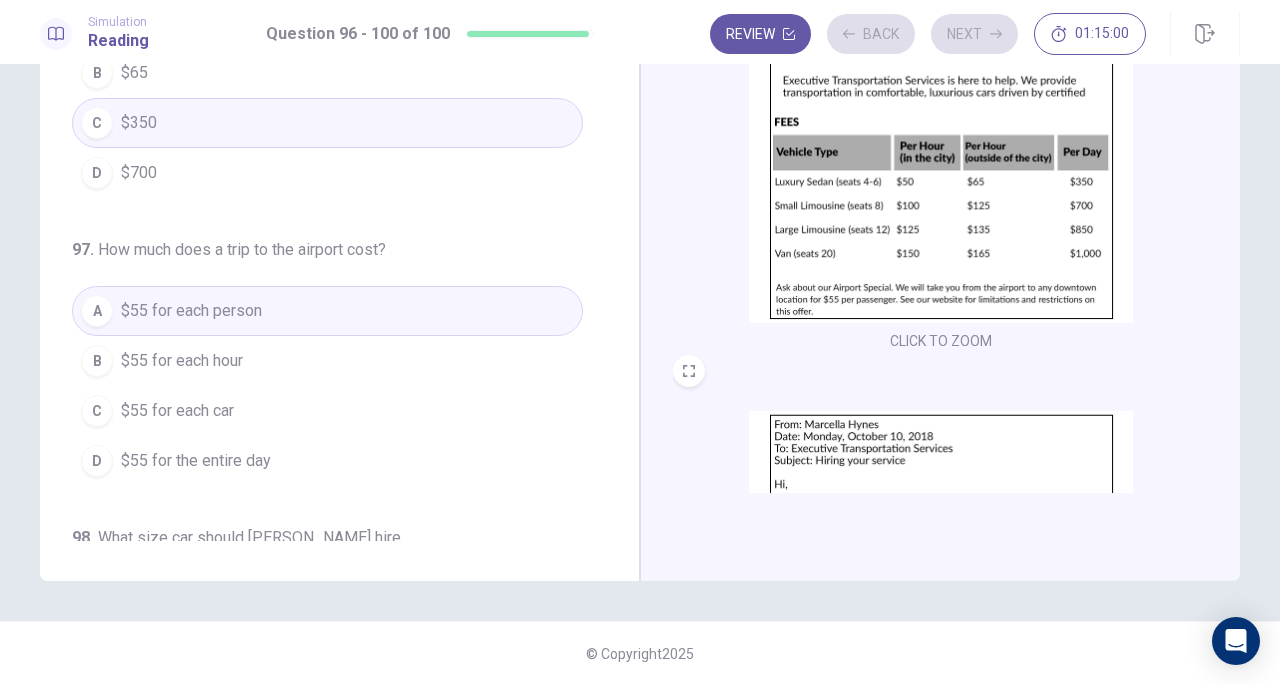 scroll, scrollTop: 42, scrollLeft: 0, axis: vertical 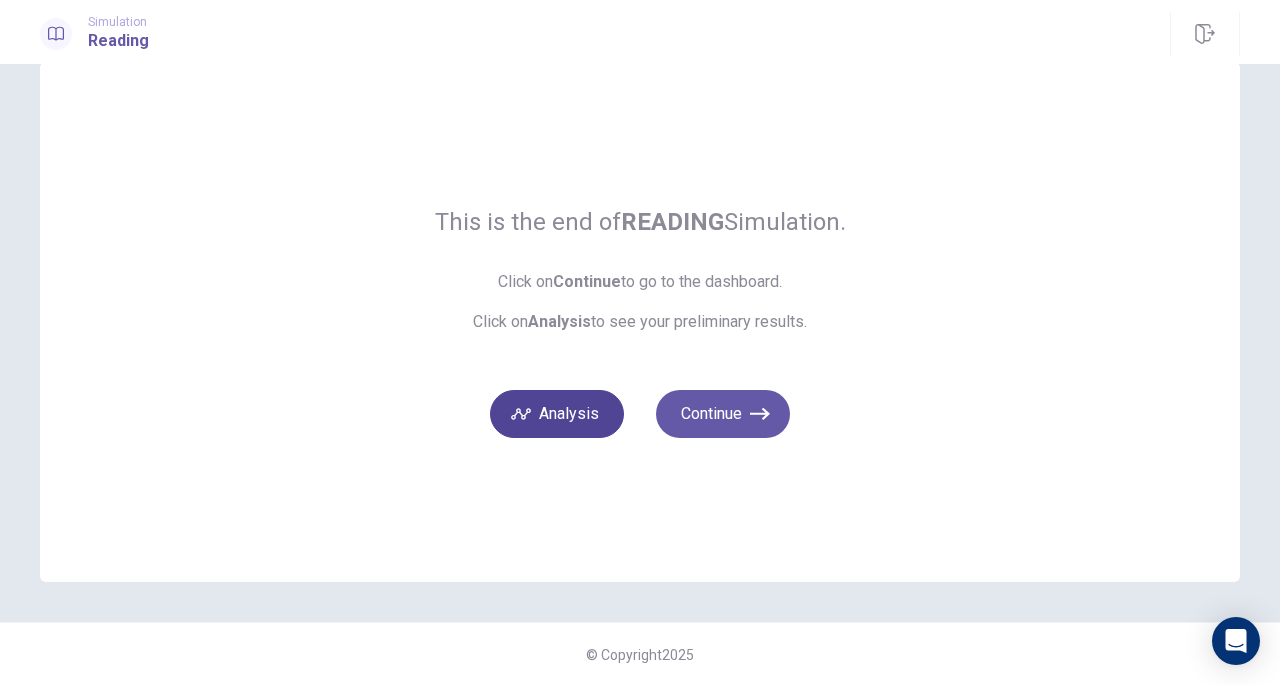 click on "Analysis" at bounding box center [557, 414] 